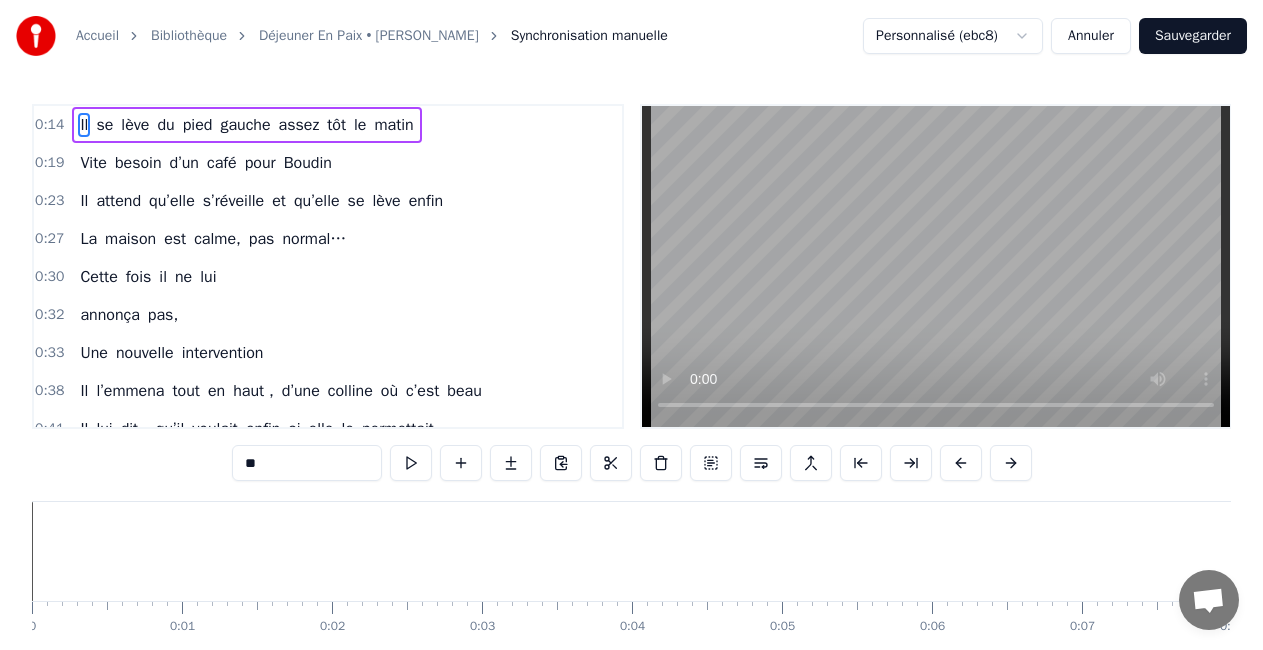 scroll, scrollTop: 102, scrollLeft: 0, axis: vertical 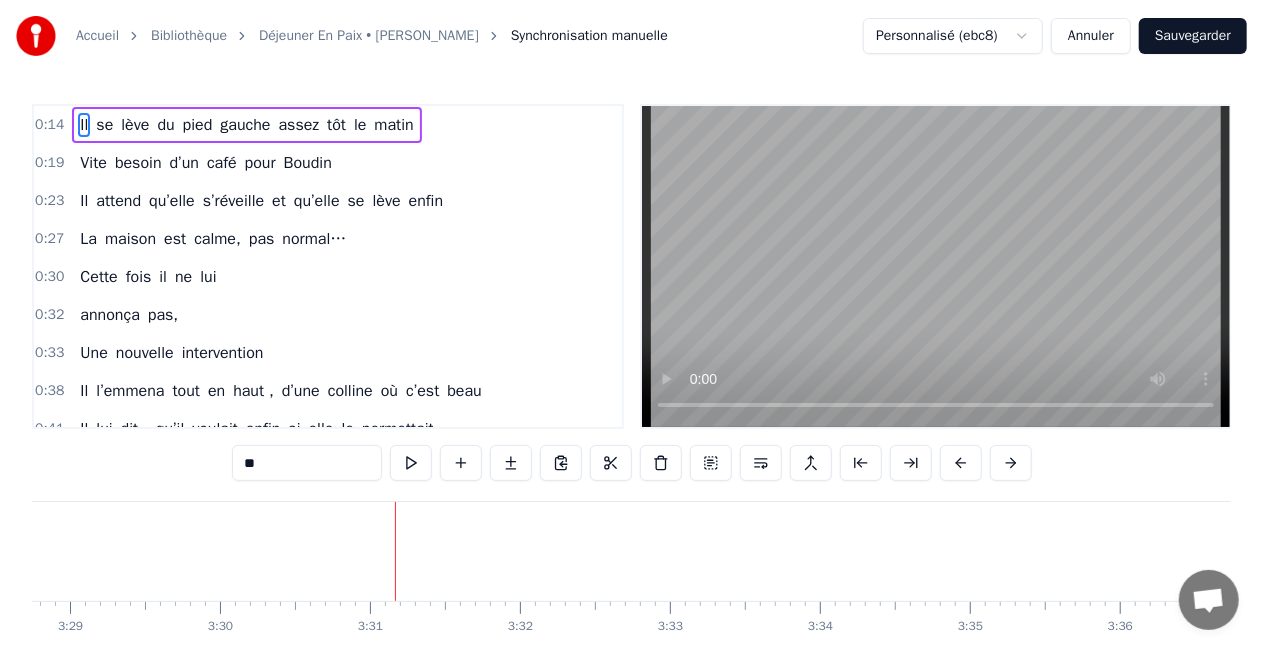 click on "se" at bounding box center [104, 125] 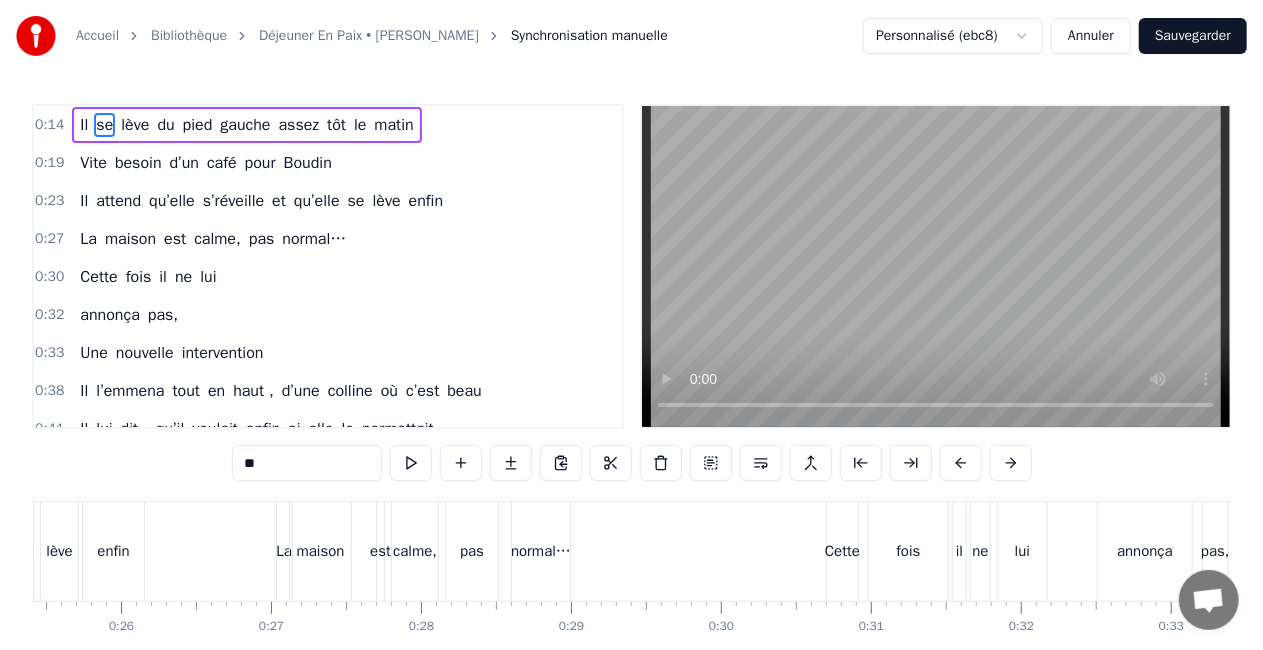 scroll, scrollTop: 0, scrollLeft: 2180, axis: horizontal 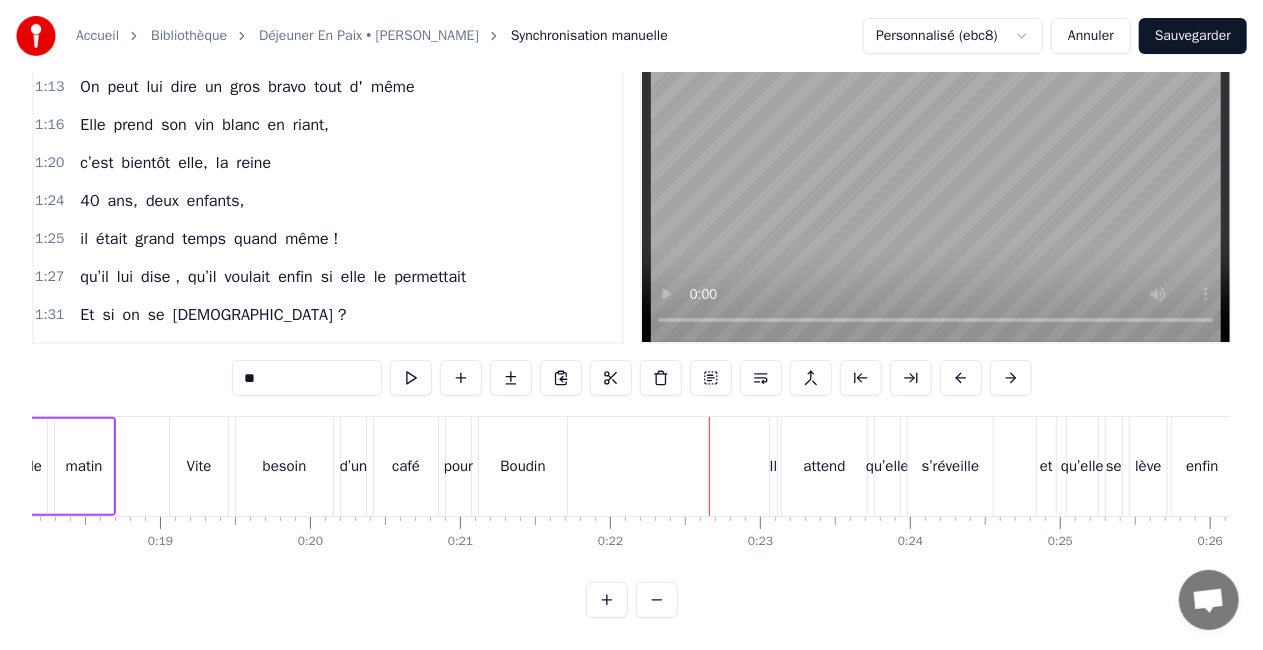 click on "café" at bounding box center (406, 466) 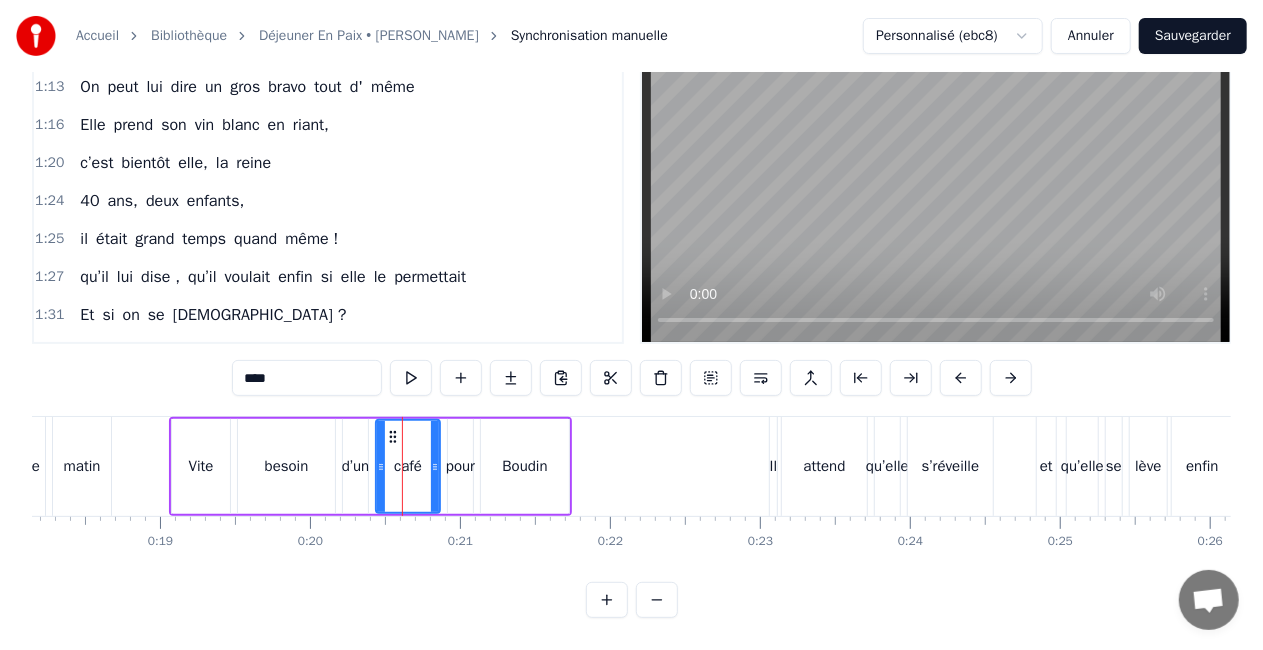 scroll, scrollTop: 0, scrollLeft: 0, axis: both 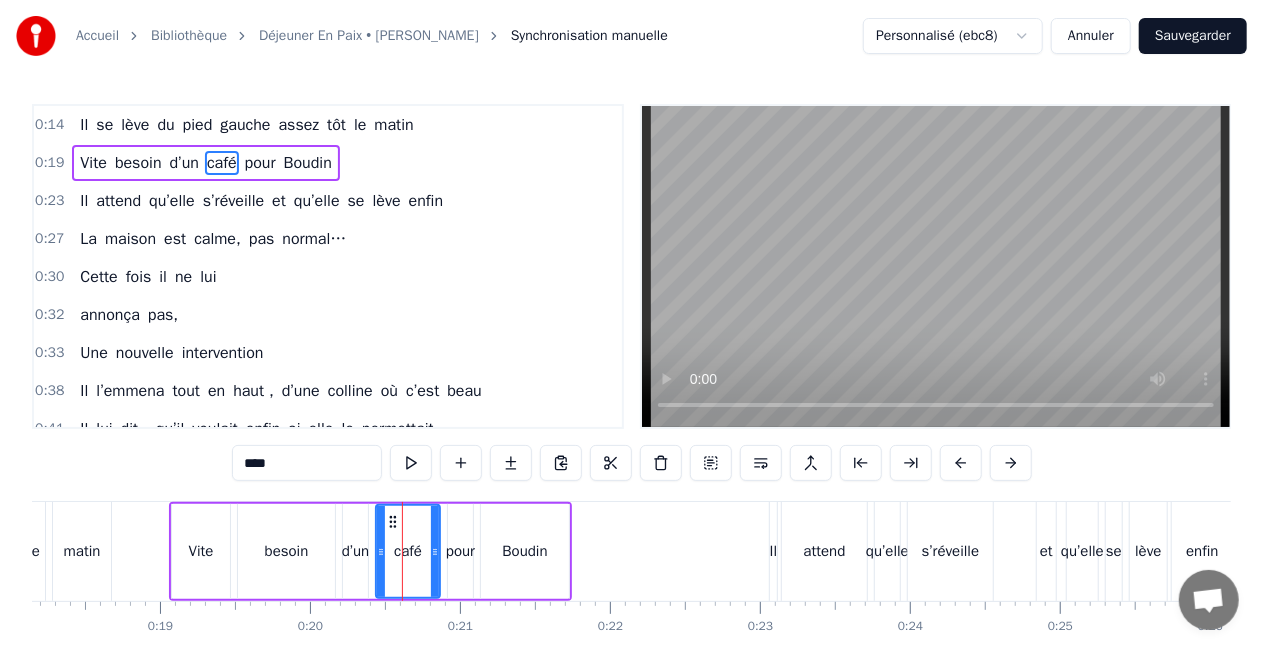 click on "d’un" at bounding box center [356, 551] 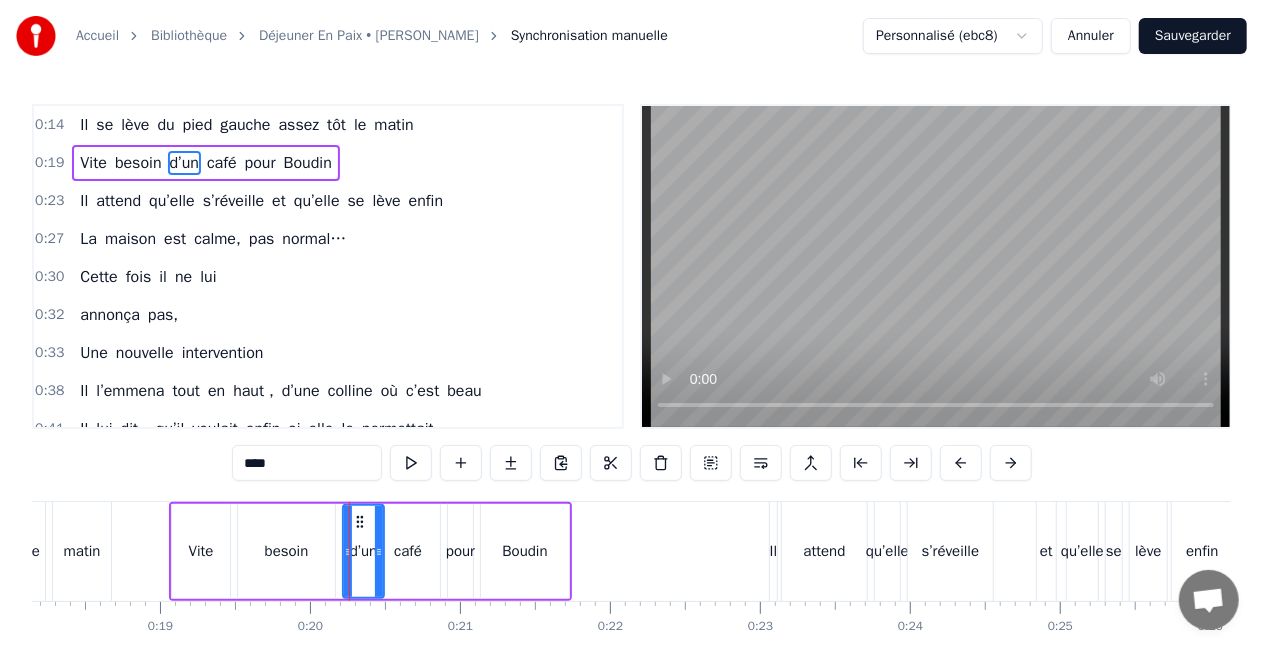 drag, startPoint x: 360, startPoint y: 519, endPoint x: 374, endPoint y: 514, distance: 14.866069 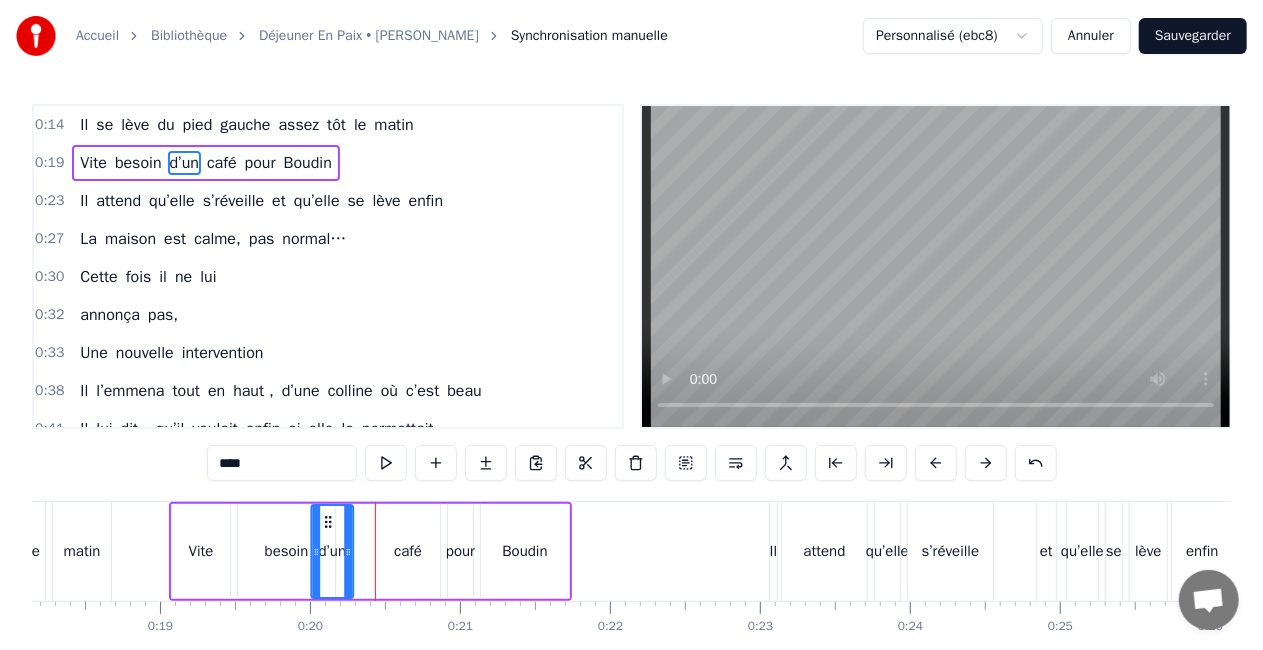 drag, startPoint x: 358, startPoint y: 517, endPoint x: 326, endPoint y: 517, distance: 32 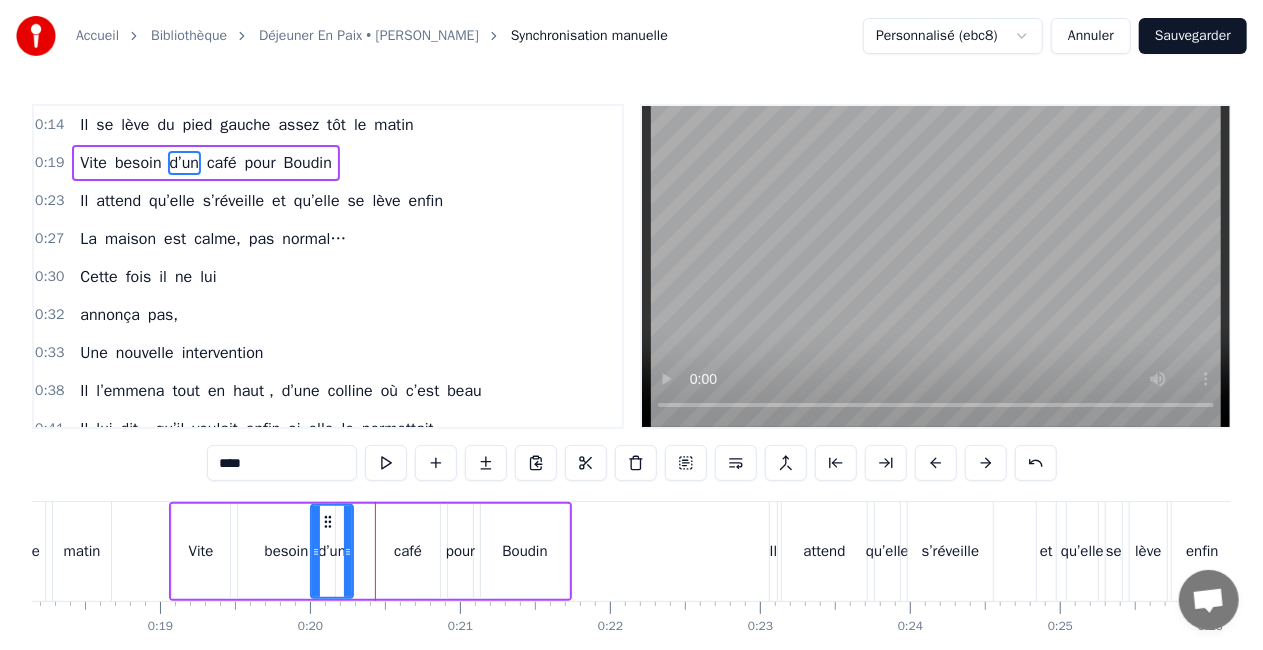 click on "café" at bounding box center (408, 551) 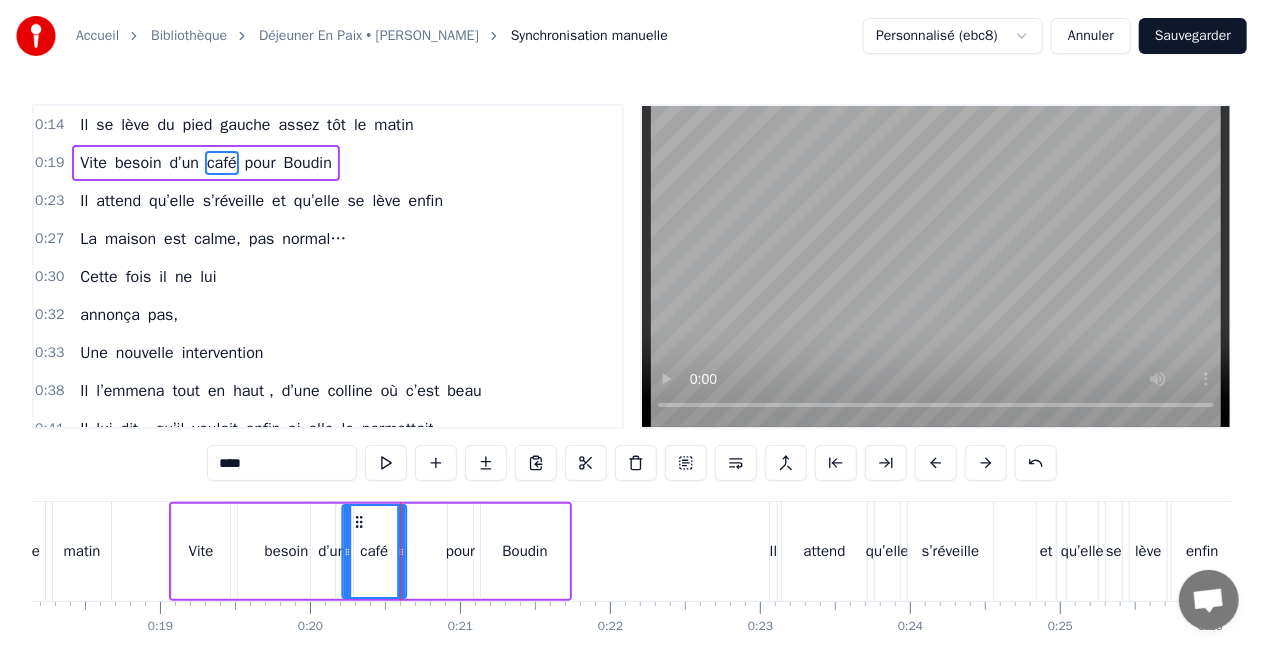 drag, startPoint x: 391, startPoint y: 518, endPoint x: 357, endPoint y: 520, distance: 34.058773 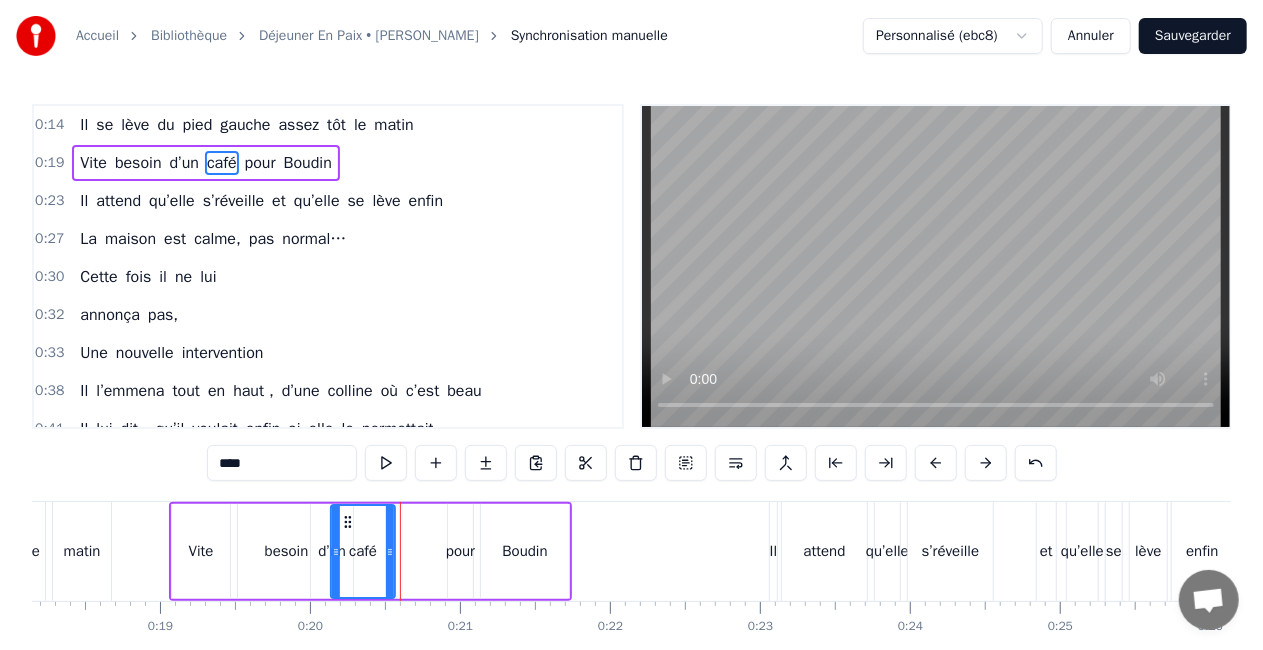drag, startPoint x: 356, startPoint y: 517, endPoint x: 345, endPoint y: 517, distance: 11 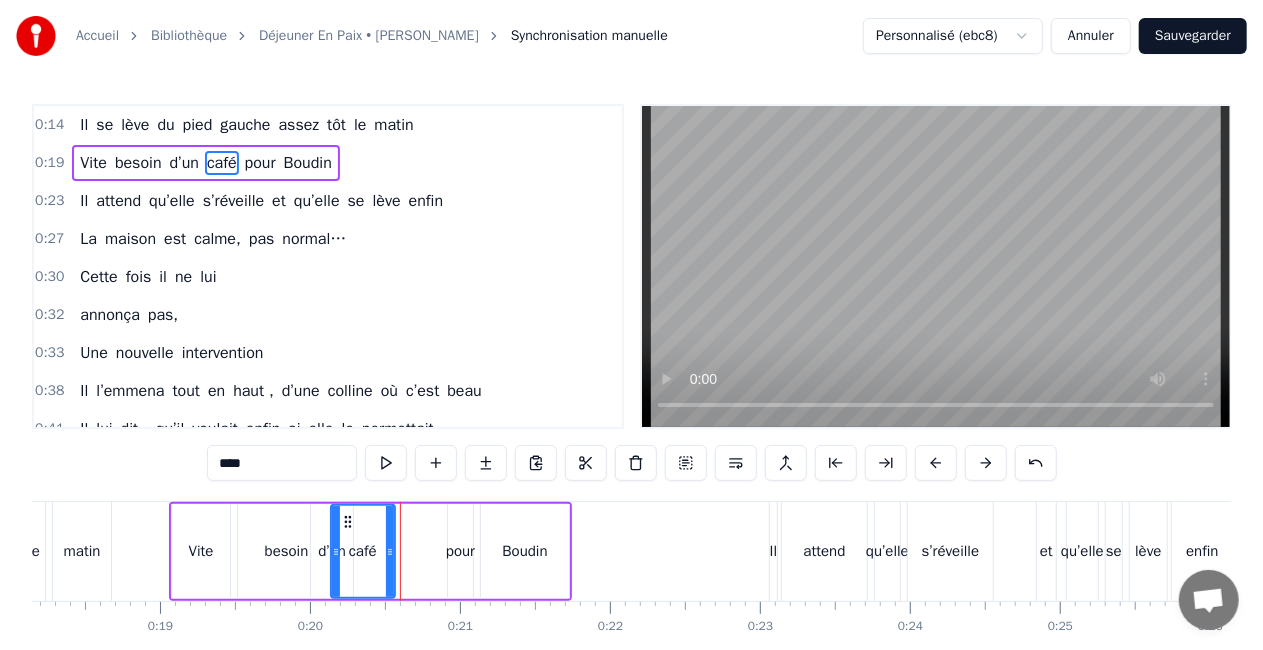 click on "0:14 Il se lève du pied gauche assez tôt le matin 0:19 Vite besoin d’un café pour Boudin 0:23 Il attend qu’elle s’réveille et qu’elle se lève enfin 0:27 La maison est calme, pas normal… 0:30 Cette fois il ne lui 0:32 annonça pas, 0:33 Une nouvelle intervention 0:38 Il l’emmena tout en haut , d’une colline où c’est beau 0:41 Il lui dit , qu’il voulait enfin si elle le permettait 0:45 Et si on se mariait  ? 0:52 Et si on se mariait  ? 1:00 10 ans maintenant, 1:02 qu’ils se se sont rencontrés 1:04 Grâce à l’aide d’une épatante kiné 1:08 Un gros mal de dos, 1:10 Un genou qui vieillit 1:13 On peut lui dire un gros bravo tout d' même 1:16 Elle prend son vin blanc en riant, 1:20 c’est bientôt elle, la reine 1:24 40 ans, deux enfants, 1:25 il était grand temps quand même  ! 1:27 qu’il lui dise , qu’il voulait enfin si elle le permettait 1:31 Et si on se mariait  ? 1:38 Si on se mariait  ? 1:45 Ooooohhh si on se mariait  ? 2:01 Aujourd’hui c’est samedi, on est tous tu" at bounding box center [631, 403] 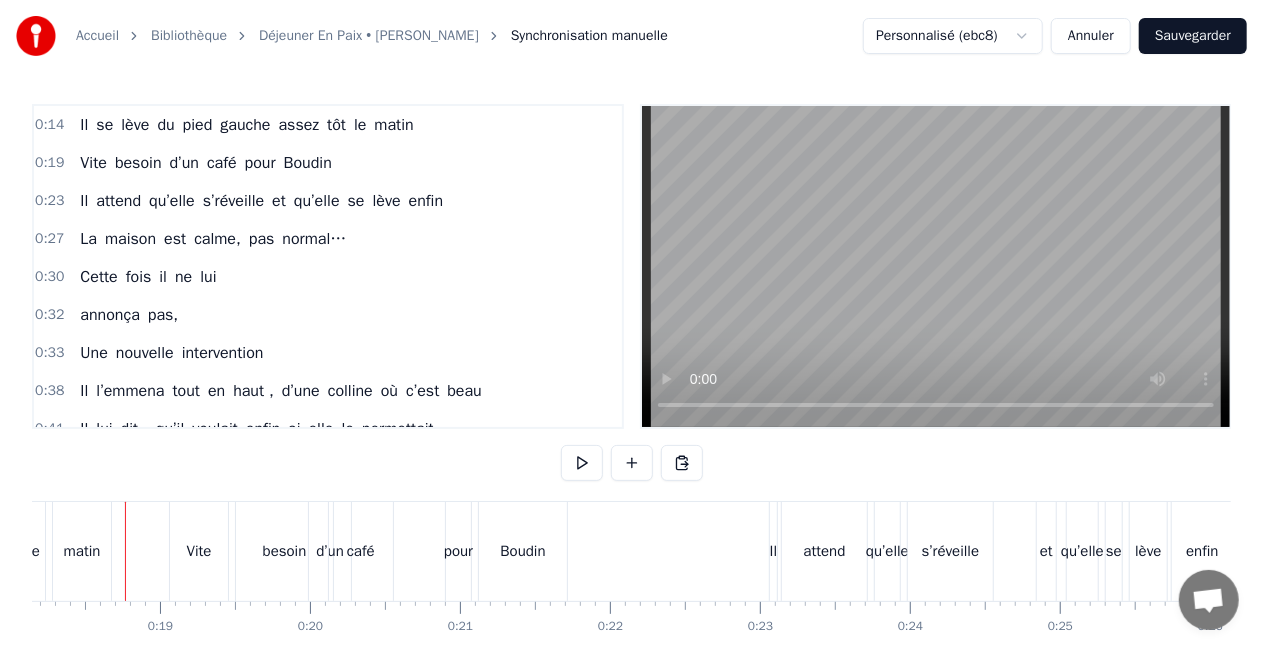 scroll, scrollTop: 0, scrollLeft: 2715, axis: horizontal 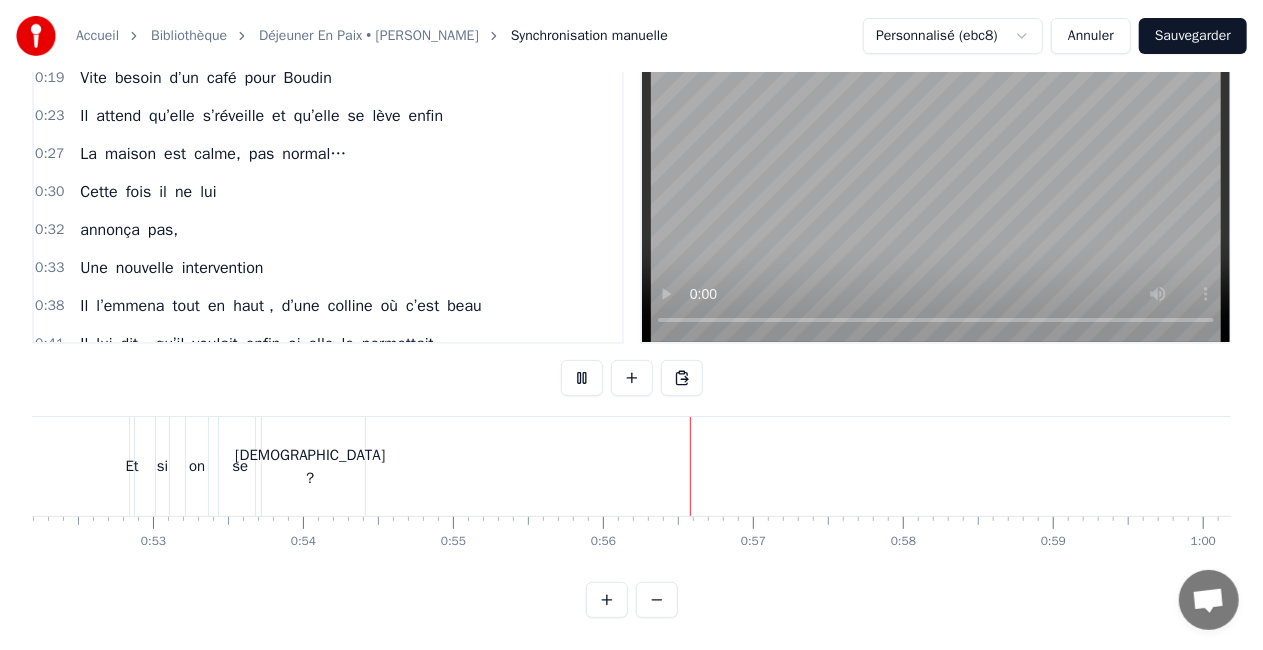 click on "0:32 annonça pas," at bounding box center (328, 230) 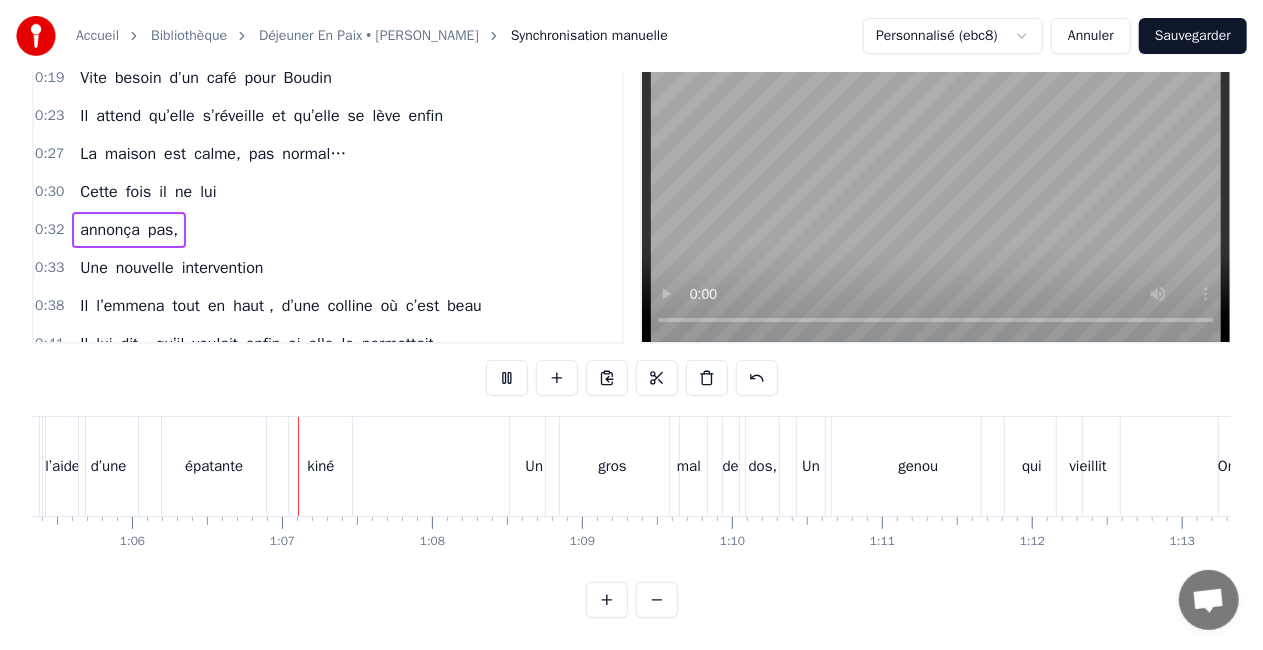 scroll, scrollTop: 0, scrollLeft: 9868, axis: horizontal 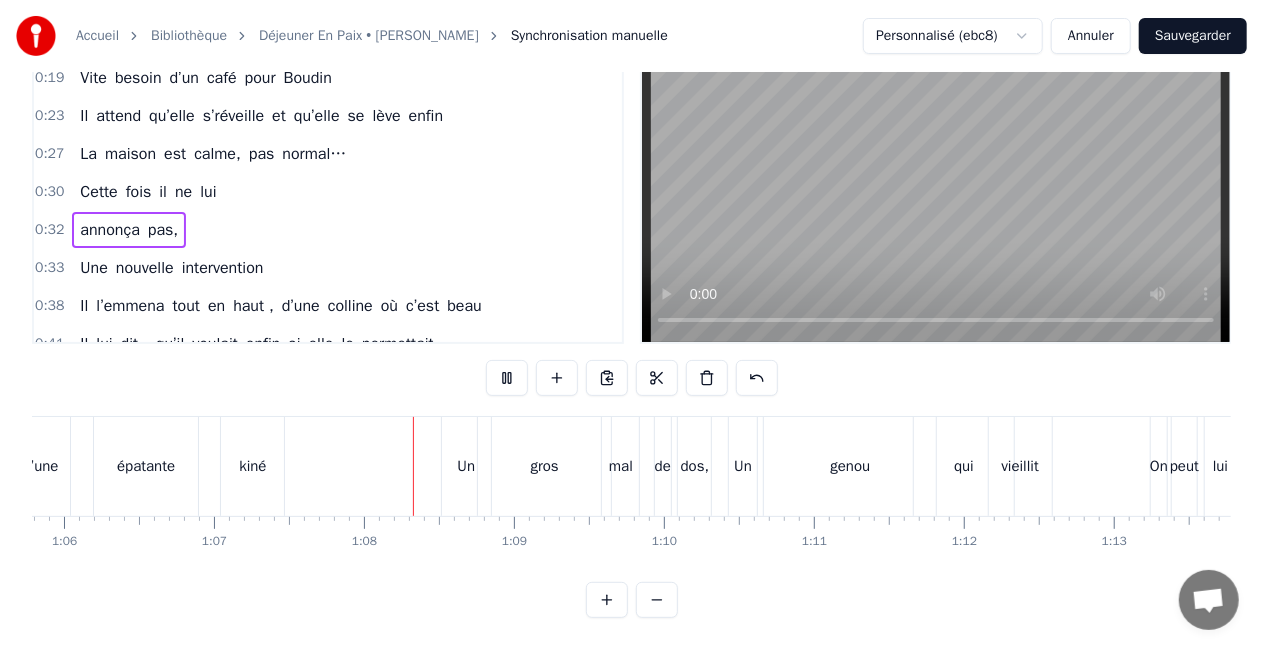 click on "épatante" at bounding box center [146, 466] 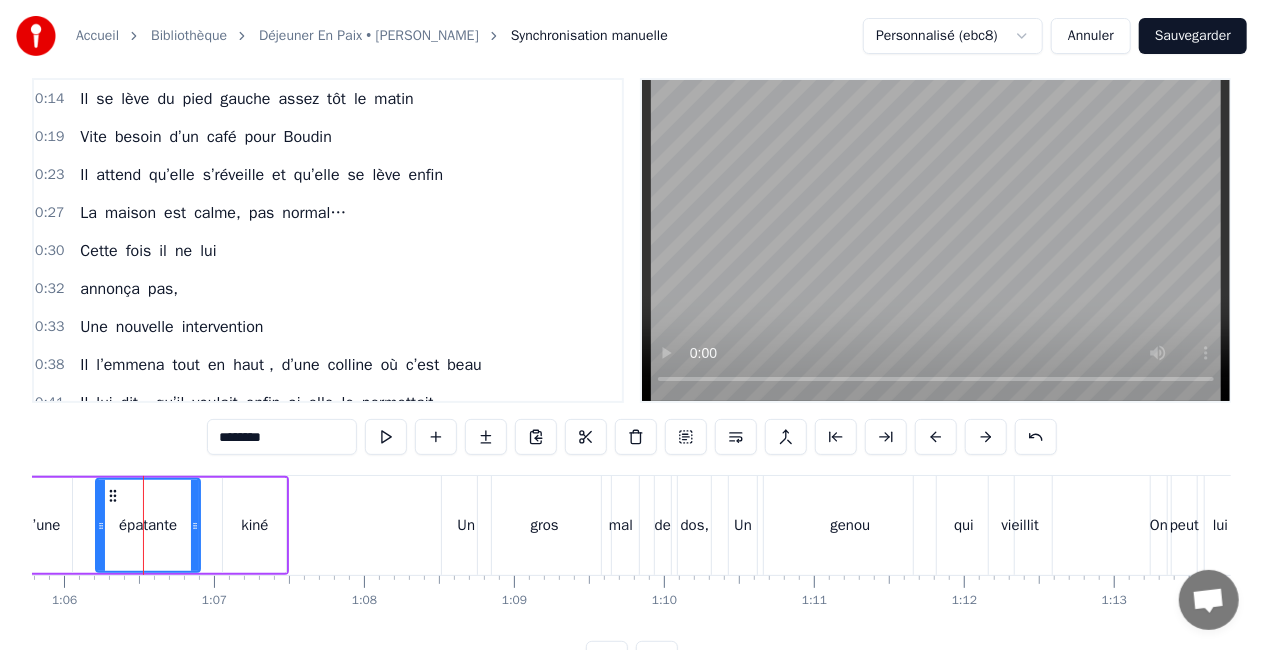 scroll, scrollTop: 0, scrollLeft: 0, axis: both 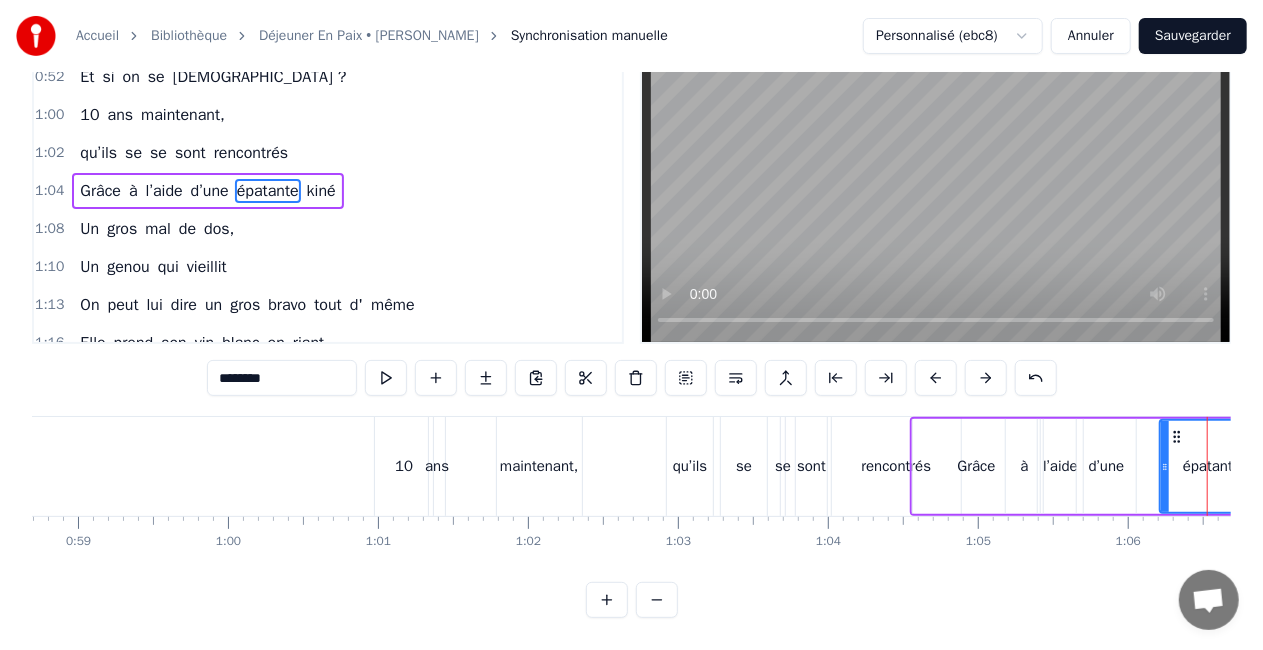 click on "10" at bounding box center [404, 466] 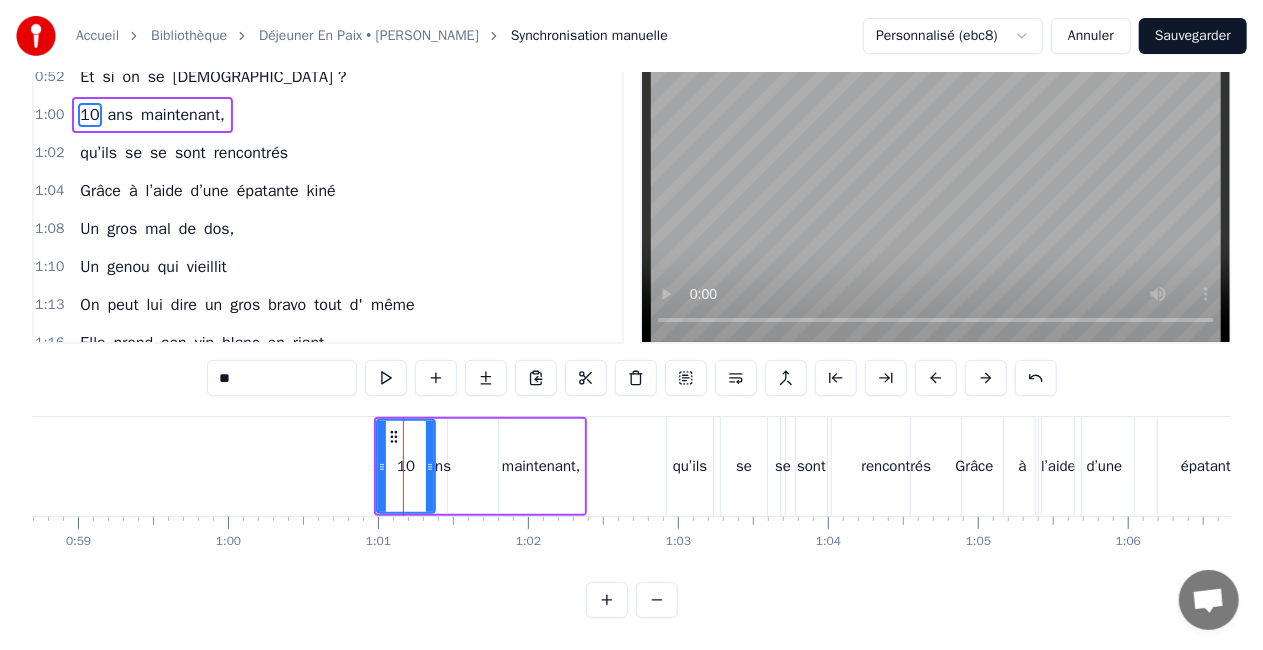 scroll, scrollTop: 0, scrollLeft: 0, axis: both 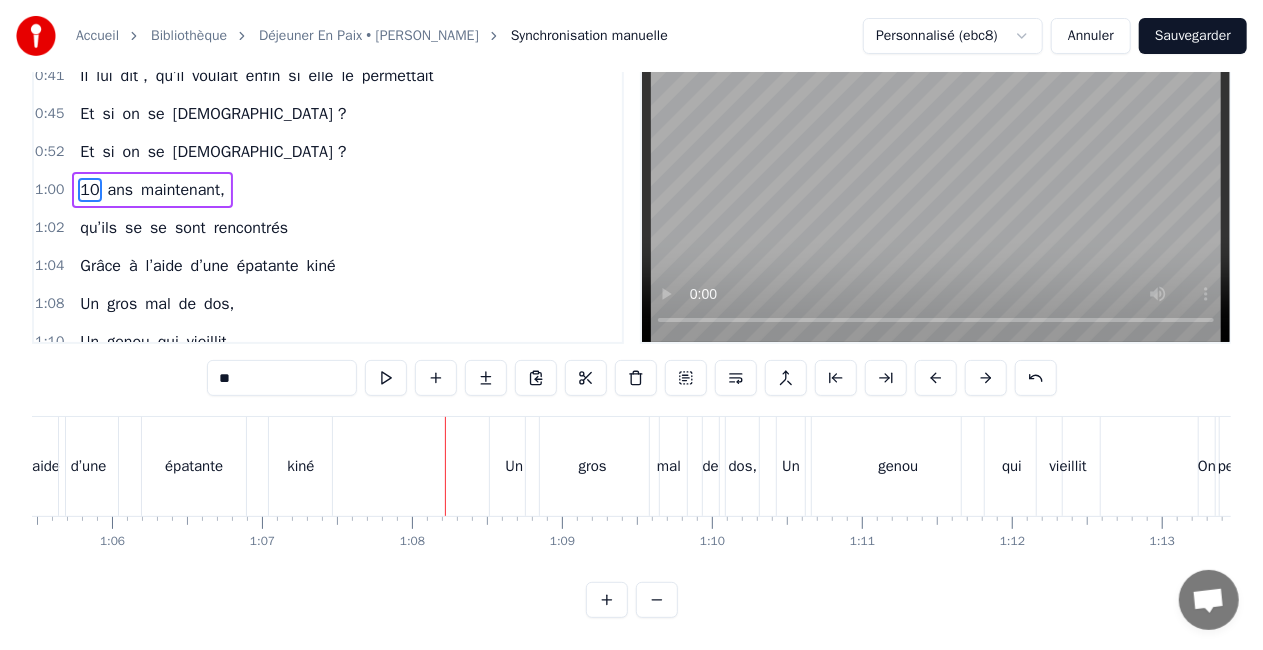 click on "épatante" at bounding box center (194, 466) 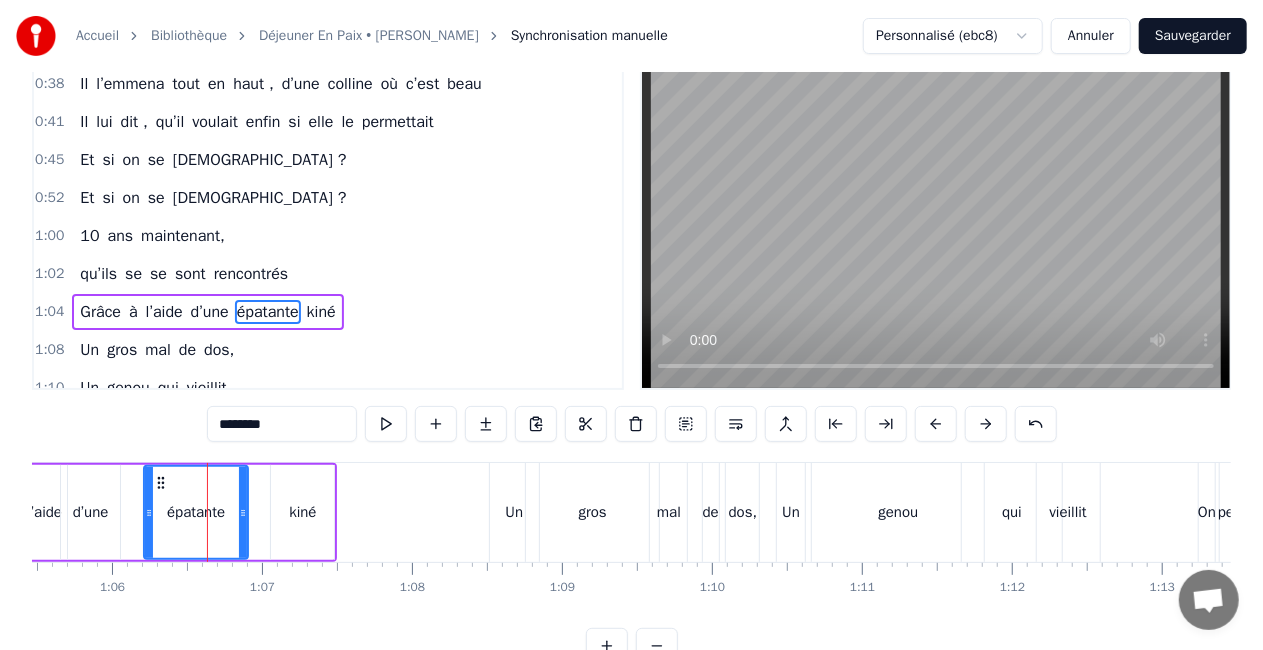 scroll, scrollTop: 0, scrollLeft: 0, axis: both 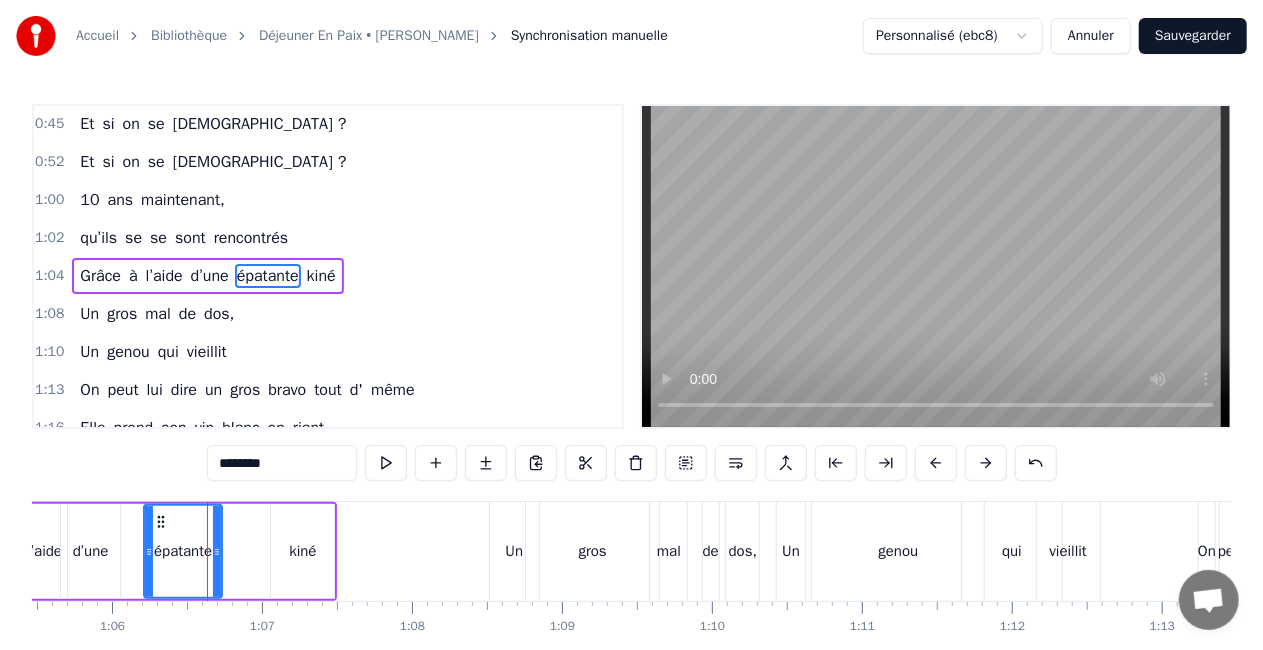 drag, startPoint x: 242, startPoint y: 552, endPoint x: 198, endPoint y: 558, distance: 44.407207 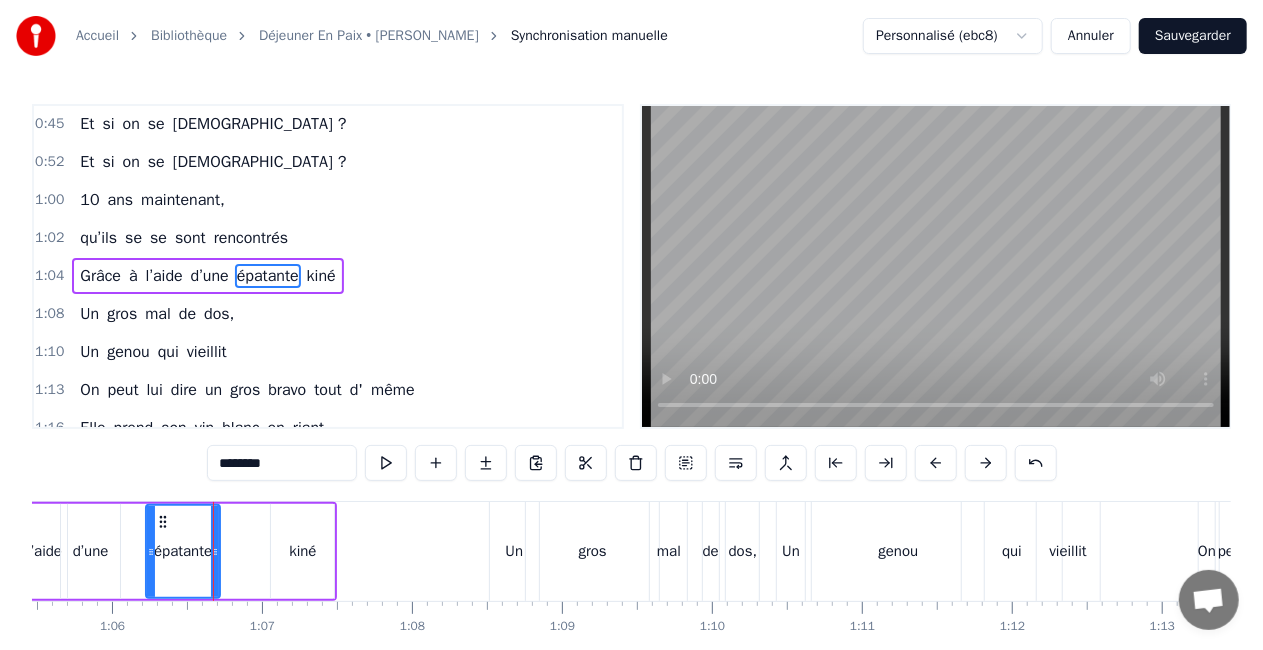 click 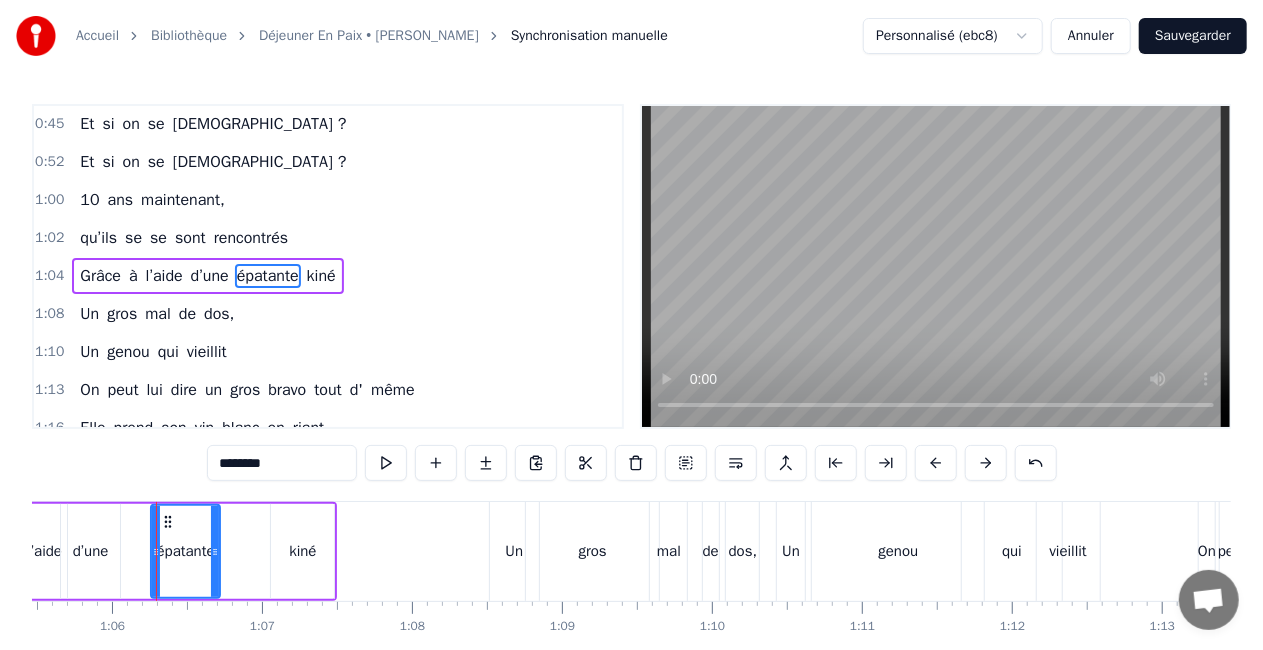 click on "d’une" at bounding box center (91, 551) 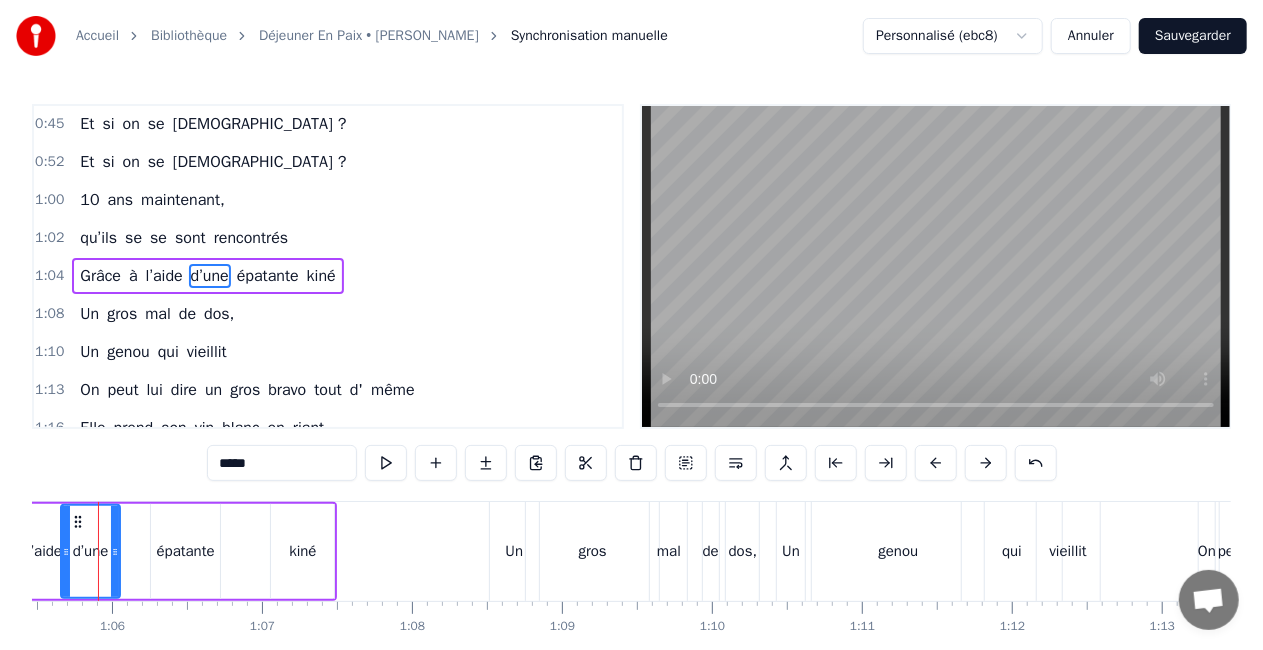 scroll, scrollTop: 0, scrollLeft: 9786, axis: horizontal 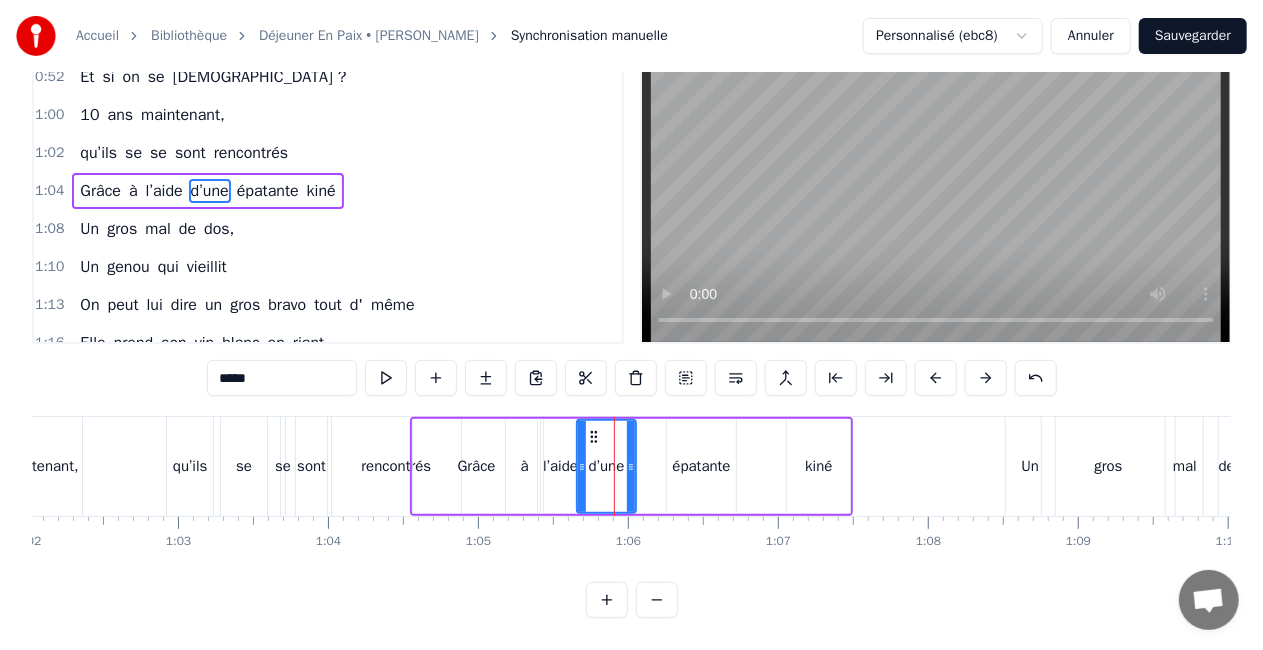 click at bounding box center (657, 600) 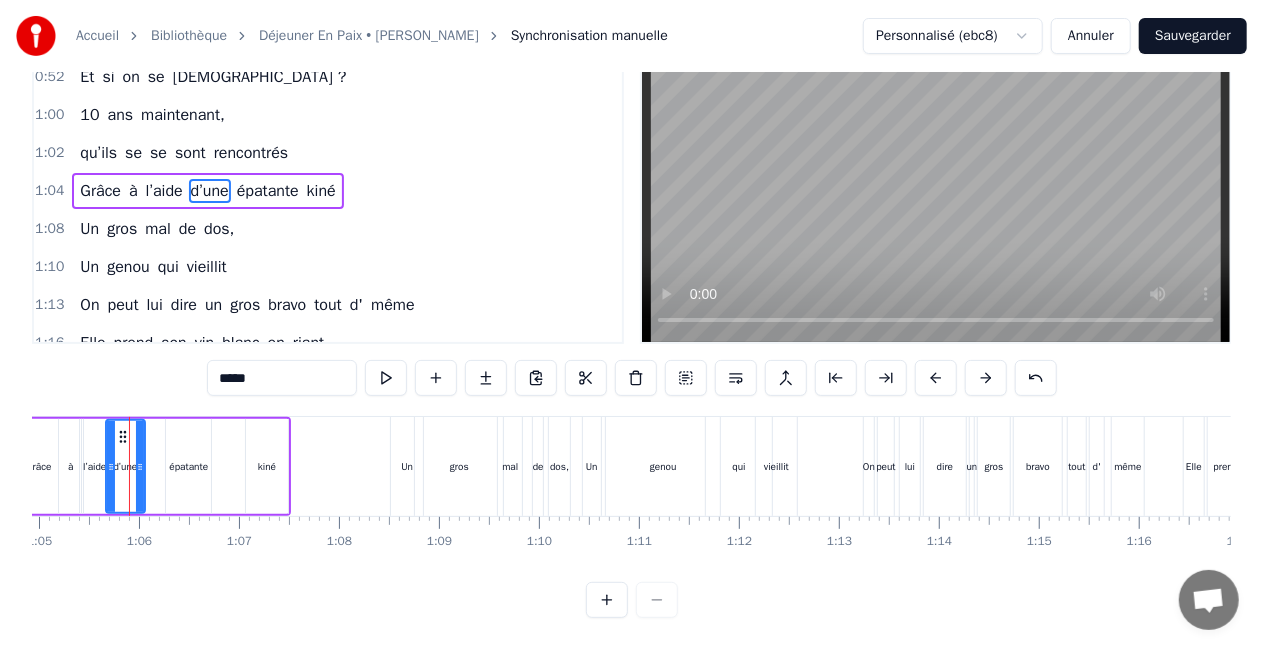 scroll, scrollTop: 0, scrollLeft: 6490, axis: horizontal 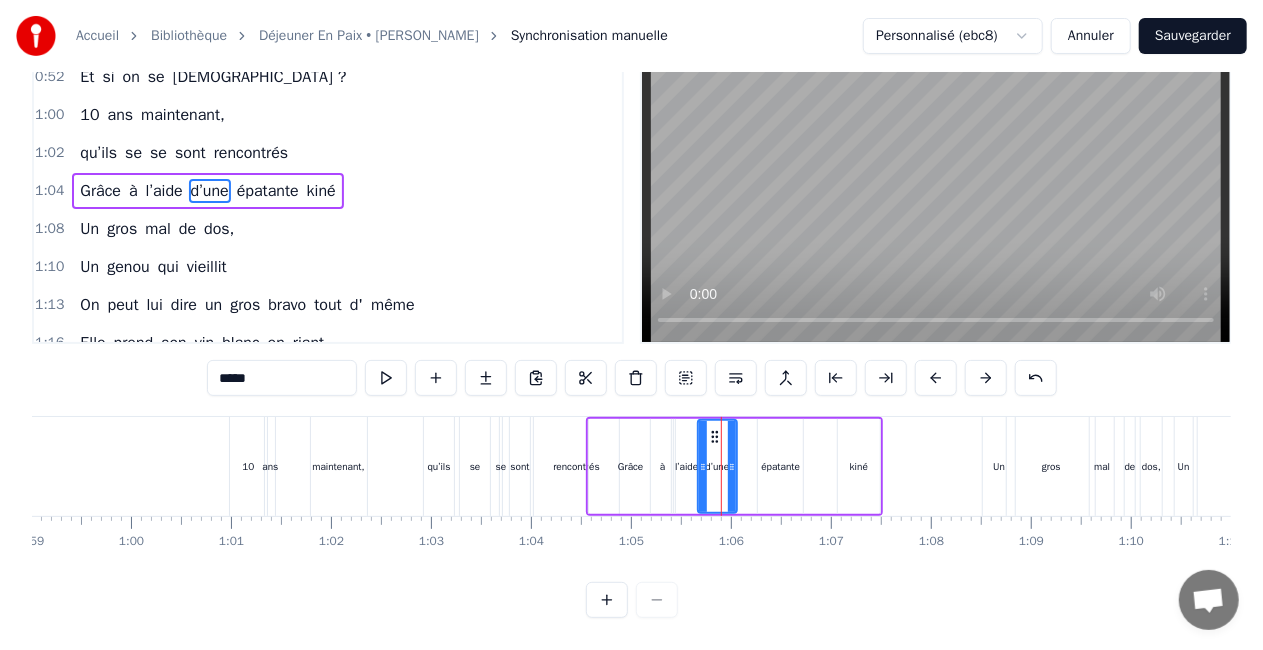 click on "0:14 Il se lève du pied gauche assez tôt le matin 0:19 Vite besoin d’un café pour Boudin 0:23 Il attend qu’elle s’réveille et qu’elle se lève enfin 0:27 La maison est calme, pas normal… 0:30 Cette fois il ne lui 0:32 annonça pas, 0:33 Une nouvelle intervention 0:38 Il l’emmena tout en haut , d’une colline où c’est beau 0:41 Il lui dit , qu’il voulait enfin si elle le permettait 0:45 Et si on se mariait  ? 0:52 Et si on se mariait  ? 1:00 10 ans maintenant, 1:02 qu’ils se se sont rencontrés 1:04 Grâce à l’aide d’une épatante kiné 1:08 Un gros mal de dos, 1:10 Un genou qui vieillit 1:13 On peut lui dire un gros bravo tout d' même 1:16 Elle prend son vin blanc en riant, 1:20 c’est bientôt elle, la reine 1:24 40 ans, deux enfants, 1:25 il était grand temps quand même  ! 1:27 qu’il lui dise , qu’il voulait enfin si elle le permettait 1:31 Et si on se mariait  ? 1:38 Si on se mariait  ? 1:45 Ooooohhh si on se mariait  ? 2:01 Aujourd’hui c’est samedi, on est tous tu" at bounding box center (631, 318) 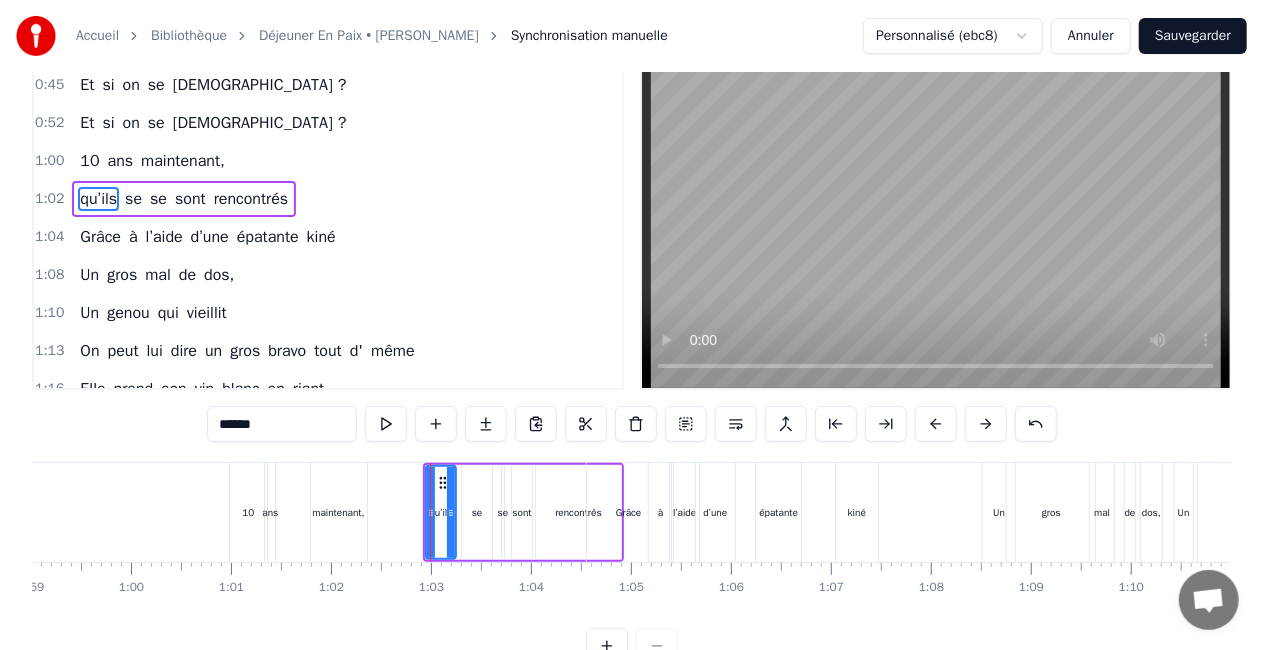 scroll, scrollTop: 0, scrollLeft: 0, axis: both 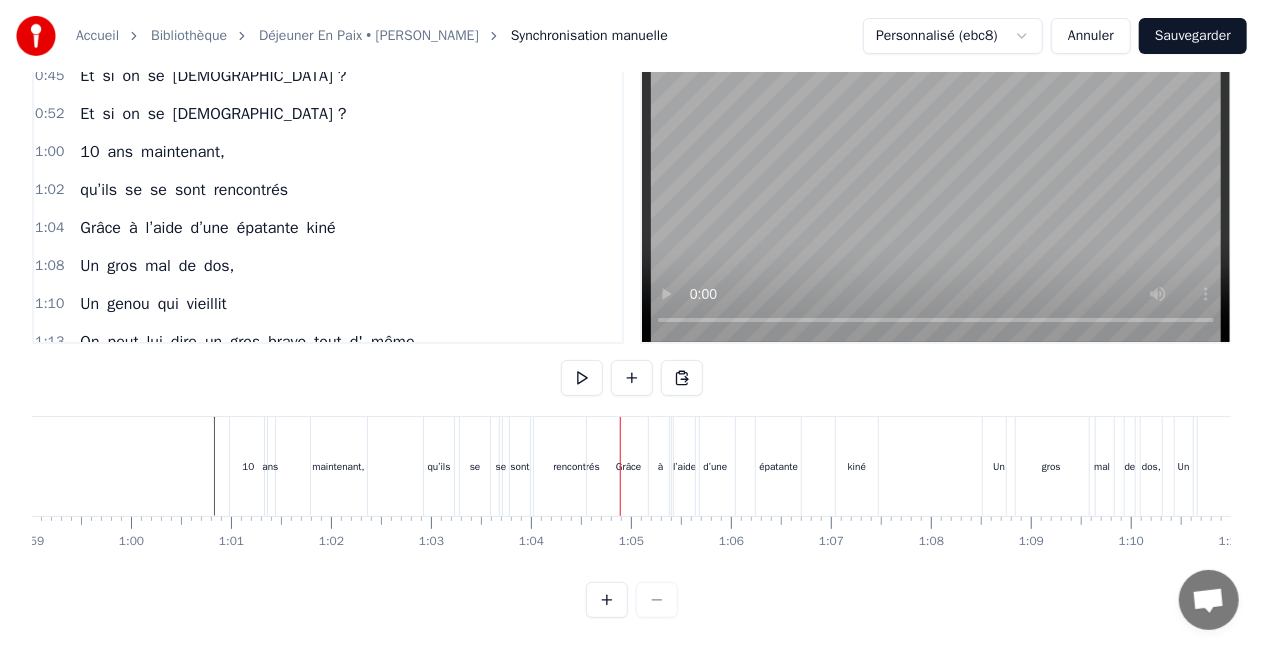 click on "rencontrés" at bounding box center [576, 466] 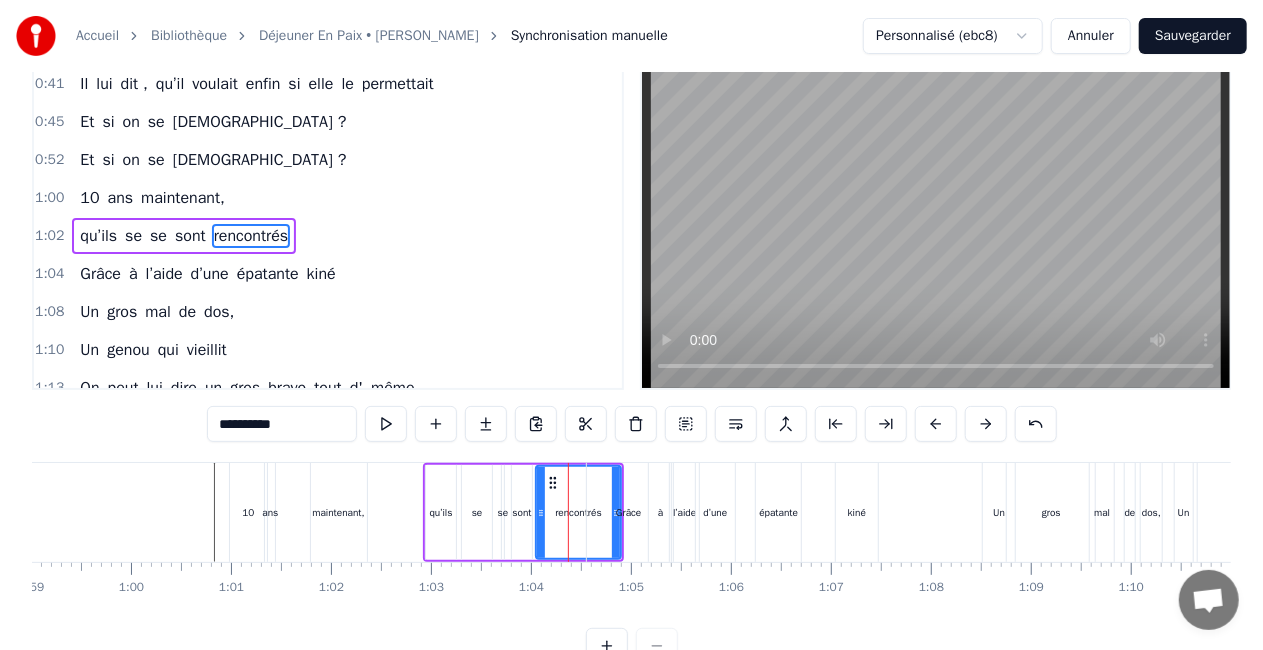 scroll, scrollTop: 0, scrollLeft: 0, axis: both 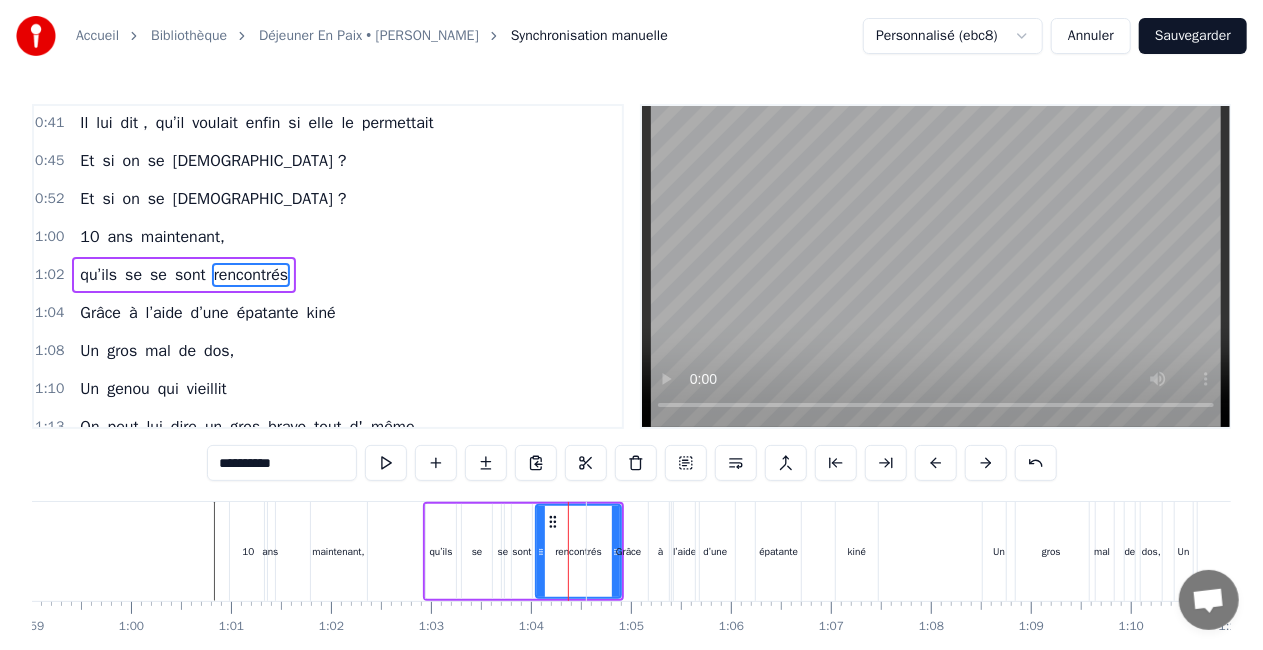 click on "Grâce" at bounding box center (628, 551) 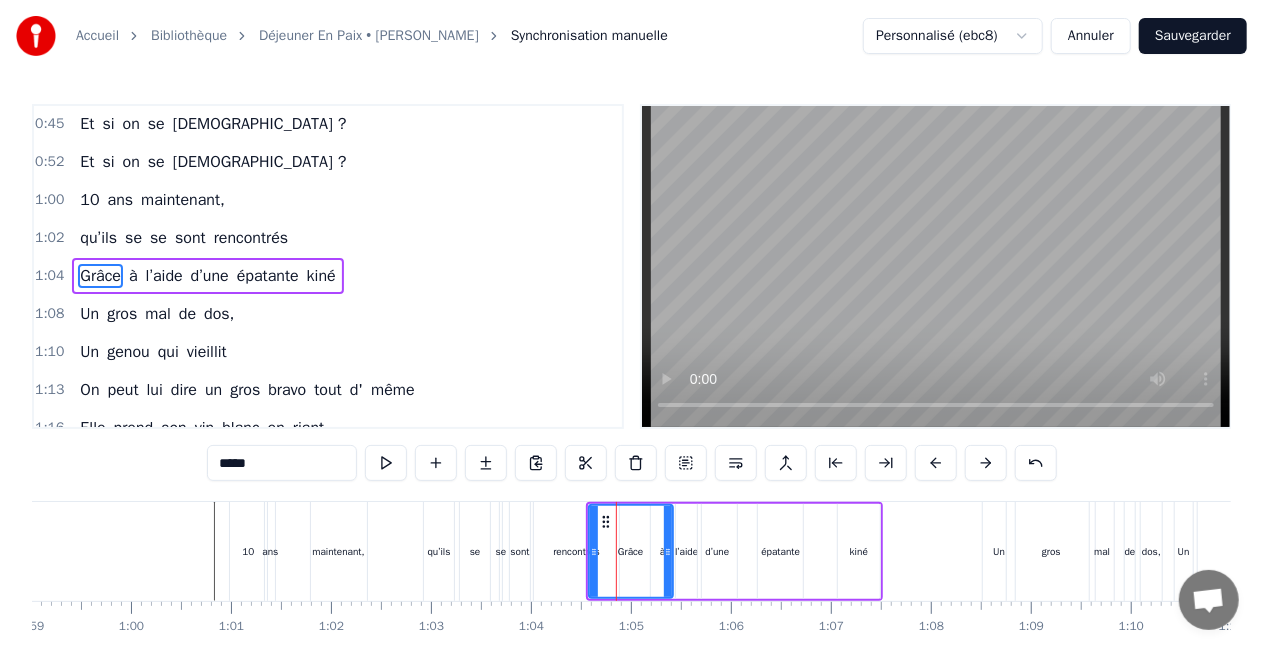 click on "rencontrés" at bounding box center [576, 551] 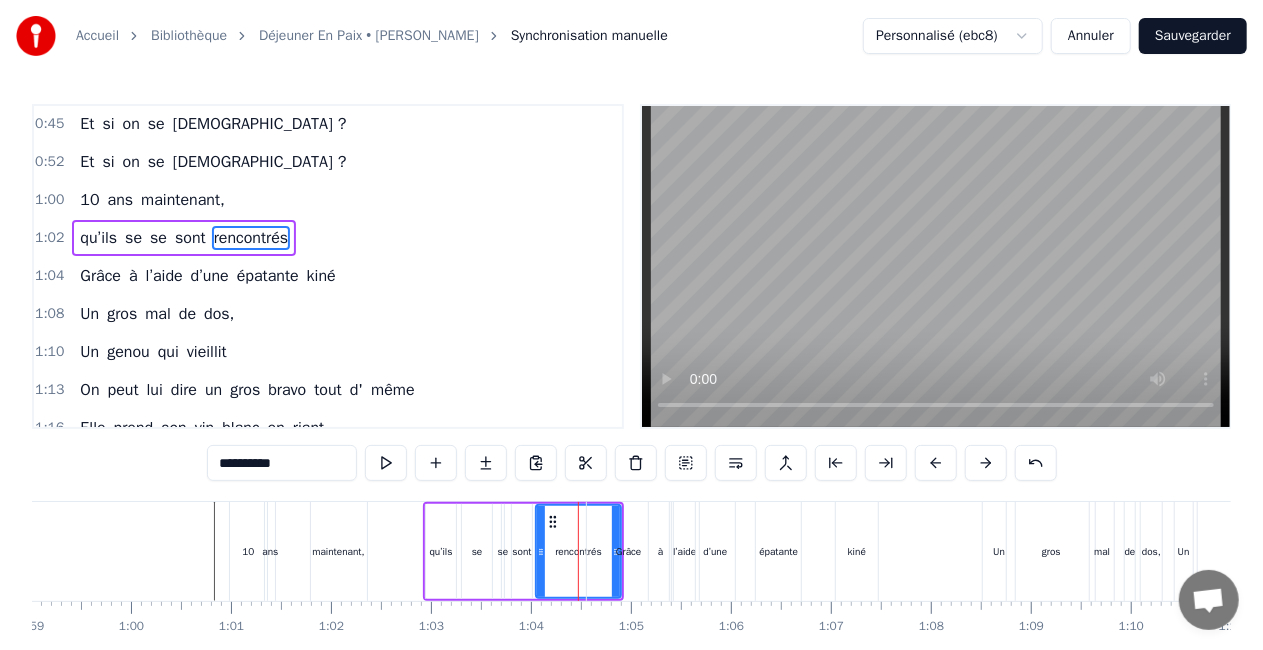 scroll, scrollTop: 306, scrollLeft: 0, axis: vertical 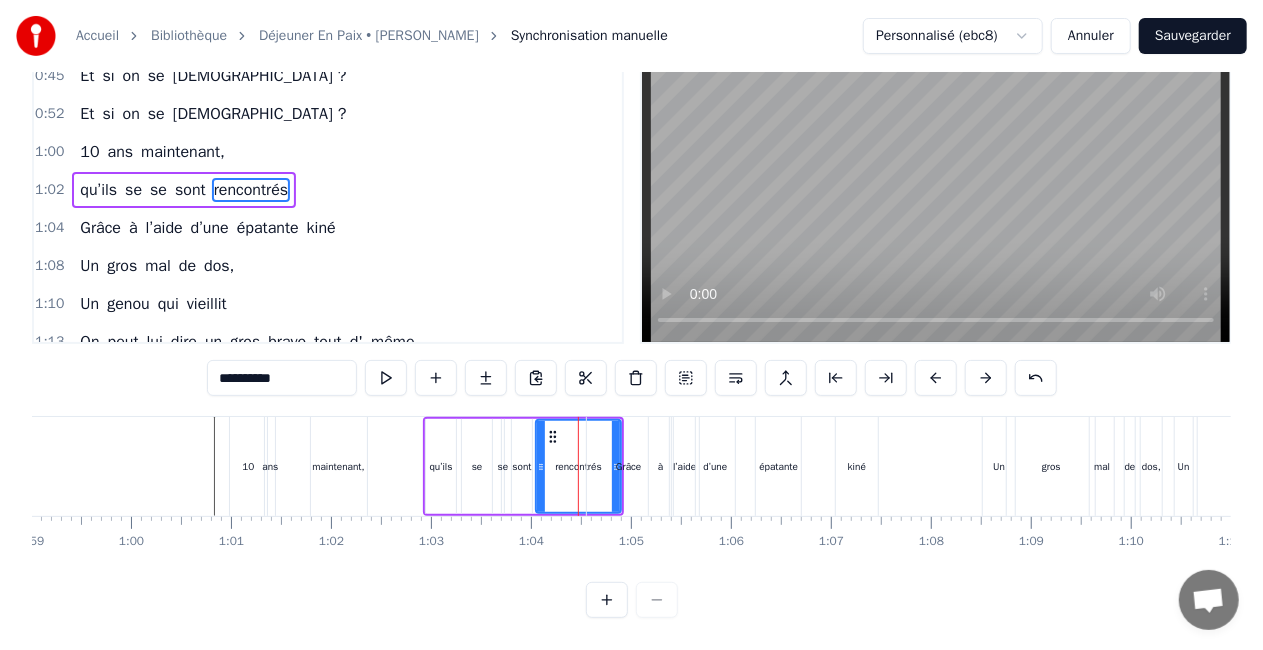 click at bounding box center [607, 600] 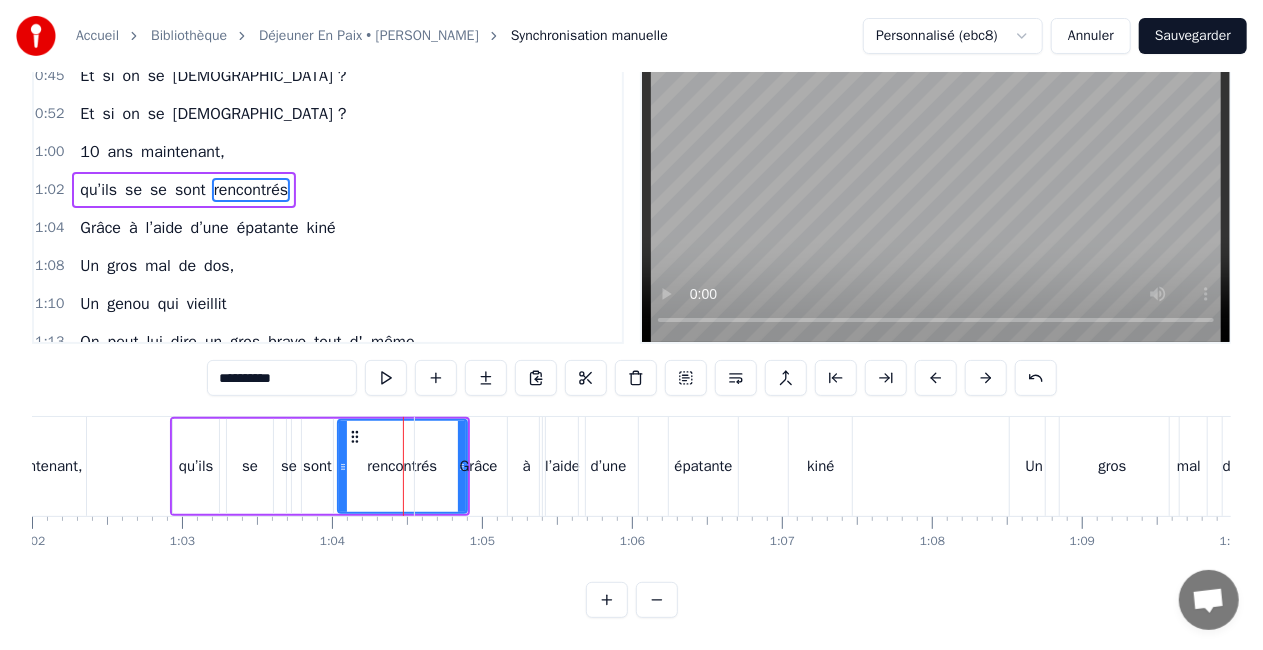 scroll, scrollTop: 0, scrollLeft: 9571, axis: horizontal 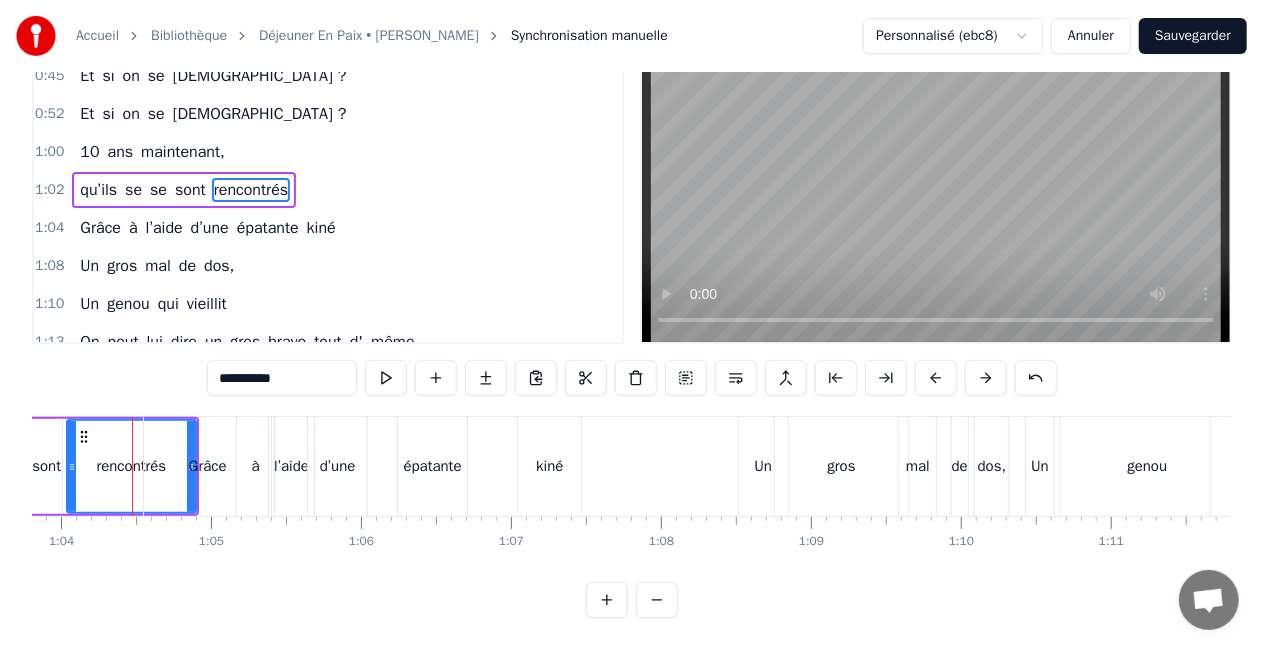 click at bounding box center (607, 600) 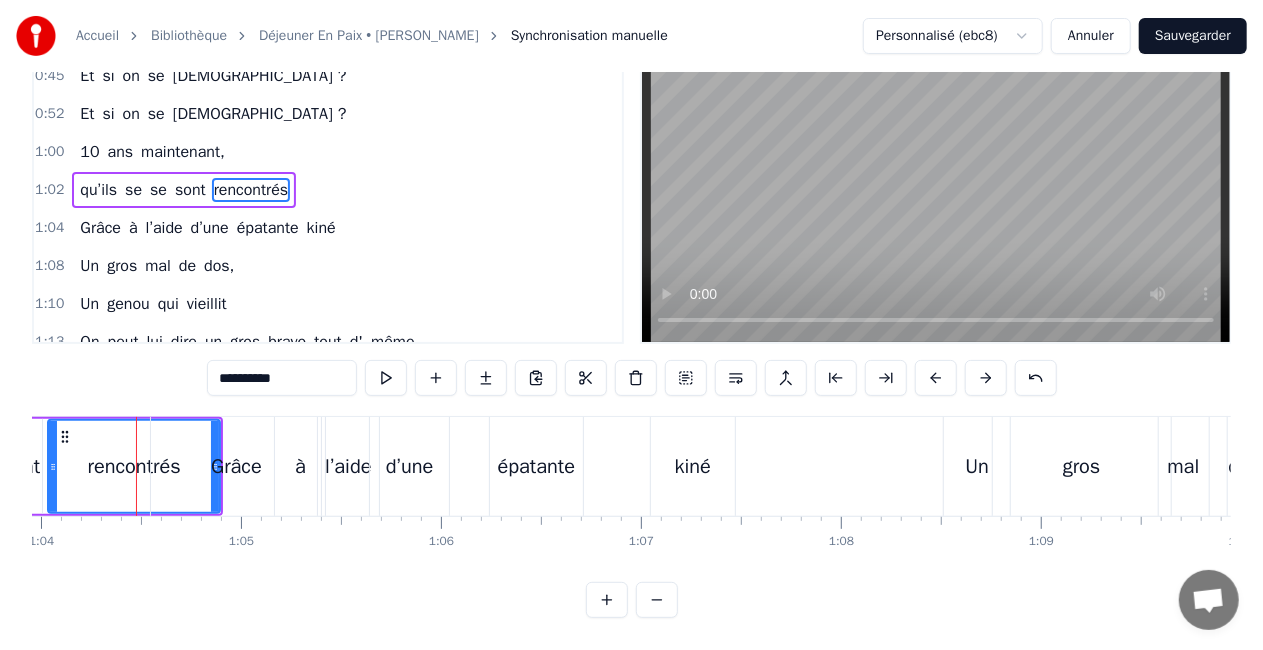 scroll, scrollTop: 0, scrollLeft: 12794, axis: horizontal 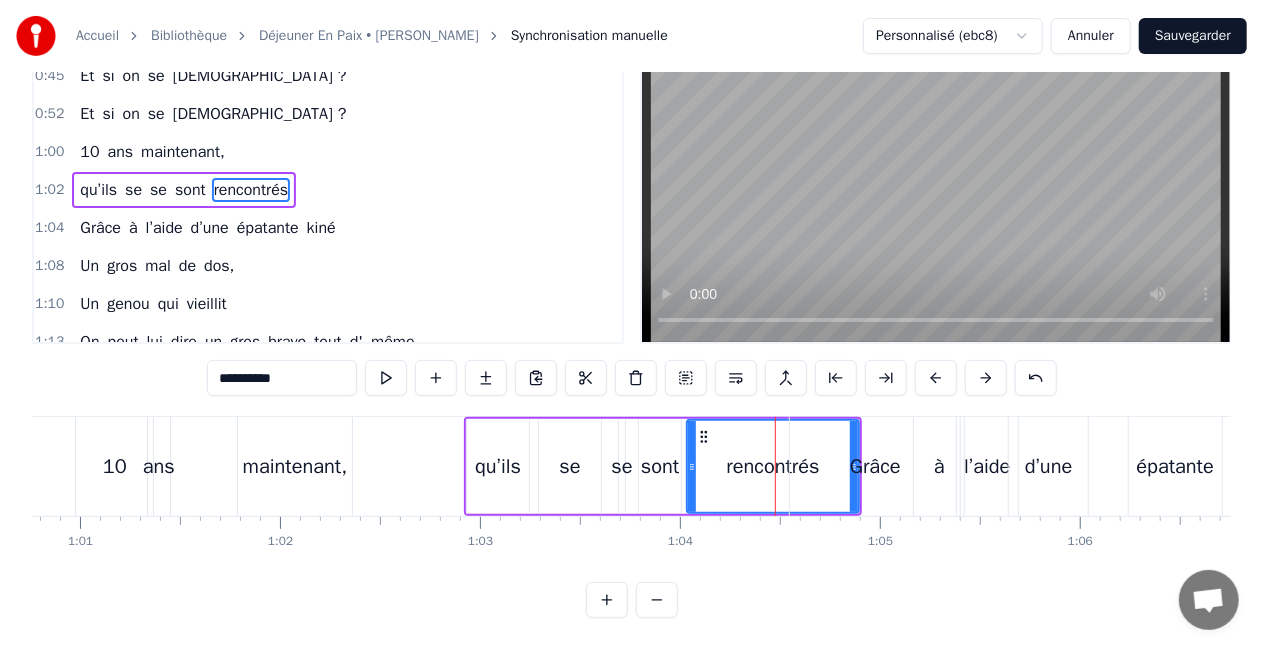 click on "Grâce" at bounding box center (875, 467) 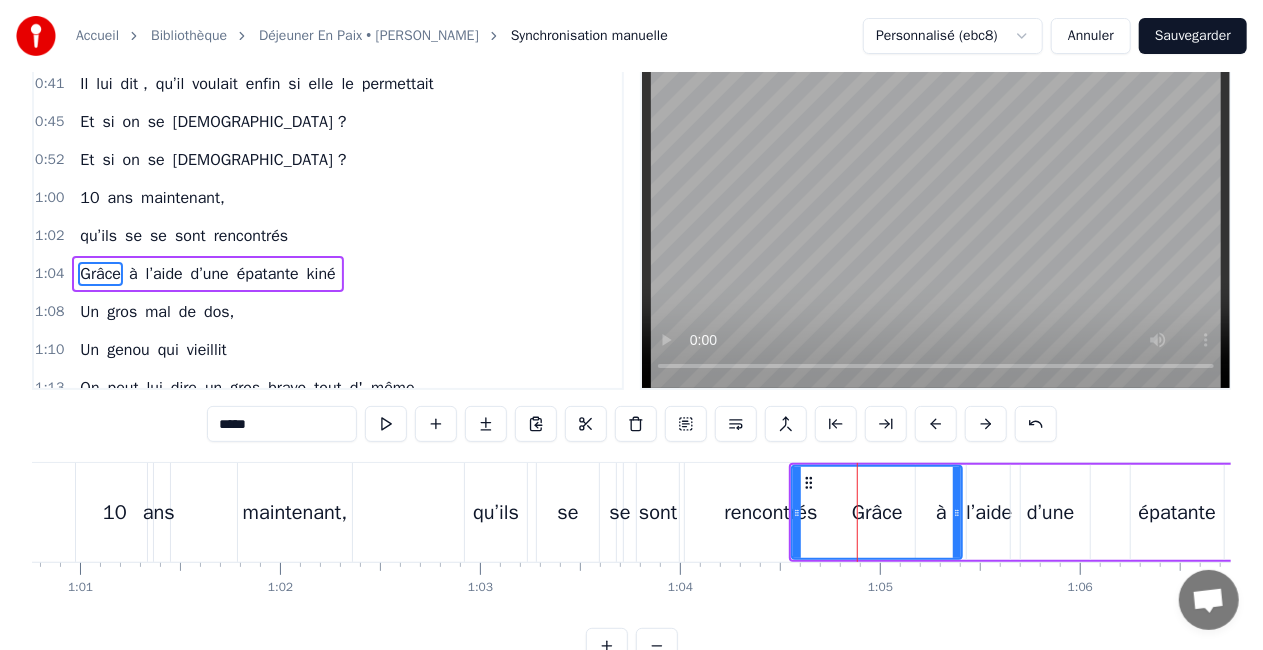 scroll, scrollTop: 0, scrollLeft: 0, axis: both 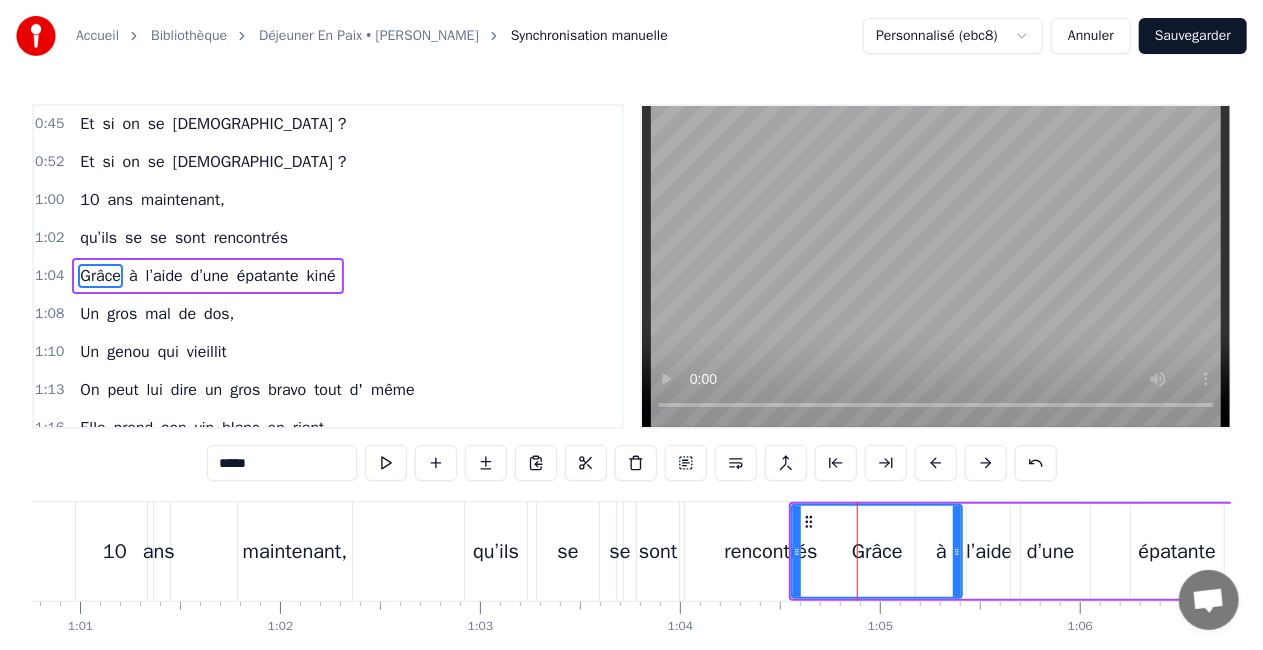 click on "rencontrés" at bounding box center [771, 552] 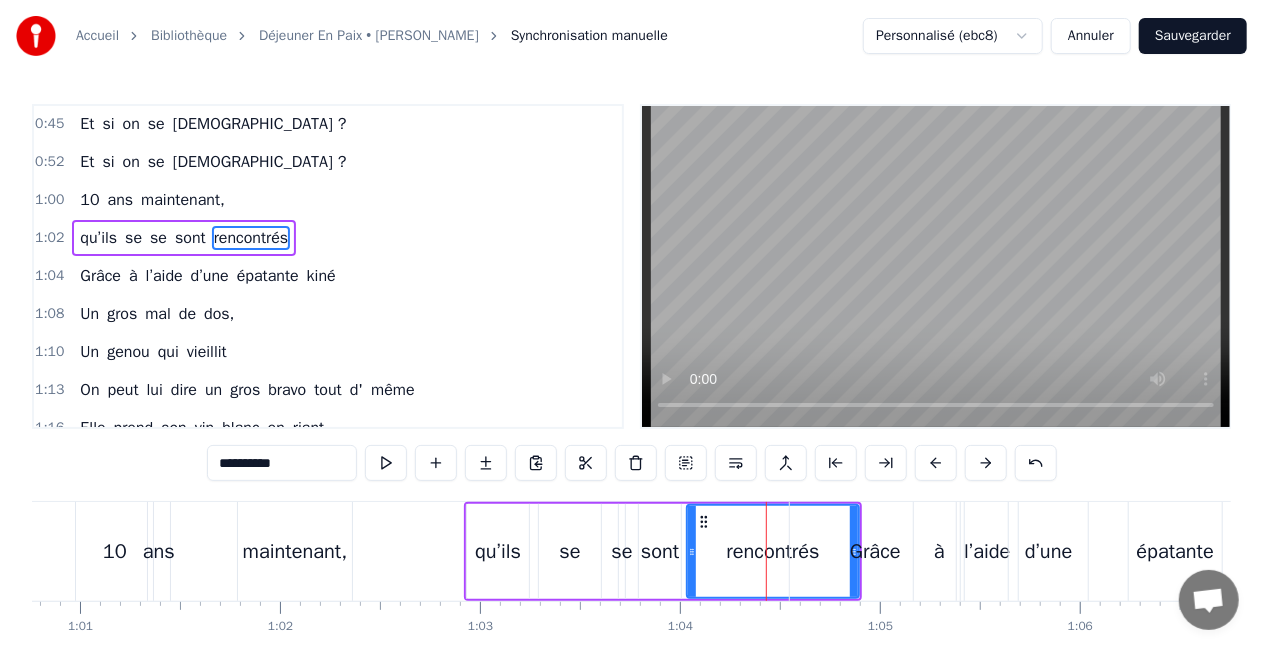 scroll, scrollTop: 306, scrollLeft: 0, axis: vertical 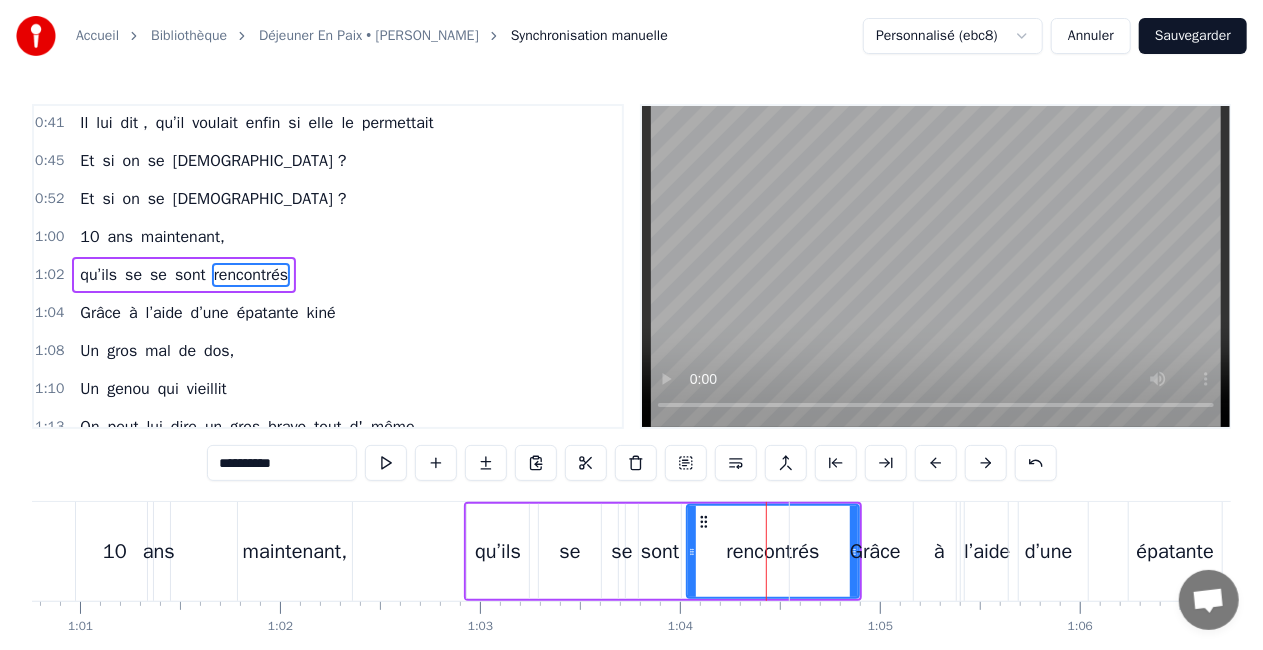 drag, startPoint x: 857, startPoint y: 550, endPoint x: 834, endPoint y: 552, distance: 23.086792 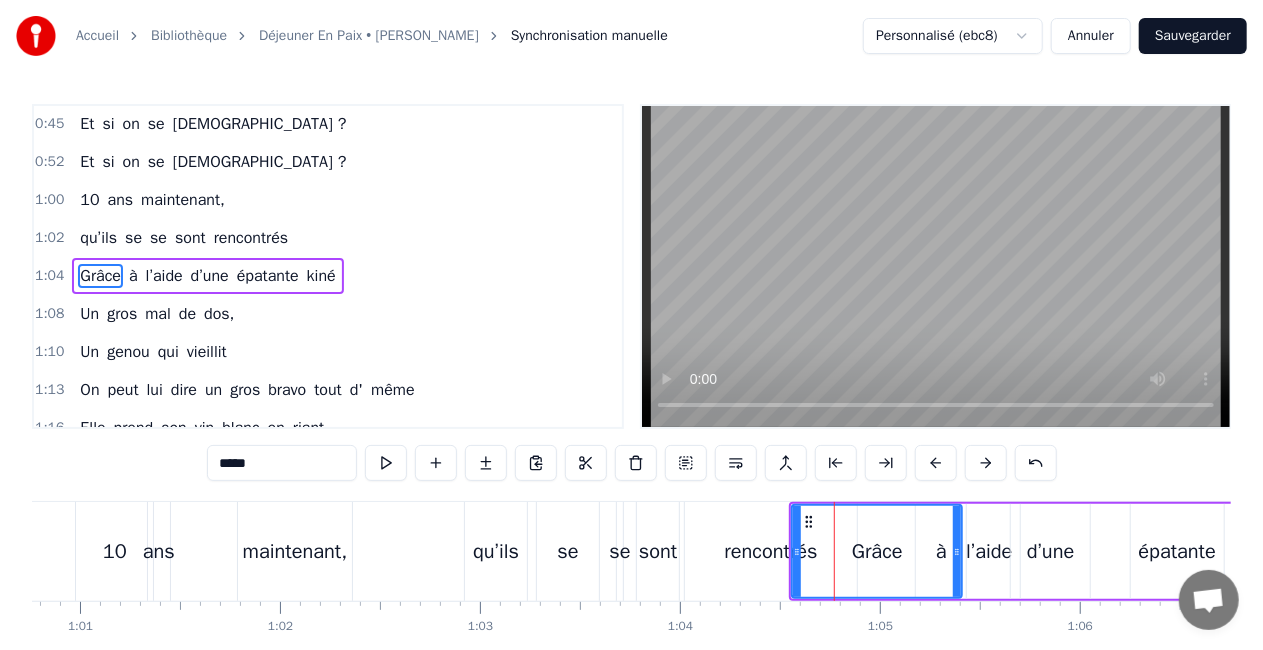 click on "rencontrés" at bounding box center [771, 552] 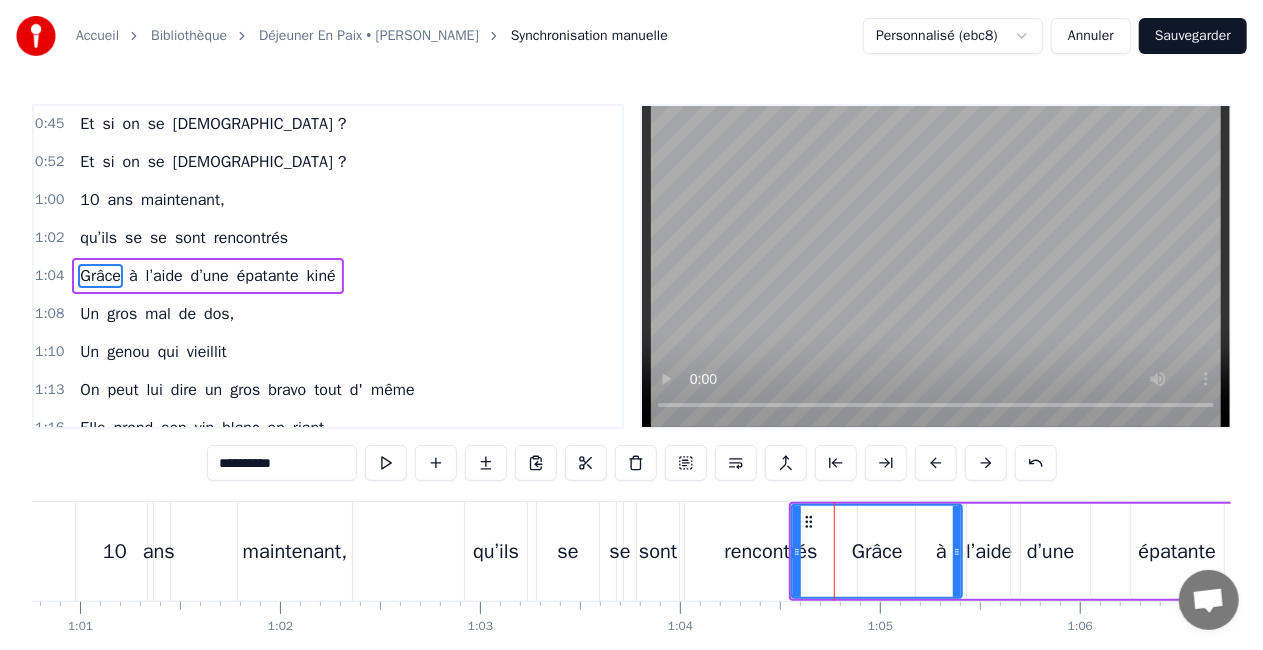 scroll, scrollTop: 306, scrollLeft: 0, axis: vertical 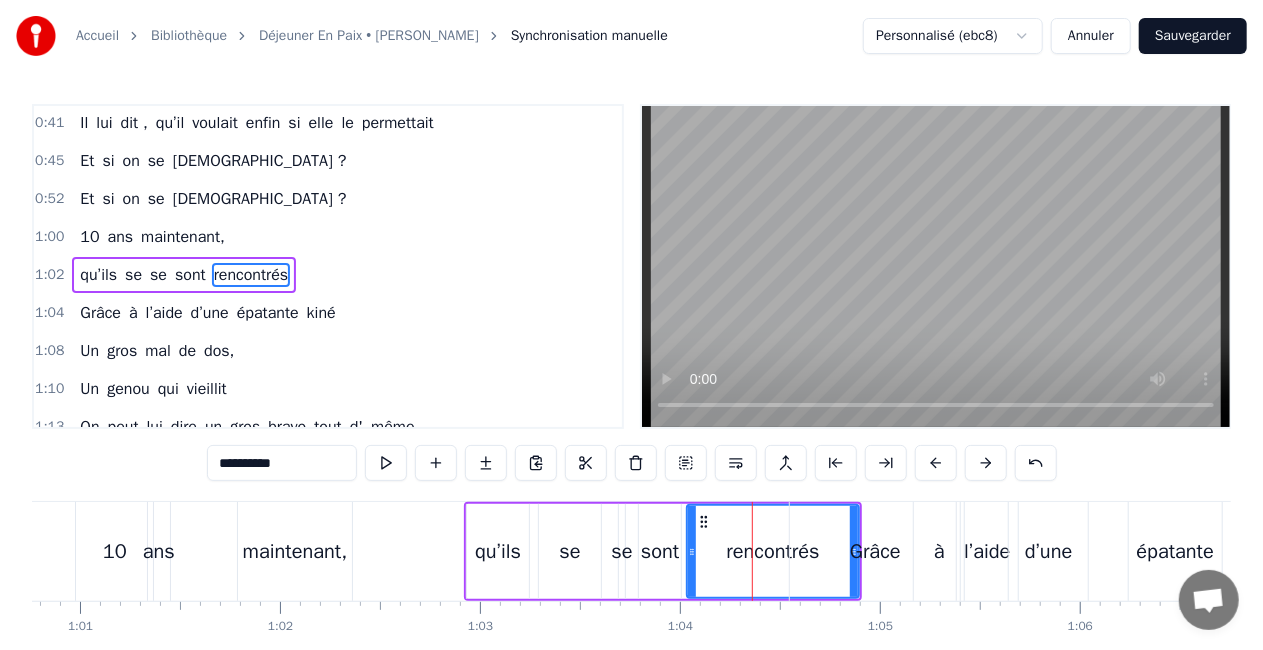 click on "Grâce" at bounding box center [875, 552] 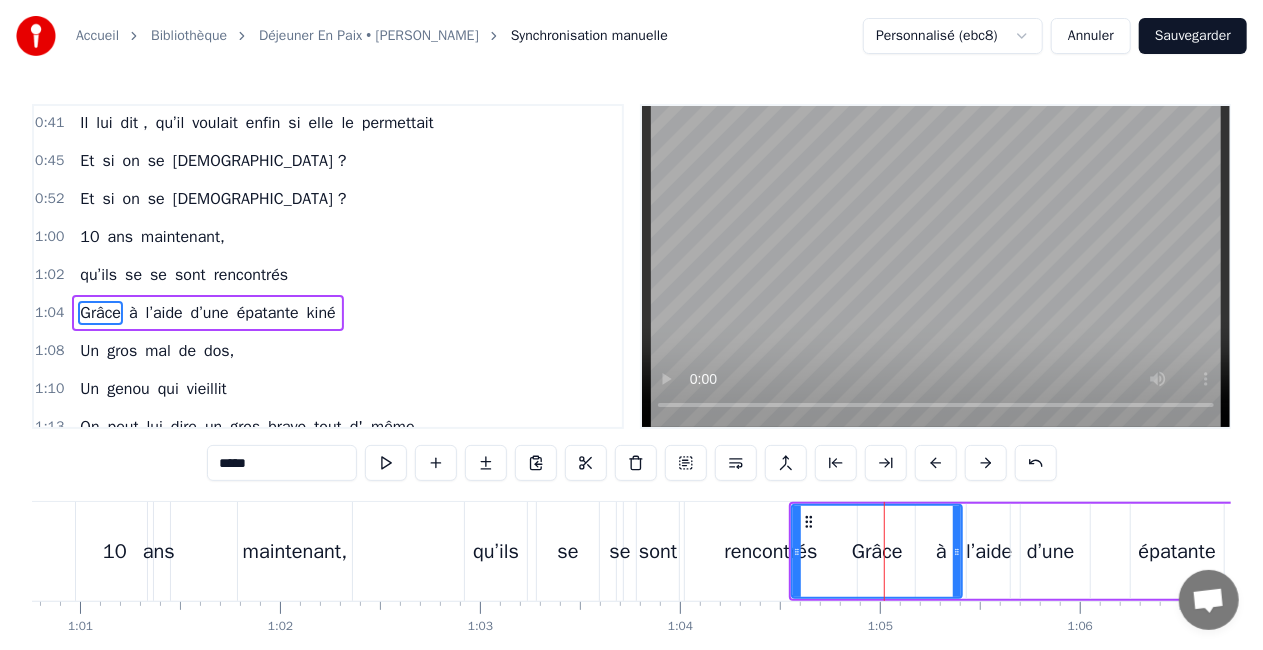 scroll, scrollTop: 343, scrollLeft: 0, axis: vertical 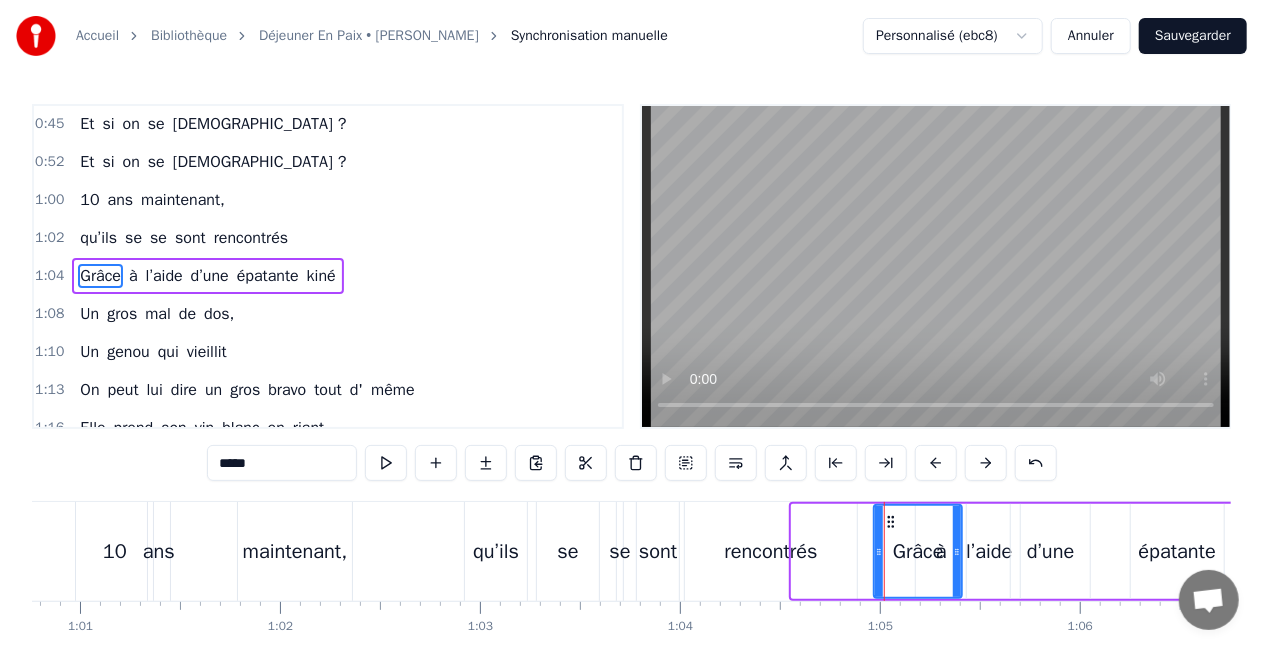 drag, startPoint x: 798, startPoint y: 552, endPoint x: 878, endPoint y: 544, distance: 80.399 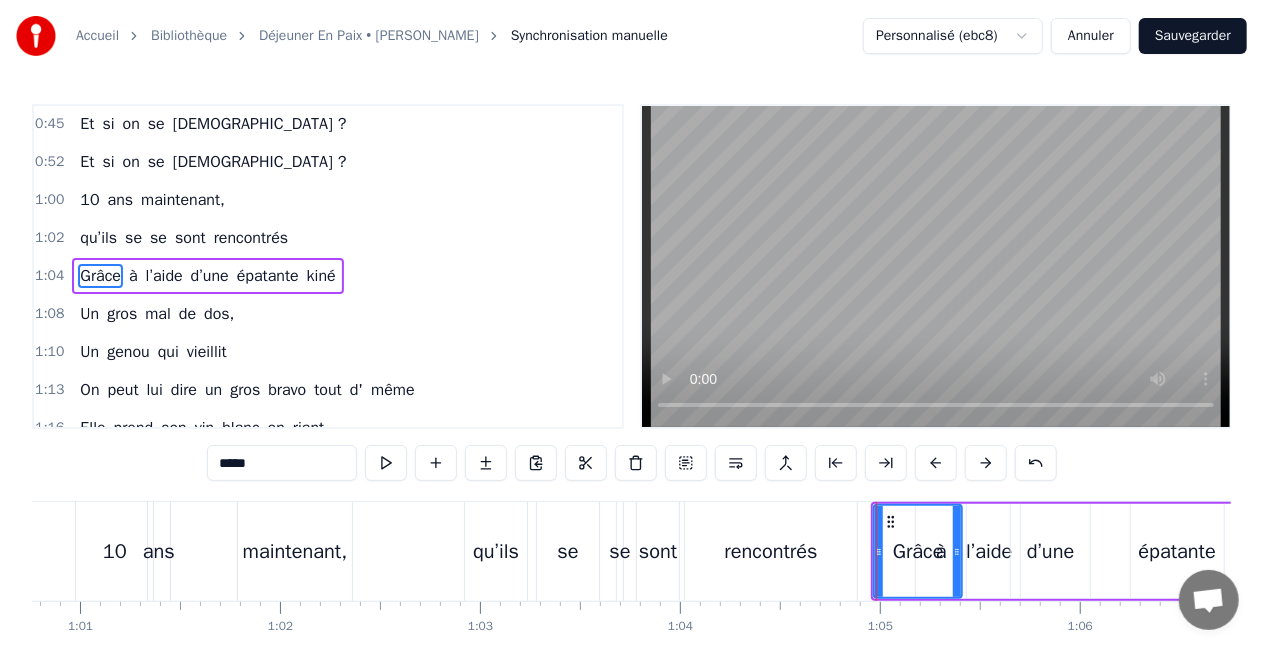click on "rencontrés" at bounding box center (771, 551) 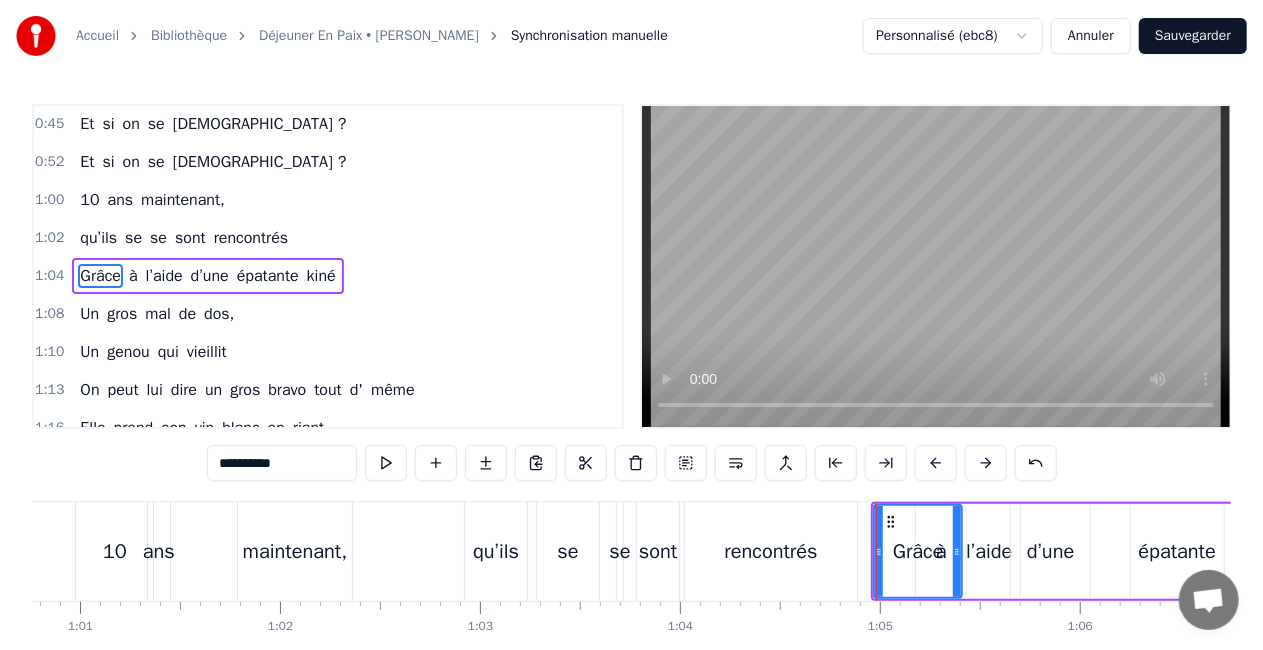 scroll, scrollTop: 306, scrollLeft: 0, axis: vertical 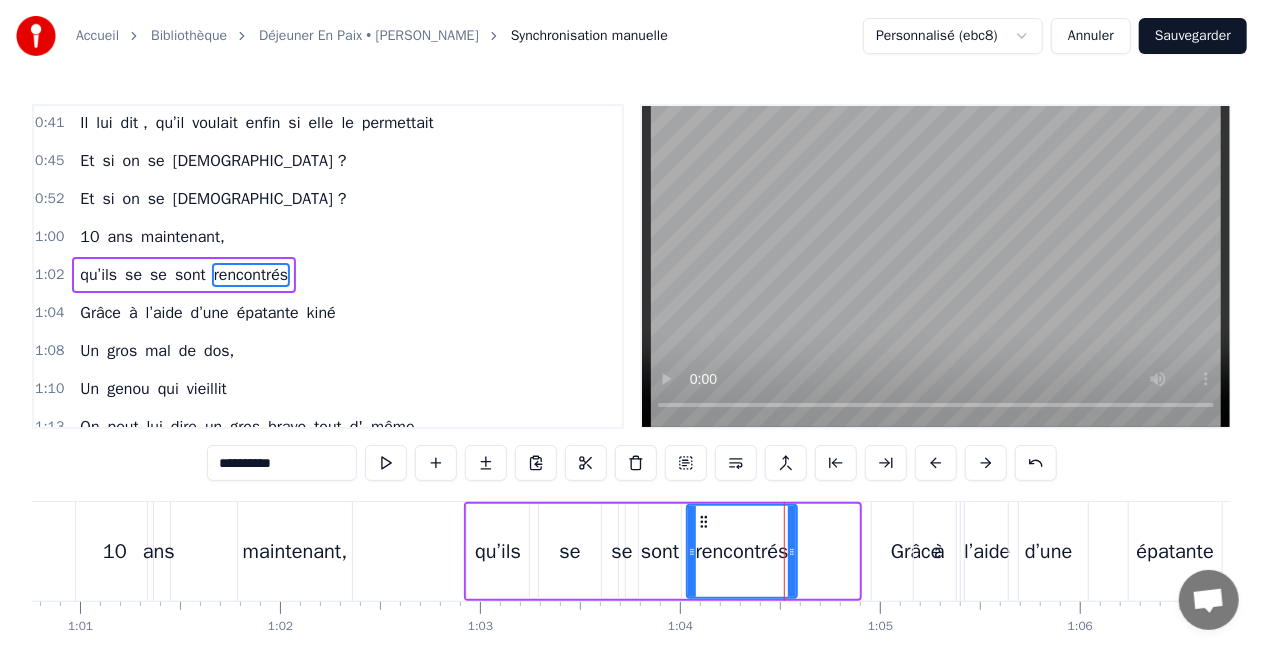 drag, startPoint x: 854, startPoint y: 555, endPoint x: 792, endPoint y: 560, distance: 62.201286 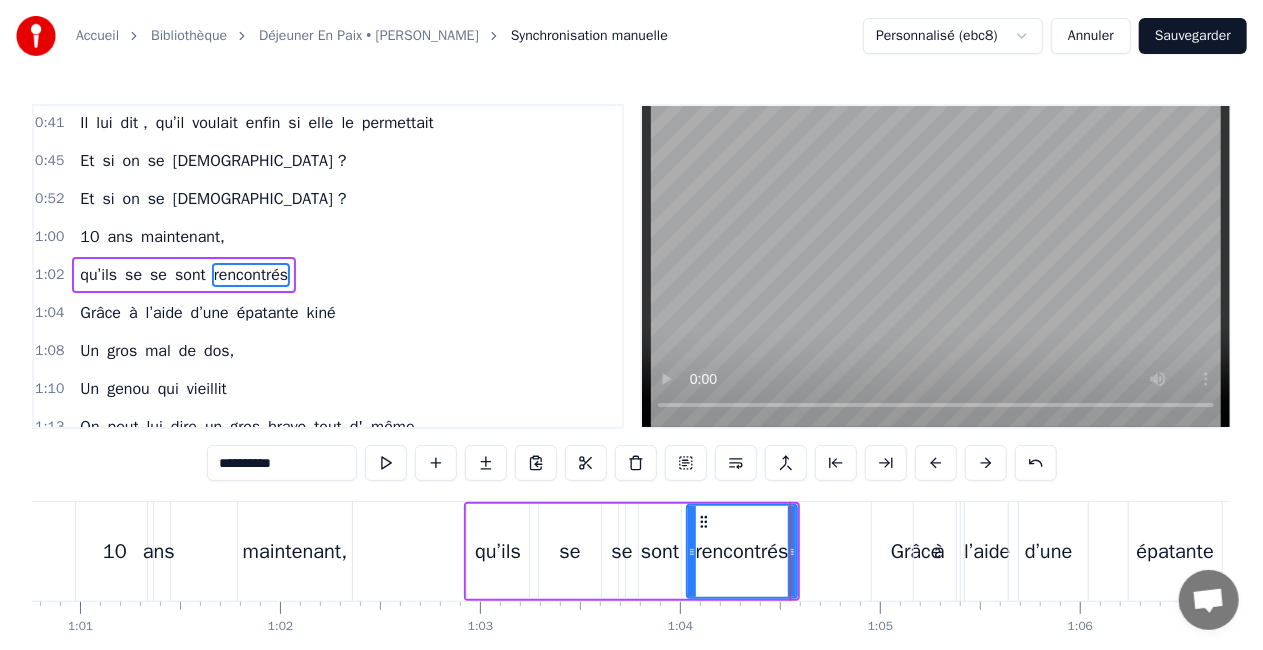 click on "Grâce" at bounding box center (916, 552) 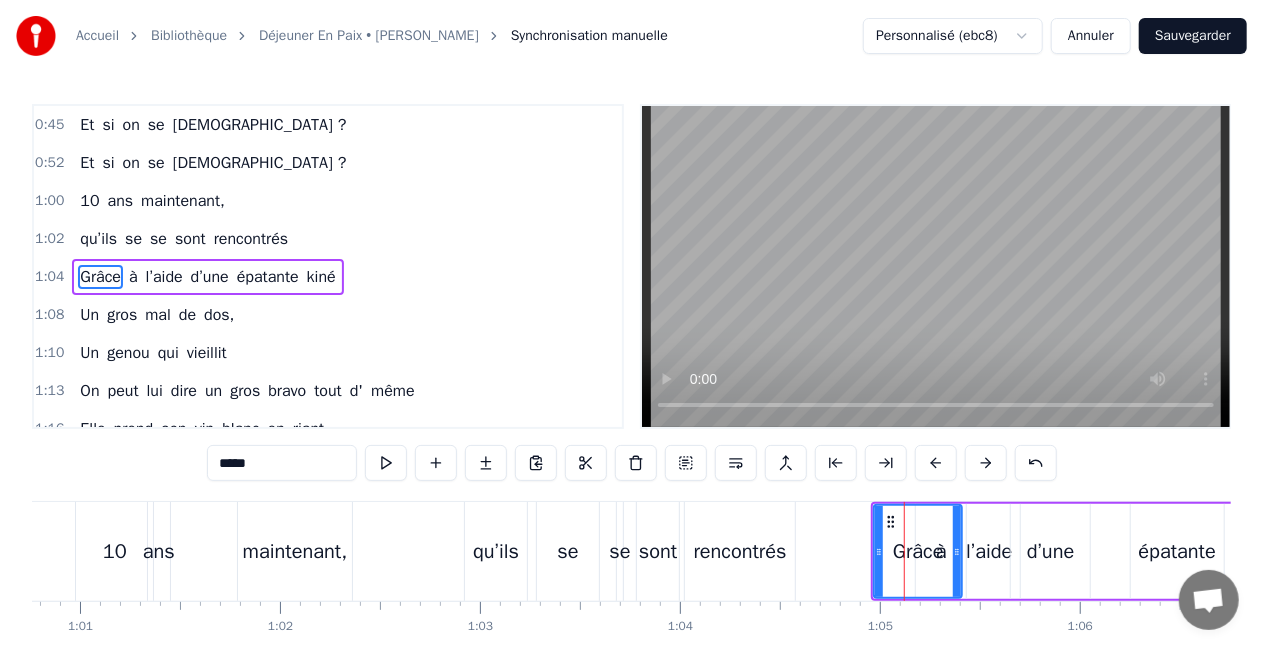 scroll, scrollTop: 343, scrollLeft: 0, axis: vertical 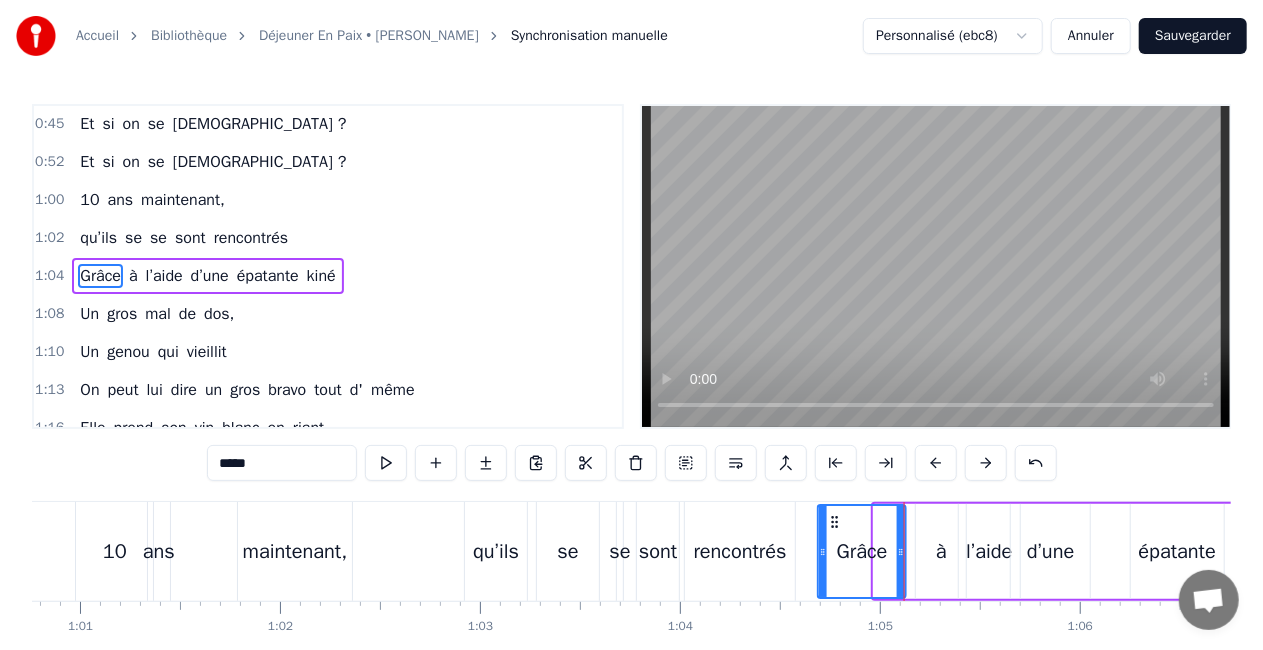drag, startPoint x: 892, startPoint y: 518, endPoint x: 836, endPoint y: 525, distance: 56.435802 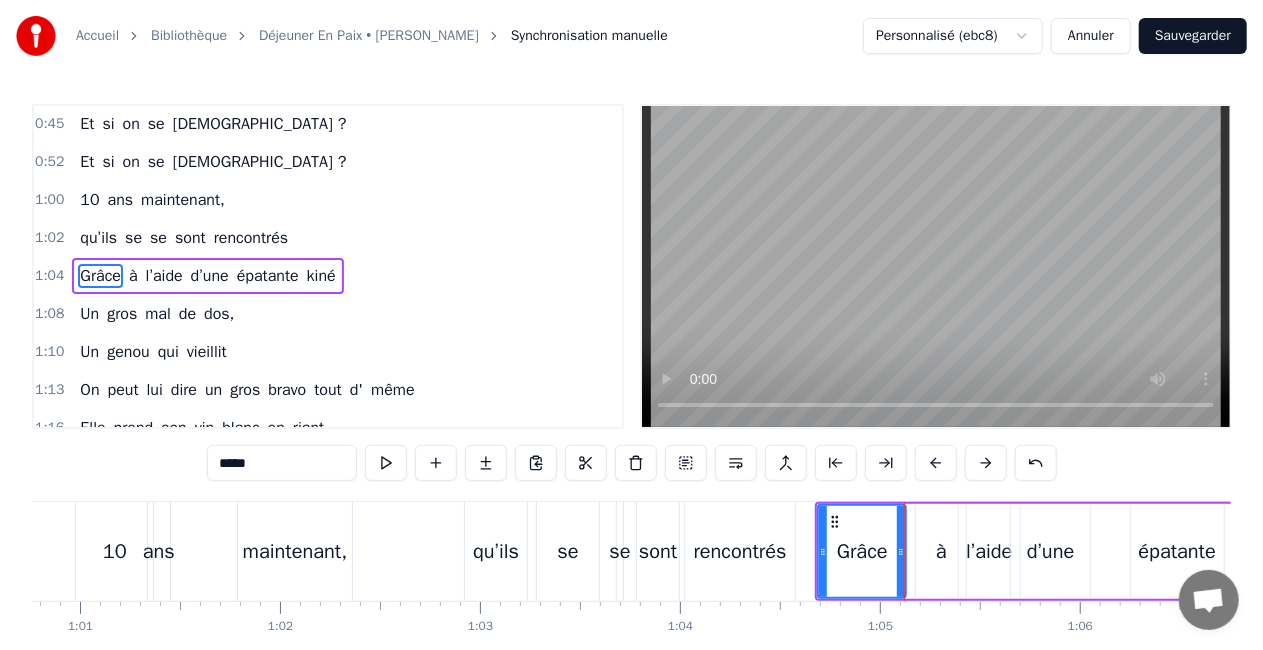 click on "maintenant," at bounding box center (295, 551) 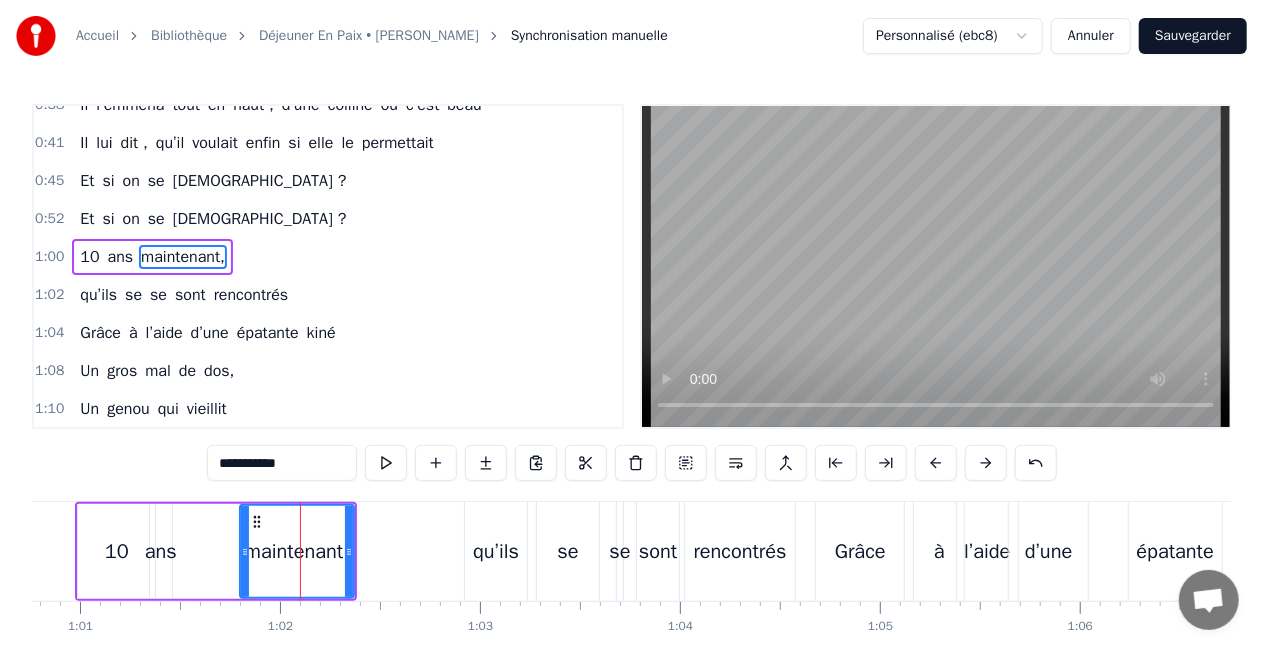scroll, scrollTop: 268, scrollLeft: 0, axis: vertical 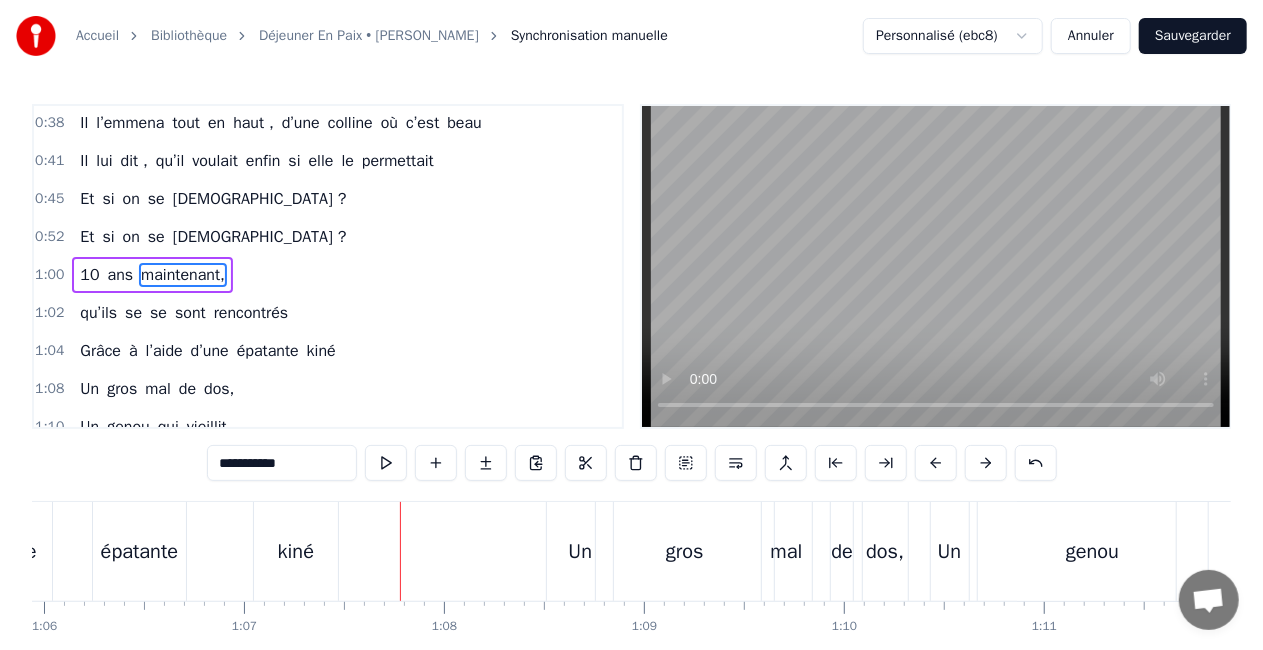 click on "rencontrés" at bounding box center [251, 313] 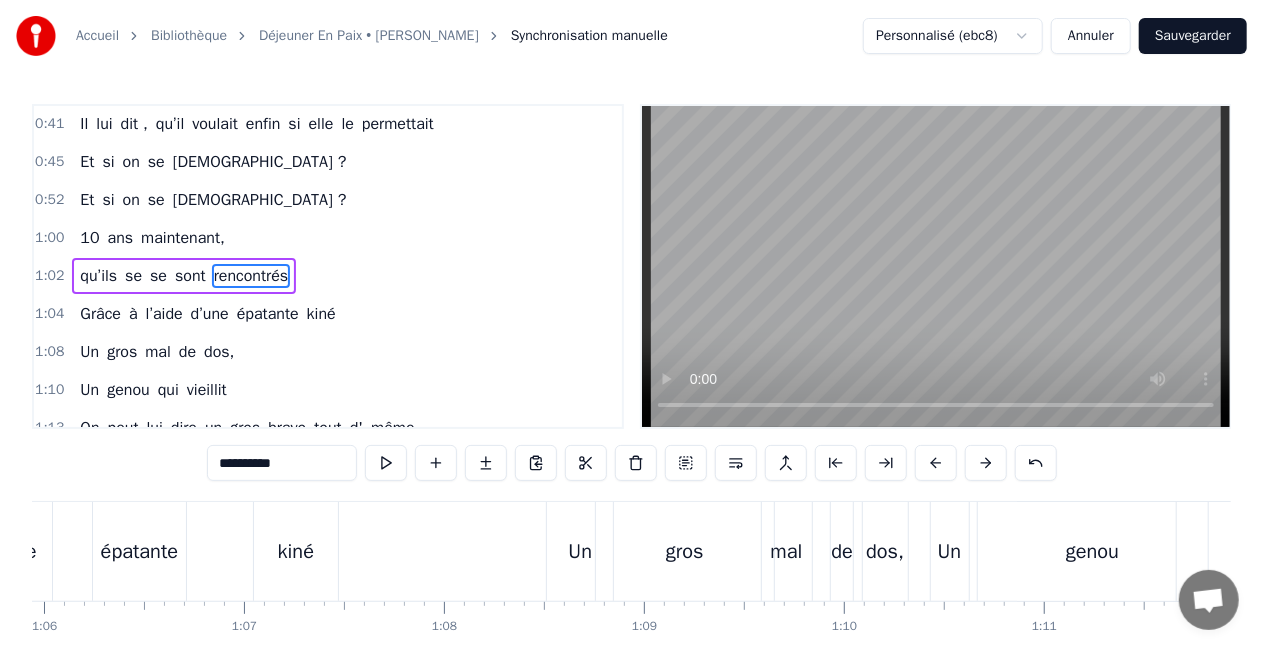 scroll, scrollTop: 306, scrollLeft: 0, axis: vertical 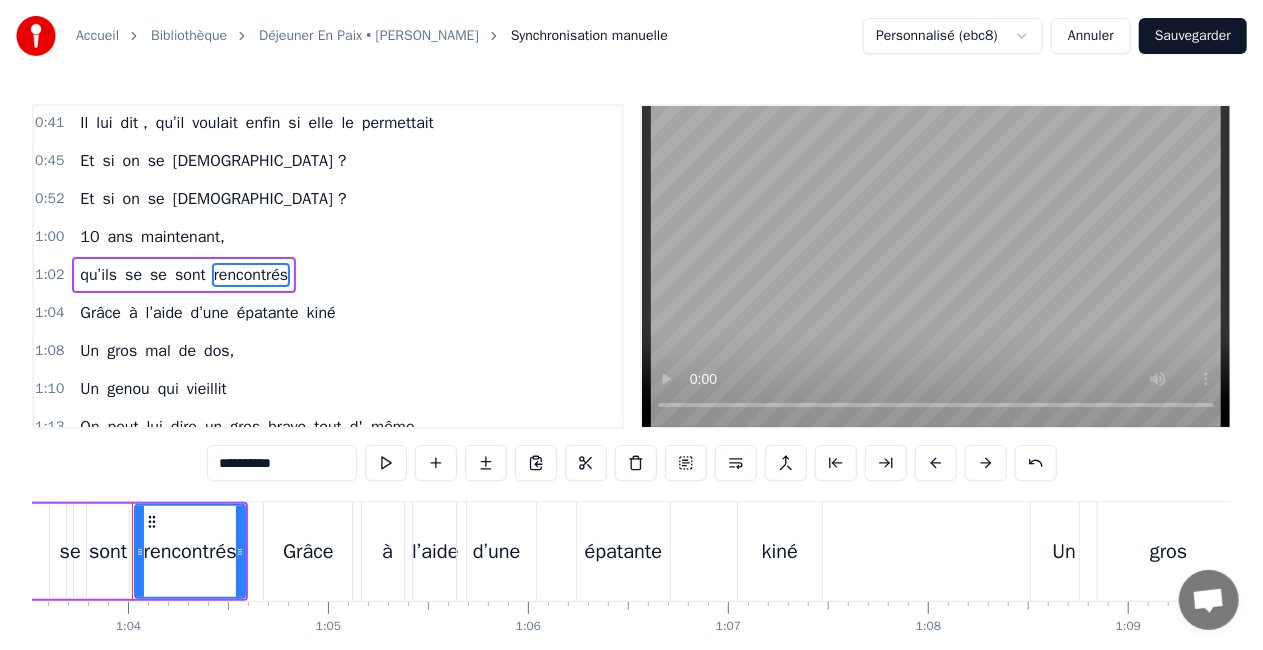 click on "10" at bounding box center (89, 237) 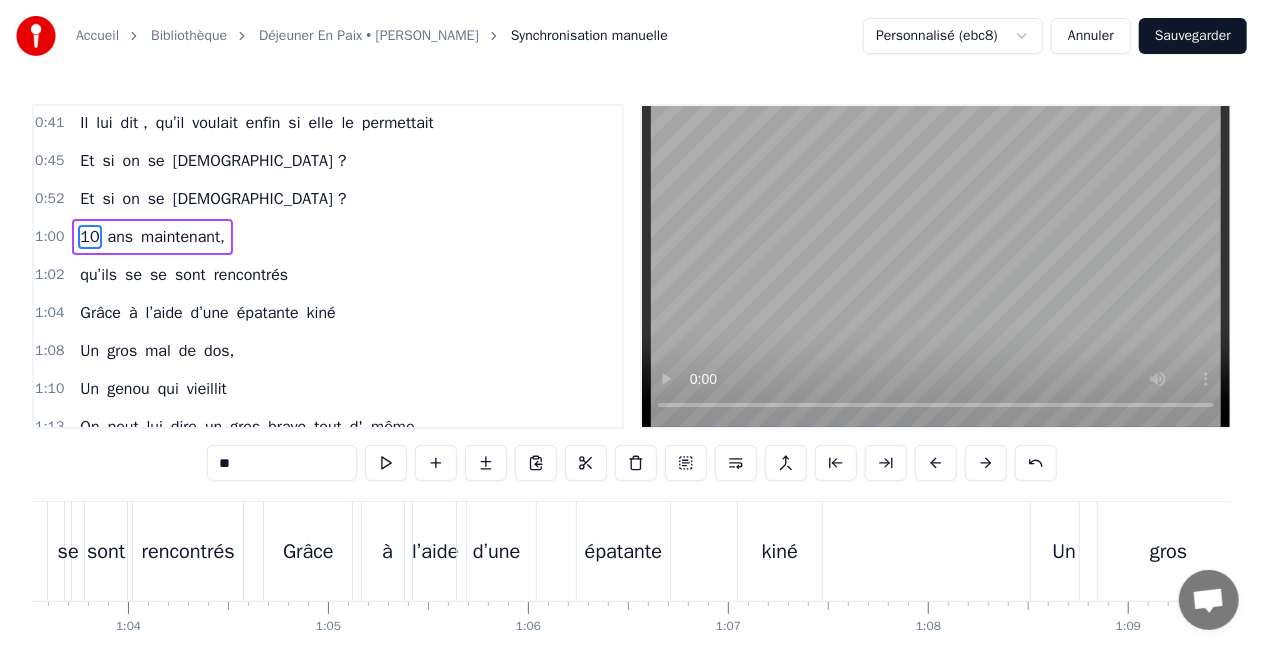 scroll, scrollTop: 268, scrollLeft: 0, axis: vertical 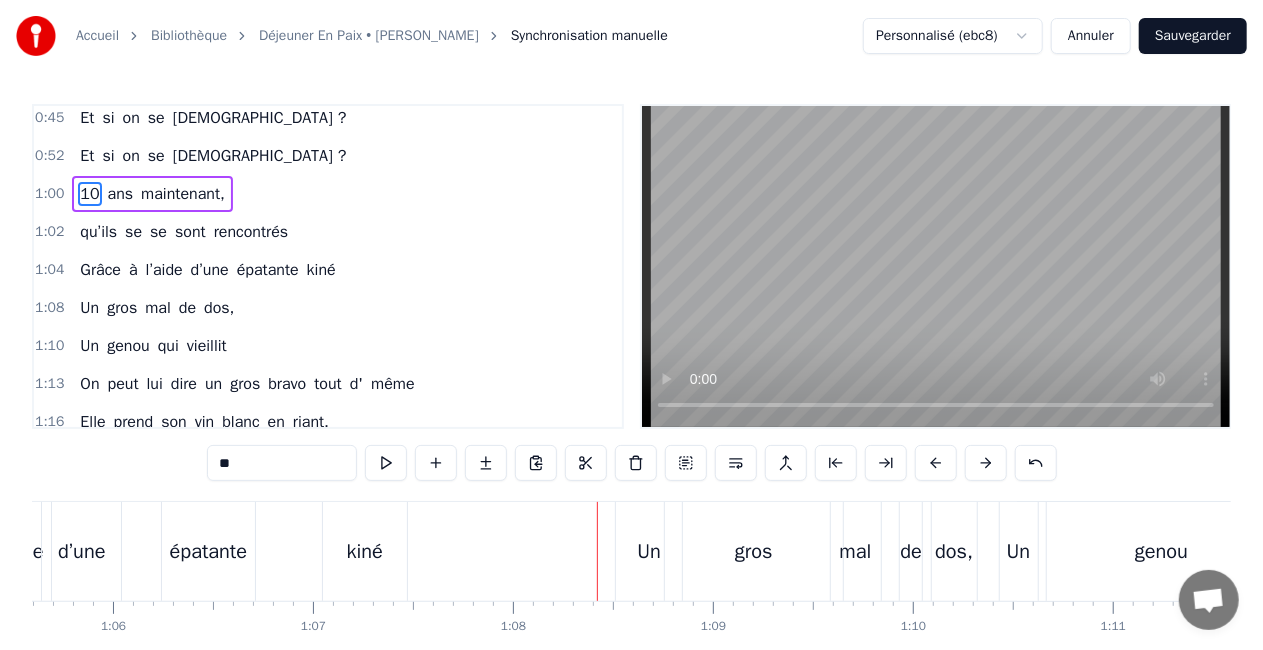 click on "épatante" at bounding box center [208, 552] 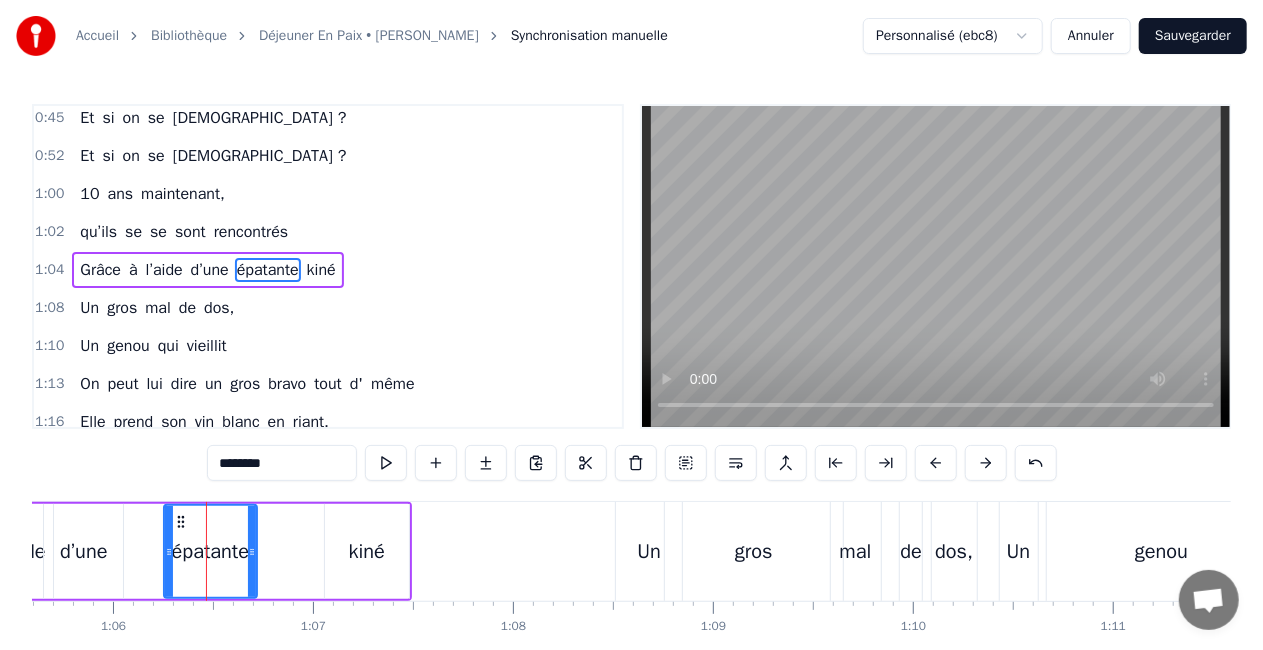 scroll, scrollTop: 343, scrollLeft: 0, axis: vertical 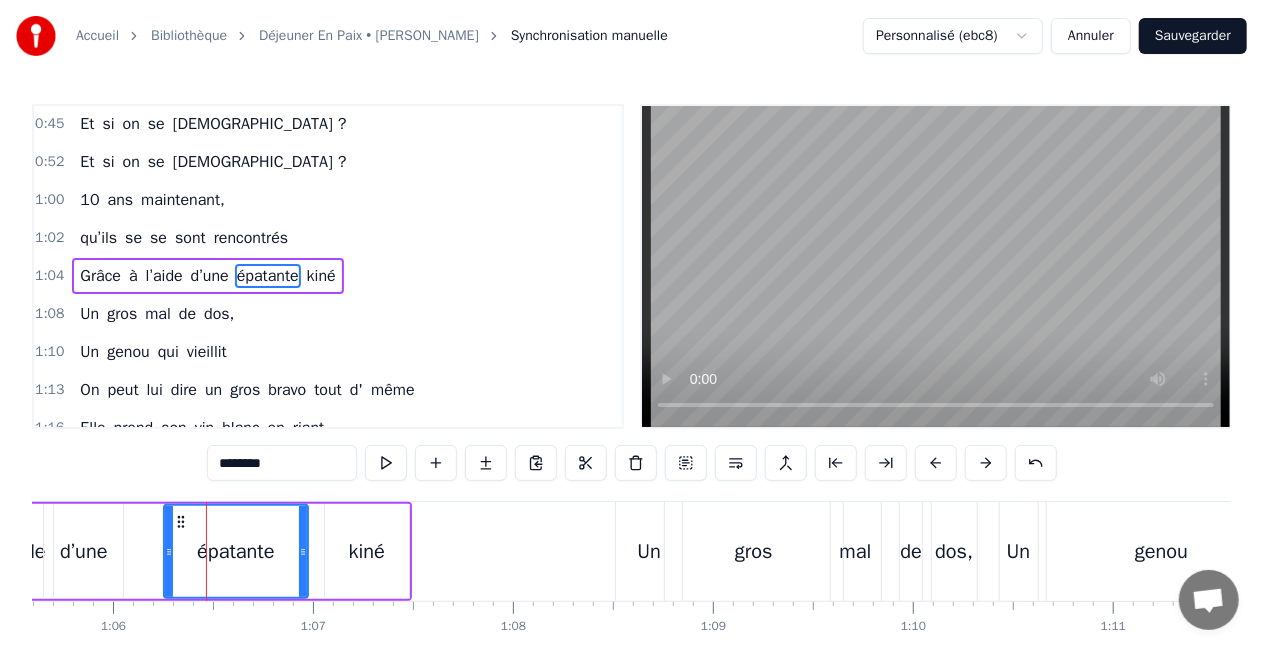 drag, startPoint x: 249, startPoint y: 553, endPoint x: 317, endPoint y: 548, distance: 68.18358 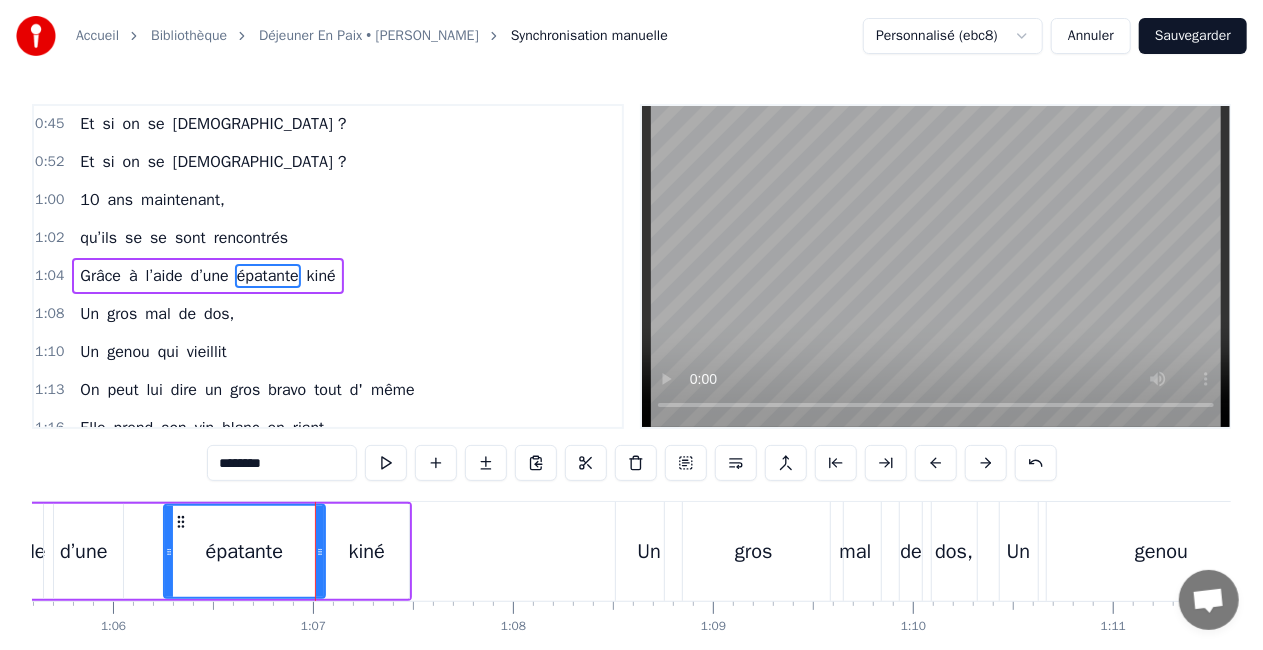 click on "kiné" at bounding box center (367, 552) 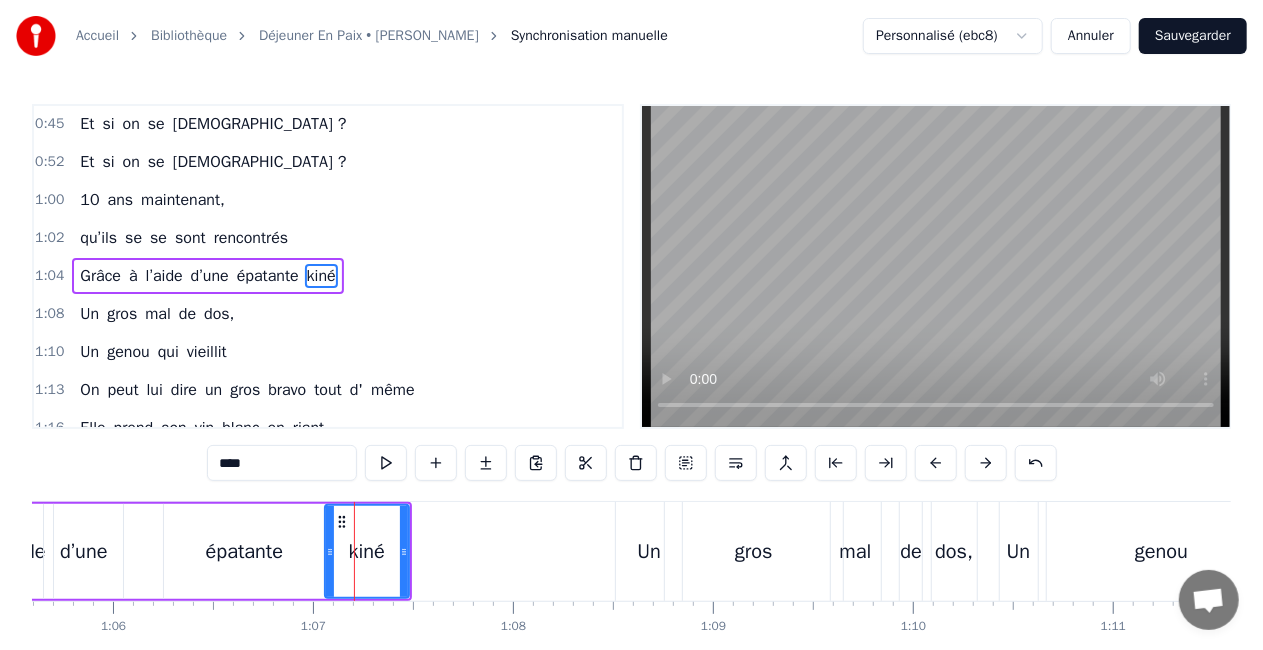 click on "épatante" at bounding box center (244, 552) 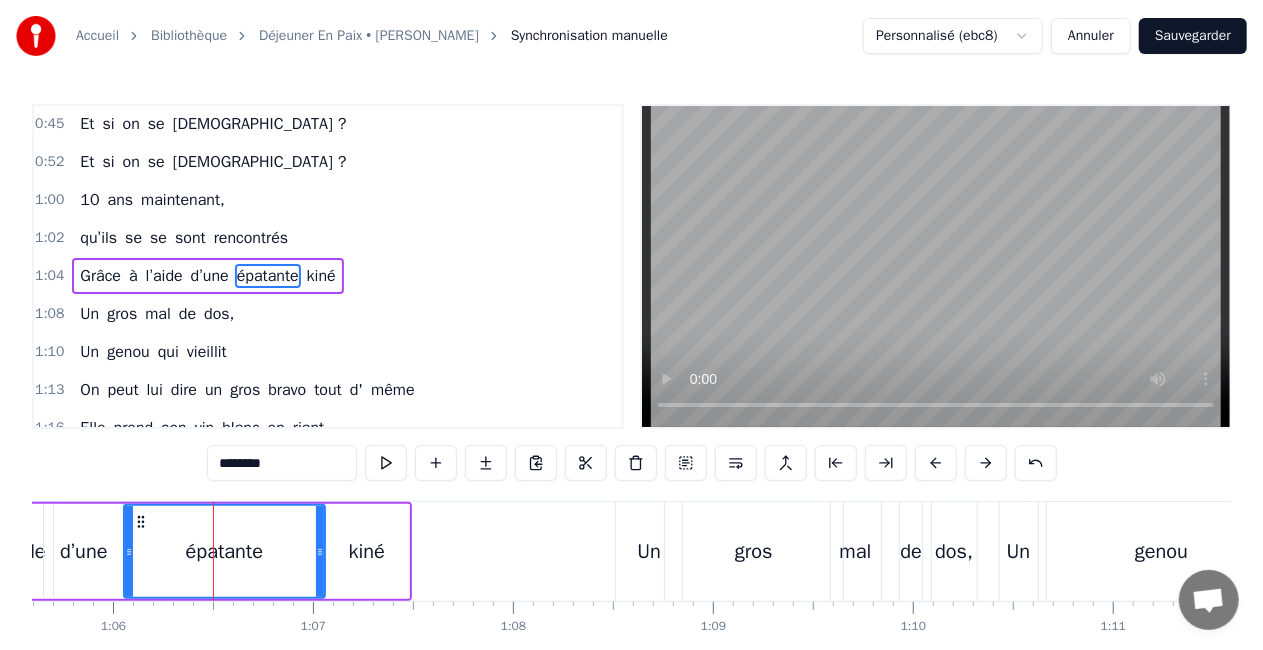 drag, startPoint x: 166, startPoint y: 550, endPoint x: 124, endPoint y: 554, distance: 42.190044 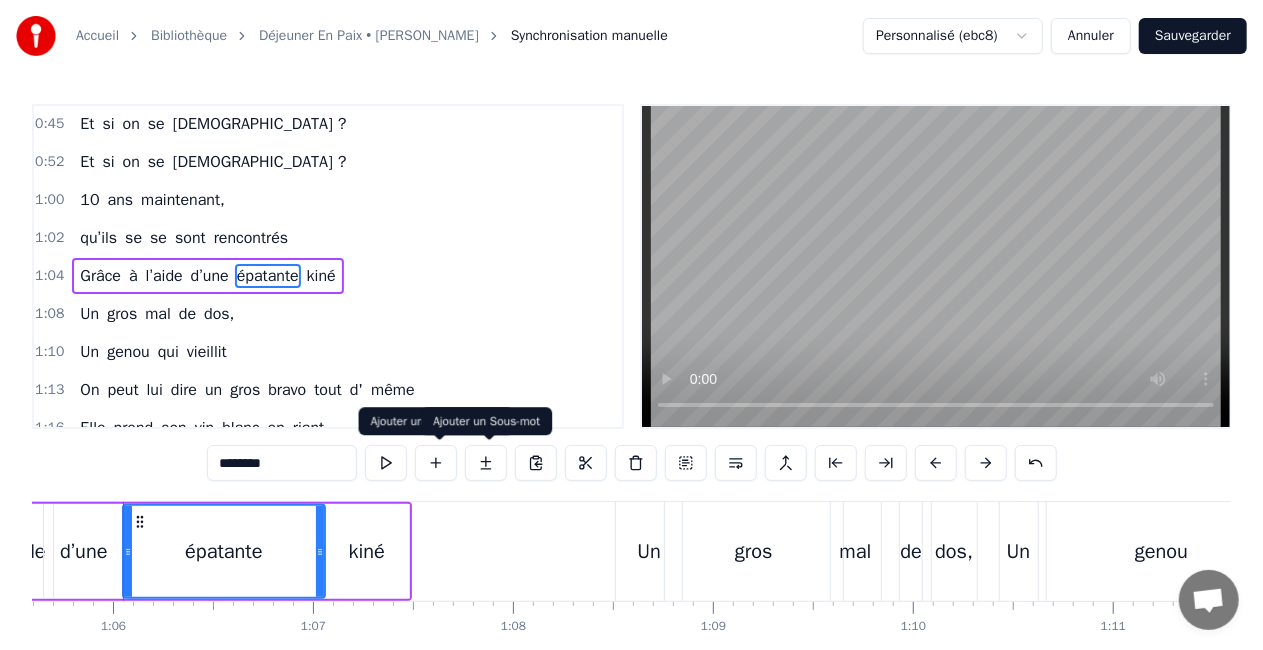 scroll, scrollTop: 0, scrollLeft: 13110, axis: horizontal 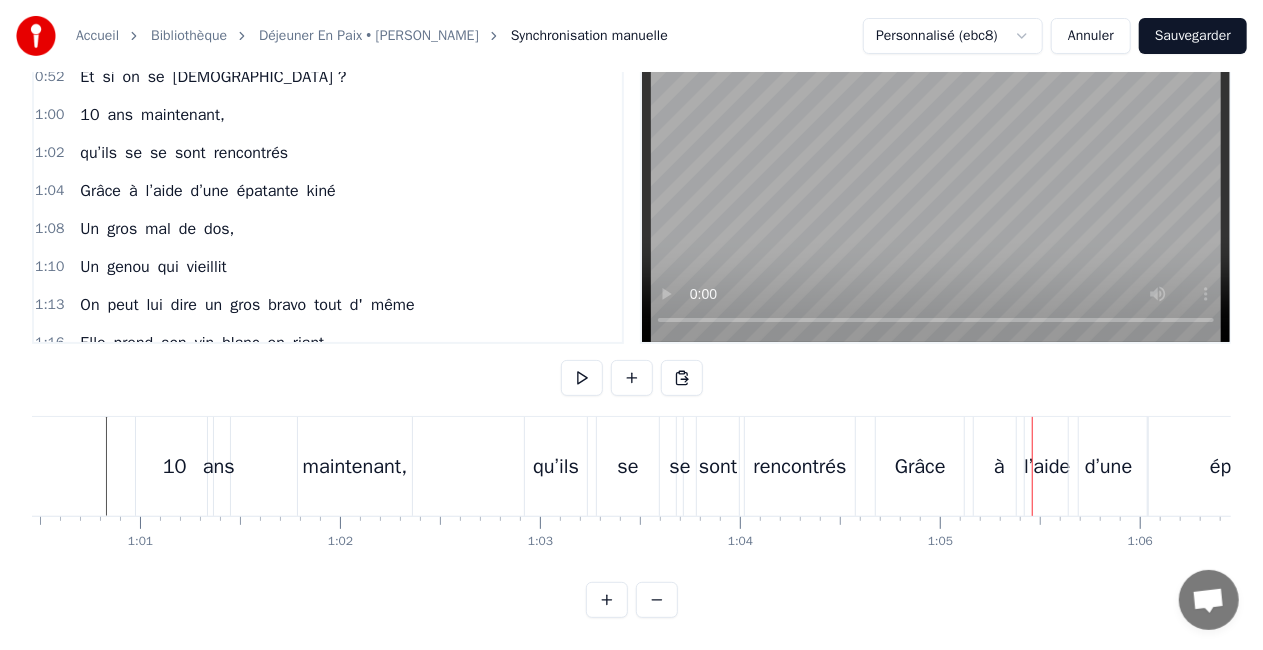 click on "rencontrés" at bounding box center [800, 467] 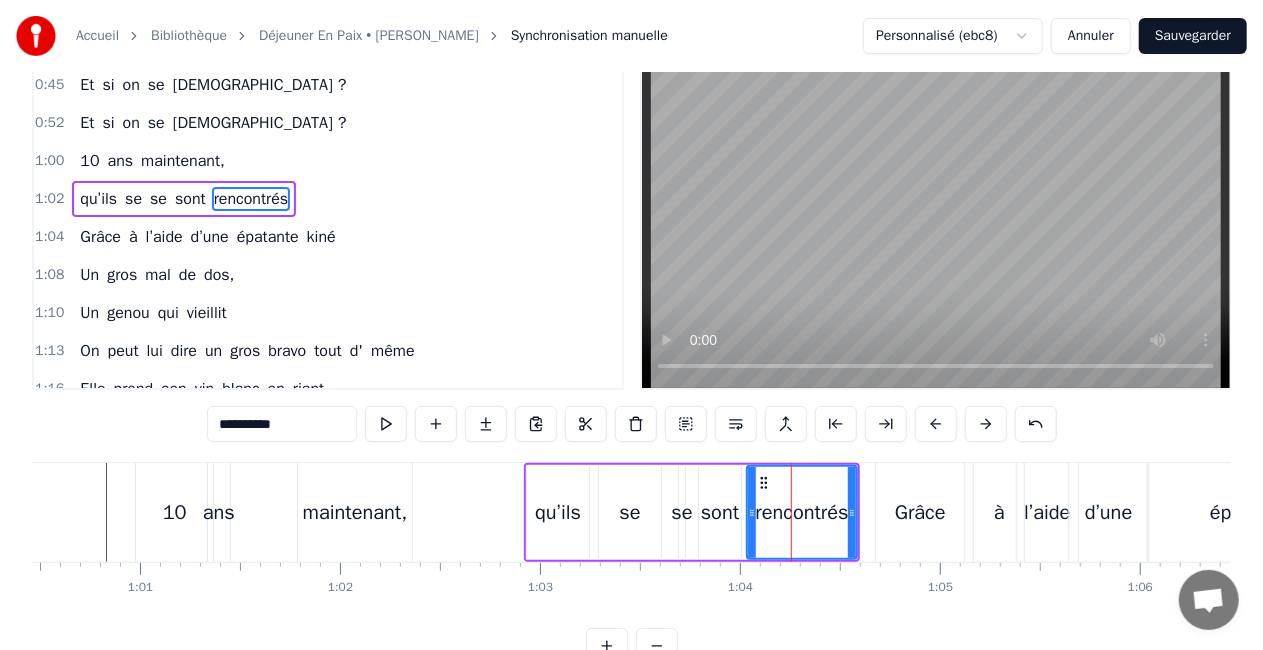 scroll, scrollTop: 0, scrollLeft: 0, axis: both 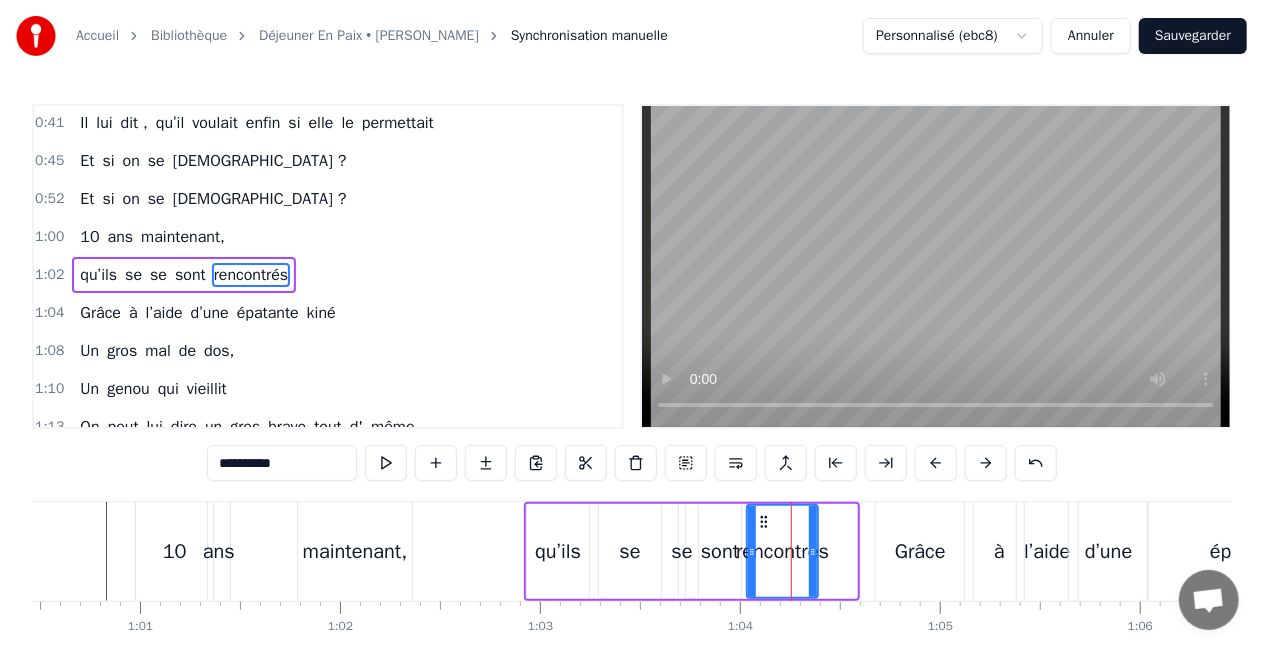 drag, startPoint x: 852, startPoint y: 552, endPoint x: 812, endPoint y: 560, distance: 40.792156 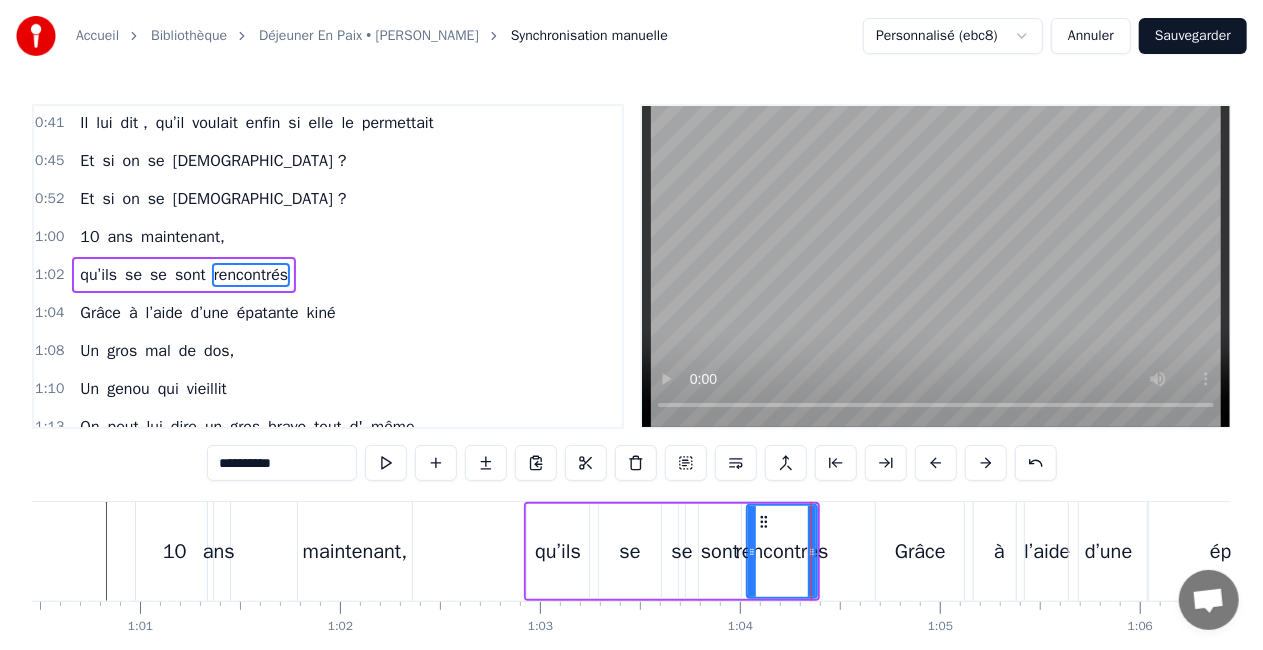 click on "0:14 Il se lève du pied gauche assez tôt le matin 0:19 Vite besoin d’un café pour Boudin 0:23 Il attend qu’elle s’réveille et qu’elle se lève enfin 0:27 La maison est calme, pas normal… 0:30 Cette fois il ne lui 0:32 annonça pas, 0:33 Une nouvelle intervention 0:38 Il l’emmena tout en haut , d’une colline où c’est beau 0:41 Il lui dit , qu’il voulait enfin si elle le permettait 0:45 Et si on se mariait  ? 0:52 Et si on se mariait  ? 1:00 10 ans maintenant, 1:02 qu’ils se se sont rencontrés 1:04 Grâce à l’aide d’une épatante kiné 1:08 Un gros mal de dos, 1:10 Un genou qui vieillit 1:13 On peut lui dire un gros bravo tout d' même 1:16 Elle prend son vin blanc en riant, 1:20 c’est bientôt elle, la reine 1:24 40 ans, deux enfants, 1:25 il était grand temps quand même  ! 1:27 qu’il lui dise , qu’il voulait enfin si elle le permettait 1:31 Et si on se mariait  ? 1:38 Si on se mariait  ? 1:45 Ooooohhh si on se mariait  ? 2:01 Aujourd’hui c’est samedi, on est tous tu" at bounding box center (631, 403) 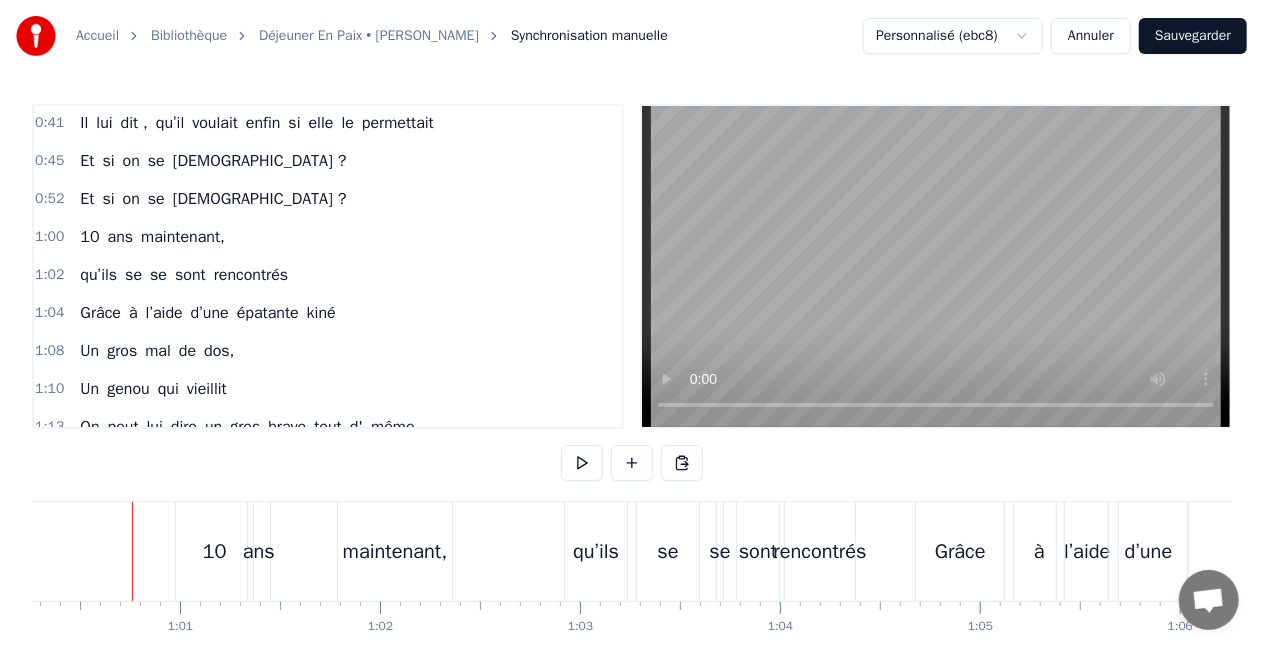 scroll, scrollTop: 0, scrollLeft: 12052, axis: horizontal 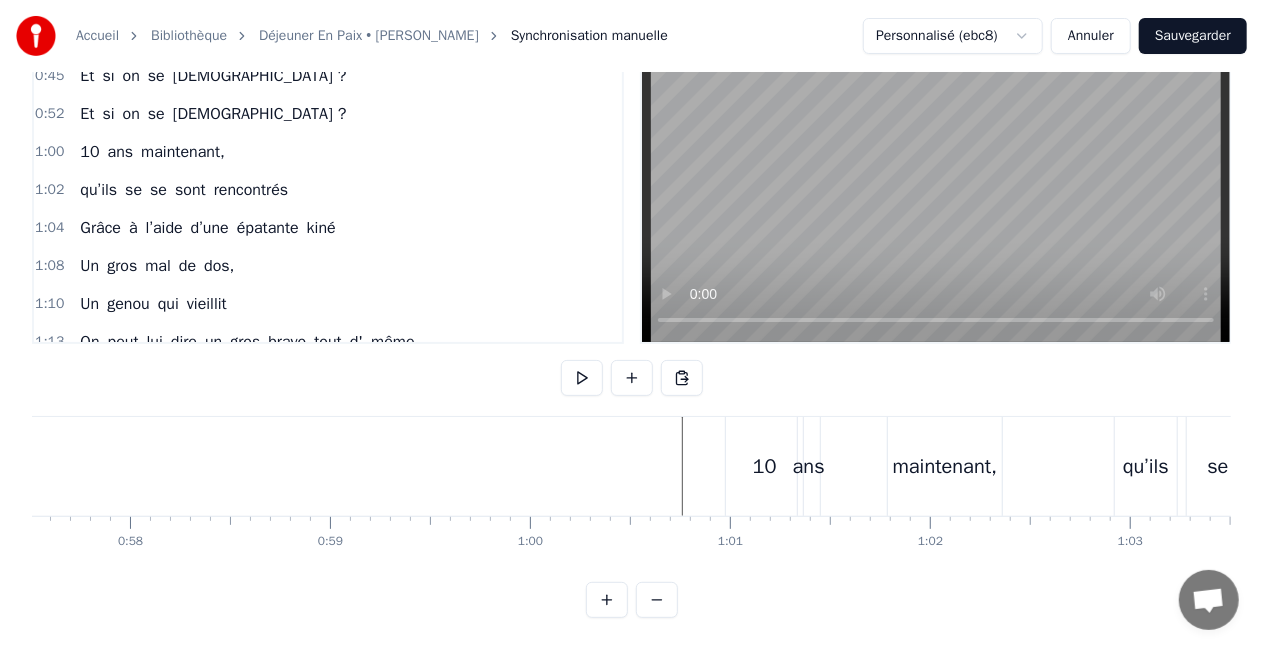 click at bounding box center (11933, 466) 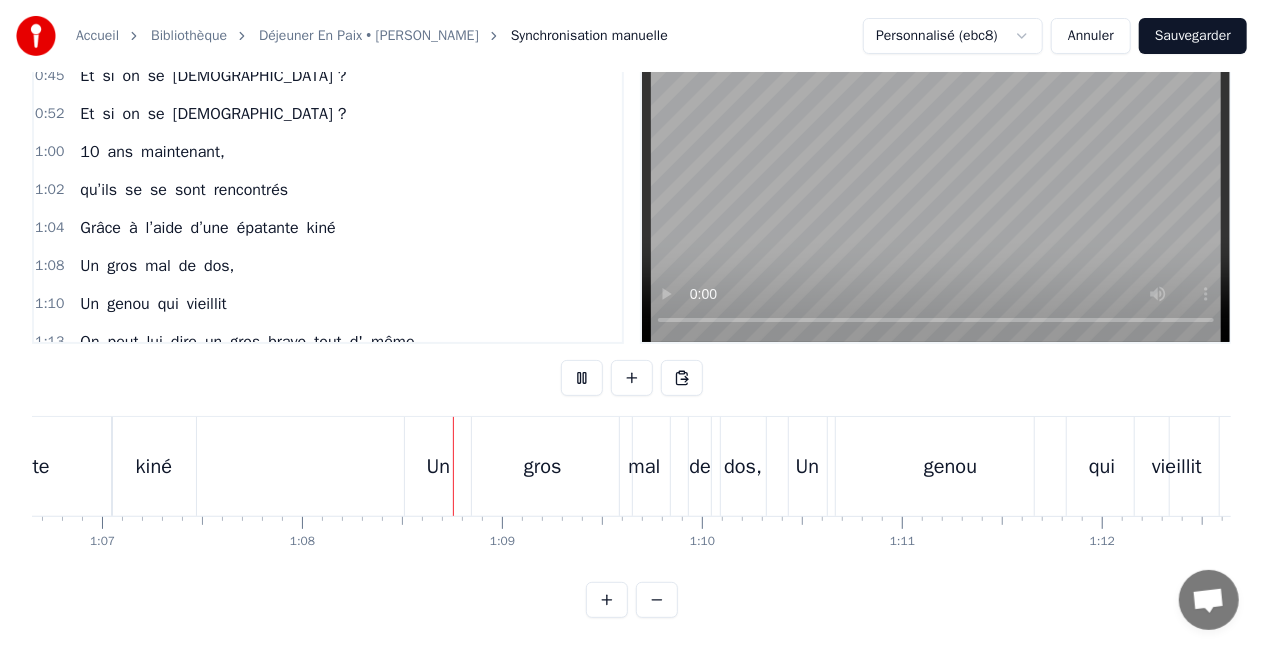 scroll, scrollTop: 0, scrollLeft: 13534, axis: horizontal 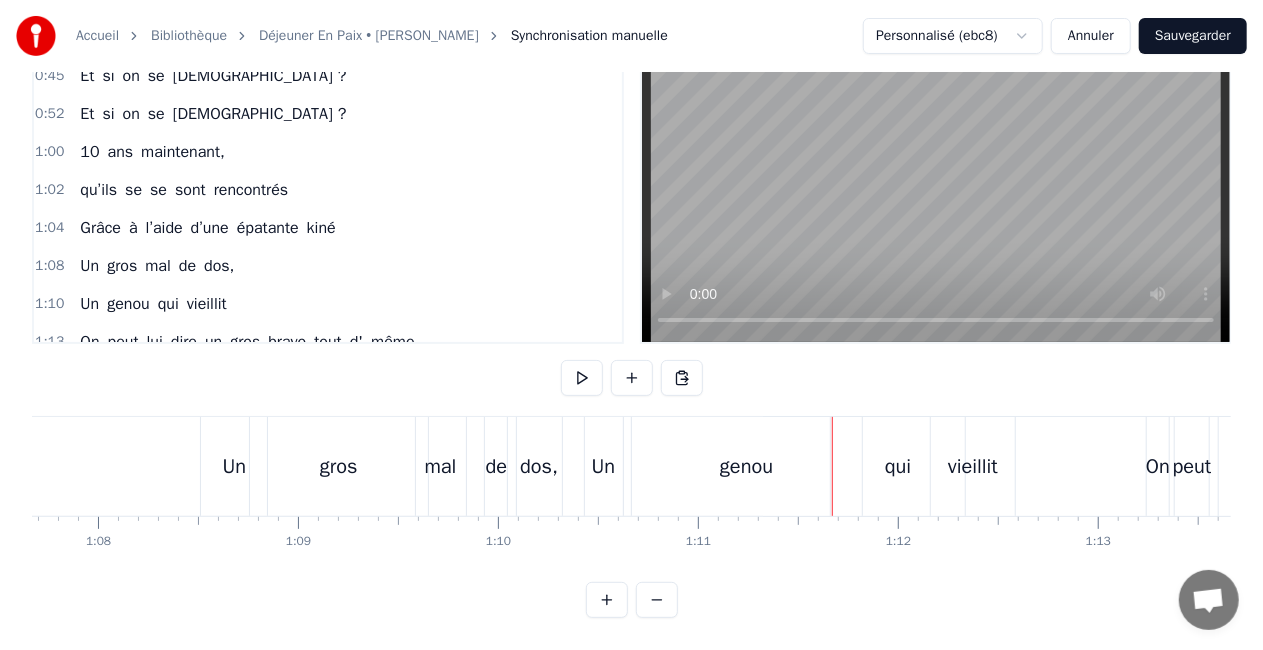 click on "mal" at bounding box center [441, 466] 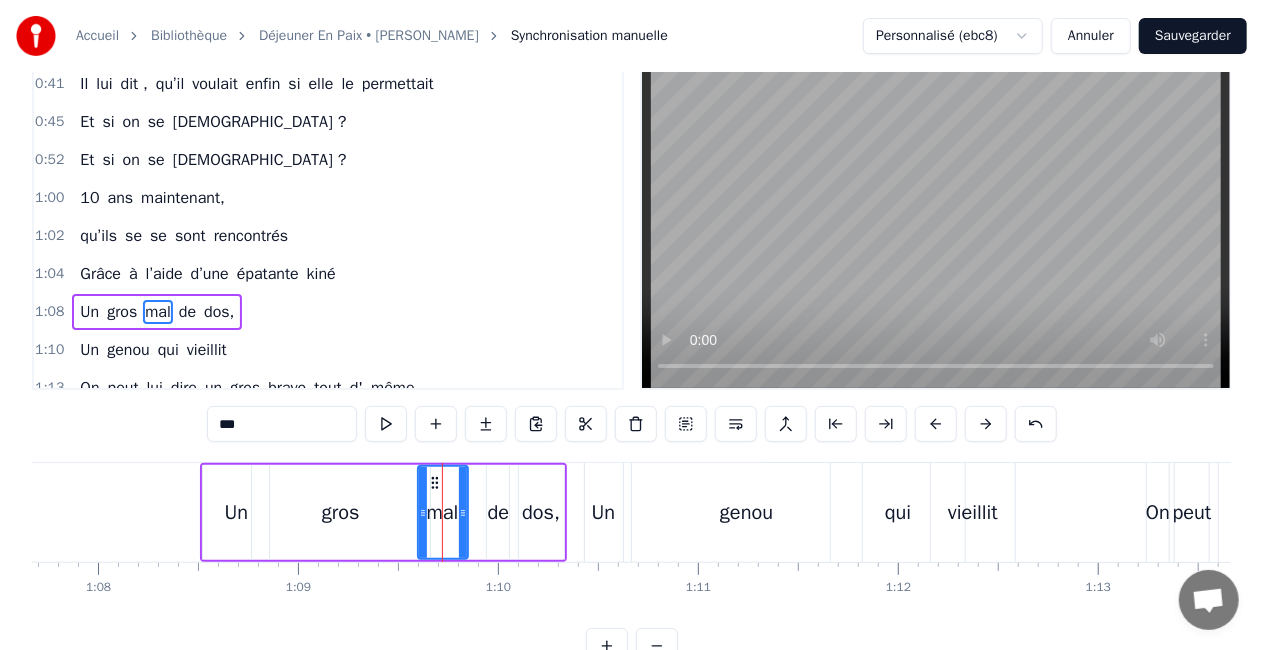 scroll, scrollTop: 0, scrollLeft: 0, axis: both 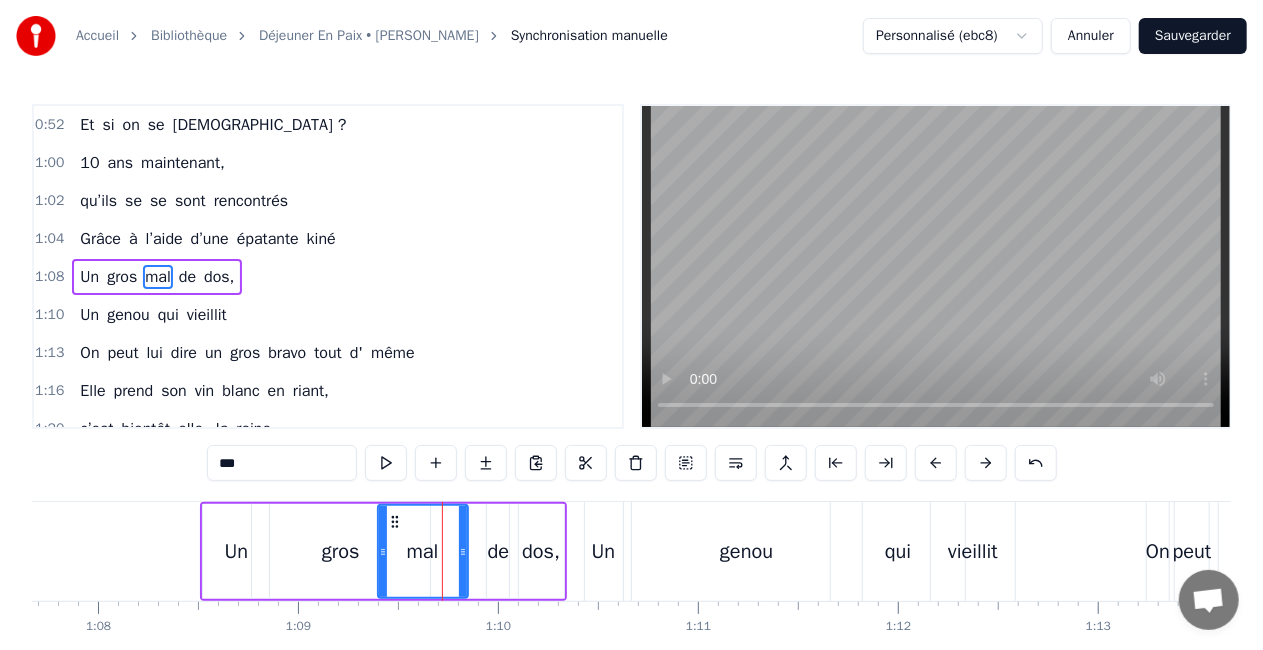 drag, startPoint x: 418, startPoint y: 551, endPoint x: 376, endPoint y: 556, distance: 42.296574 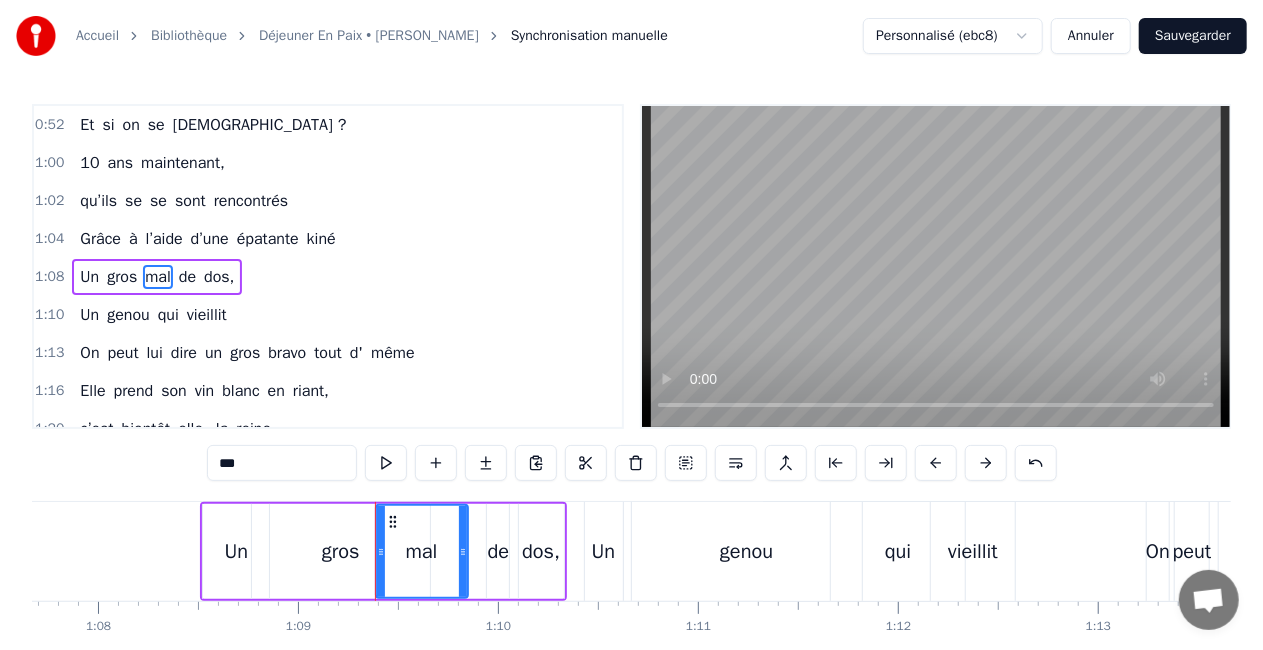 click on "gros" at bounding box center [341, 552] 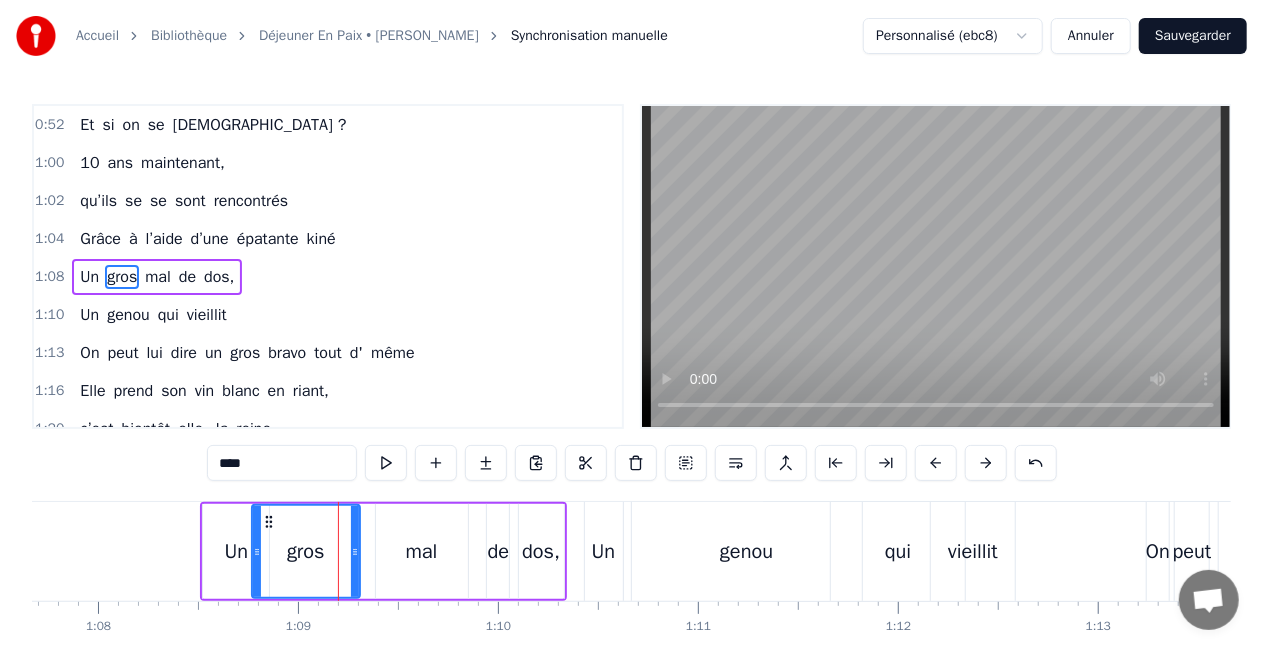 drag, startPoint x: 424, startPoint y: 550, endPoint x: 357, endPoint y: 562, distance: 68.06615 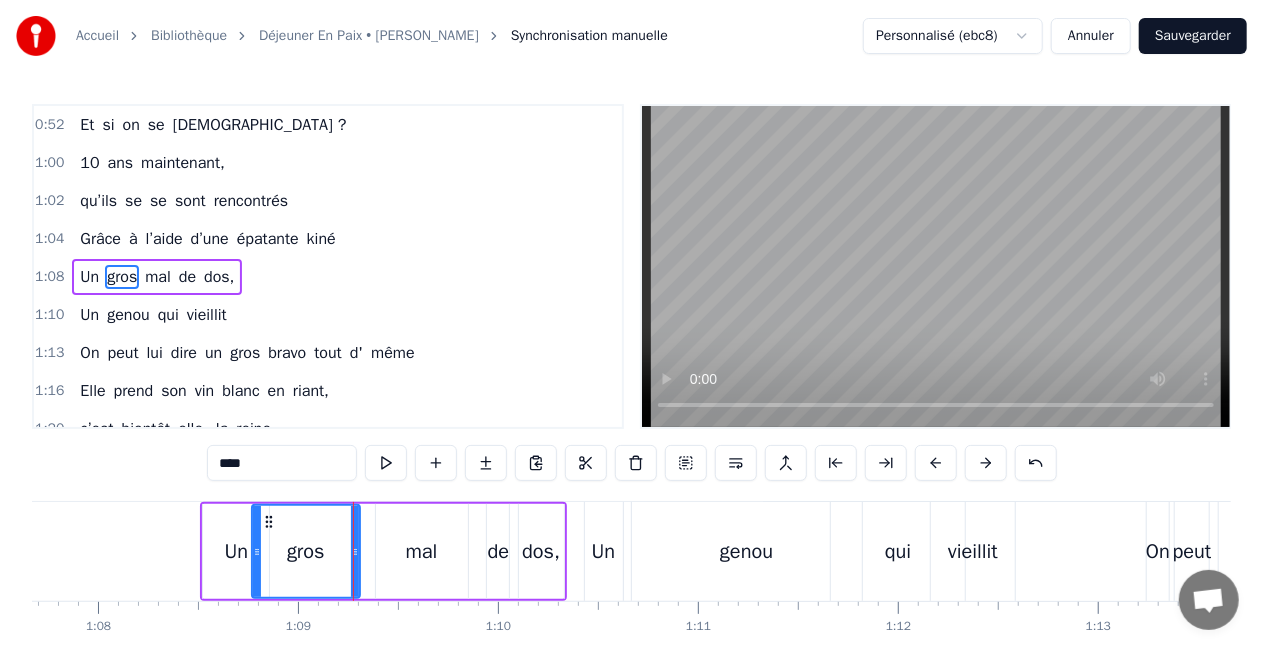 click on "mal" at bounding box center [422, 552] 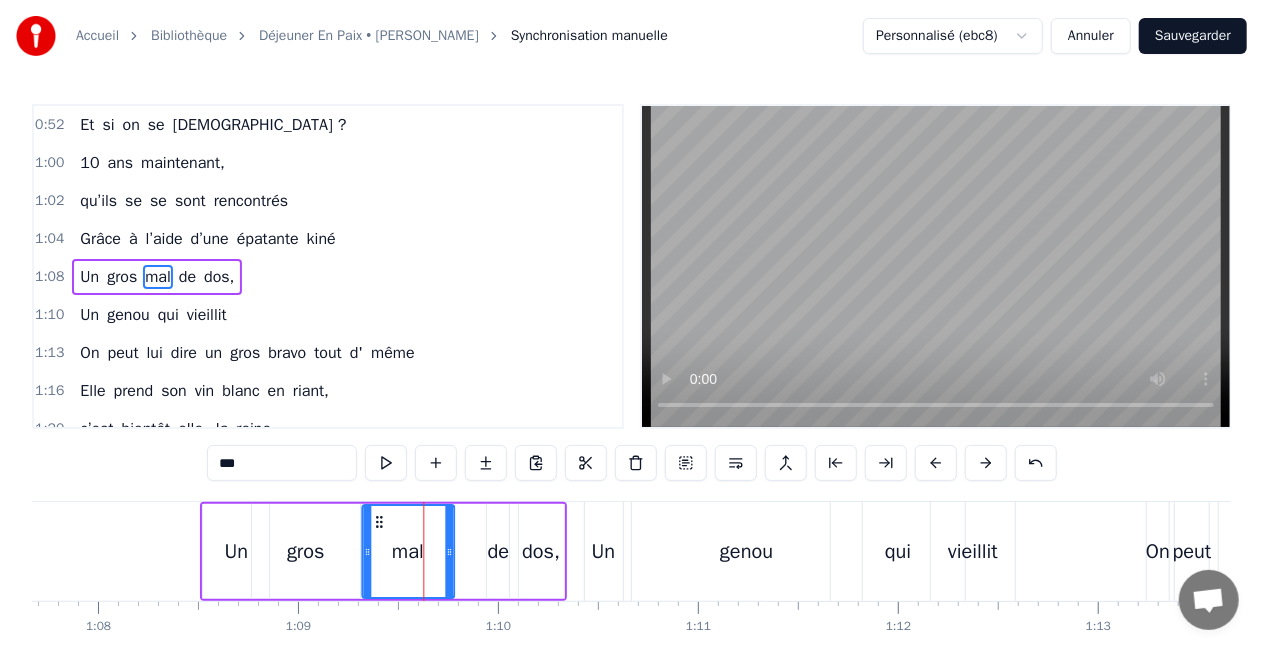 drag, startPoint x: 389, startPoint y: 522, endPoint x: 374, endPoint y: 521, distance: 15.033297 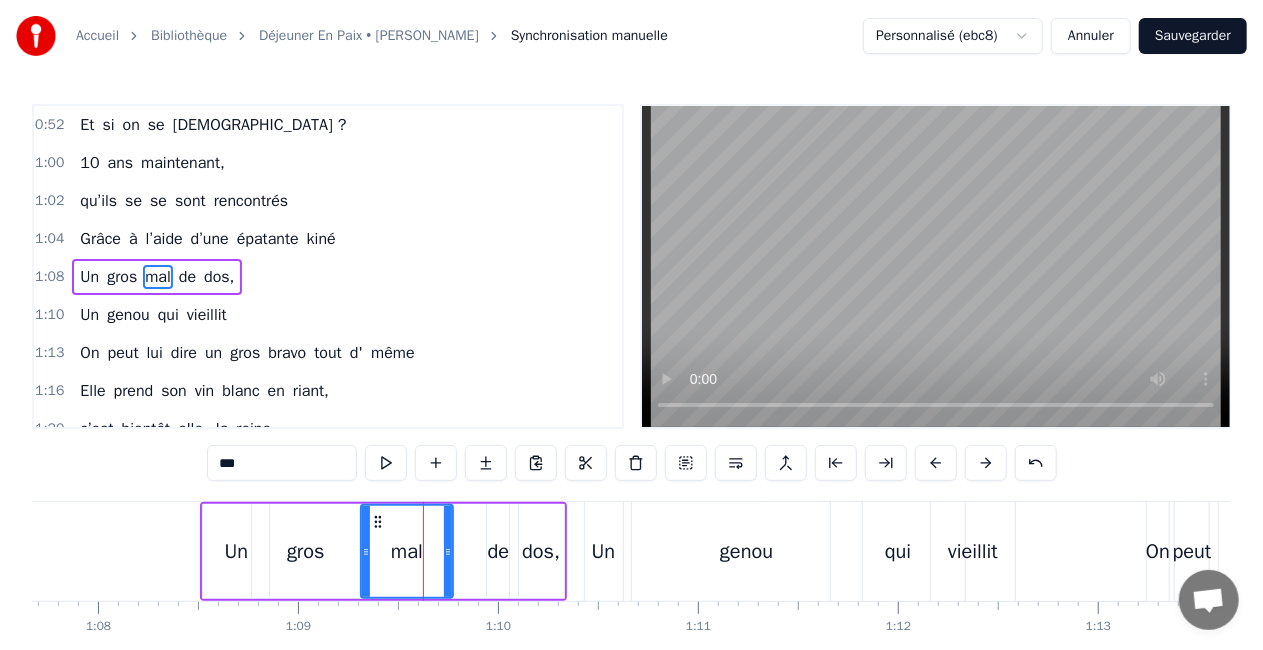 click on "de" at bounding box center [499, 552] 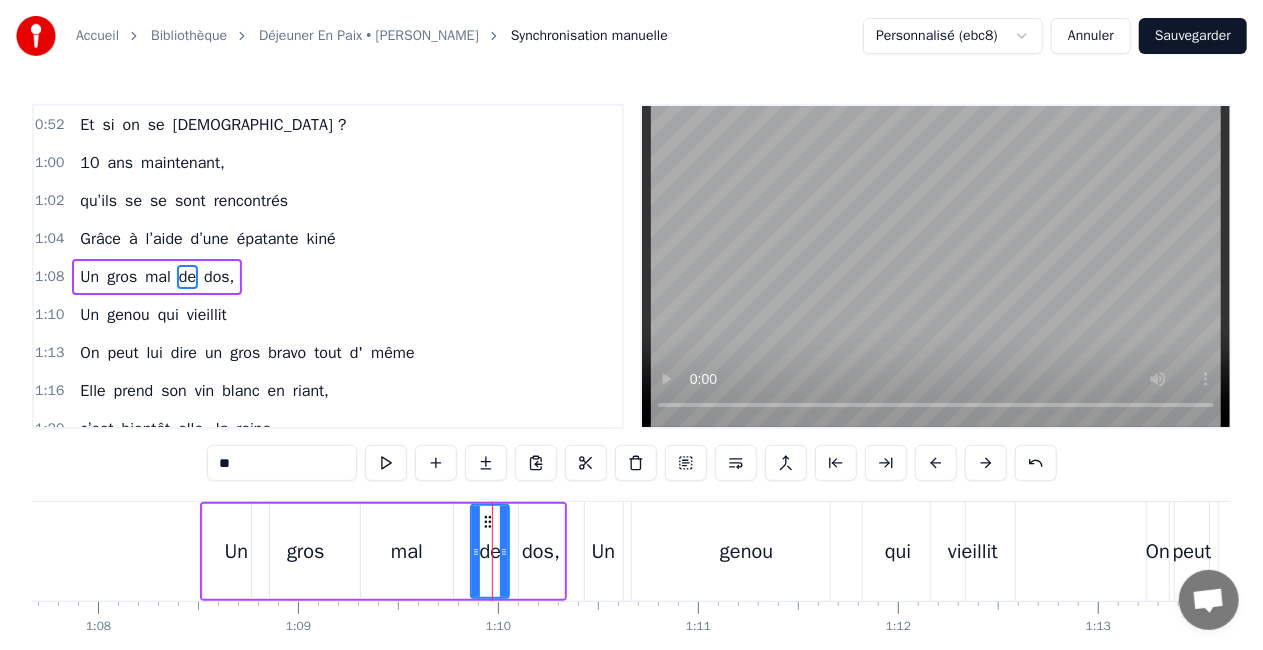 drag, startPoint x: 492, startPoint y: 560, endPoint x: 476, endPoint y: 561, distance: 16.03122 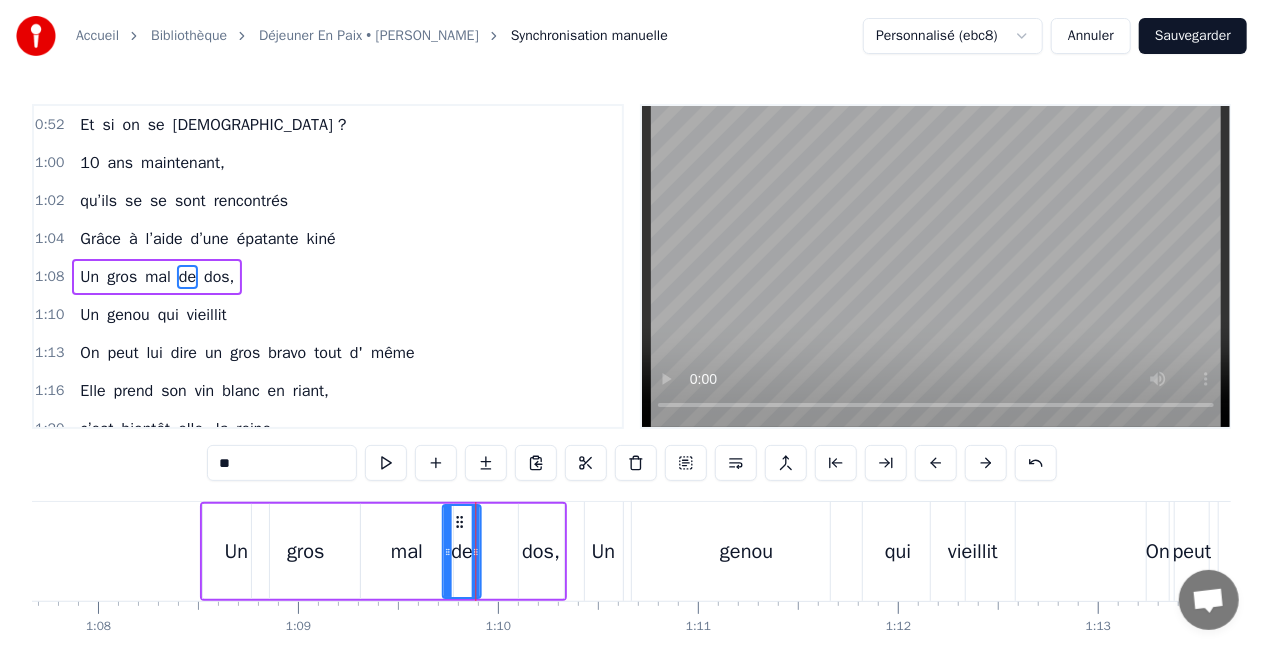 drag, startPoint x: 486, startPoint y: 514, endPoint x: 462, endPoint y: 524, distance: 26 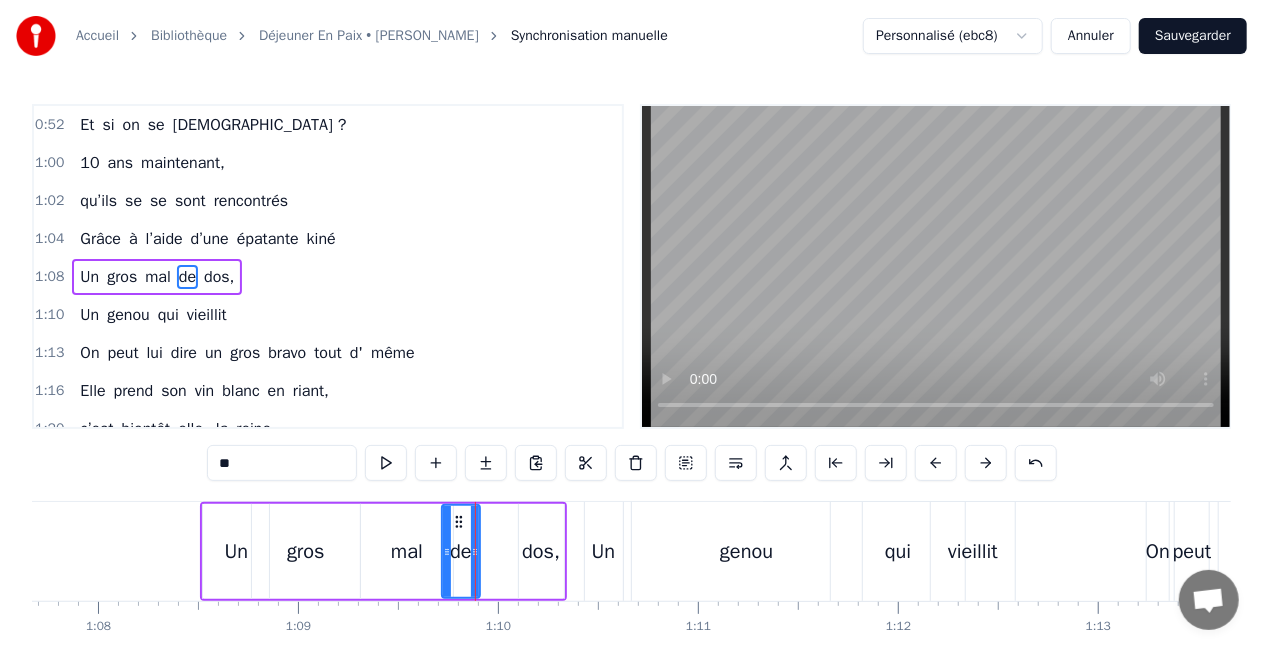 click on "dos," at bounding box center (541, 552) 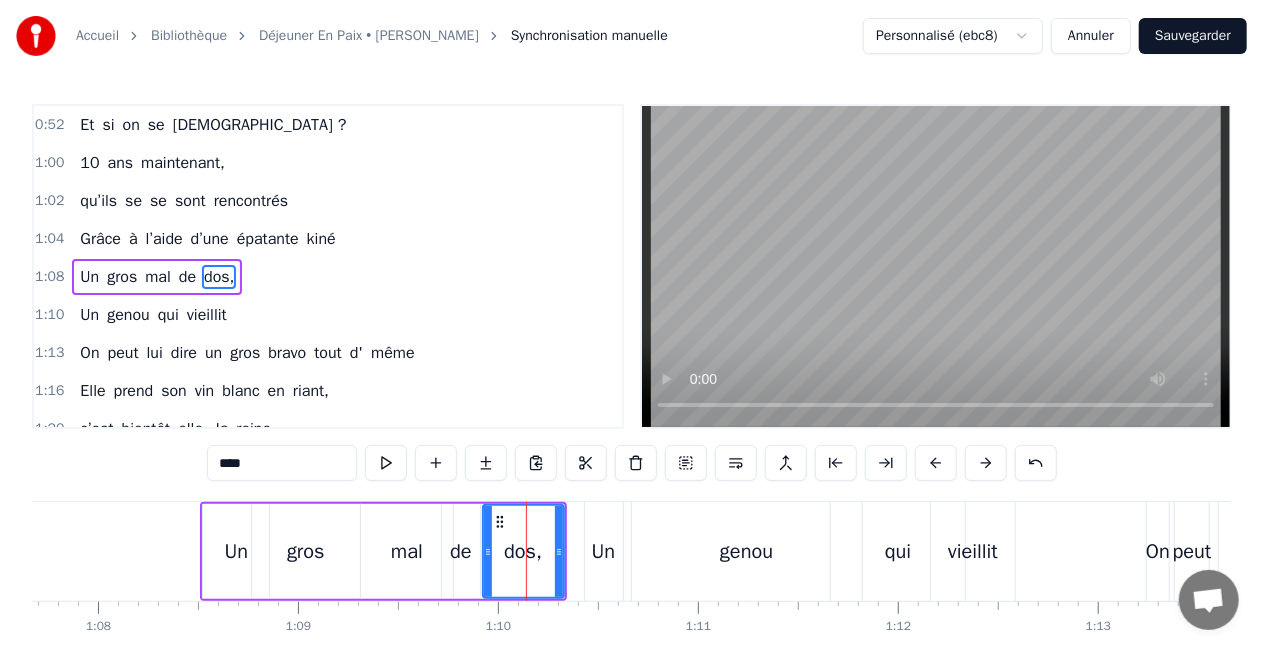 drag, startPoint x: 522, startPoint y: 552, endPoint x: 486, endPoint y: 558, distance: 36.496574 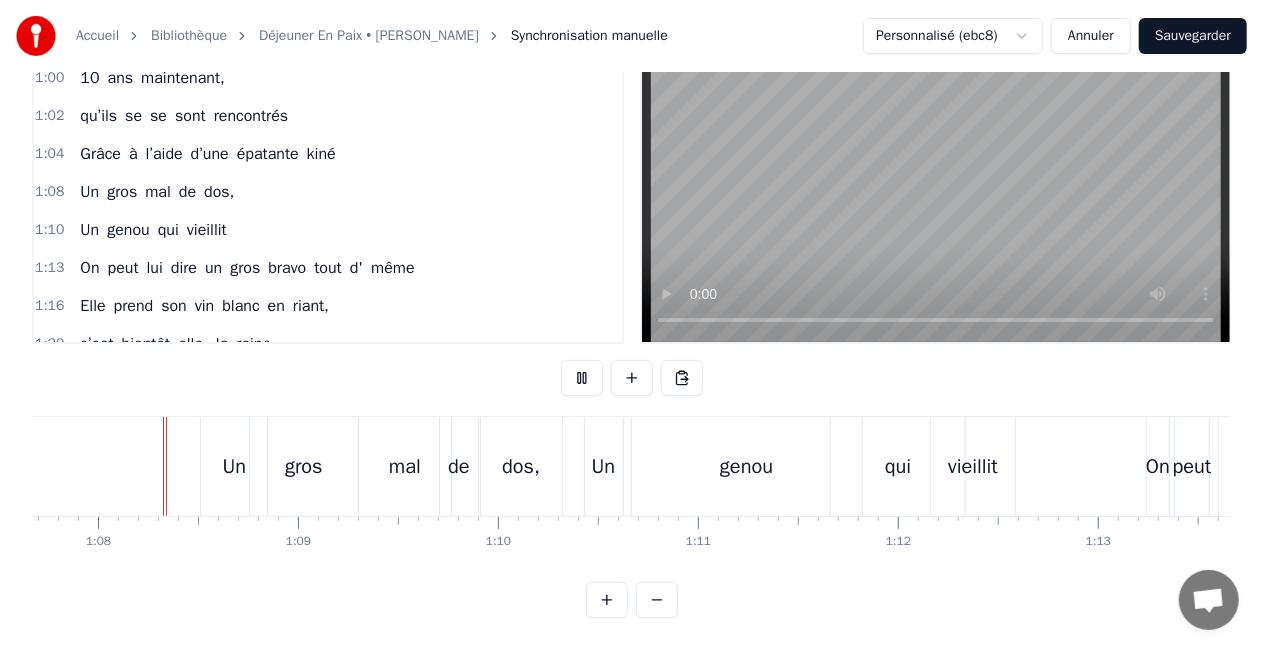 scroll, scrollTop: 102, scrollLeft: 0, axis: vertical 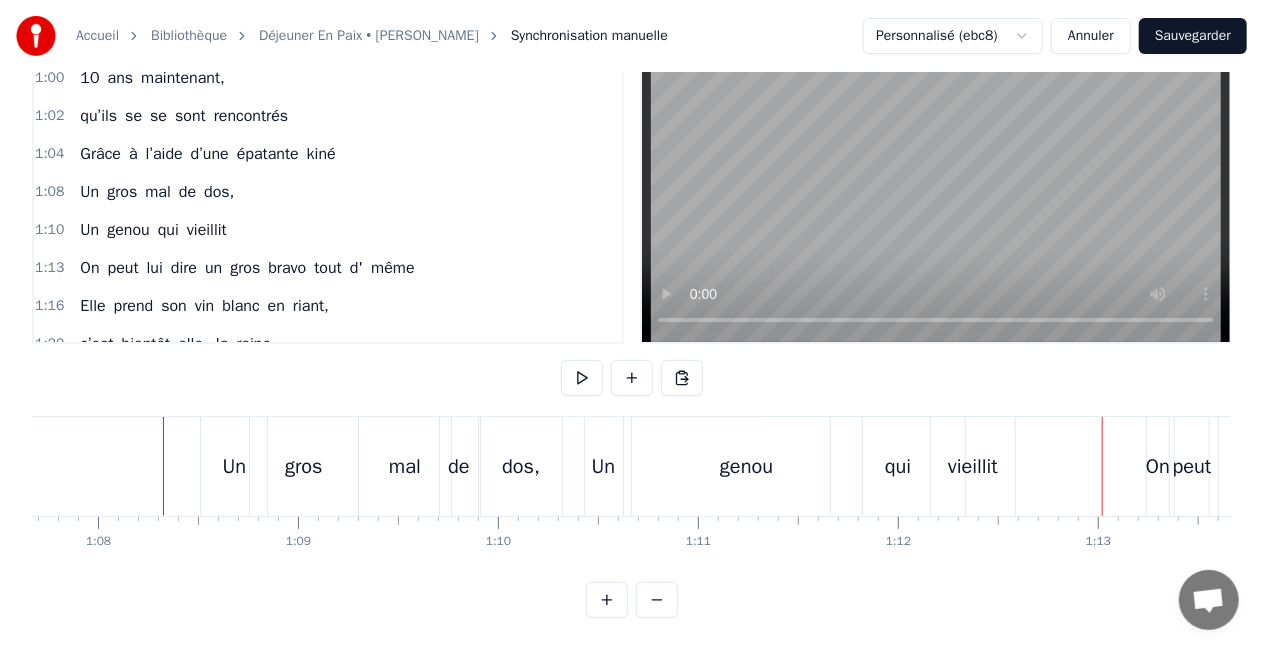 click on "genou" at bounding box center (746, 467) 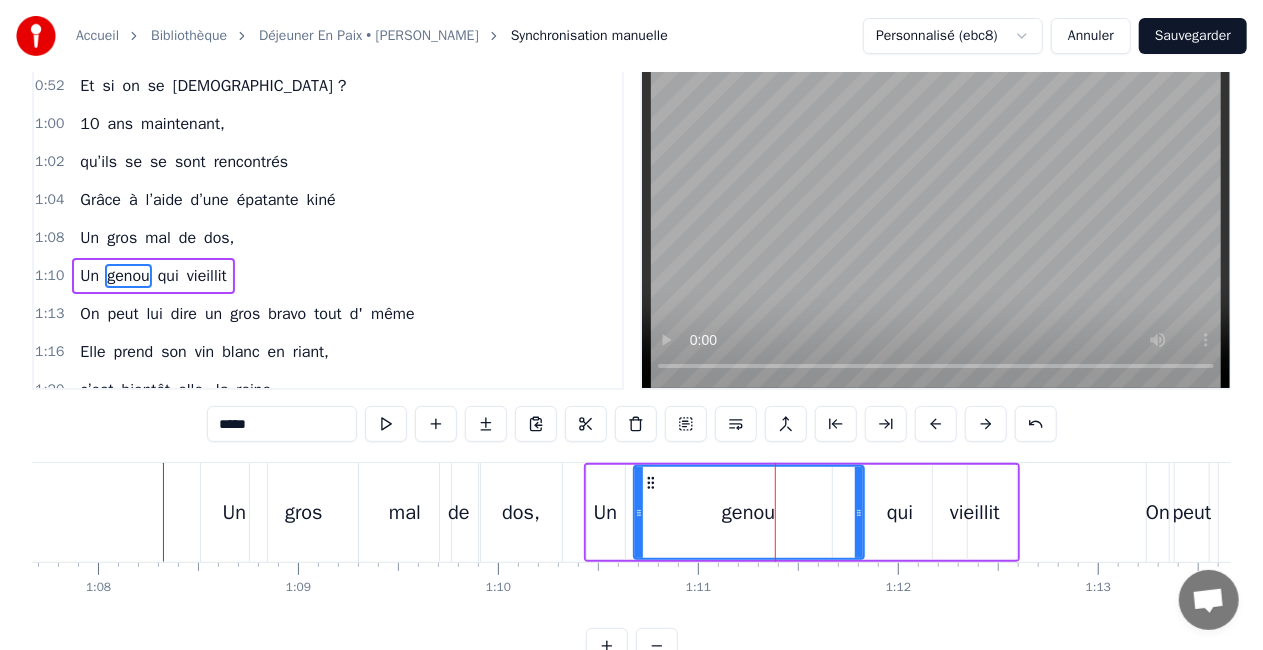 scroll, scrollTop: 0, scrollLeft: 0, axis: both 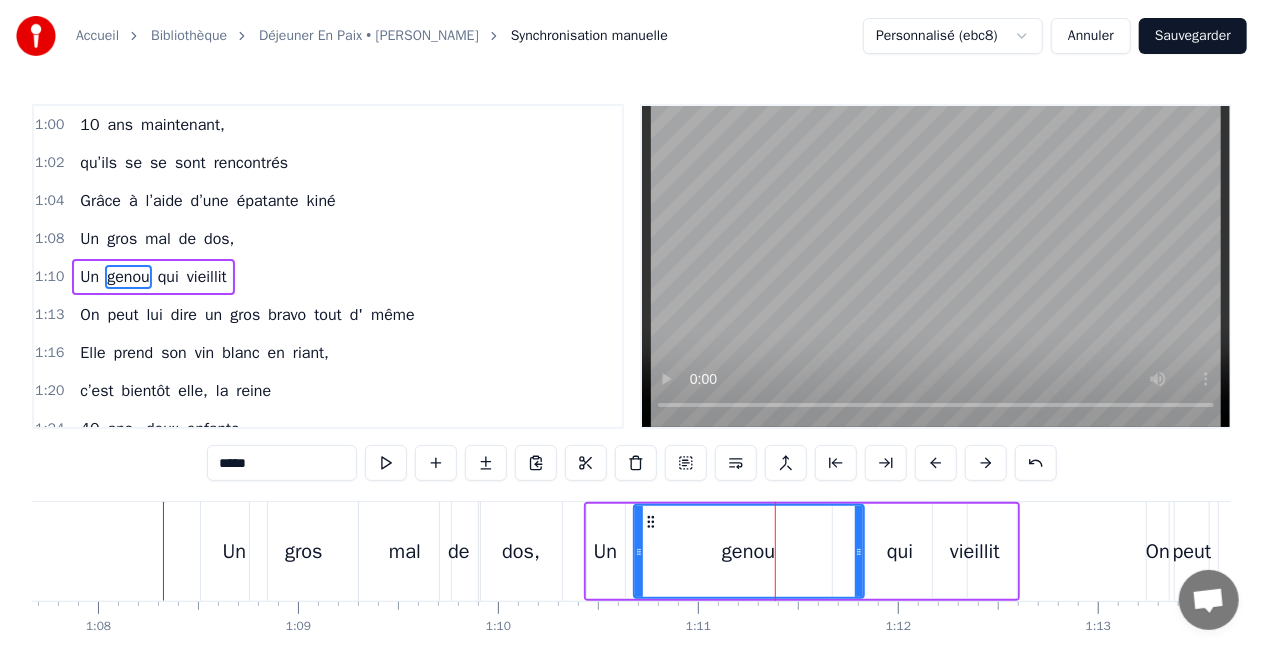 click on "qui" at bounding box center (900, 552) 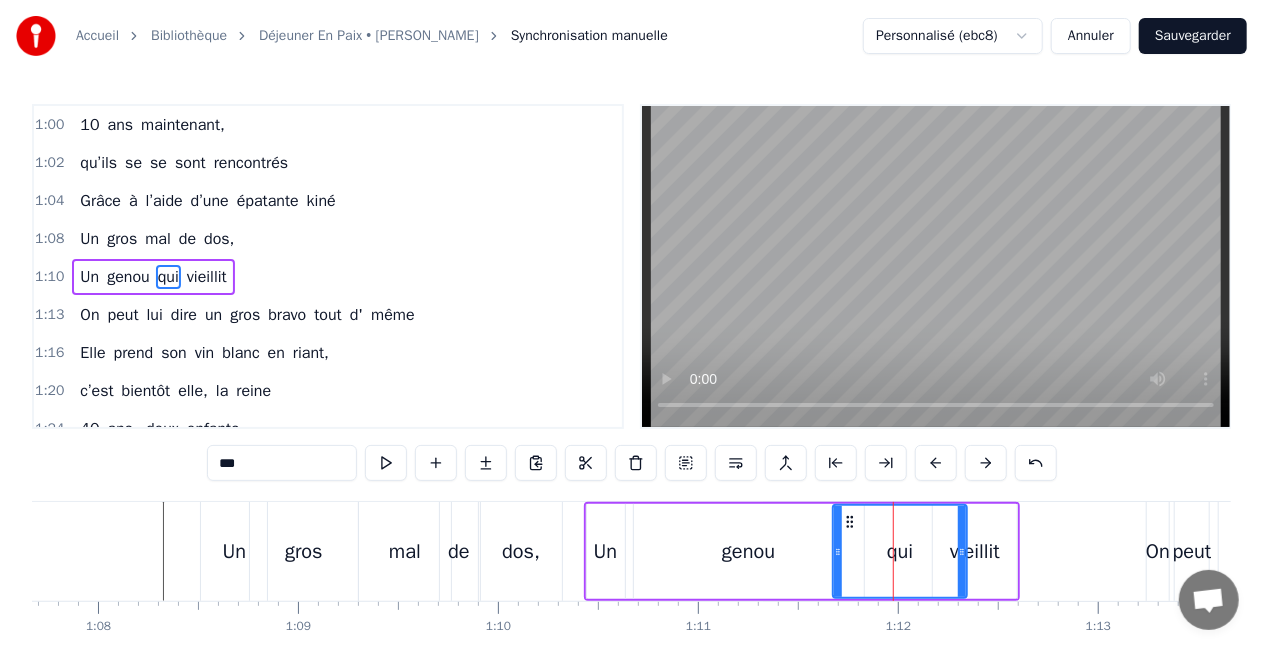 drag, startPoint x: 894, startPoint y: 551, endPoint x: 868, endPoint y: 551, distance: 26 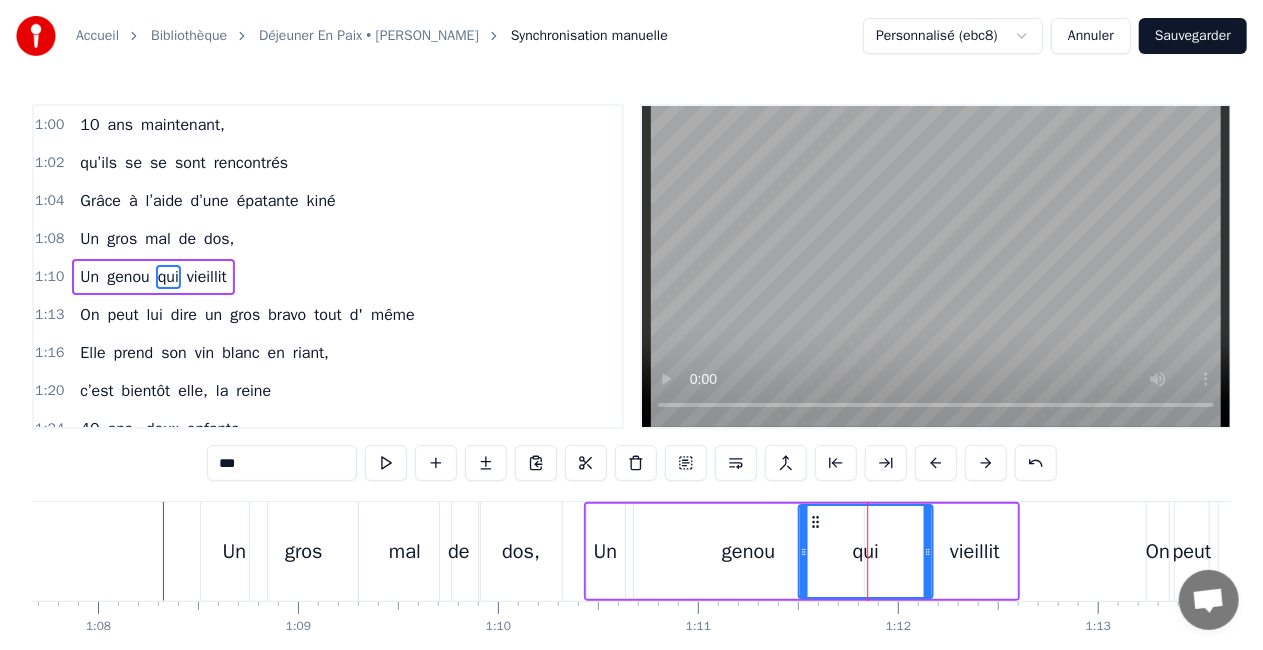 drag, startPoint x: 848, startPoint y: 520, endPoint x: 814, endPoint y: 522, distance: 34.058773 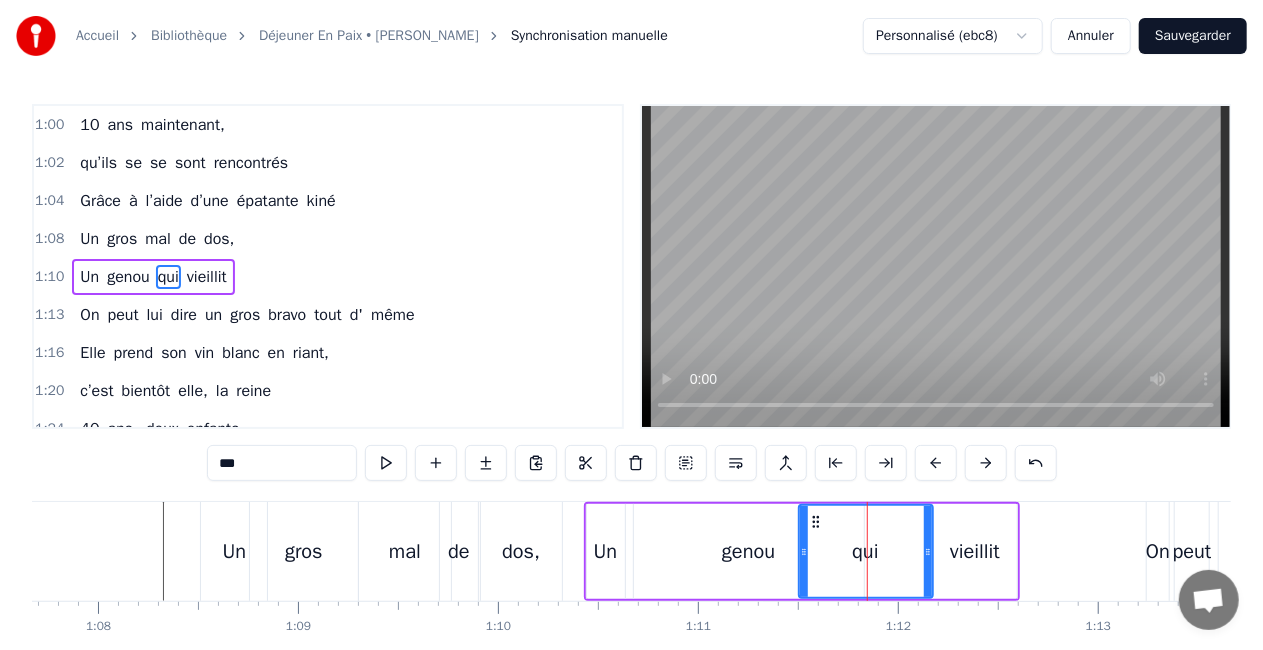 click on "vieillit" at bounding box center (975, 551) 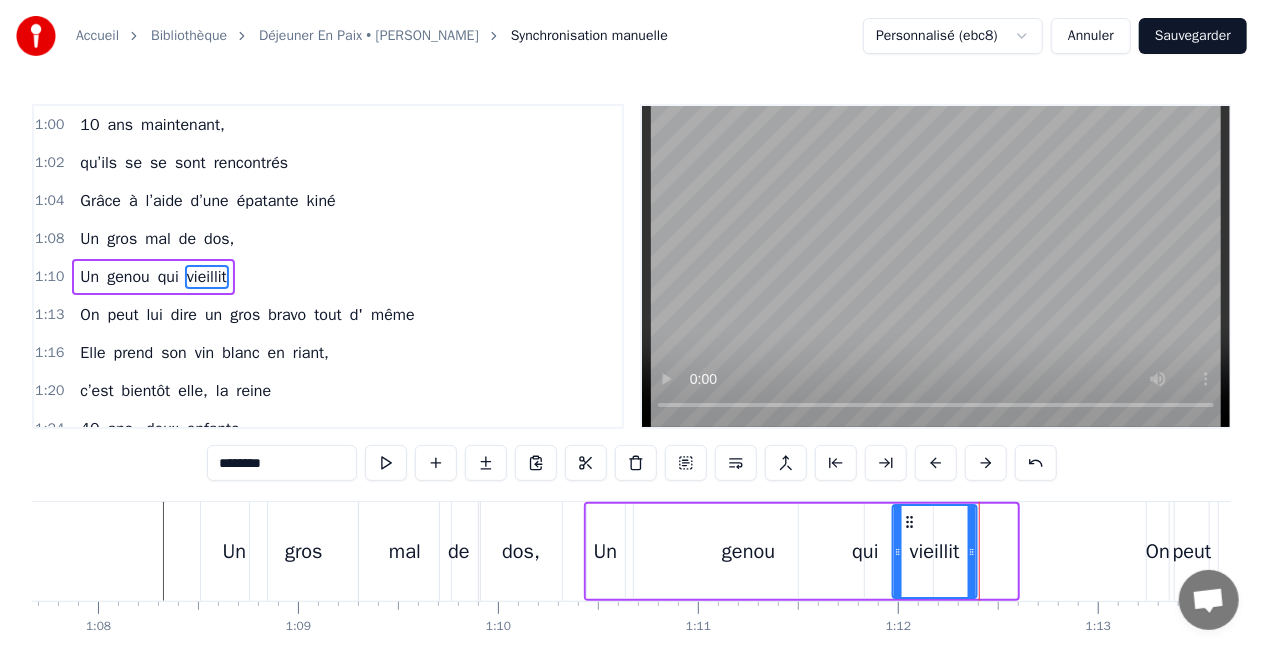drag, startPoint x: 946, startPoint y: 516, endPoint x: 906, endPoint y: 518, distance: 40.04997 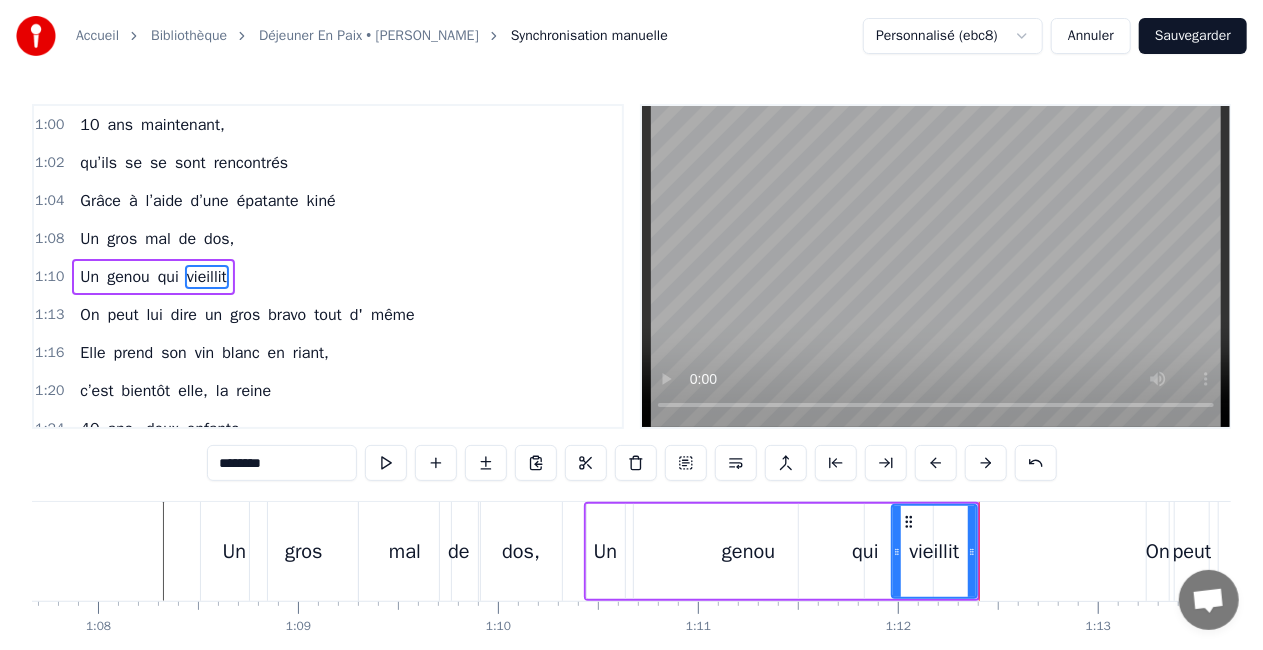 click at bounding box center [9901, 551] 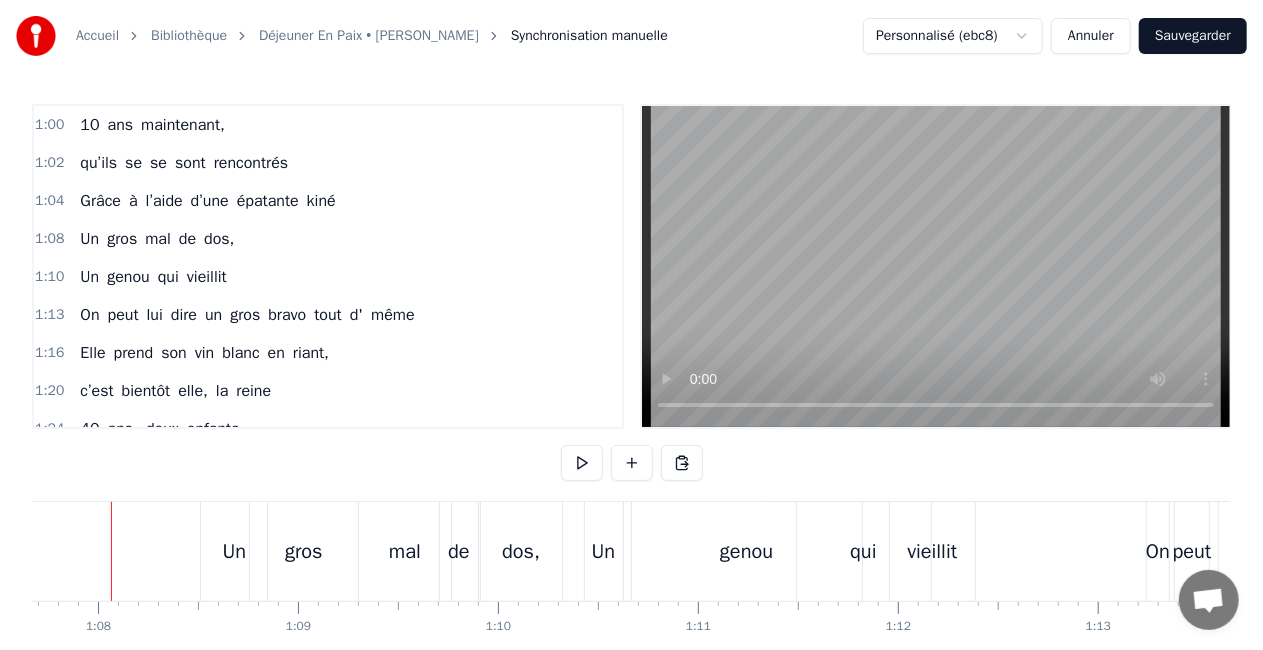 scroll, scrollTop: 0, scrollLeft: 13512, axis: horizontal 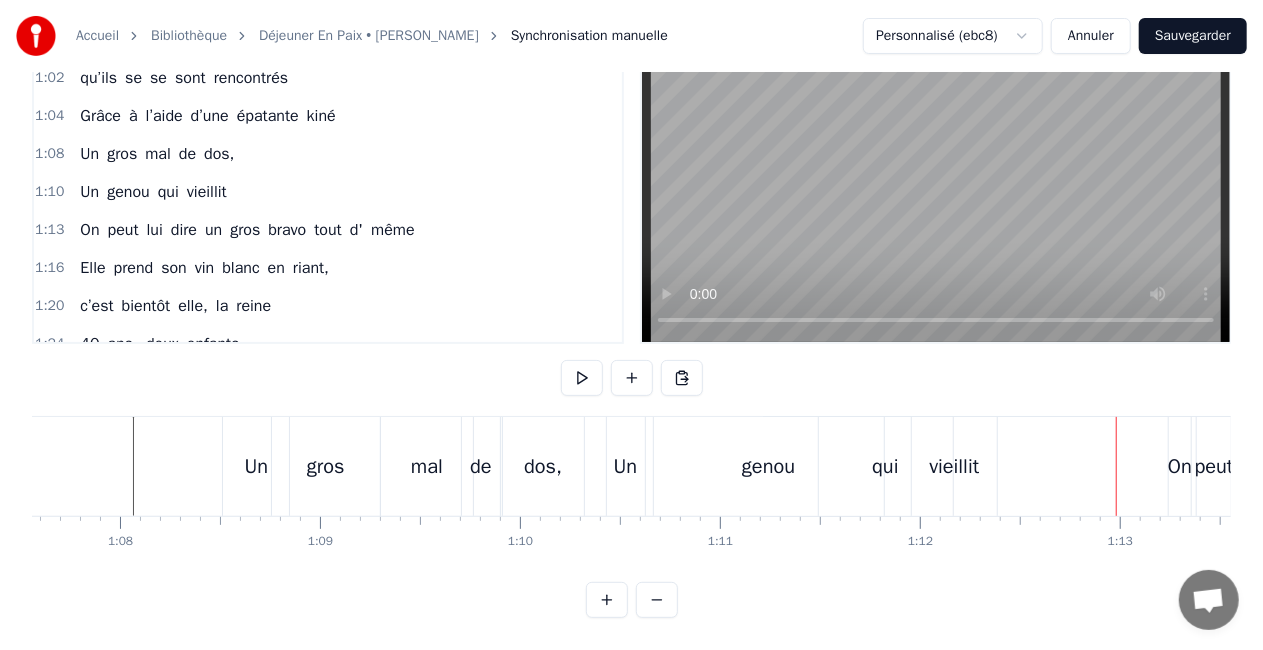 click on "vieillit" at bounding box center (954, 467) 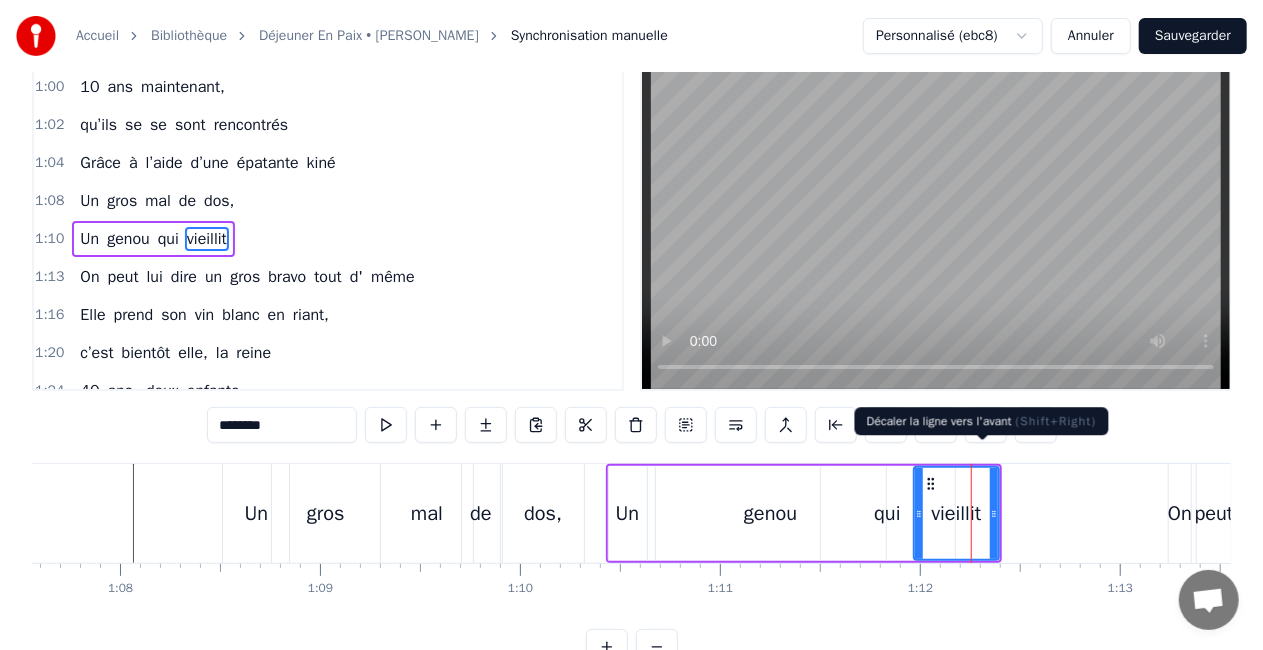 scroll, scrollTop: 0, scrollLeft: 0, axis: both 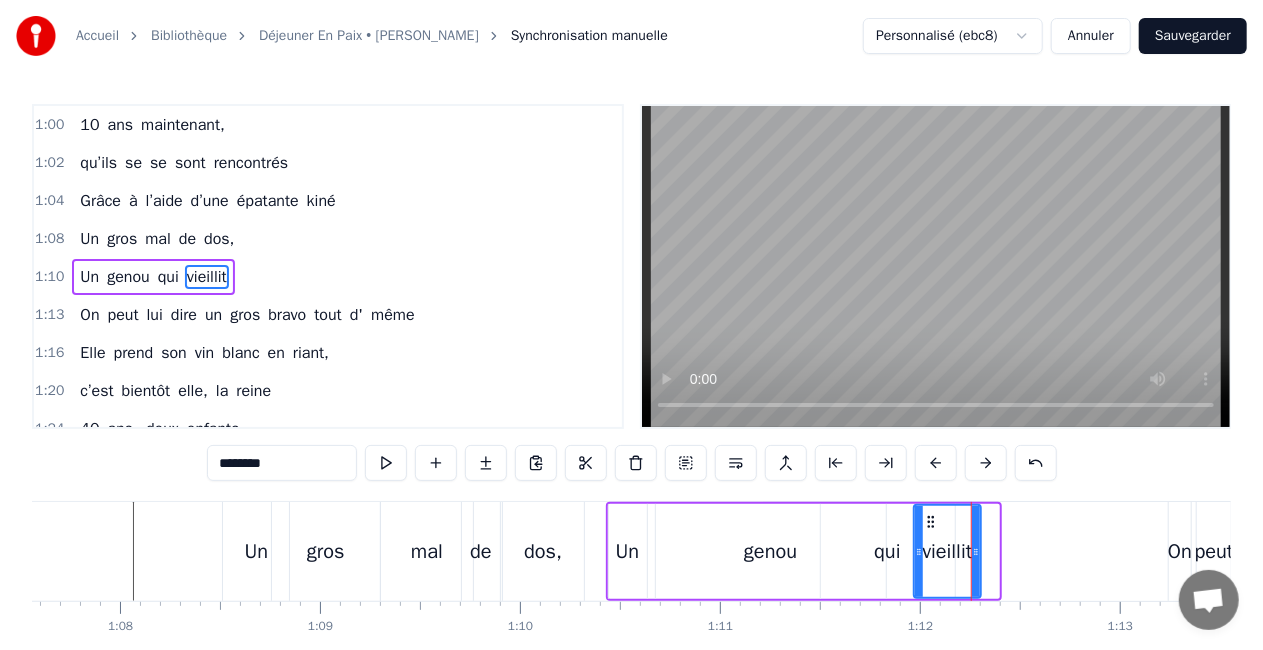 drag, startPoint x: 994, startPoint y: 550, endPoint x: 952, endPoint y: 551, distance: 42.0119 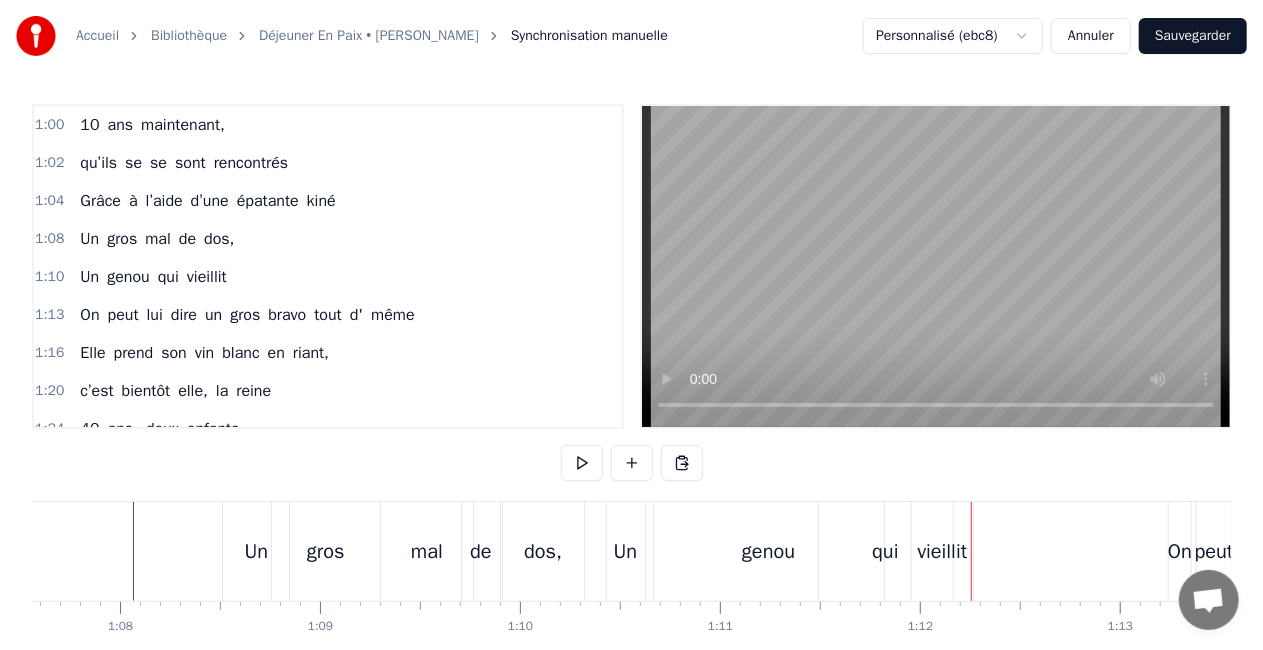 click on "genou" at bounding box center (768, 552) 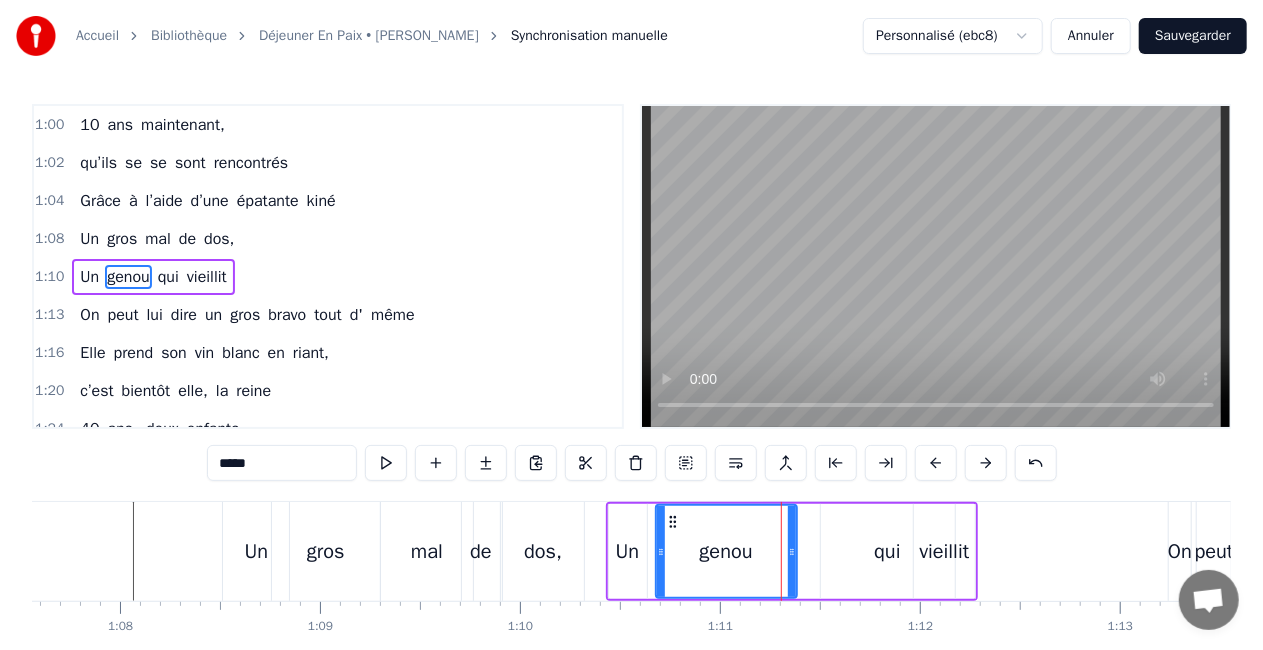drag, startPoint x: 881, startPoint y: 552, endPoint x: 827, endPoint y: 560, distance: 54.589375 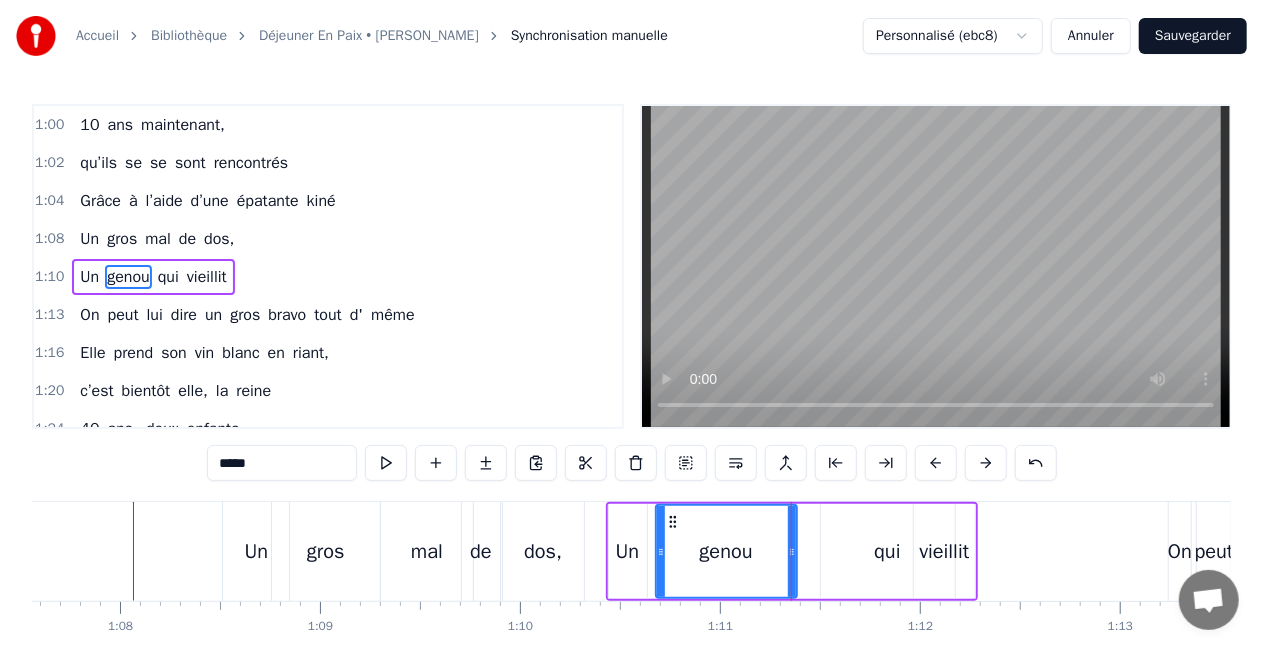 click on "qui" at bounding box center [887, 552] 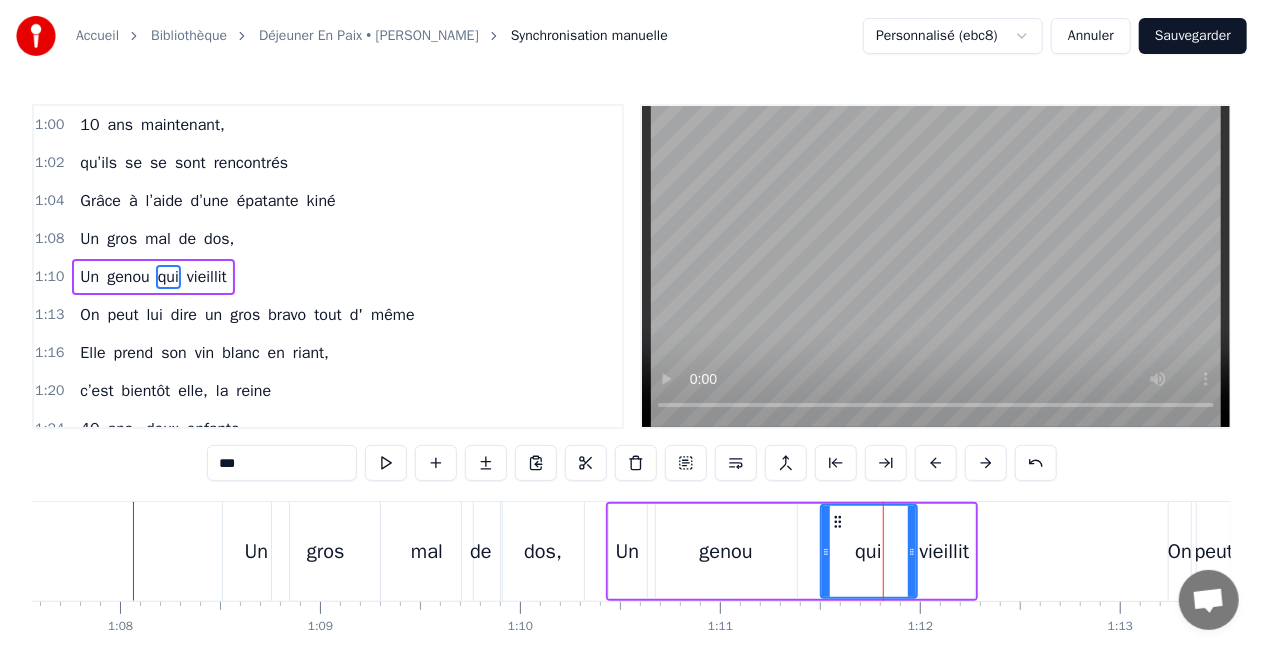 drag, startPoint x: 946, startPoint y: 550, endPoint x: 892, endPoint y: 556, distance: 54.33231 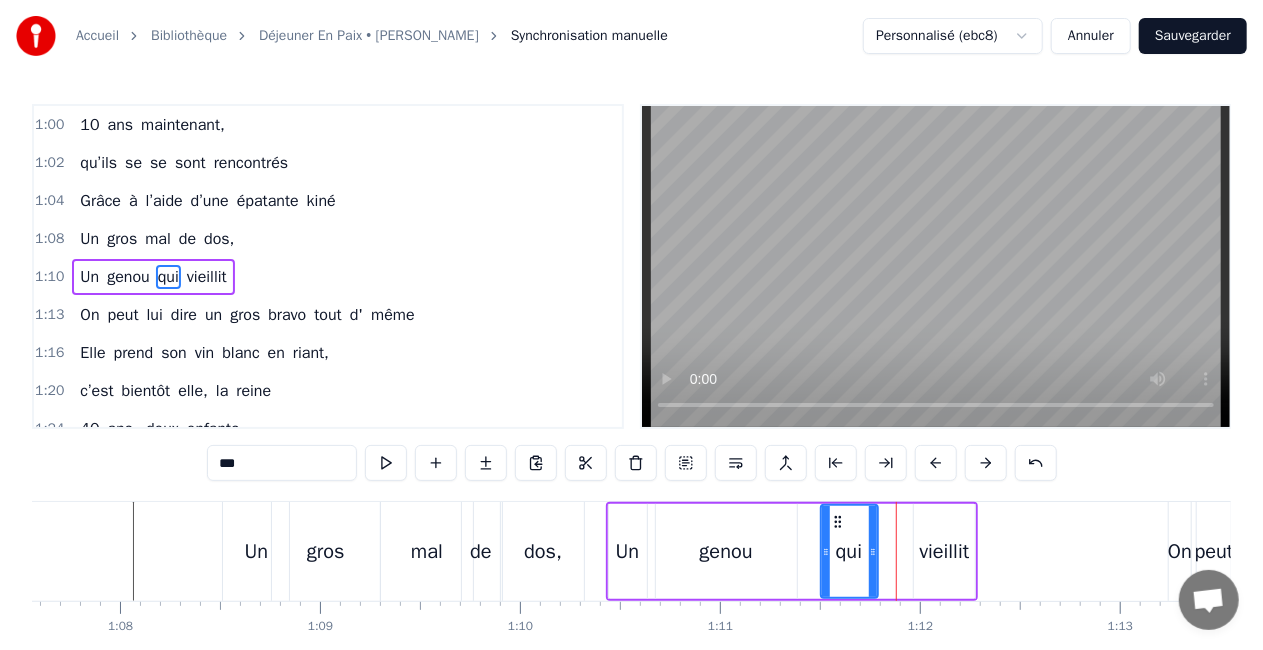 drag, startPoint x: 900, startPoint y: 550, endPoint x: 877, endPoint y: 560, distance: 25.079872 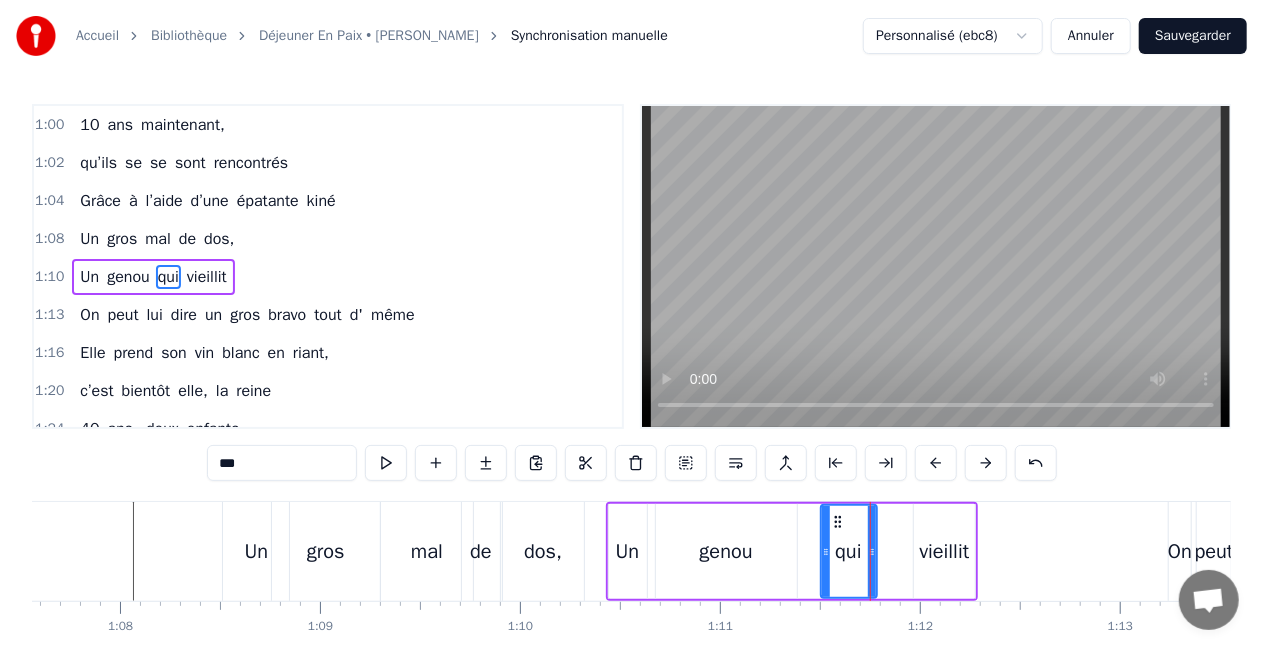 click on "vieillit" at bounding box center (944, 552) 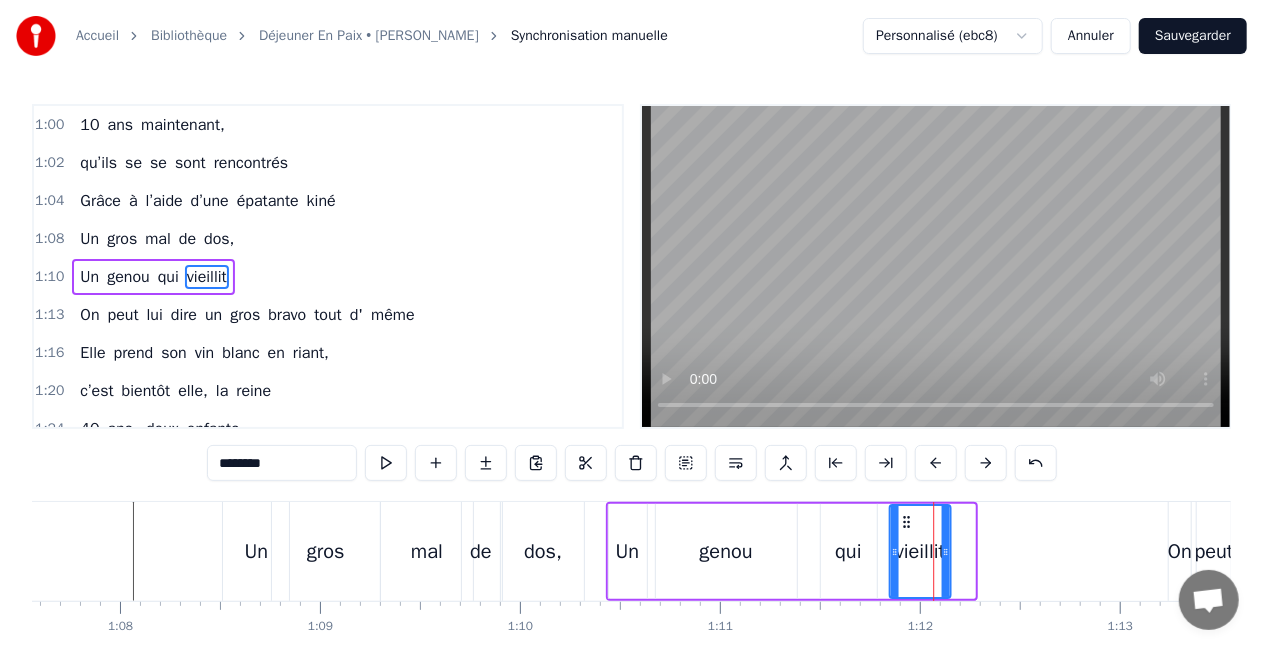 drag, startPoint x: 927, startPoint y: 516, endPoint x: 900, endPoint y: 516, distance: 27 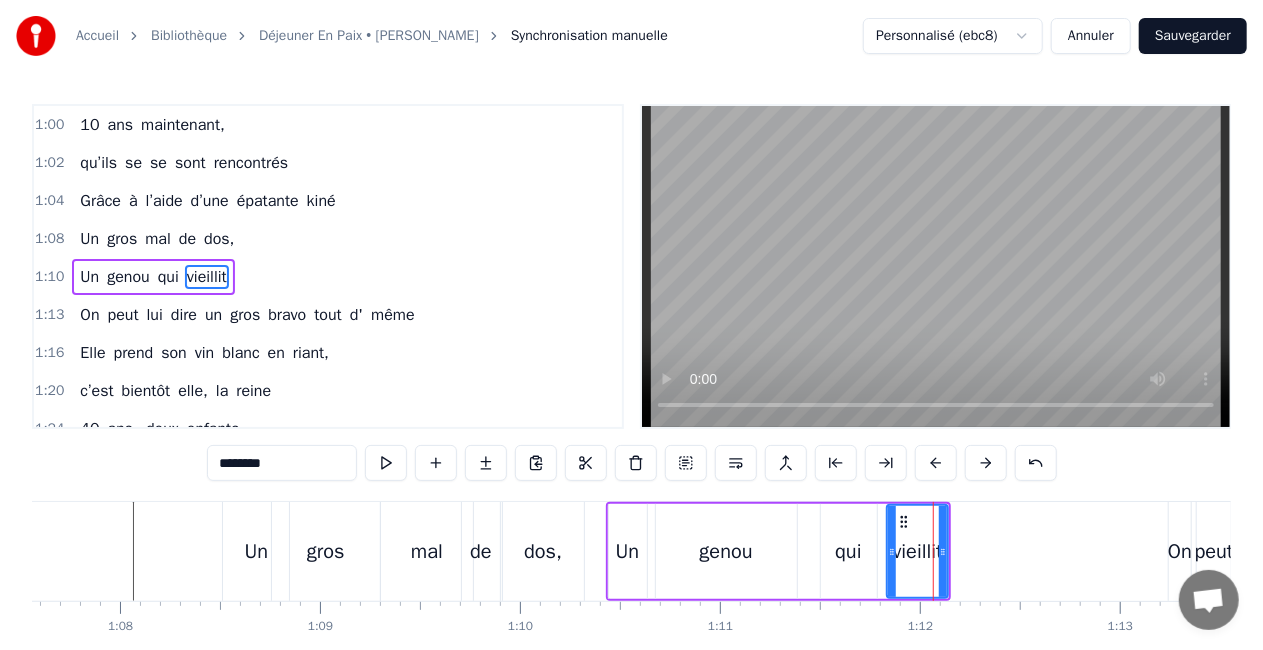 click on "qui" at bounding box center [848, 552] 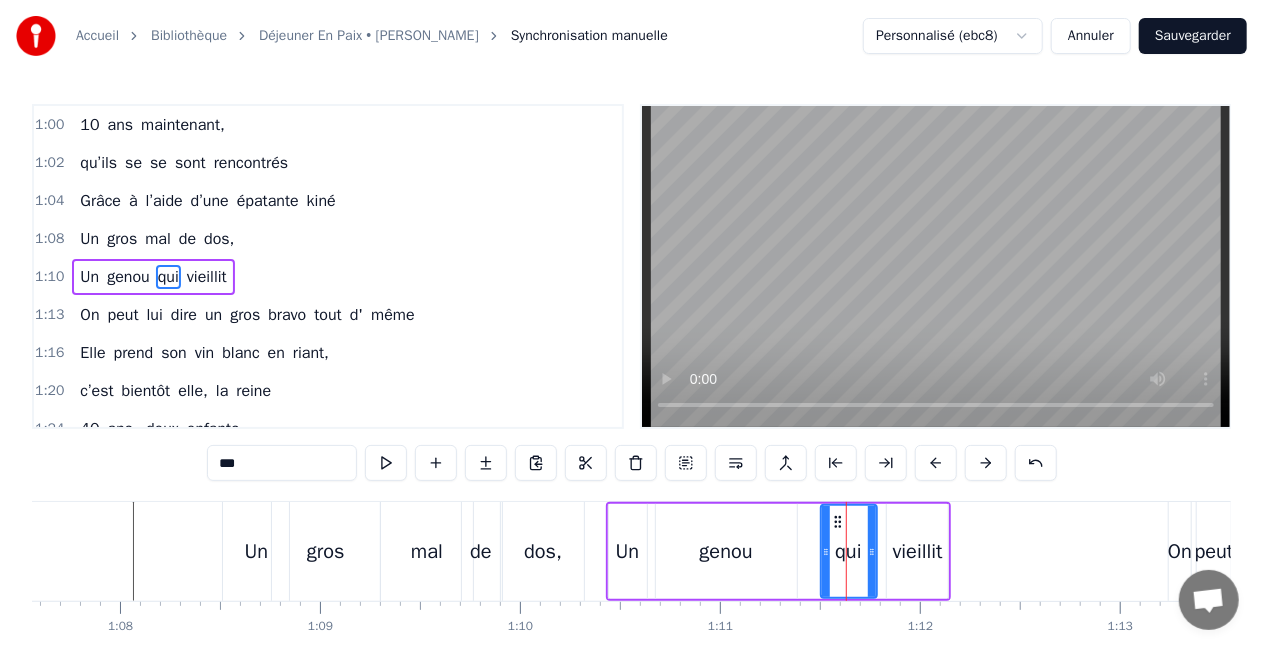 click on "genou" at bounding box center (726, 552) 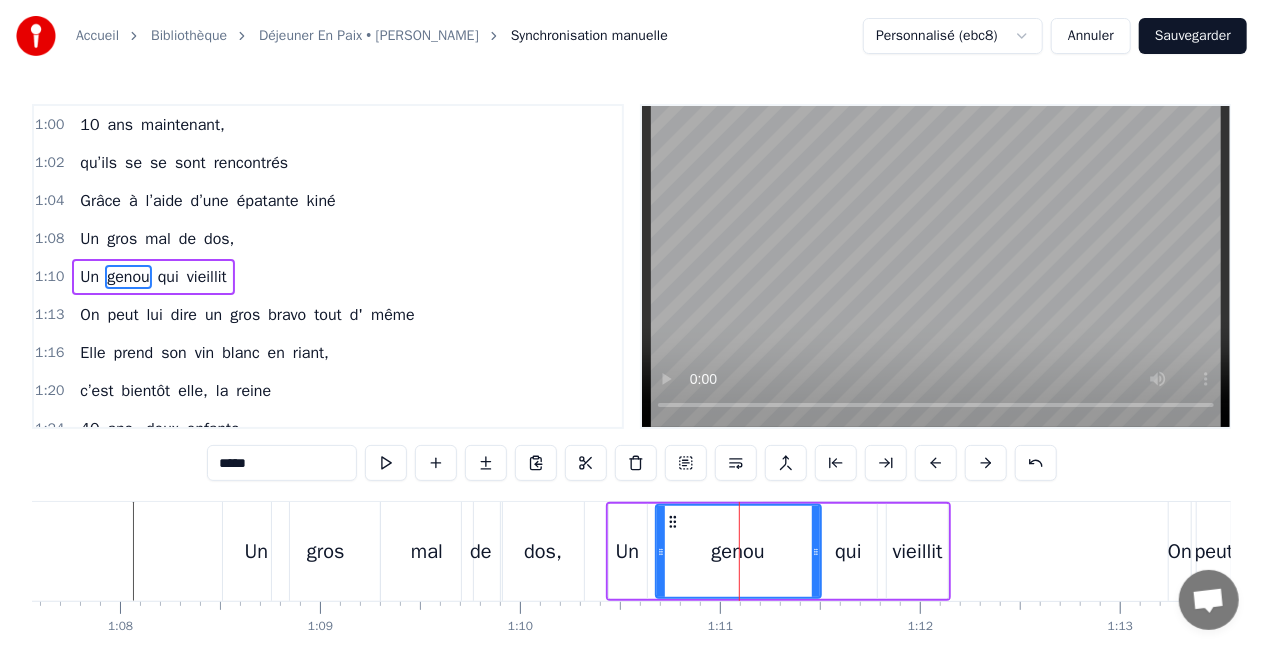 drag, startPoint x: 788, startPoint y: 546, endPoint x: 816, endPoint y: 548, distance: 28.071337 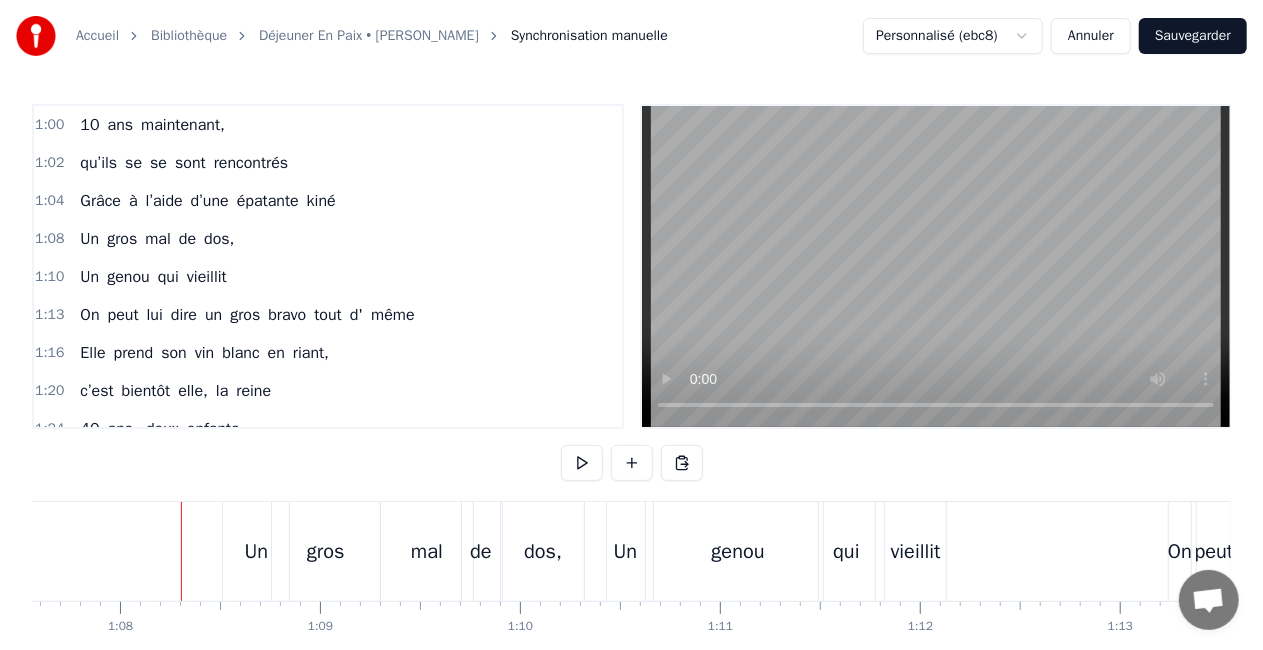 scroll, scrollTop: 102, scrollLeft: 0, axis: vertical 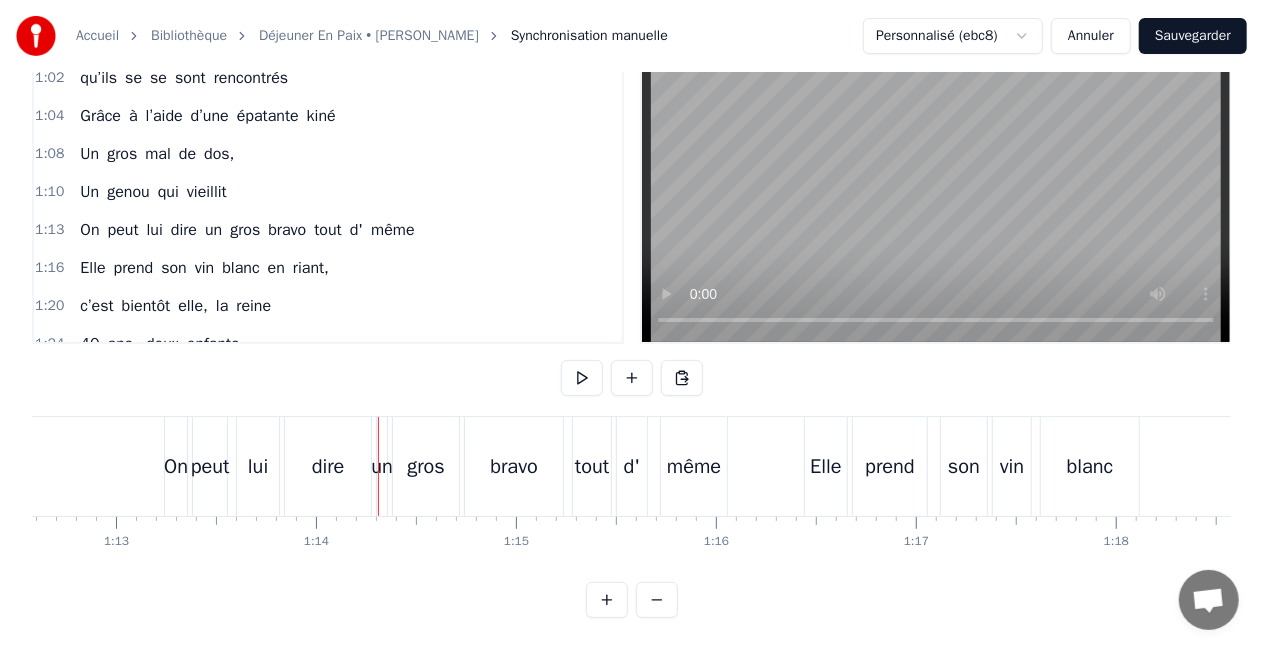 click on "On" at bounding box center [176, 467] 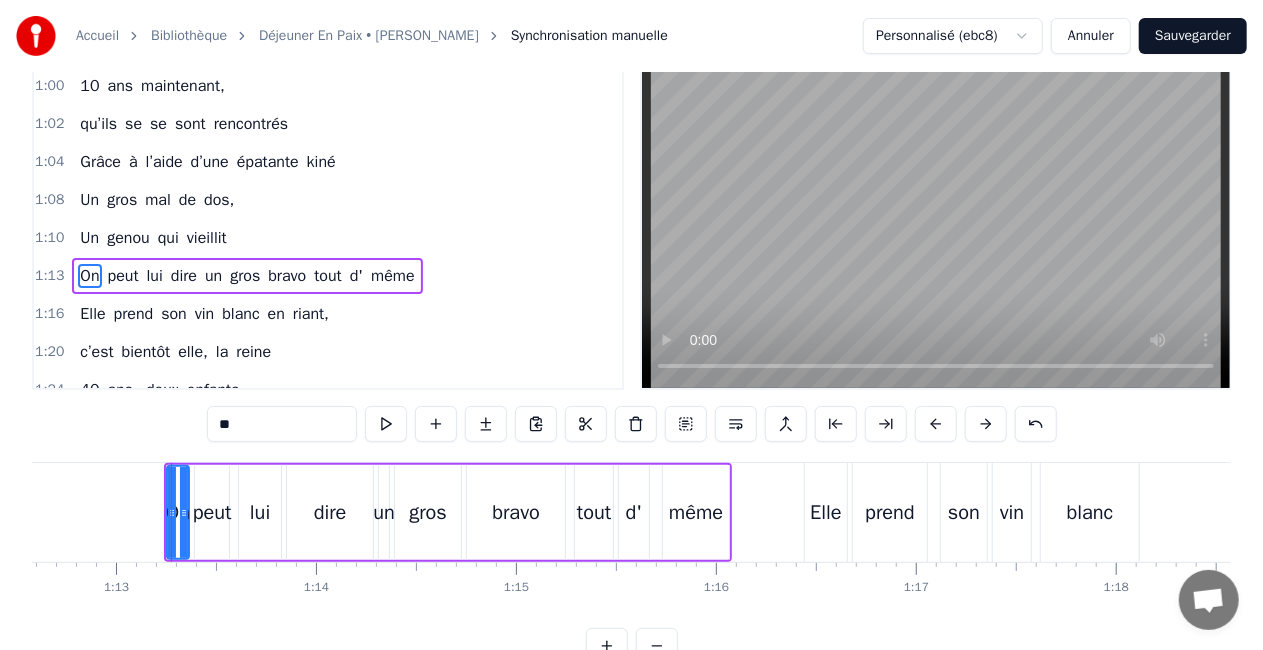 scroll, scrollTop: 0, scrollLeft: 0, axis: both 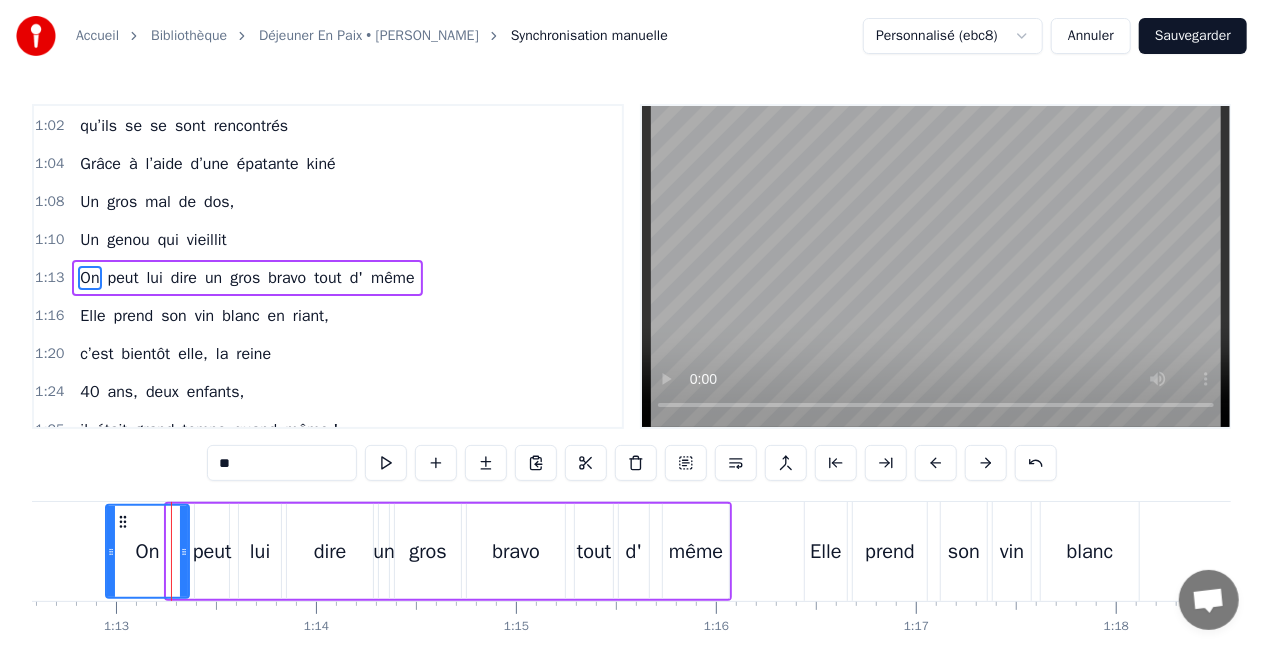 drag, startPoint x: 174, startPoint y: 556, endPoint x: 113, endPoint y: 571, distance: 62.817196 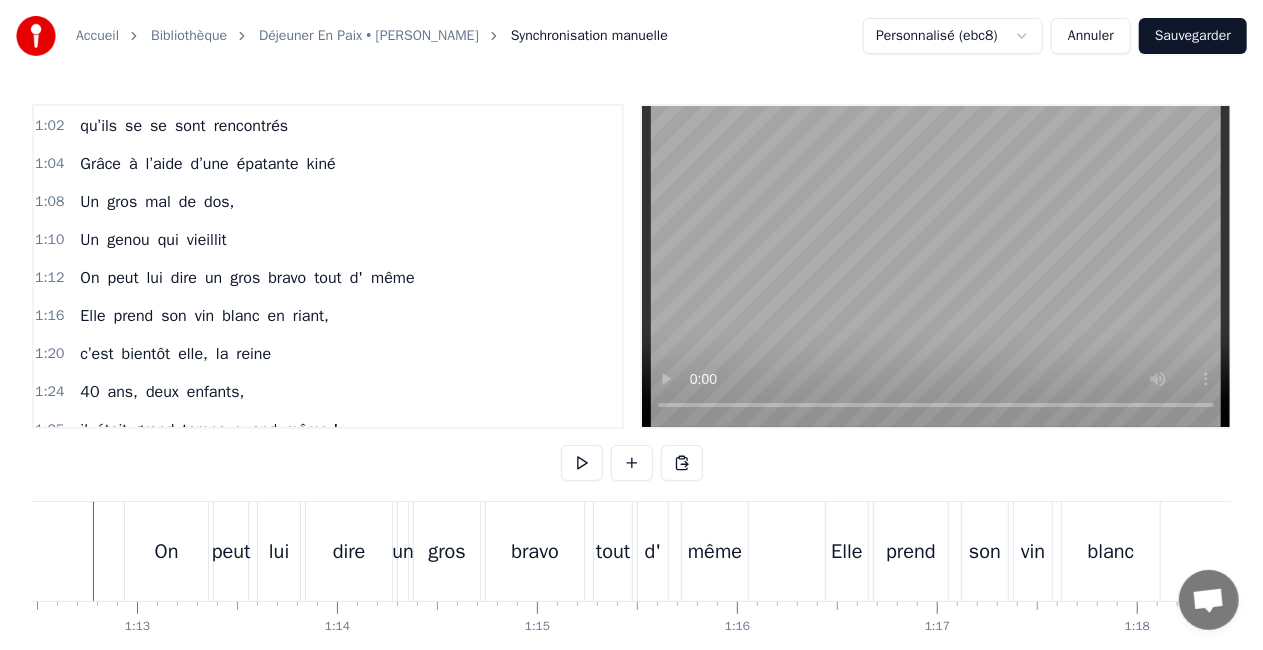 scroll, scrollTop: 0, scrollLeft: 14456, axis: horizontal 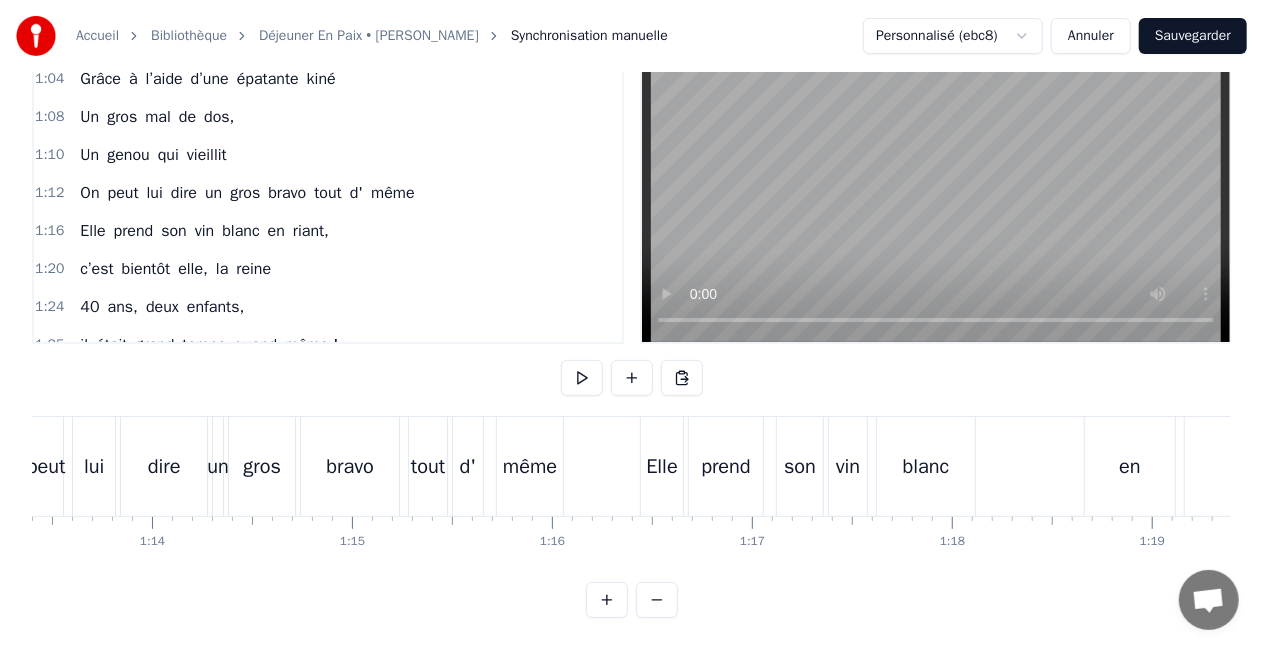 click on "vin" at bounding box center [848, 467] 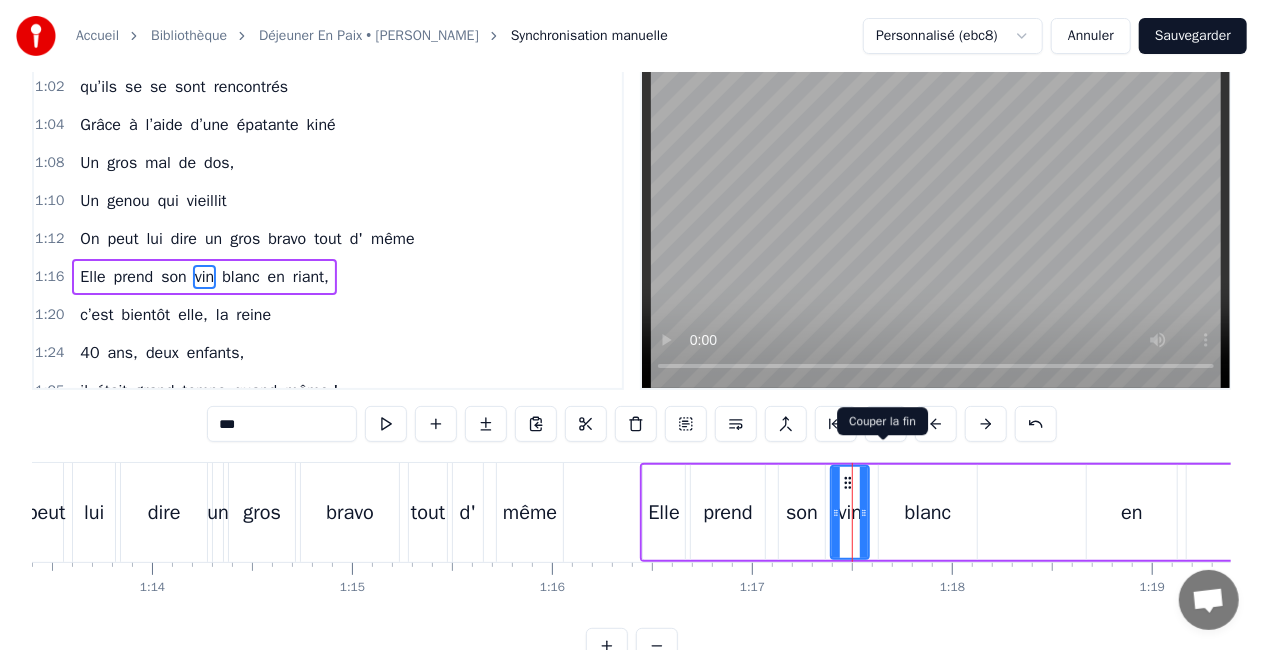 scroll, scrollTop: 0, scrollLeft: 0, axis: both 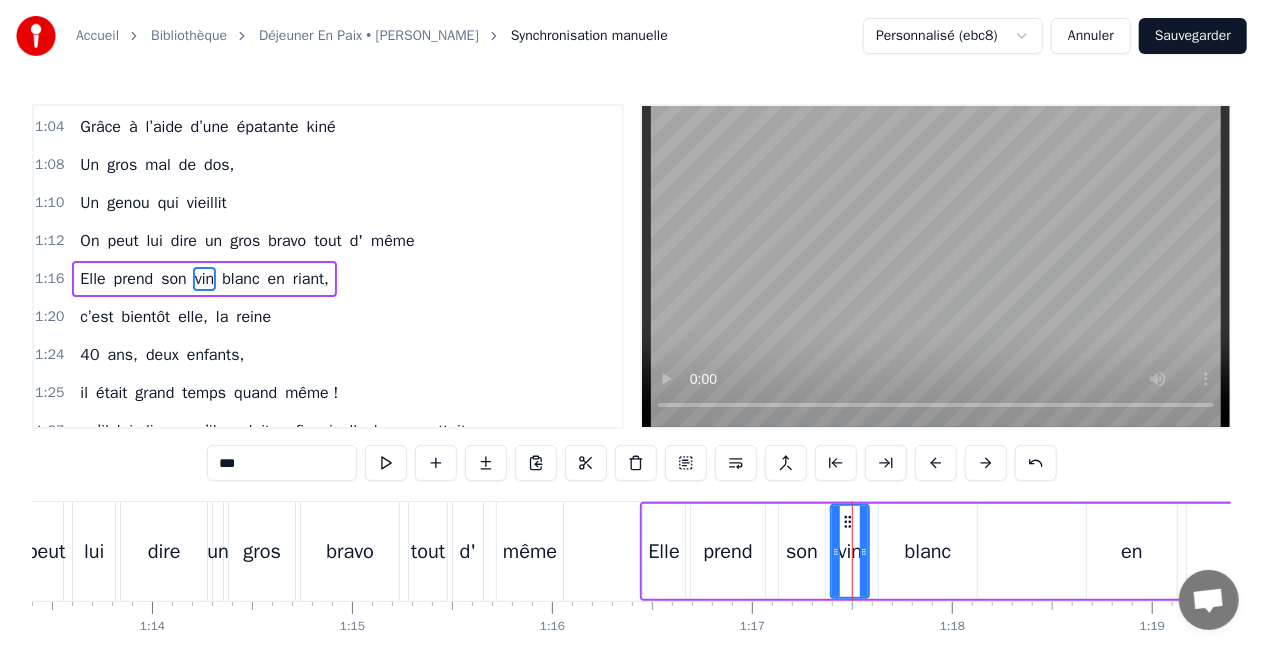 click on "blanc" at bounding box center (928, 552) 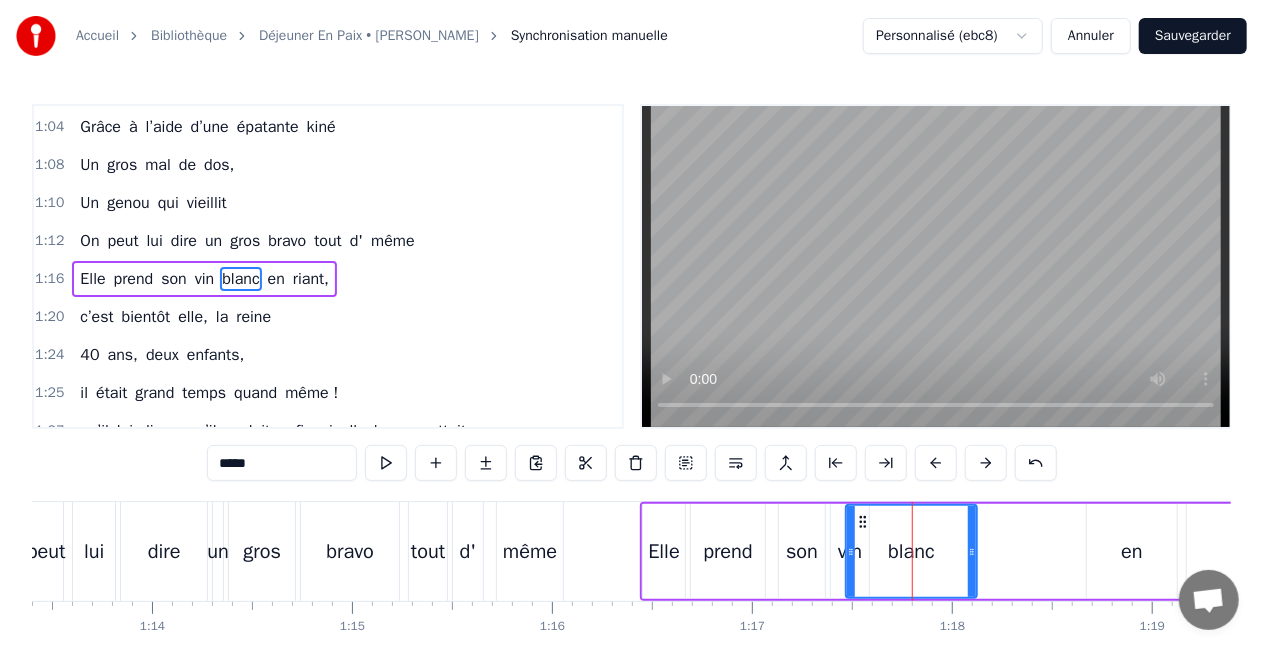 drag, startPoint x: 884, startPoint y: 550, endPoint x: 850, endPoint y: 550, distance: 34 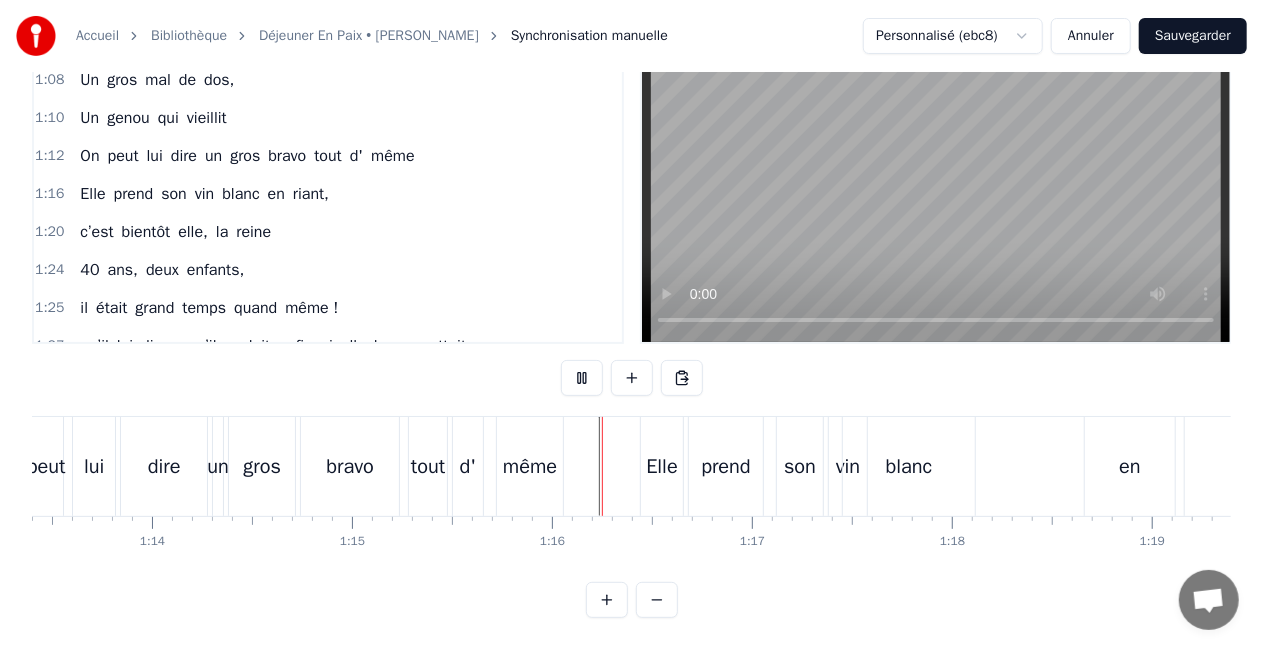 scroll, scrollTop: 102, scrollLeft: 0, axis: vertical 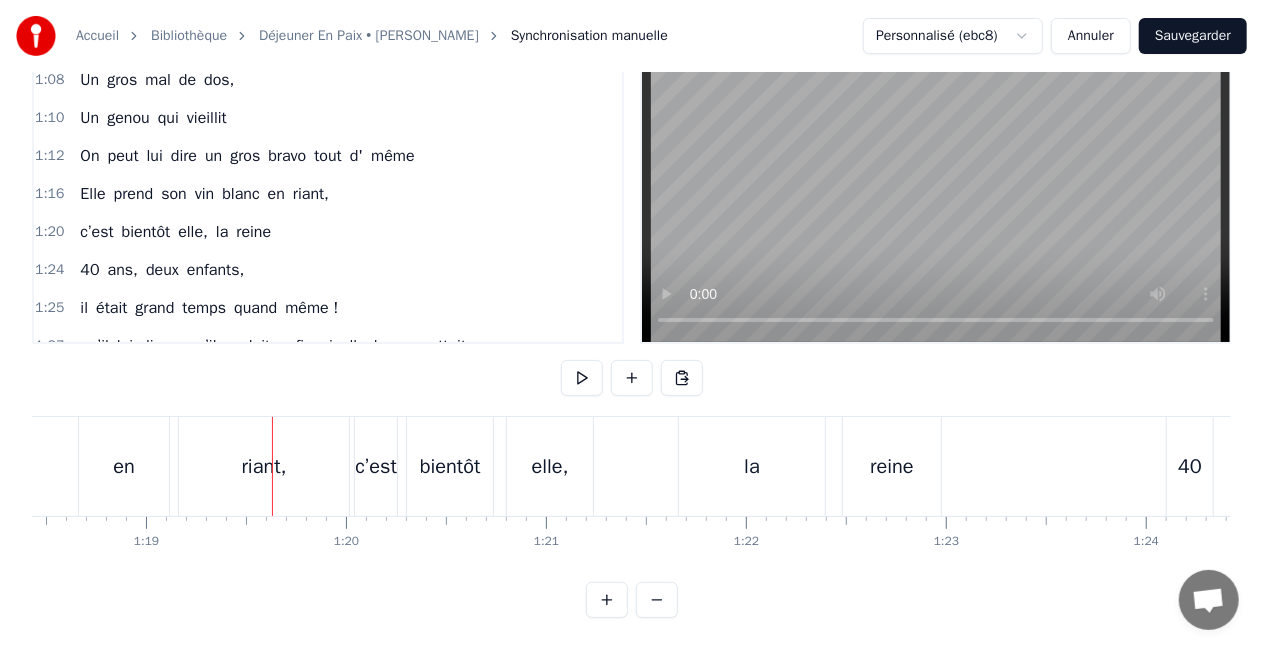 click on "en" at bounding box center [276, 194] 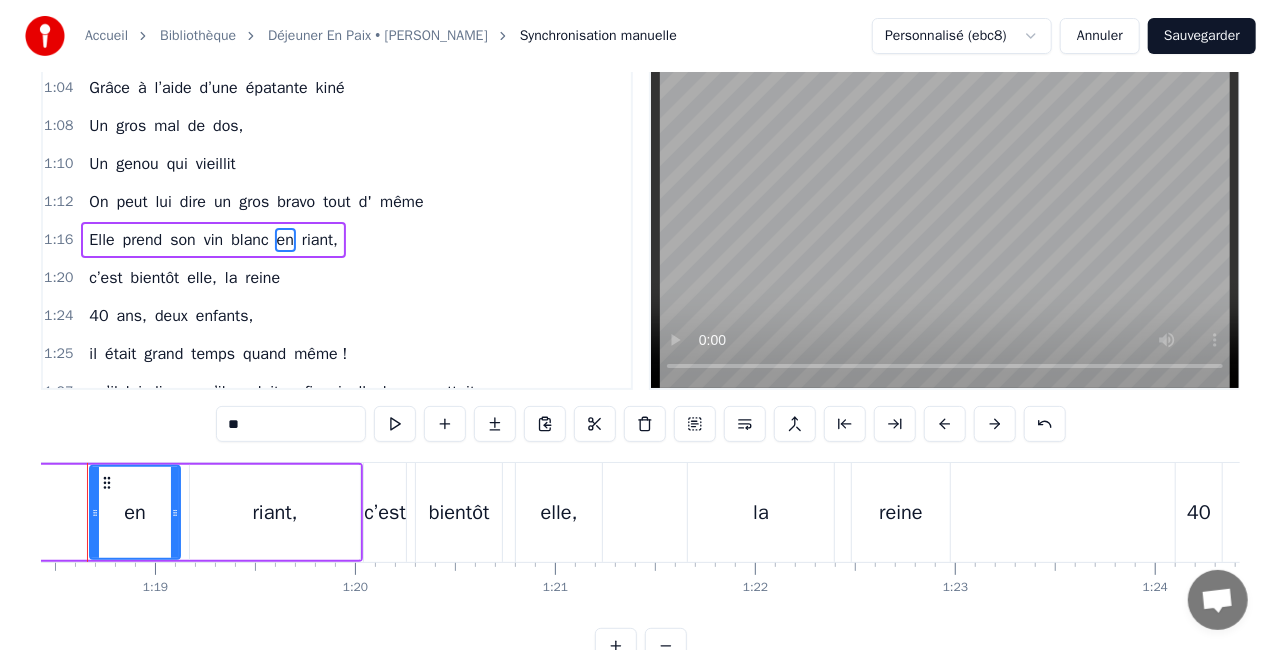 scroll, scrollTop: 0, scrollLeft: 0, axis: both 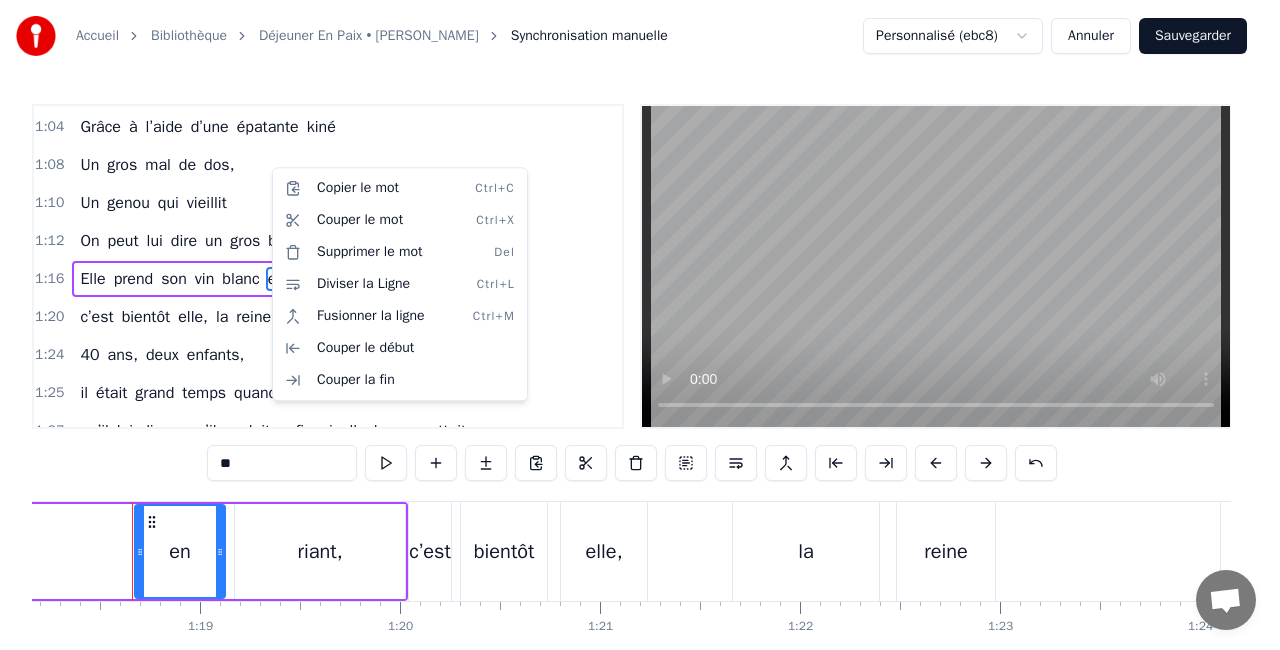 click on "Accueil Bibliothèque Déjeuner En Paix • [PERSON_NAME] Synchronisation manuelle Personnalisé (ebc8) Annuler Sauvegarder 0:14 Il se lève du pied gauche assez tôt le matin 0:19 Vite besoin d’un café pour Boudin 0:23 Il attend qu’elle s’réveille et qu’elle se lève enfin 0:27 La maison est calme, pas normal… 0:30 Cette fois il ne lui 0:32 annonça pas, 0:33 Une nouvelle intervention 0:38 Il l’emmena tout en haut , d’une colline où c’est beau 0:41 Il lui dit , qu’il voulait enfin si elle le permettait 0:45 Et si on se mariait  ? 0:52 Et si on se mariait  ? 1:00 10 ans maintenant, 1:02 qu’ils se se sont rencontrés 1:04 Grâce à l’aide d’une épatante kiné 1:08 Un gros mal de dos, 1:10 Un genou qui vieillit 1:12 On peut lui dire un gros bravo tout d' même 1:16 Elle prend son vin blanc en riant, 1:20 c’est bientôt elle, la reine 1:24 40 ans, deux enfants, 1:25 il était grand temps quand même  ! 1:27 qu’il lui dise , qu’il voulait enfin si elle le permettait 1:31 Et si 0" at bounding box center [640, 367] 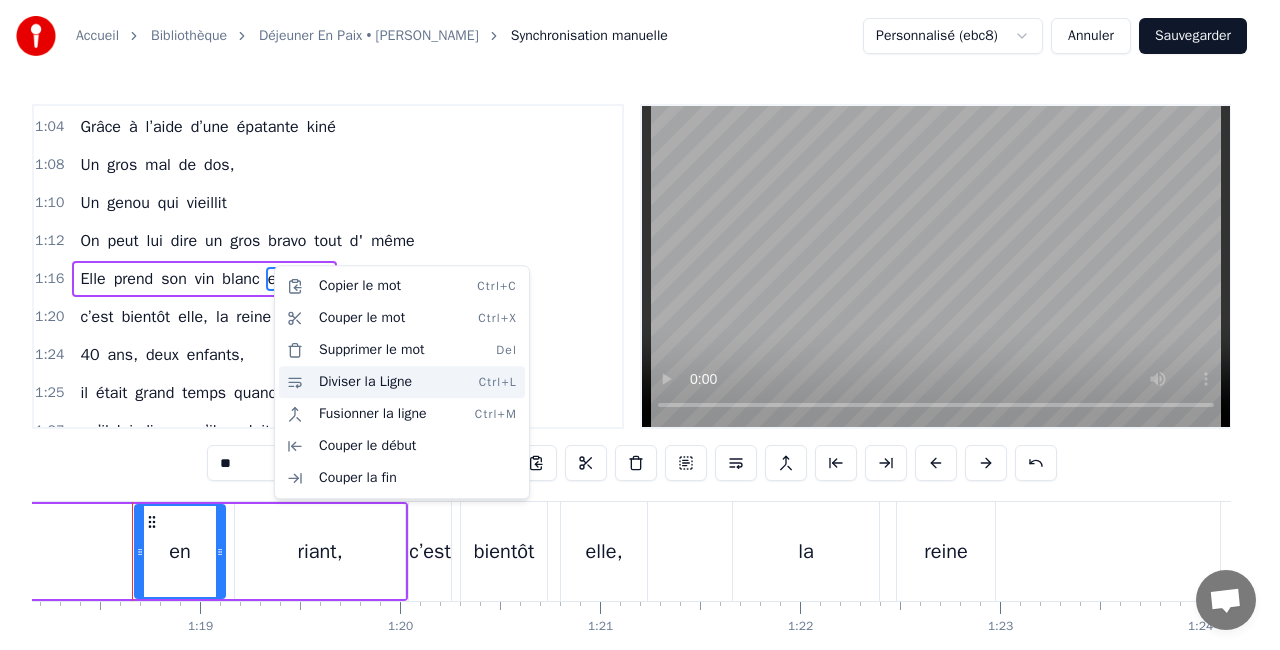 click on "Diviser la Ligne Ctrl+L" at bounding box center (402, 382) 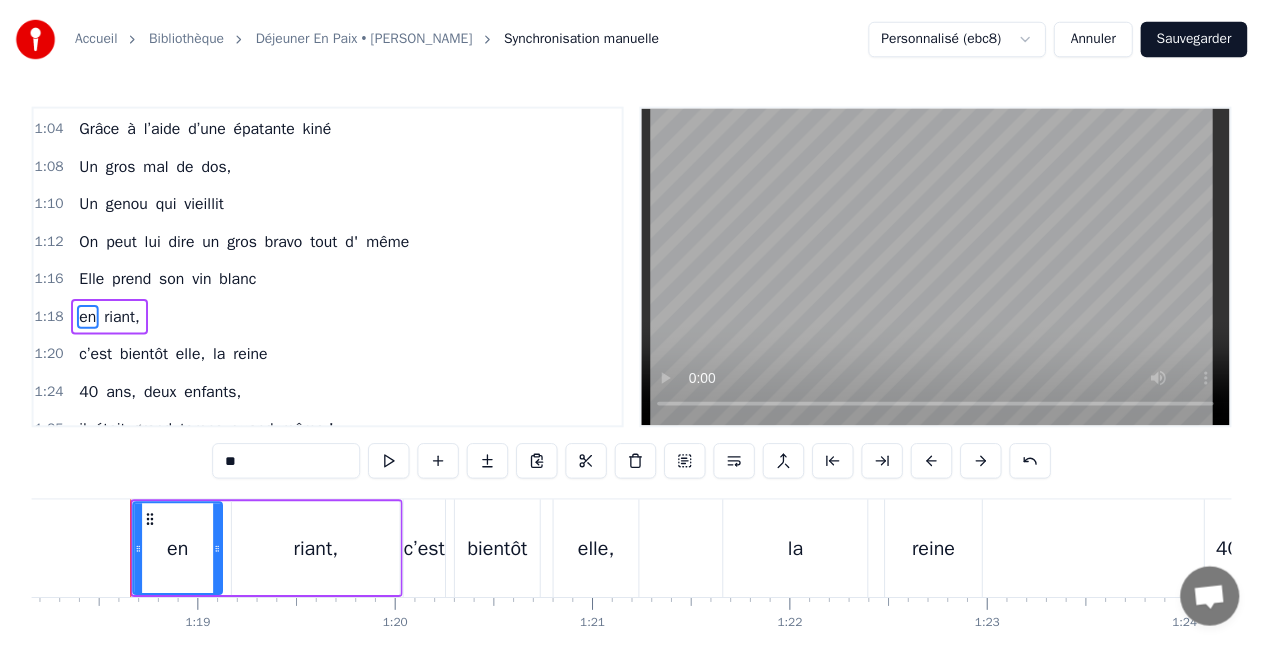 scroll, scrollTop: 530, scrollLeft: 0, axis: vertical 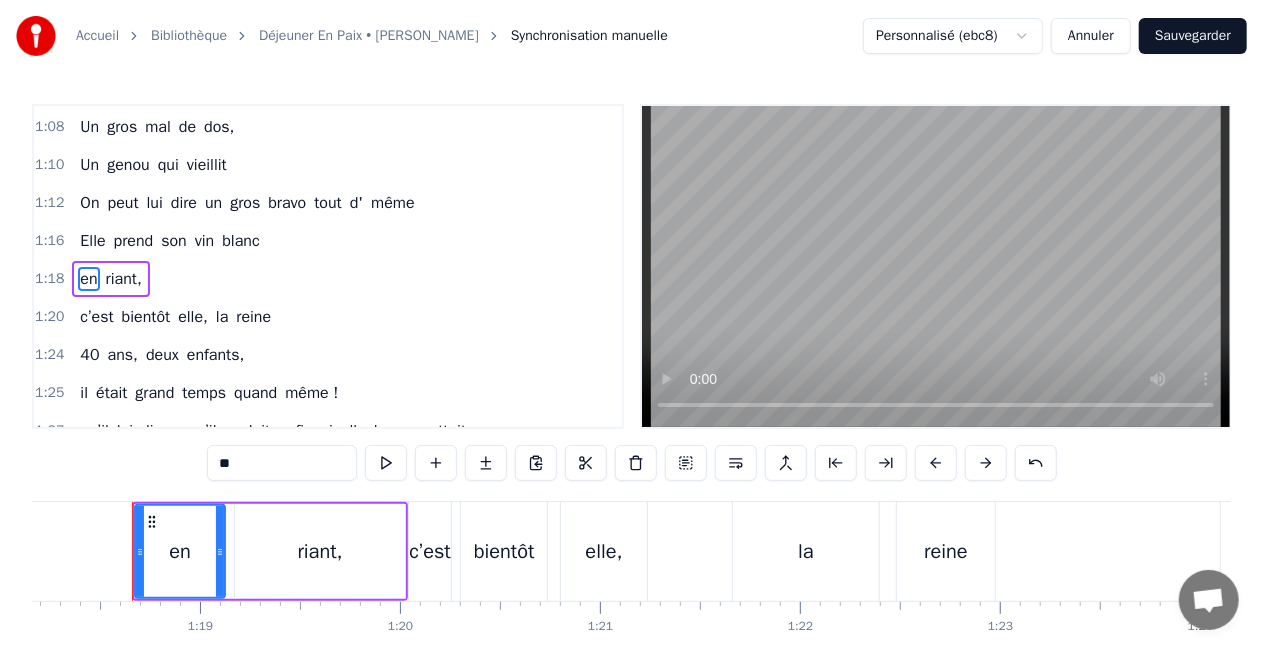 click on "la" at bounding box center (222, 317) 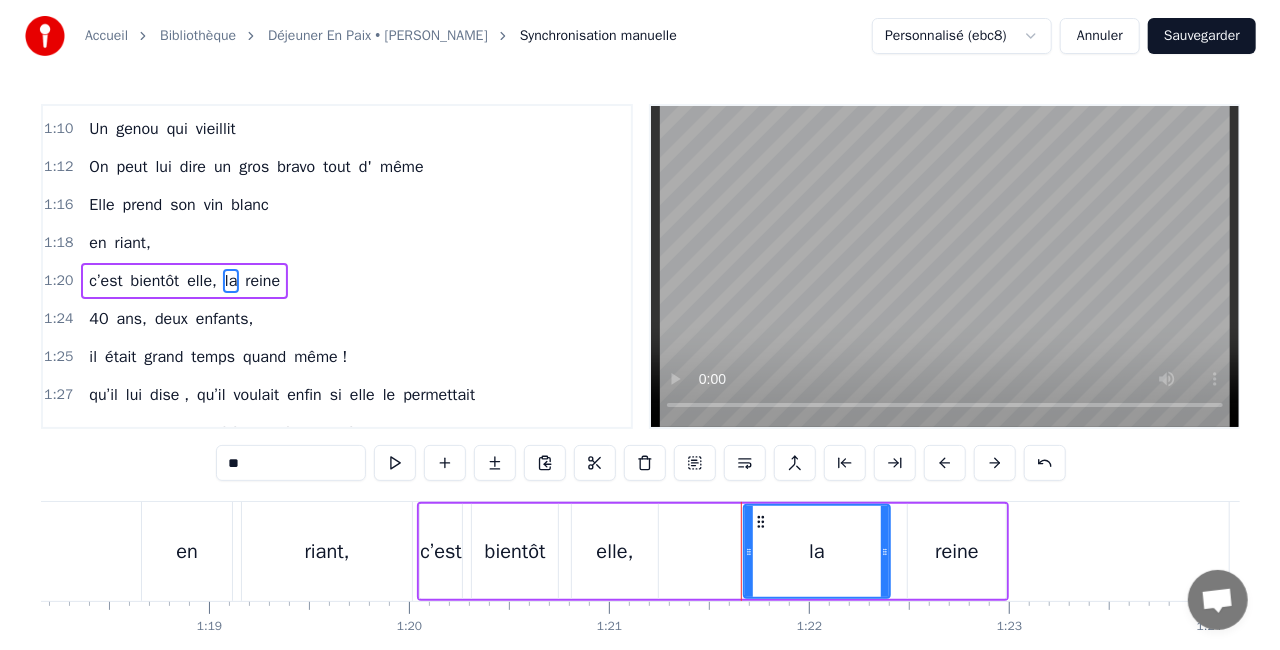 scroll, scrollTop: 567, scrollLeft: 0, axis: vertical 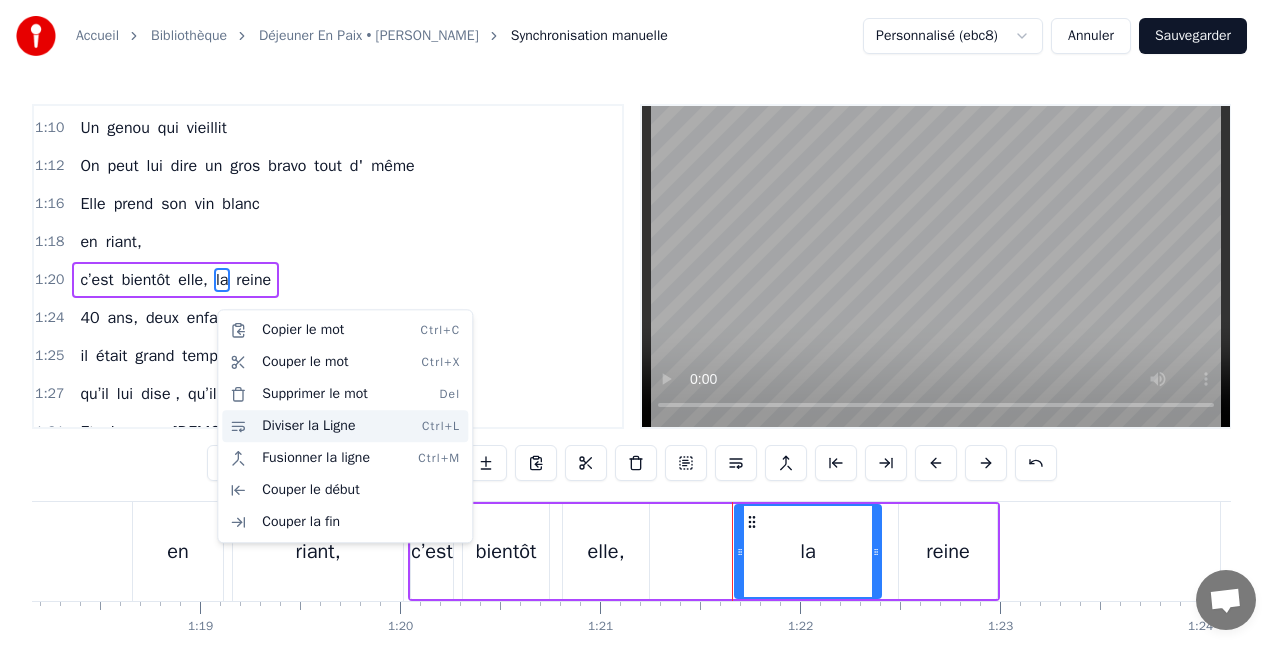 click on "Diviser la Ligne Ctrl+L" at bounding box center (345, 426) 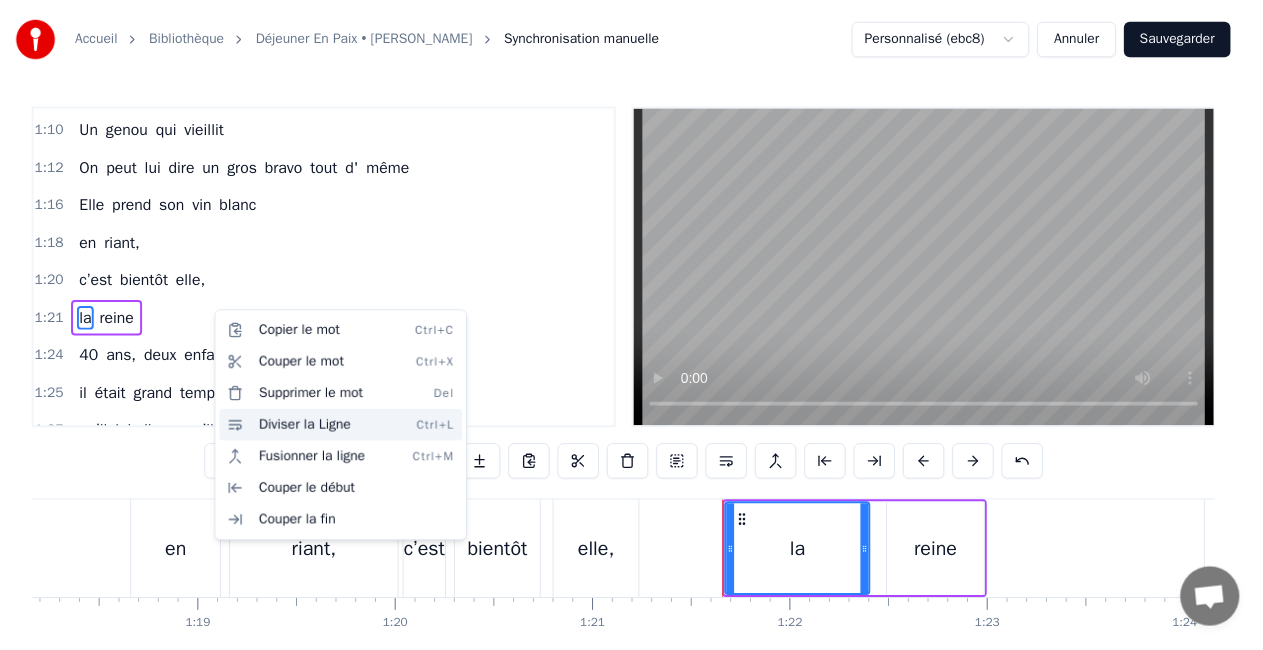 scroll, scrollTop: 604, scrollLeft: 0, axis: vertical 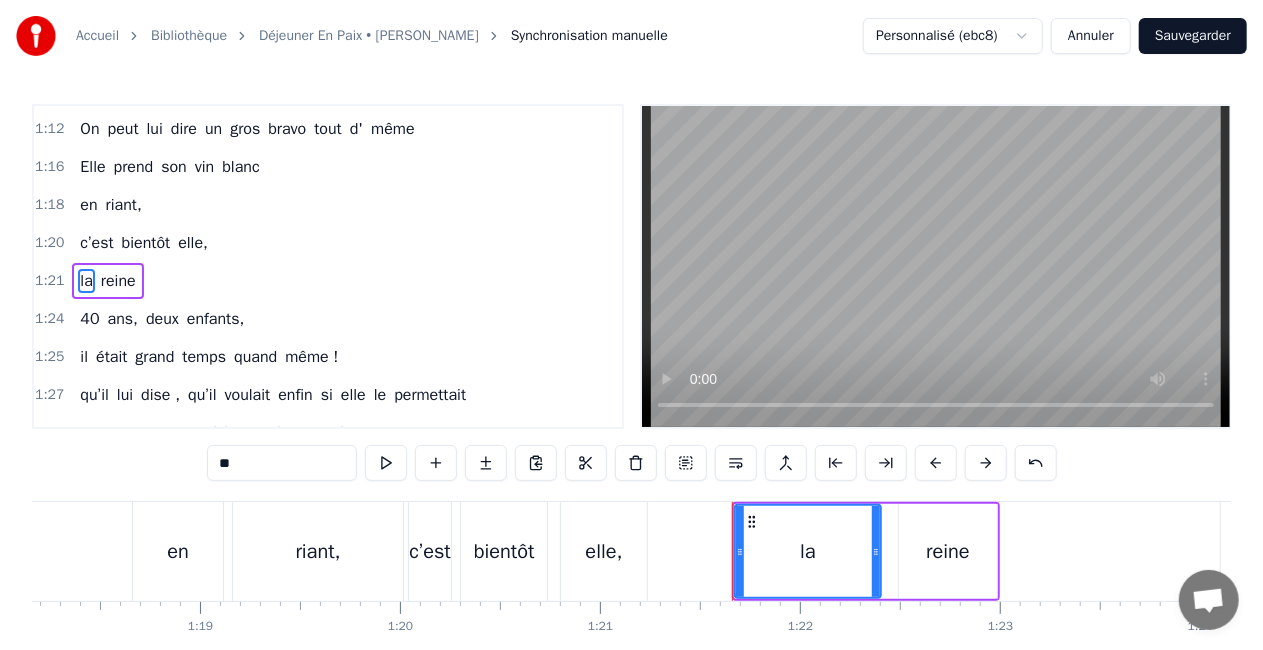 click on "1:20 c’est bientôt elle," at bounding box center [328, 243] 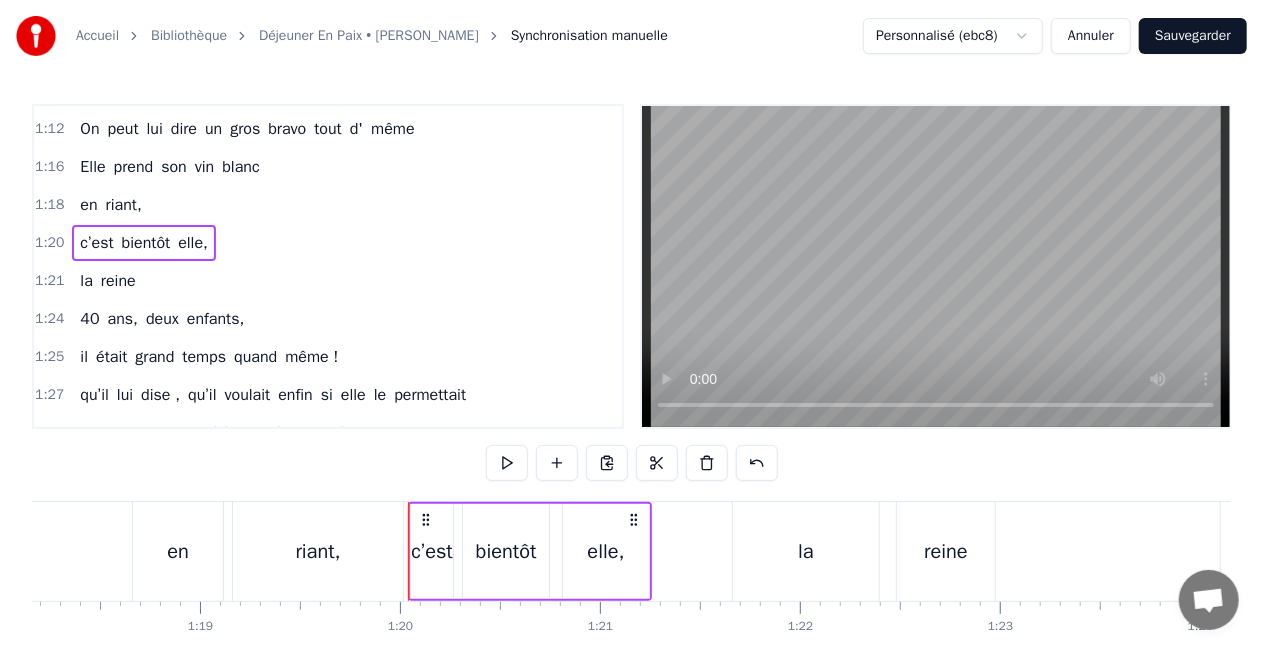 click on "Elle" at bounding box center [92, 167] 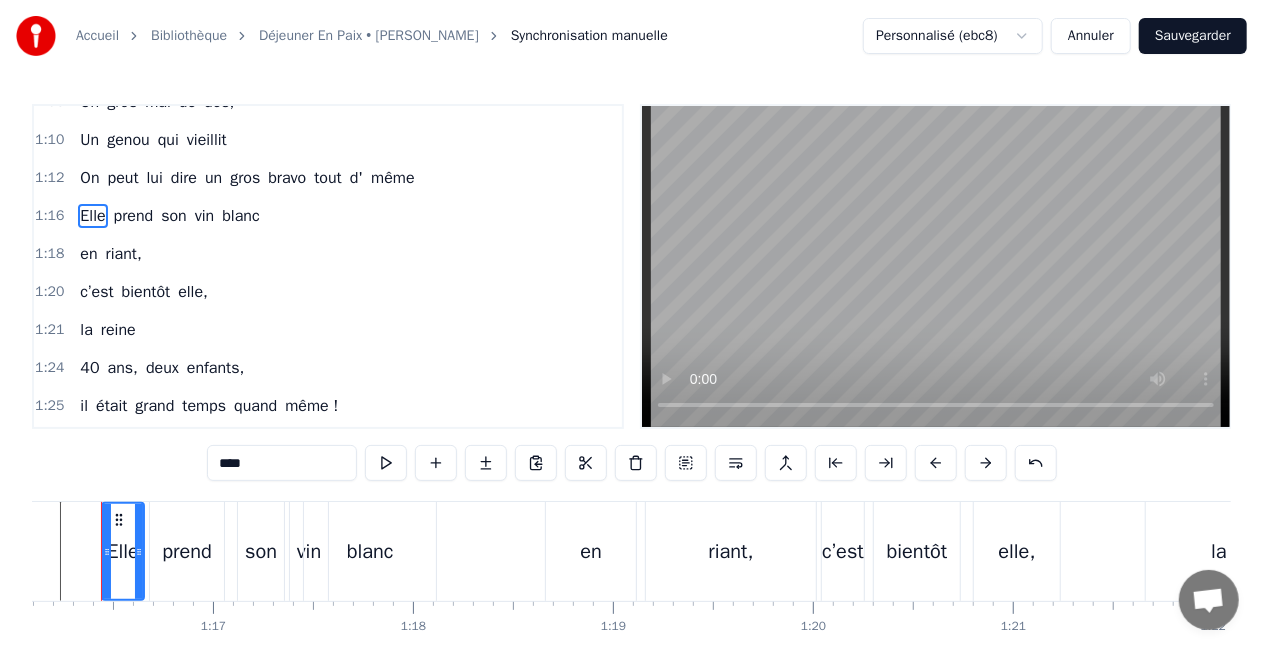 scroll, scrollTop: 0, scrollLeft: 15188, axis: horizontal 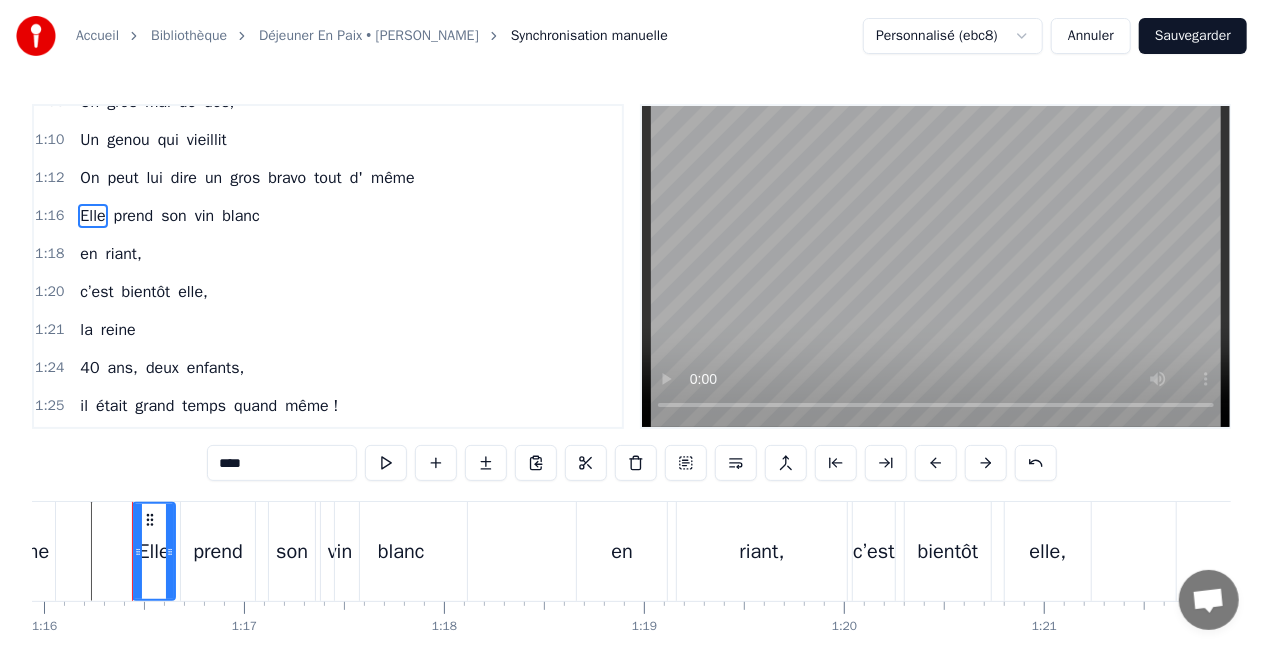 click on "Un" at bounding box center (89, 140) 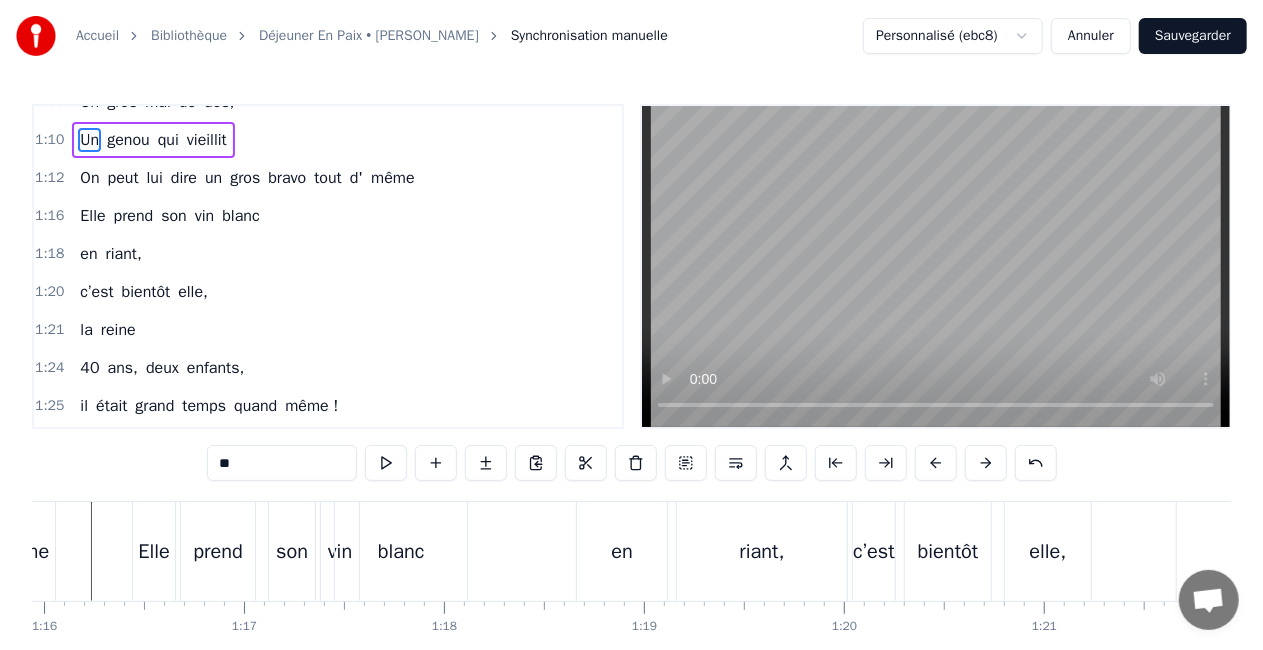 scroll, scrollTop: 418, scrollLeft: 0, axis: vertical 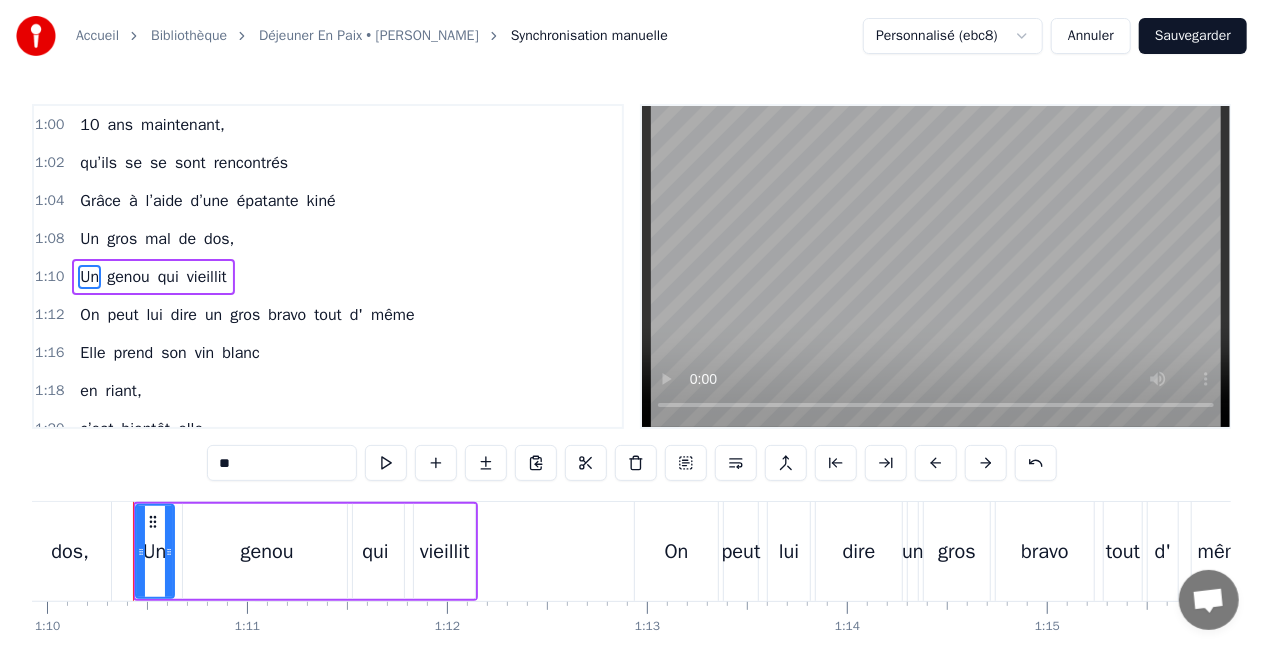 click on "10" at bounding box center [89, 125] 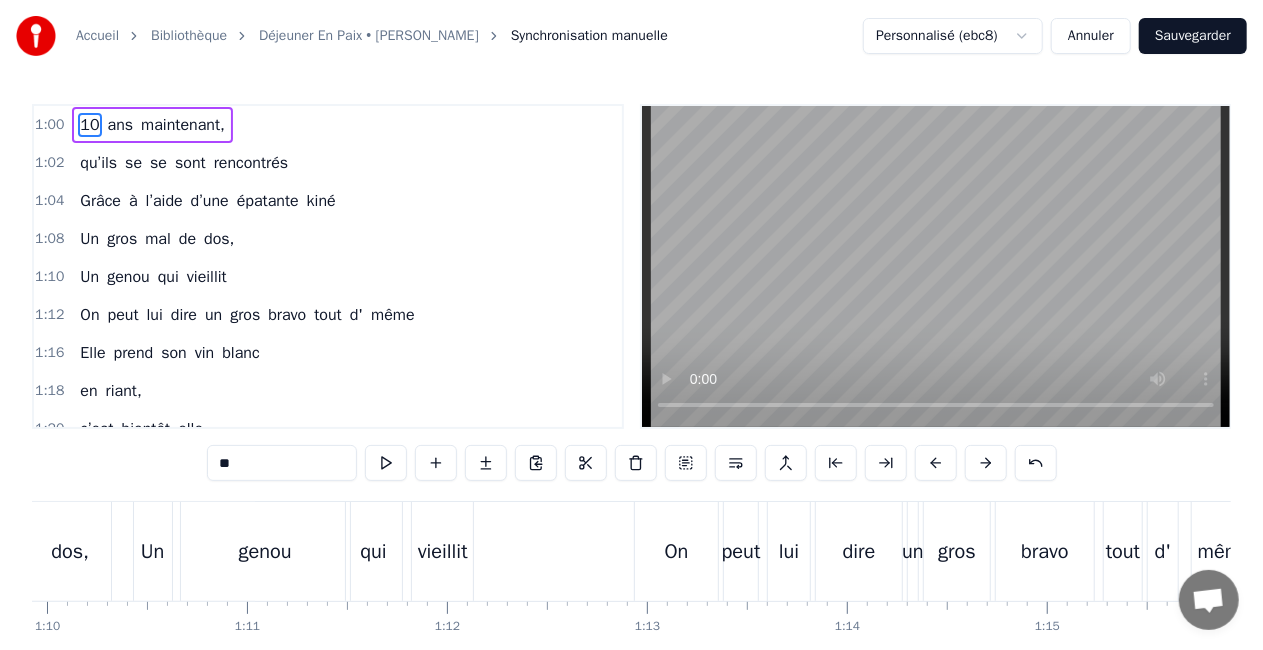 scroll, scrollTop: 280, scrollLeft: 0, axis: vertical 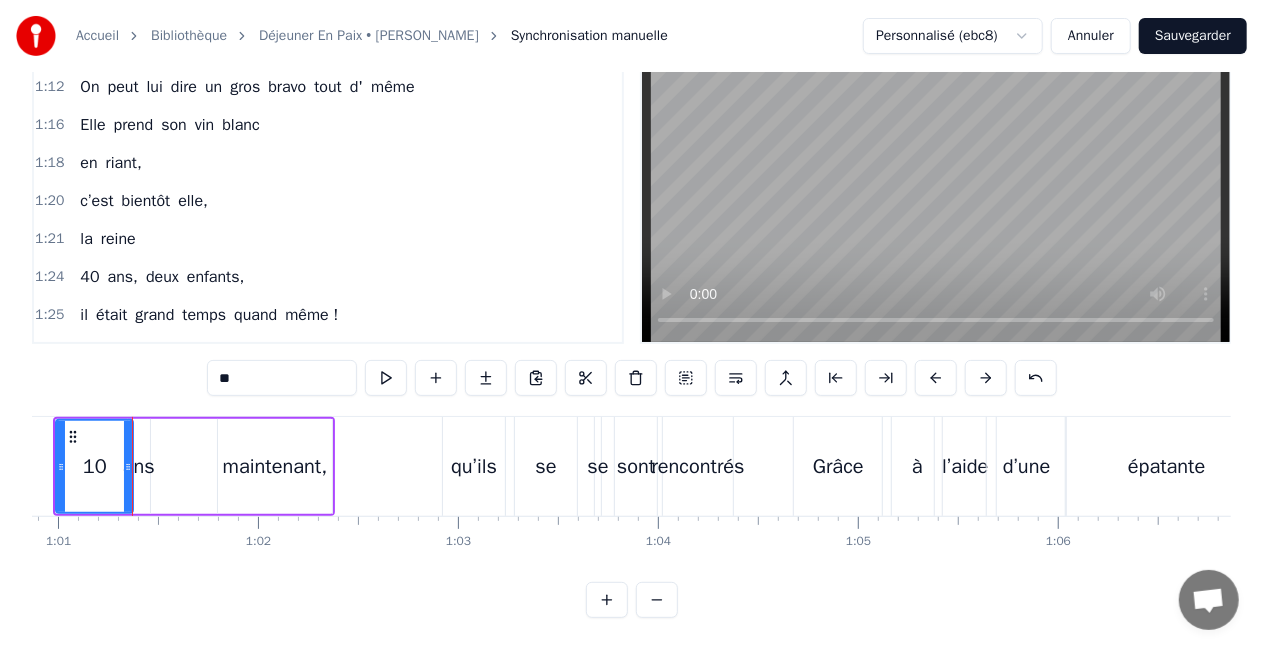 drag, startPoint x: 369, startPoint y: 566, endPoint x: 394, endPoint y: 552, distance: 28.653097 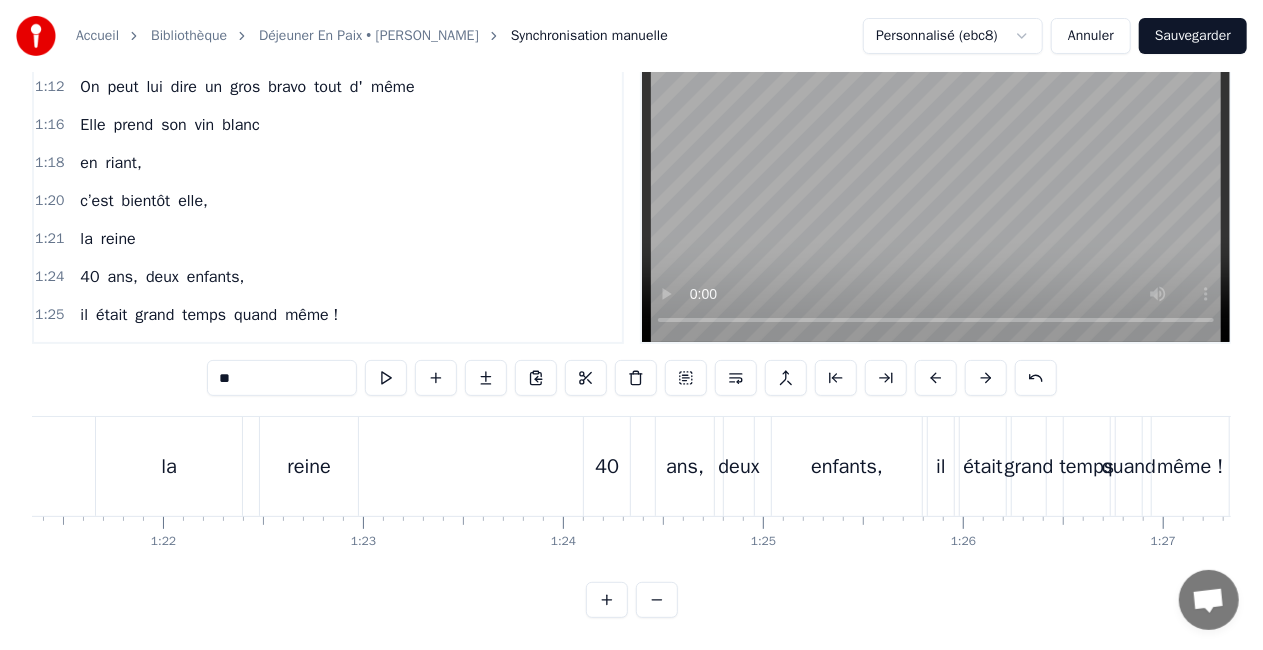 scroll, scrollTop: 0, scrollLeft: 16349, axis: horizontal 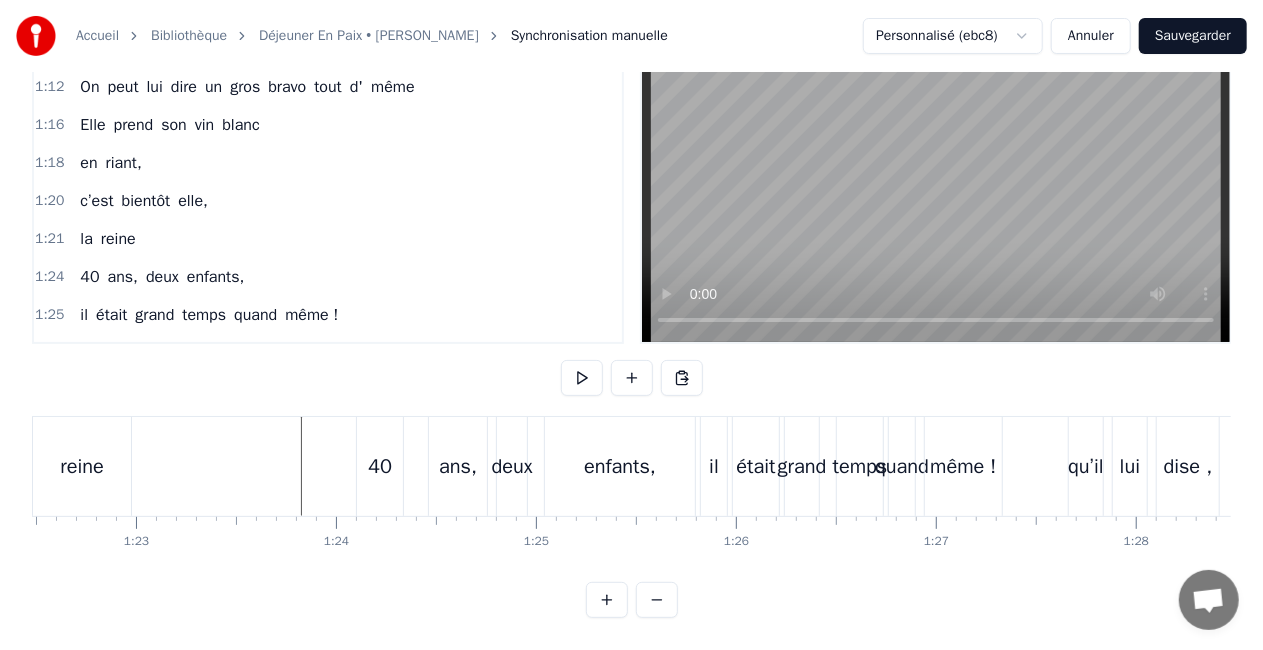 click on "il" at bounding box center (714, 467) 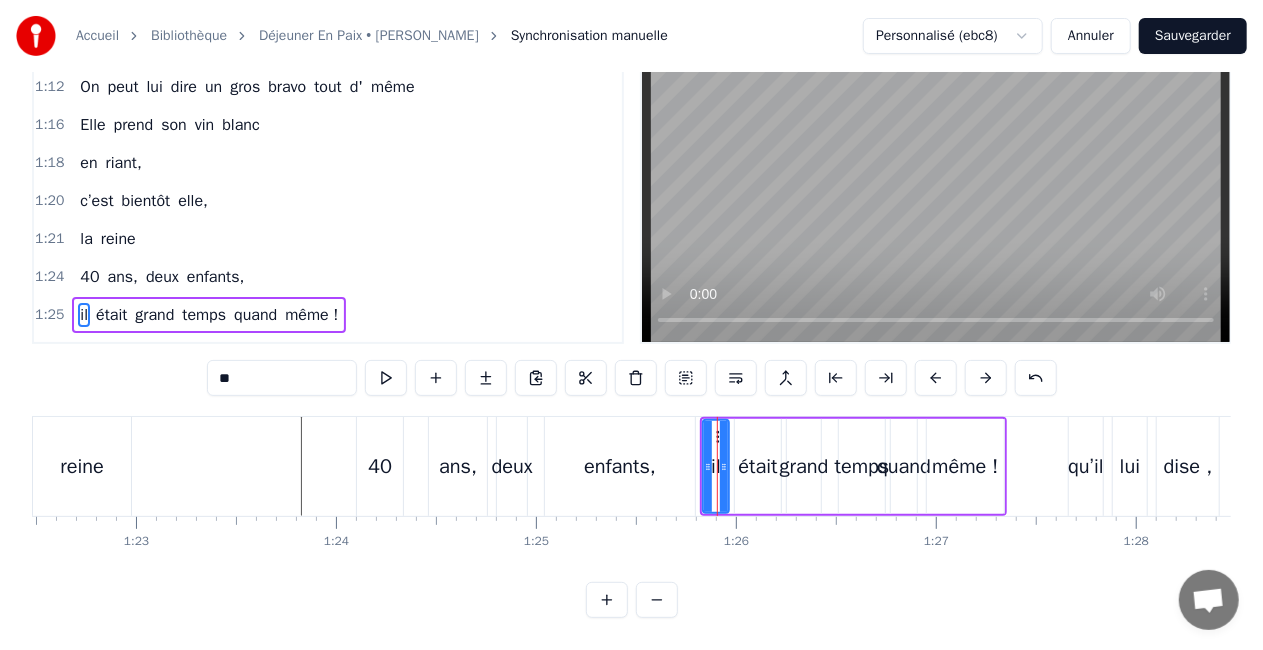 scroll, scrollTop: 0, scrollLeft: 0, axis: both 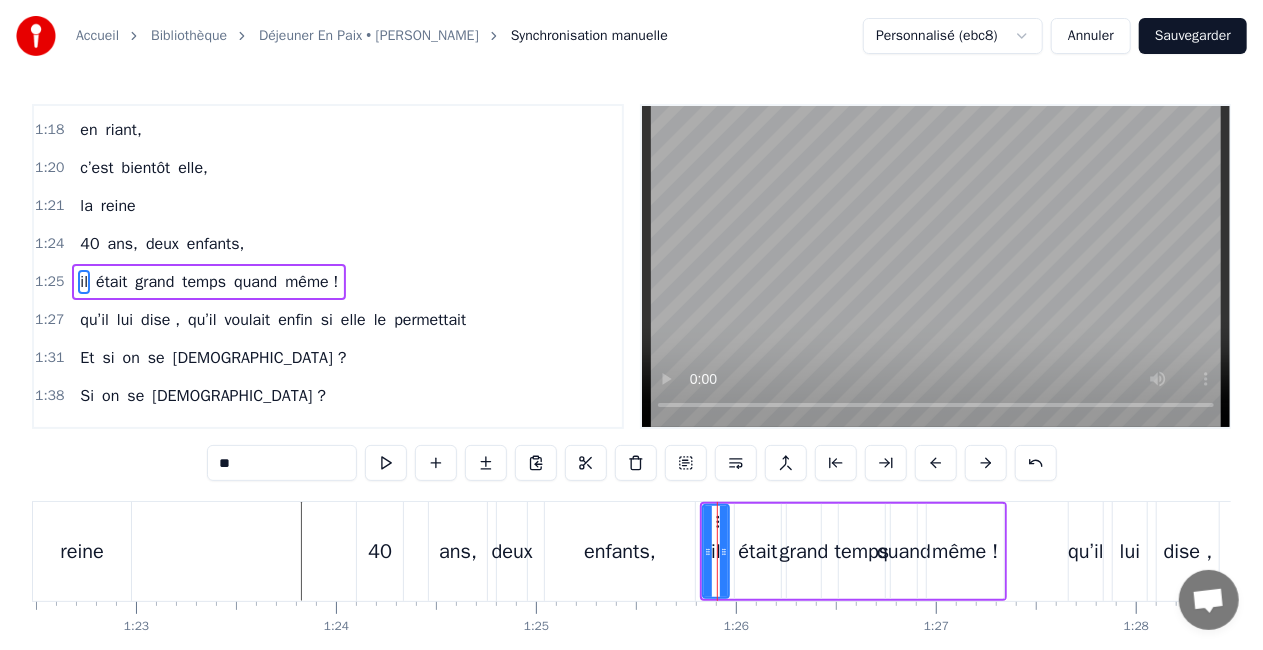 click on "il" at bounding box center [716, 551] 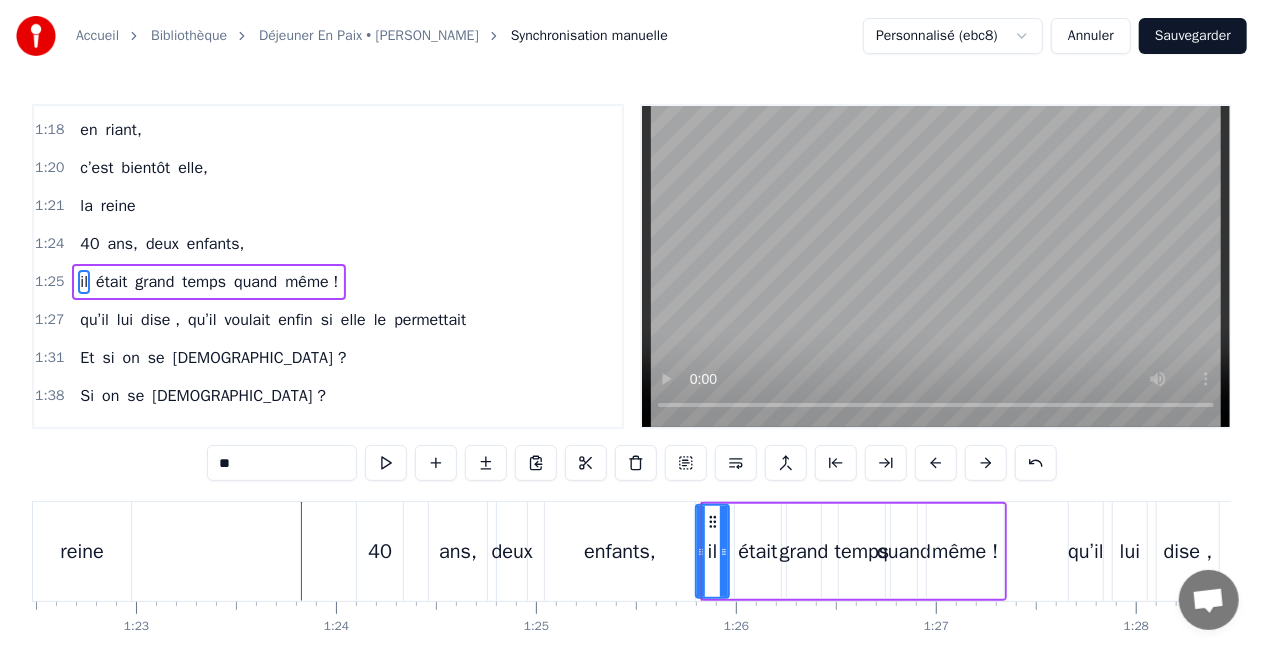 drag, startPoint x: 706, startPoint y: 551, endPoint x: 696, endPoint y: 546, distance: 11.18034 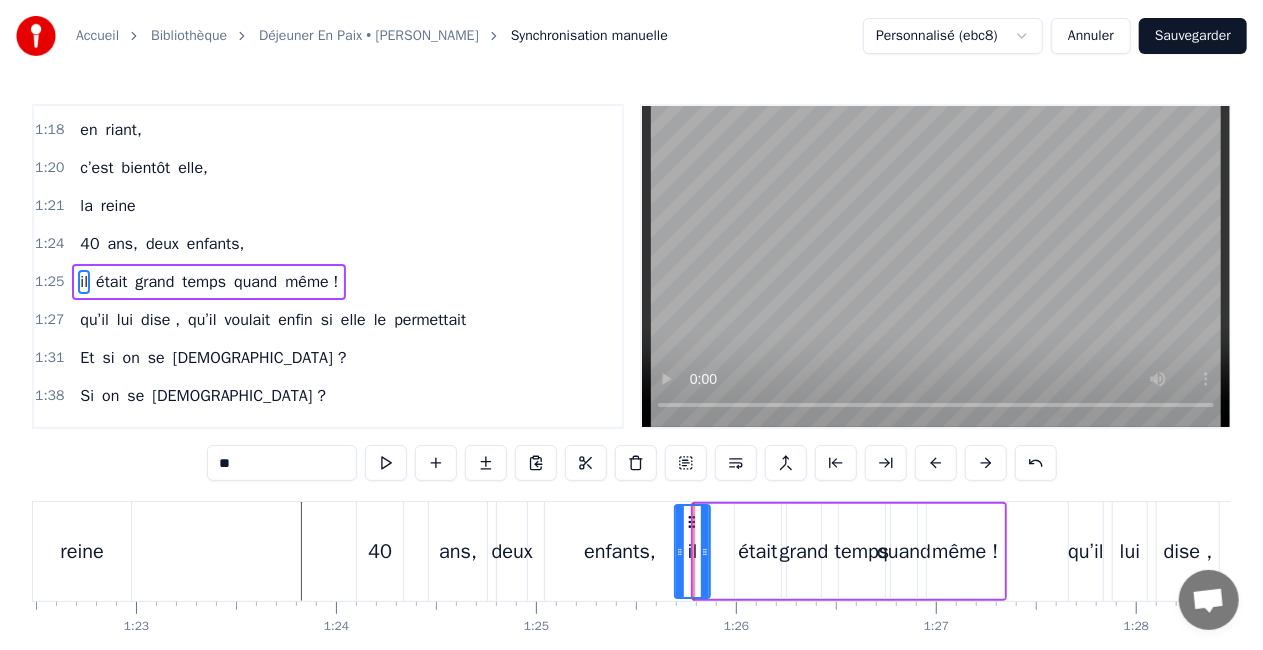 drag, startPoint x: 710, startPoint y: 518, endPoint x: 692, endPoint y: 517, distance: 18.027756 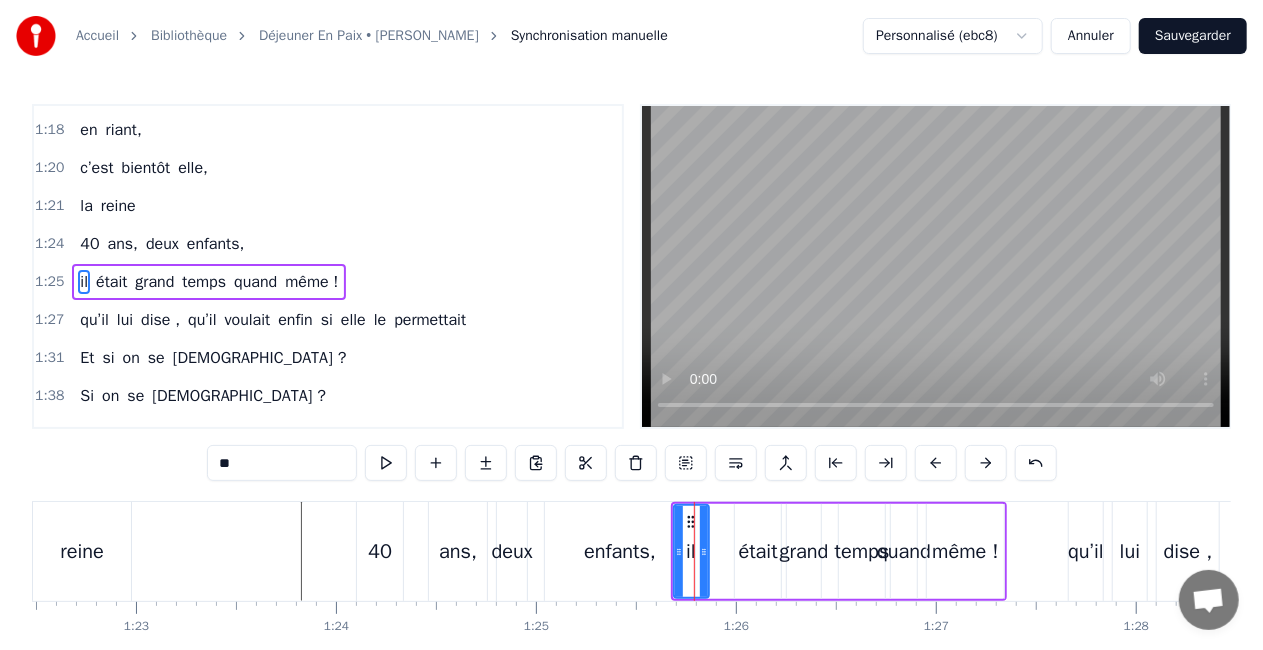 click on "était" at bounding box center (758, 552) 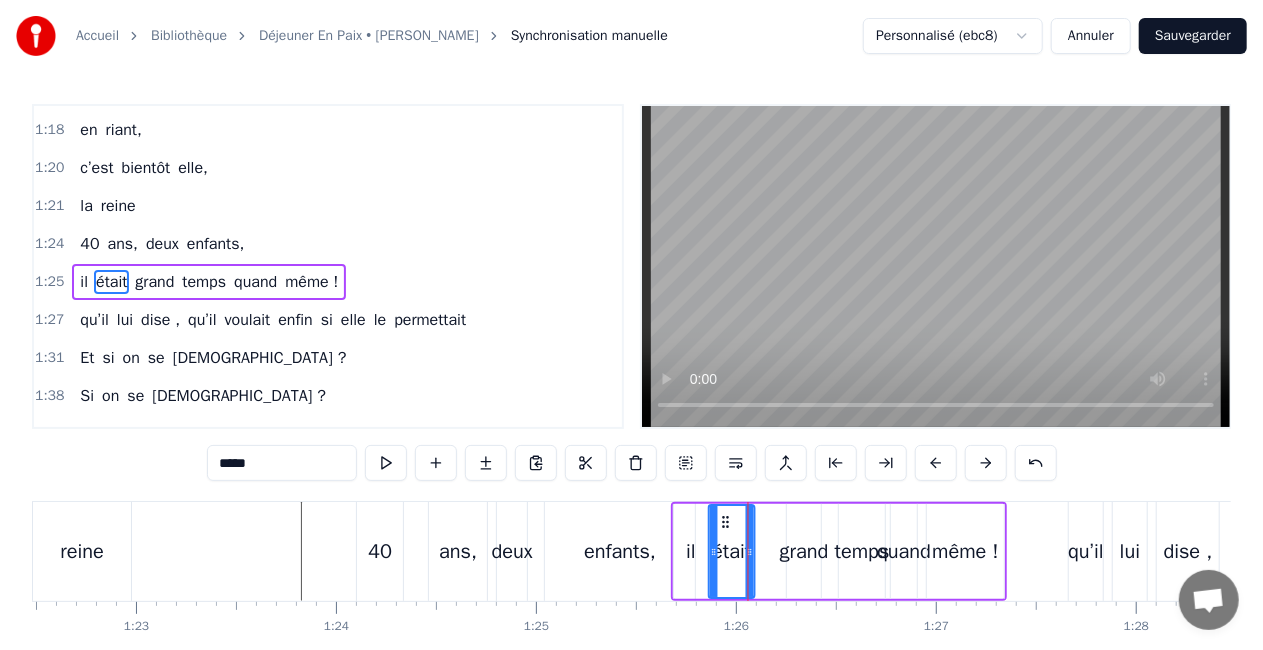 drag, startPoint x: 750, startPoint y: 520, endPoint x: 724, endPoint y: 518, distance: 26.076809 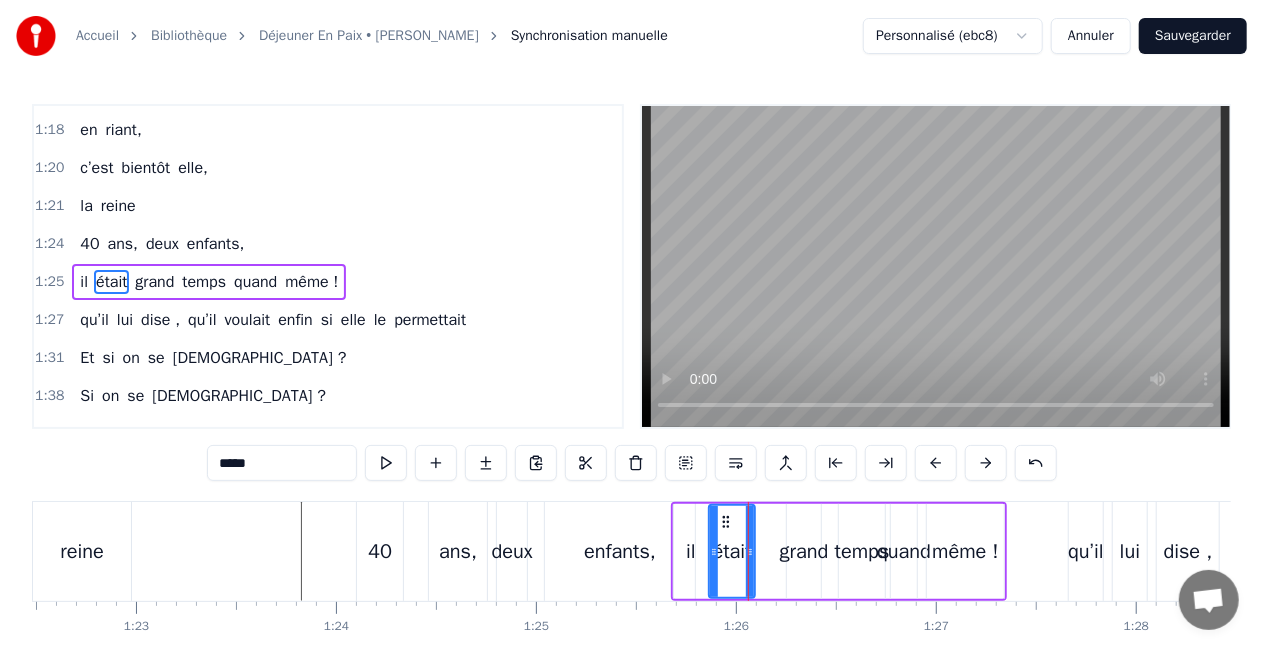 click on "grand" at bounding box center [804, 552] 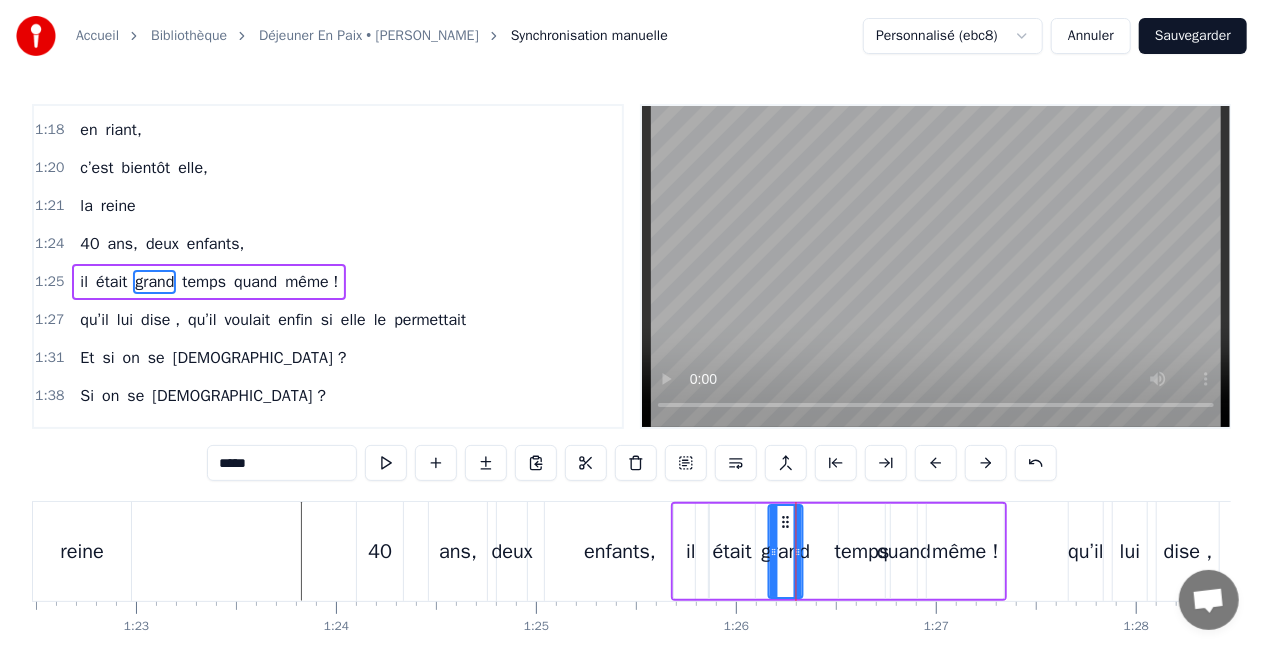 drag, startPoint x: 801, startPoint y: 518, endPoint x: 783, endPoint y: 515, distance: 18.248287 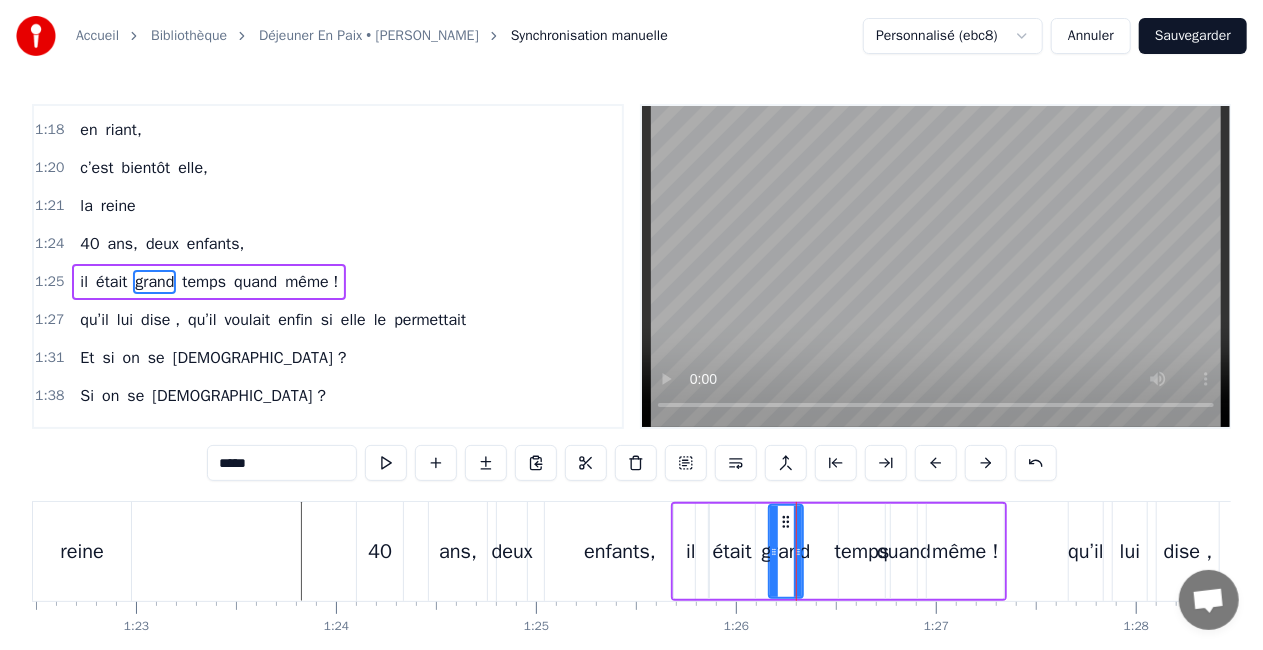 click on "temps" at bounding box center (862, 552) 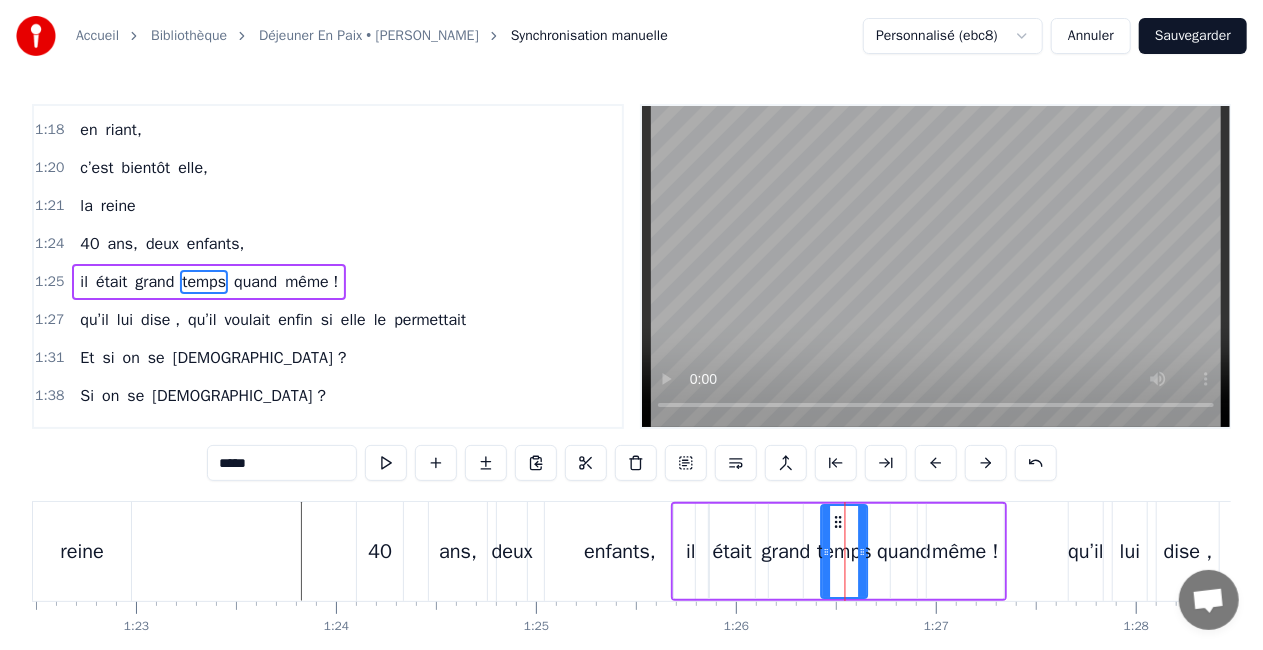 drag, startPoint x: 854, startPoint y: 518, endPoint x: 837, endPoint y: 516, distance: 17.117243 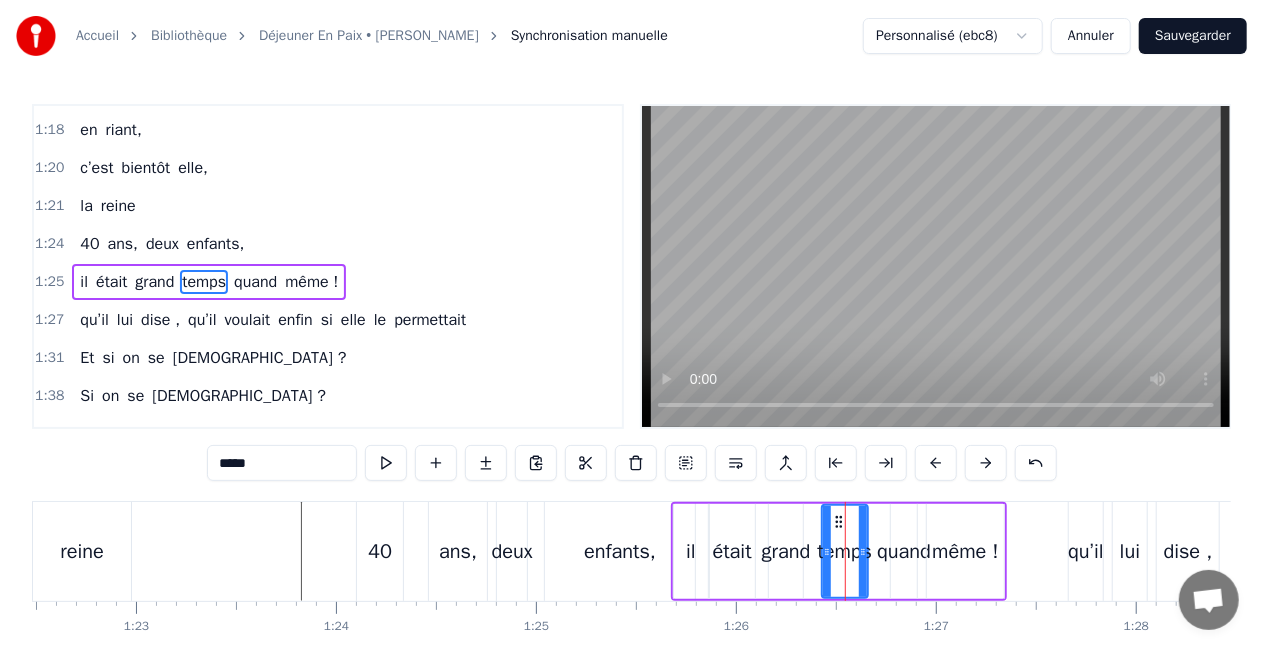 click on "quand" at bounding box center [904, 552] 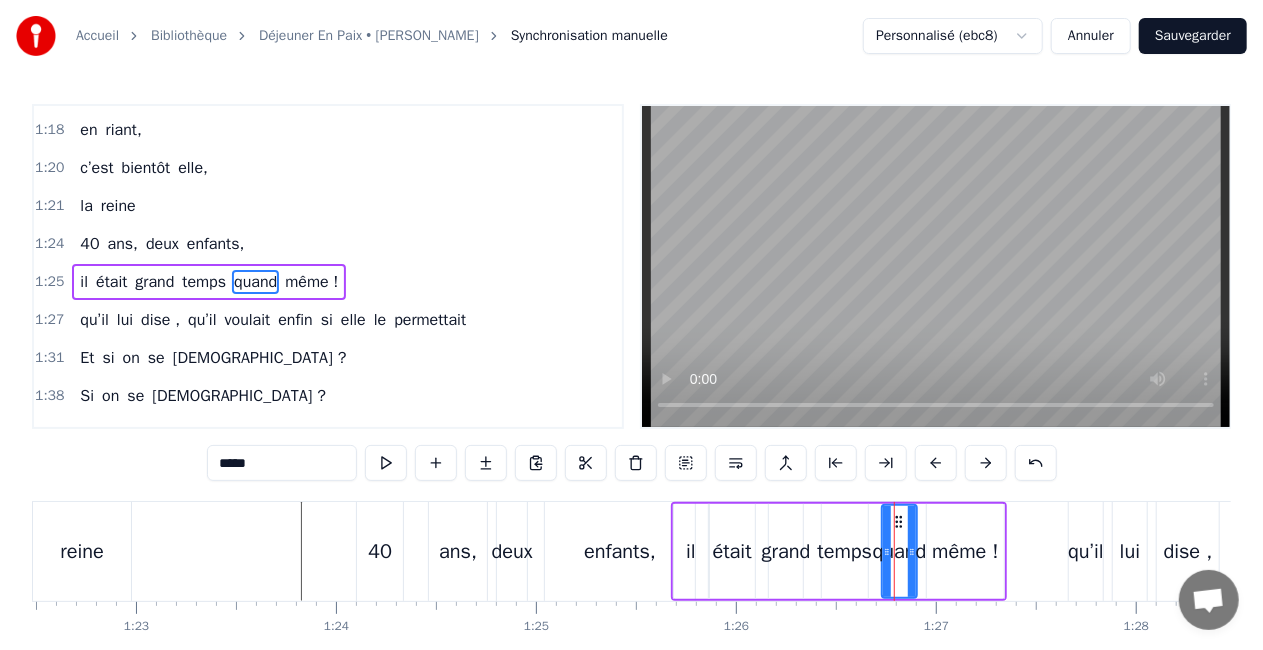 click 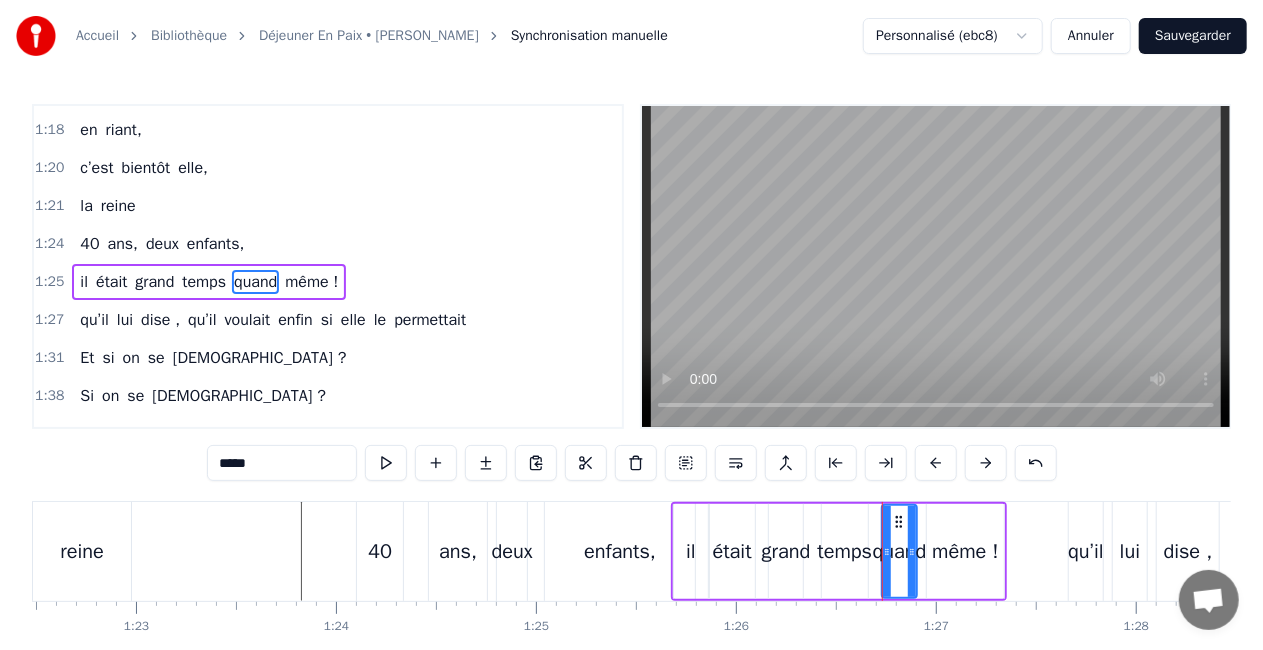 click at bounding box center (6939, 551) 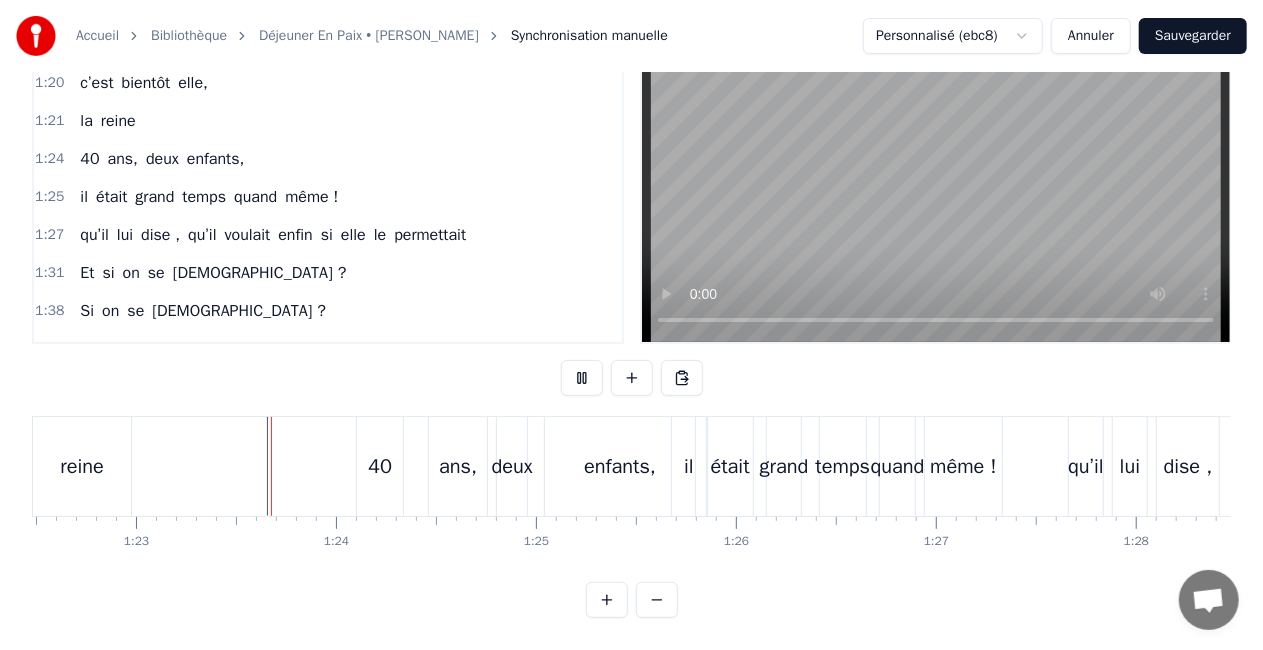 scroll, scrollTop: 102, scrollLeft: 0, axis: vertical 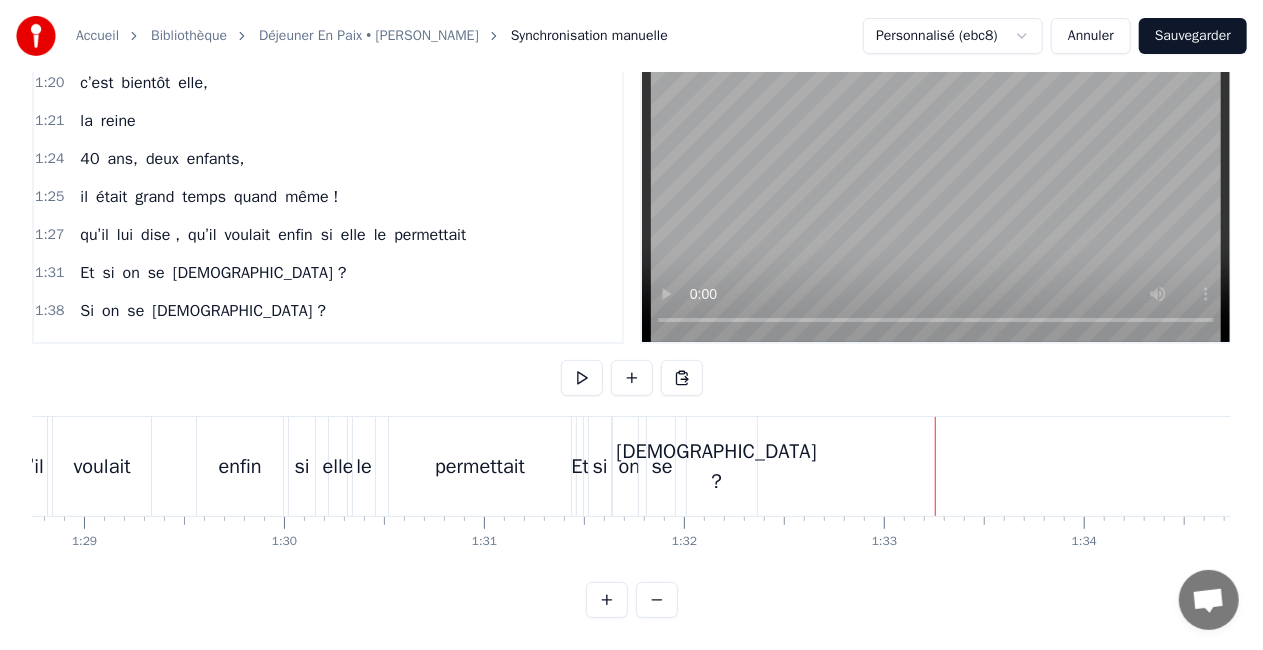 click on "[DEMOGRAPHIC_DATA]  ?" at bounding box center (717, 467) 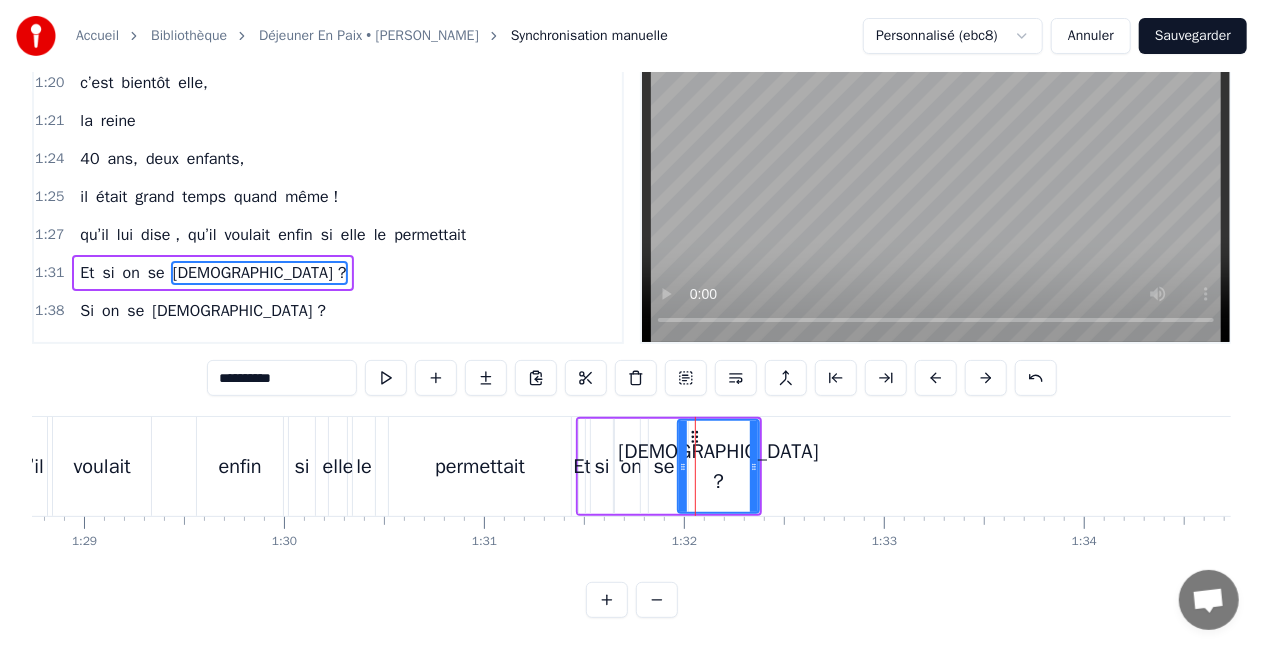 scroll, scrollTop: 0, scrollLeft: 0, axis: both 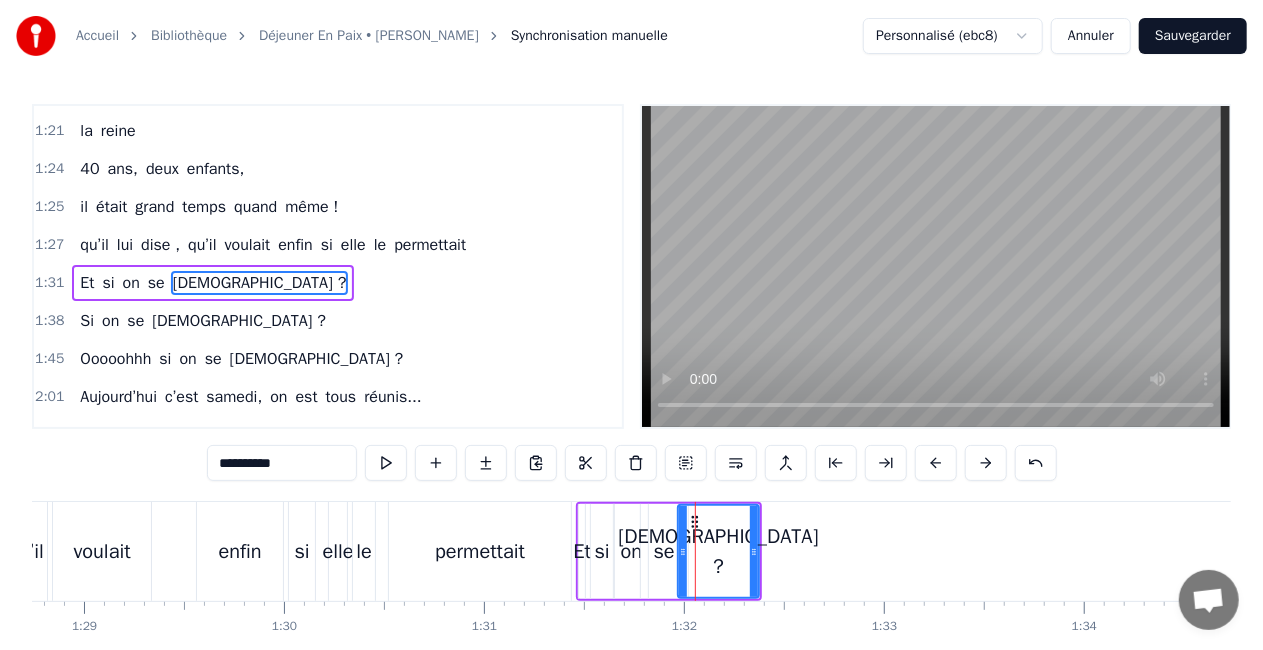 drag, startPoint x: 618, startPoint y: 502, endPoint x: 594, endPoint y: 504, distance: 24.083189 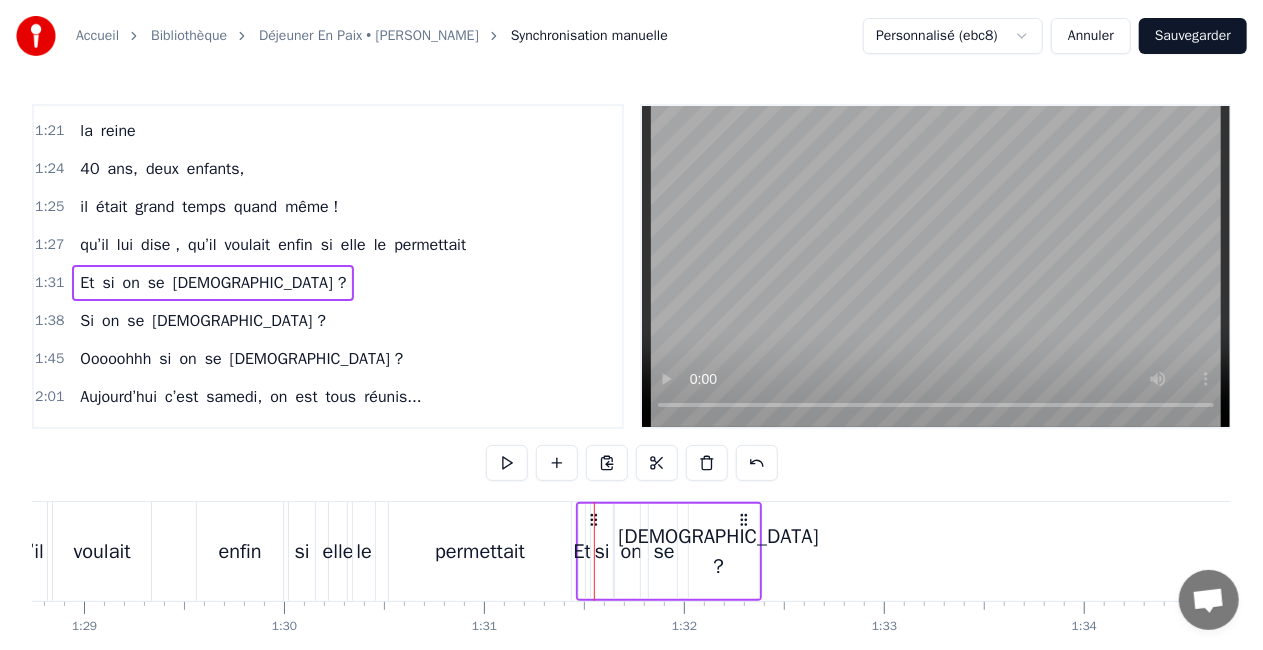 click on "0:14 Il se lève du pied gauche assez tôt le matin 0:19 Vite besoin d’un café pour Boudin 0:23 Il attend qu’elle s’réveille et qu’elle se lève enfin 0:27 La maison est calme, pas normal… 0:30 Cette fois il ne lui 0:32 annonça pas, 0:33 Une nouvelle intervention 0:38 Il l’emmena tout en haut , d’une colline où c’est beau 0:41 Il lui dit , qu’il voulait enfin si elle le permettait 0:45 Et si on se mariait  ? 0:52 Et si on se mariait  ? 1:00 10 ans maintenant, 1:02 qu’ils se se sont rencontrés 1:04 Grâce à l’aide d’une épatante kiné 1:08 Un gros mal de dos, 1:10 Un genou qui vieillit 1:12 On peut lui dire un gros bravo tout d' même 1:16 Elle prend son vin blanc 1:18 en riant, 1:20 c’est bientôt elle, 1:21 la reine 1:24 40 ans, deux enfants, 1:25 il était grand temps quand même  ! 1:27 qu’il lui dise , qu’il voulait enfin si elle le permettait 1:31 Et si on se mariait  ? 1:38 Si on se mariait  ? 1:45 Ooooohhh si on se mariait  ? 2:01 Aujourd’hui c’est samedi, on tu" at bounding box center (631, 403) 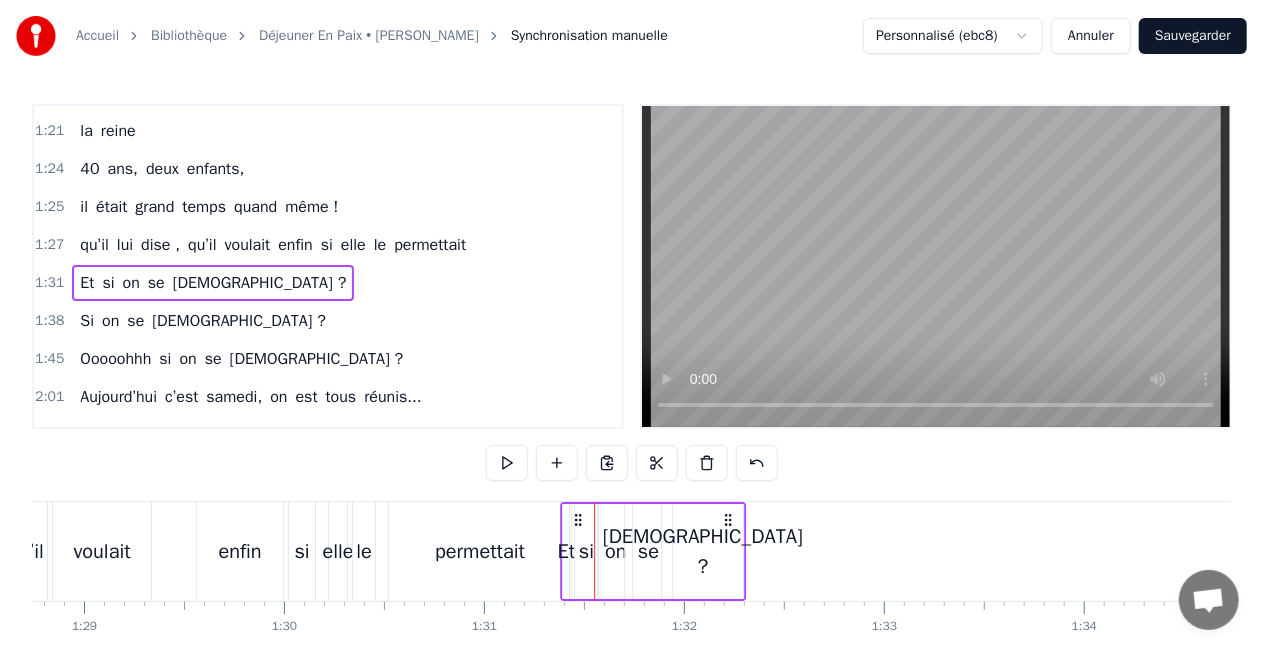 drag, startPoint x: 592, startPoint y: 516, endPoint x: 572, endPoint y: 516, distance: 20 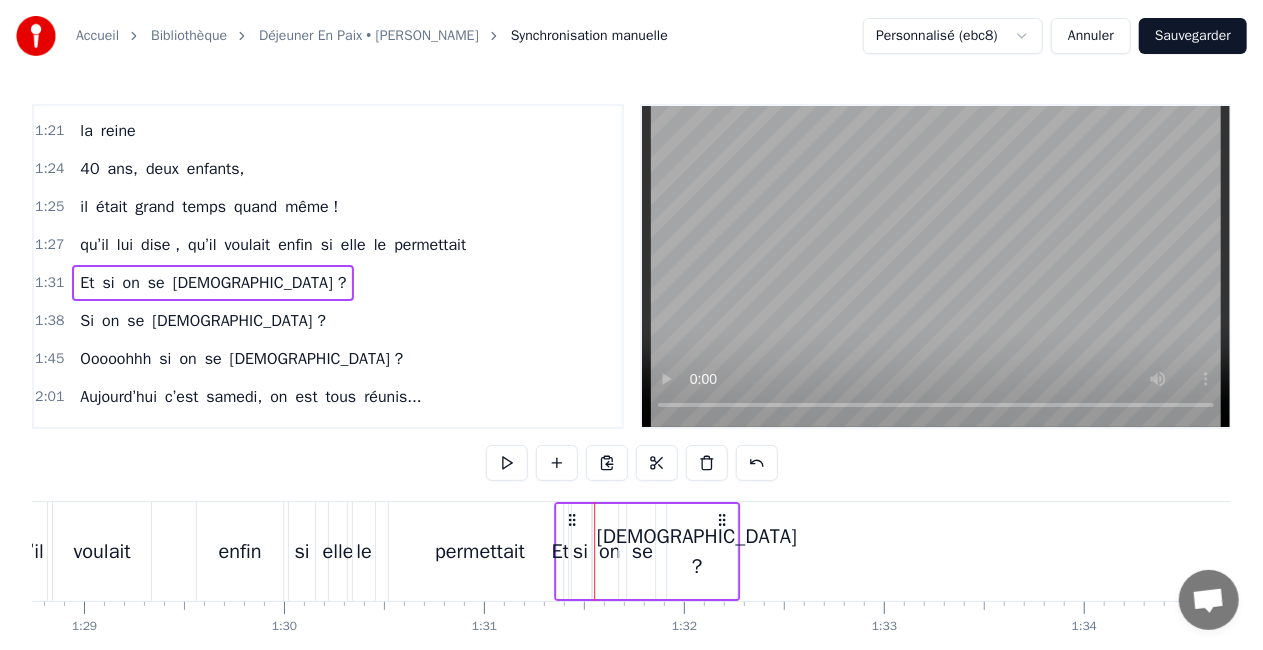 click 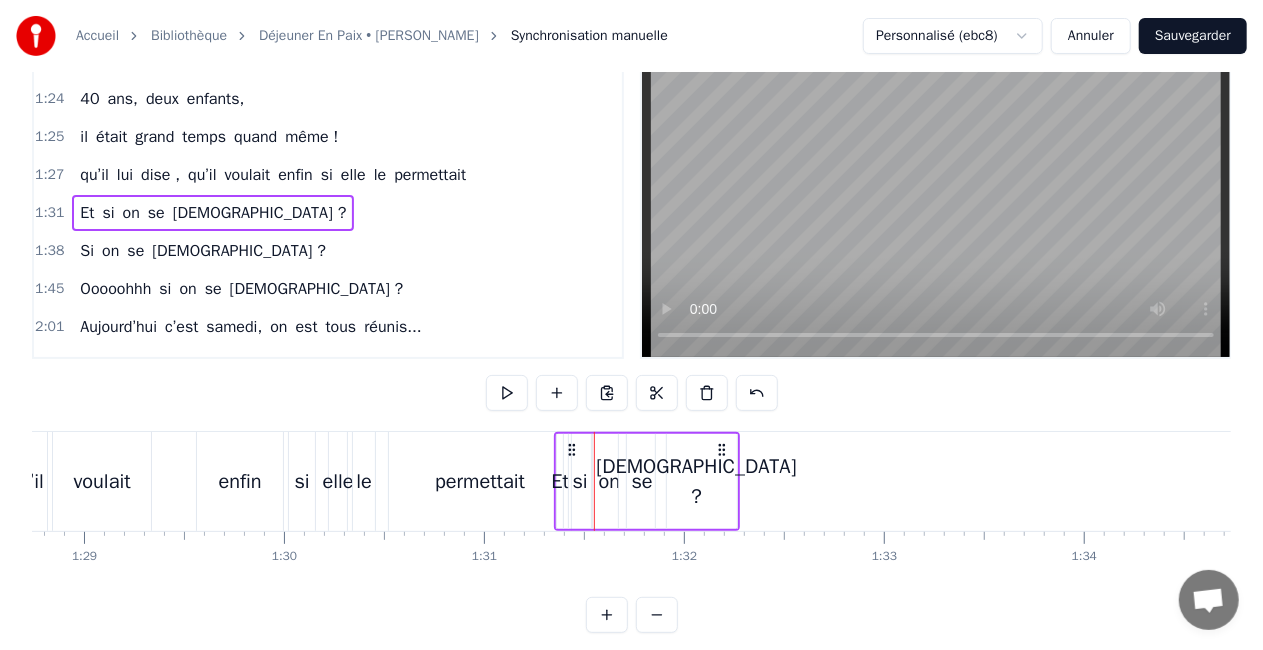 scroll, scrollTop: 102, scrollLeft: 0, axis: vertical 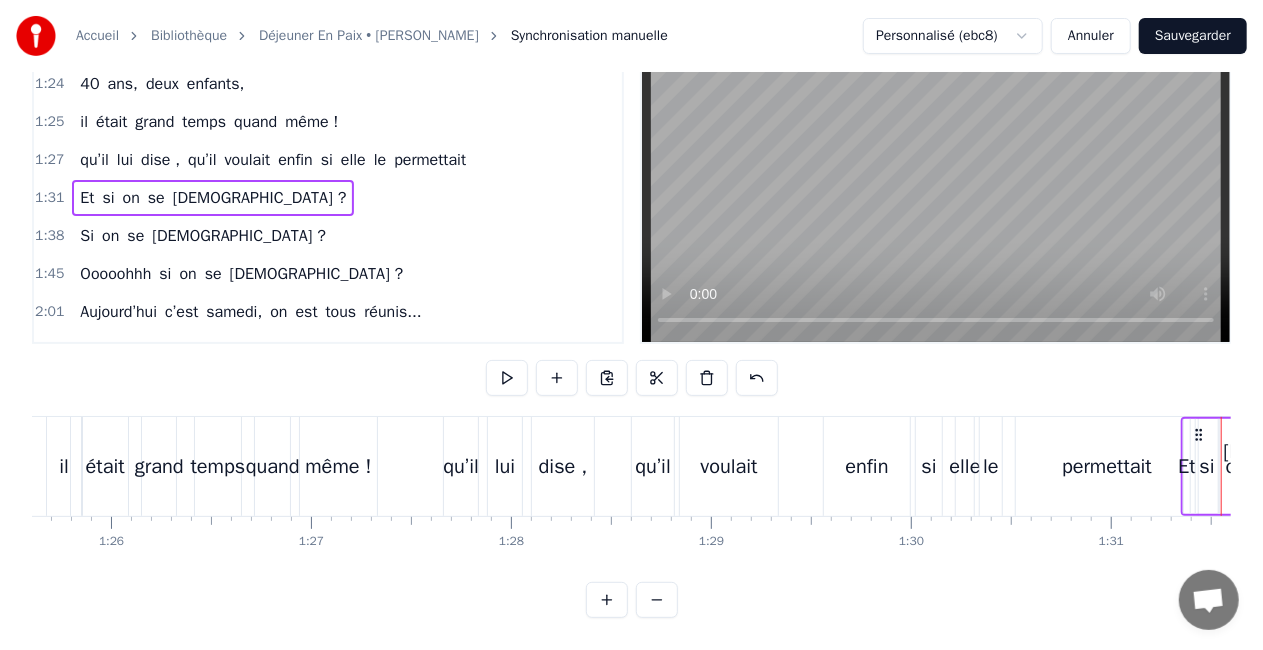 click on "il était grand temps quand même  !" at bounding box center [214, 466] 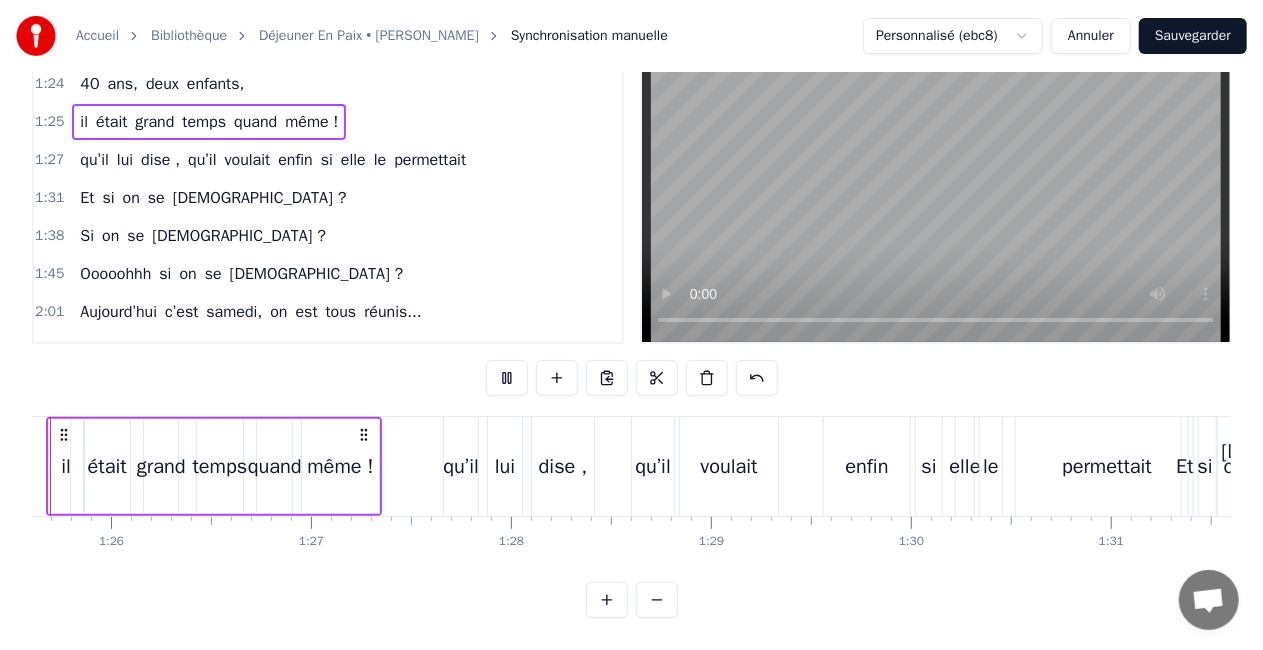 scroll, scrollTop: 0, scrollLeft: 17034, axis: horizontal 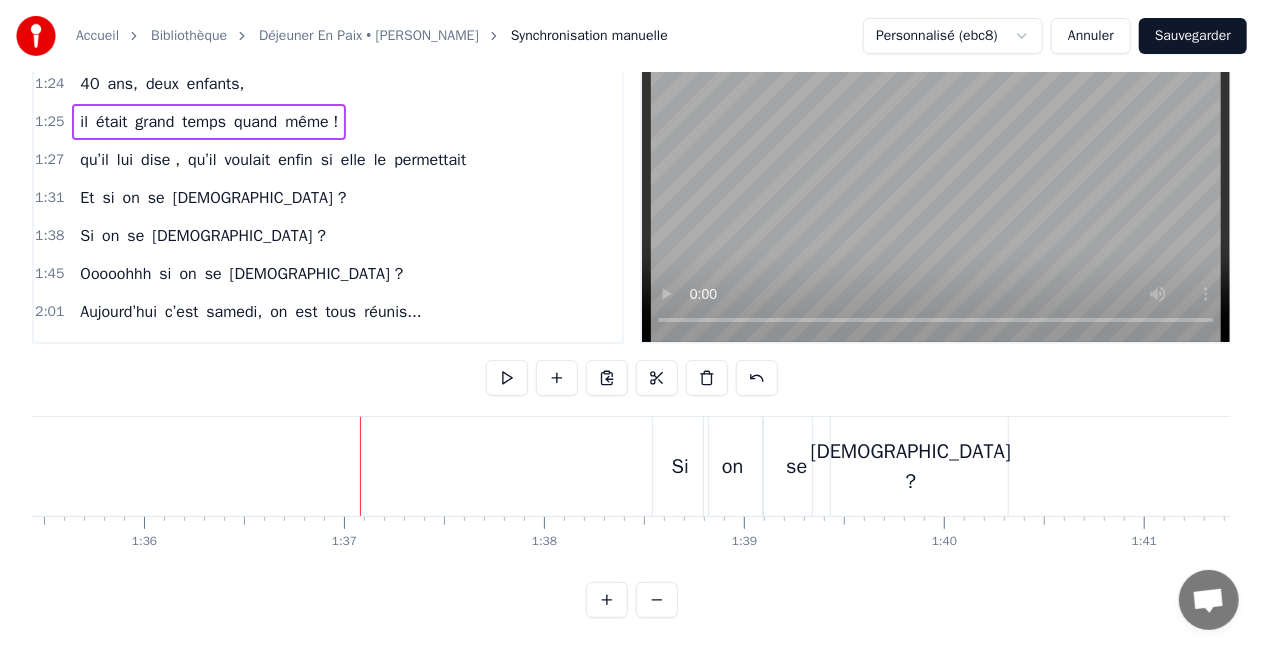 click on "Sauvegarder" at bounding box center [1193, 36] 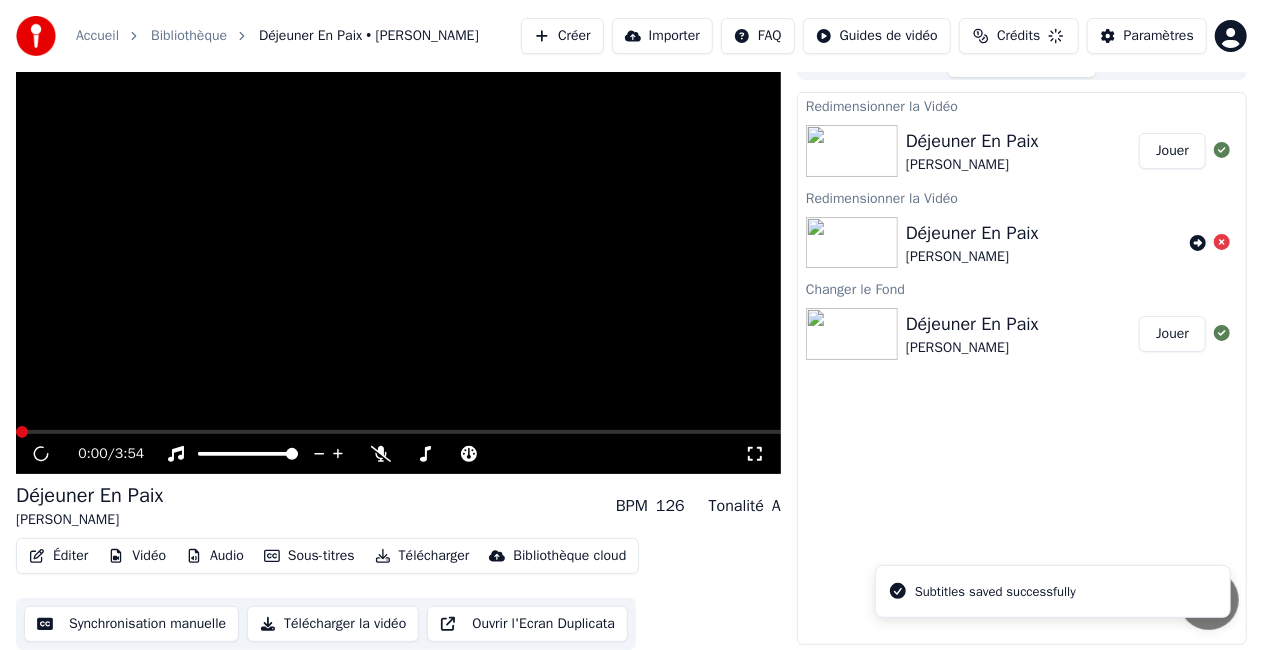 scroll, scrollTop: 28, scrollLeft: 0, axis: vertical 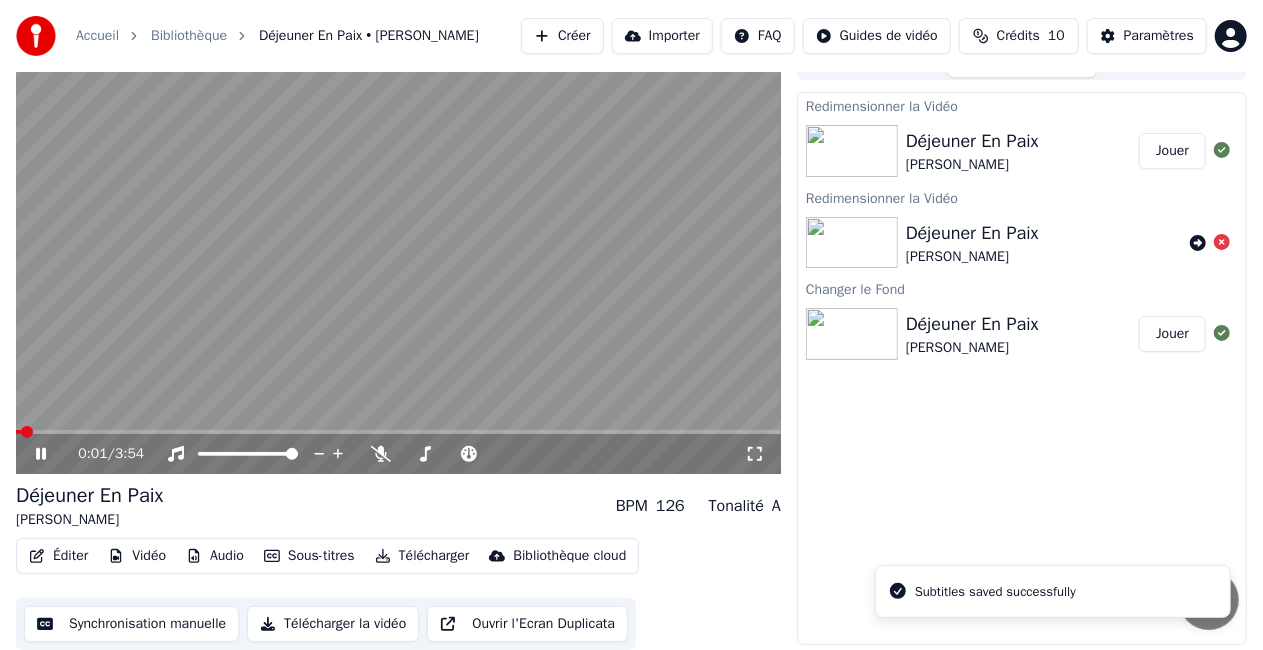 click on "Synchronisation manuelle" at bounding box center [131, 624] 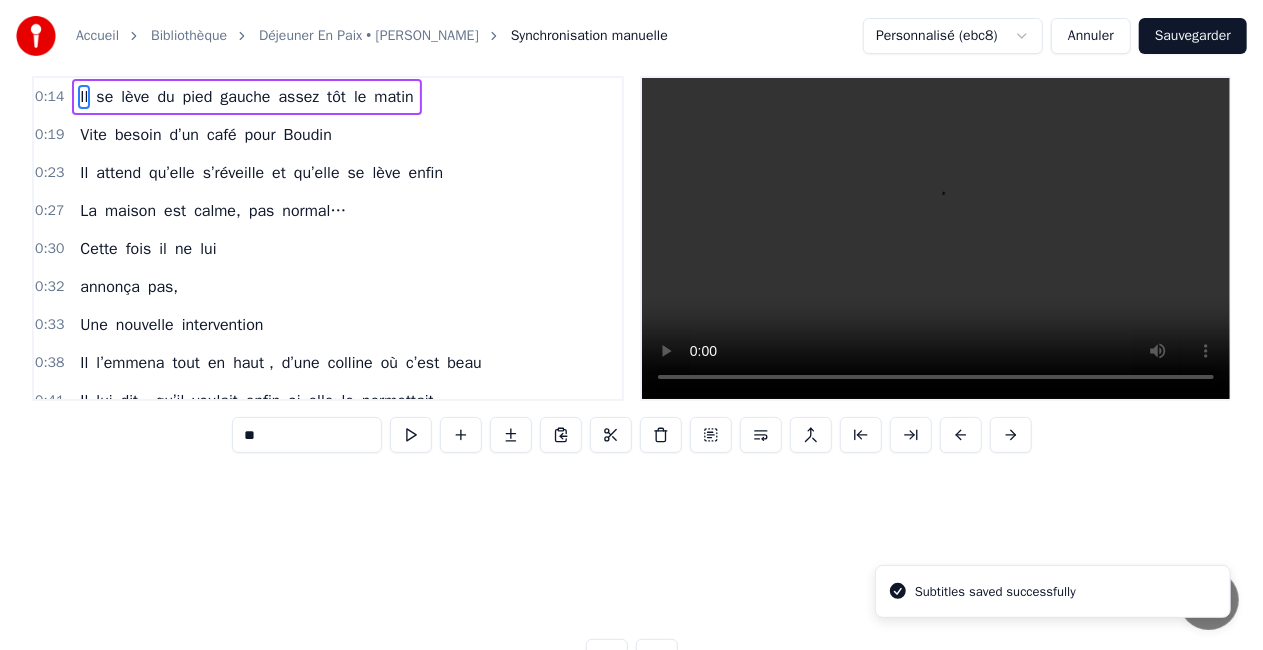 scroll, scrollTop: 0, scrollLeft: 0, axis: both 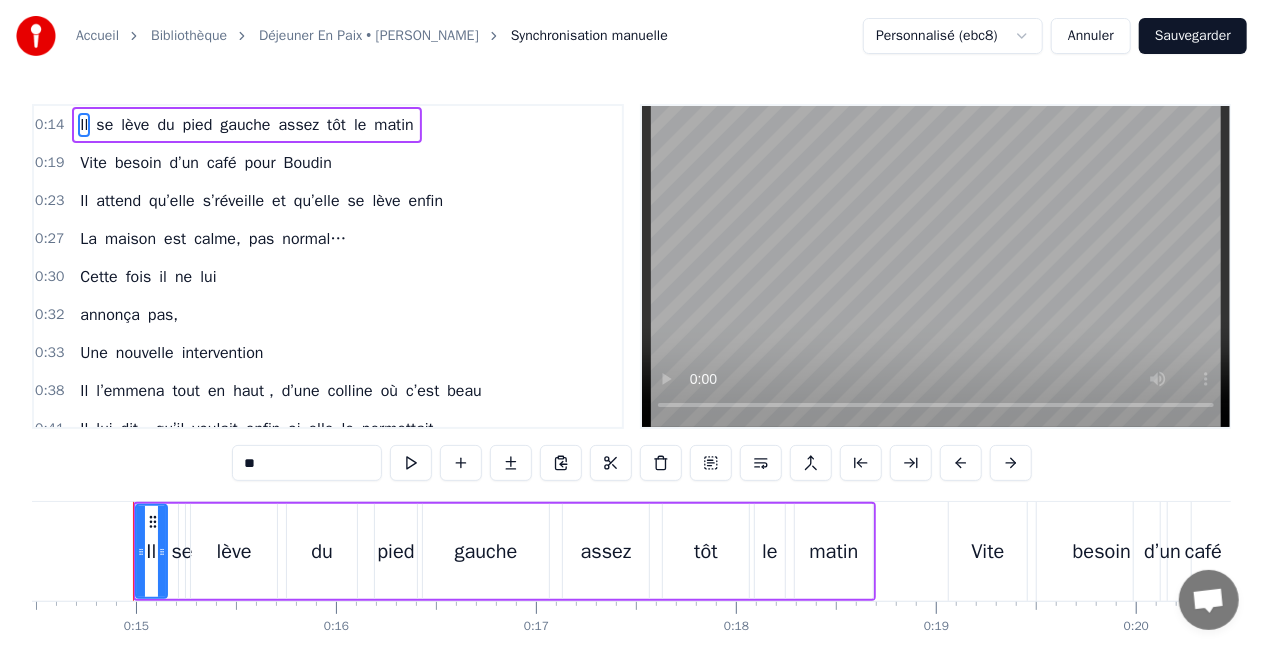 type 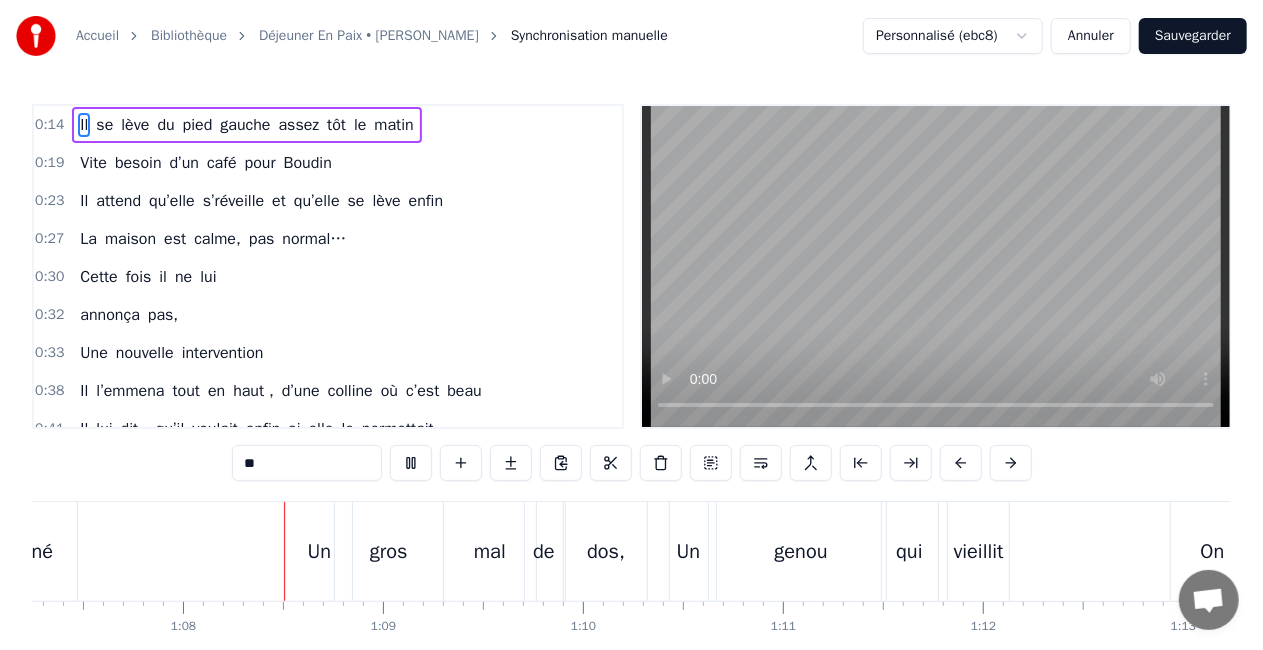 scroll, scrollTop: 0, scrollLeft: 13458, axis: horizontal 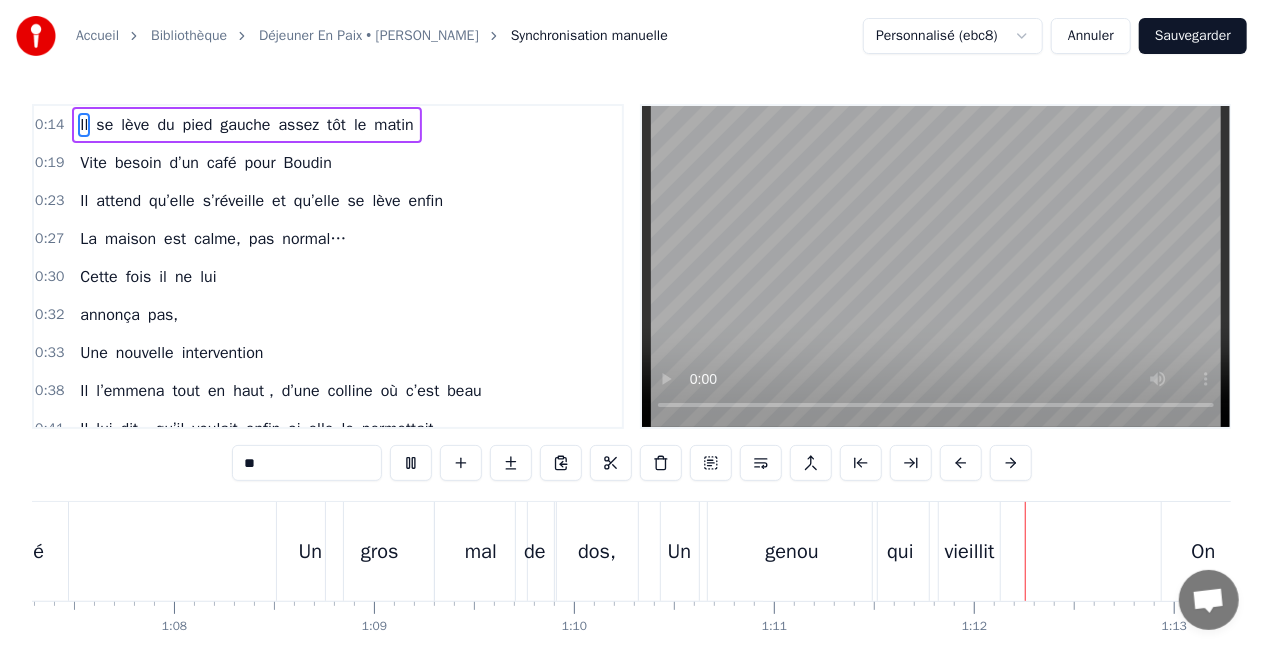 click on "Sauvegarder" at bounding box center (1193, 36) 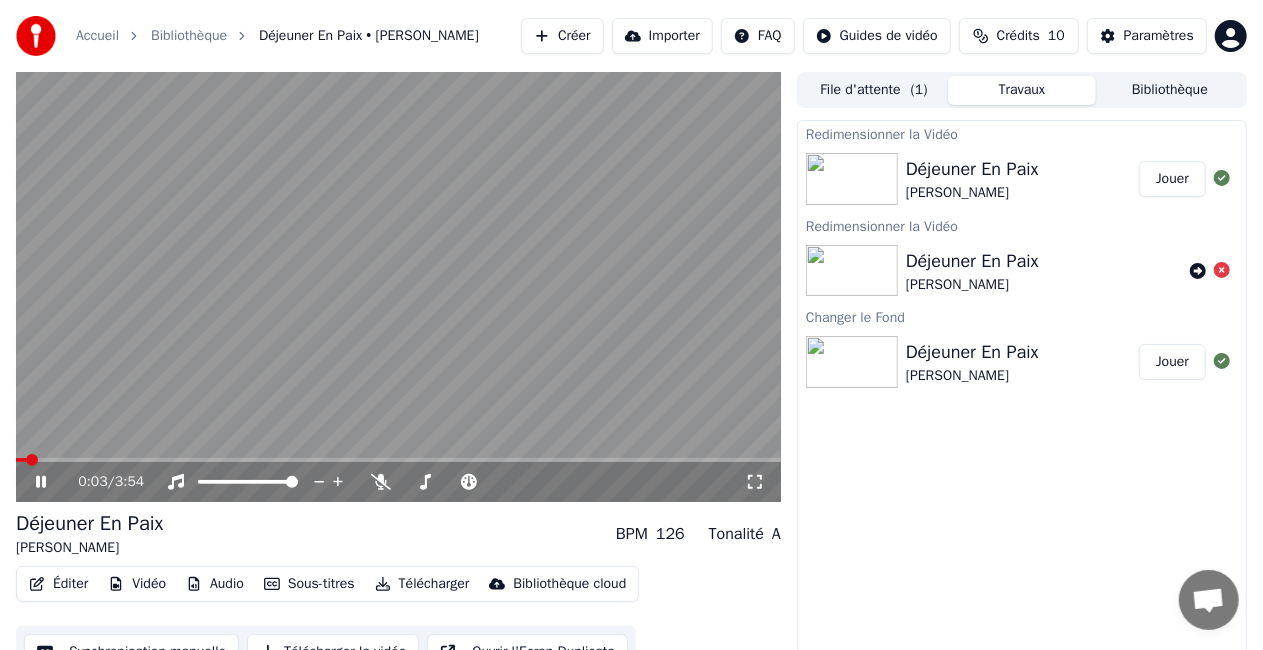 click 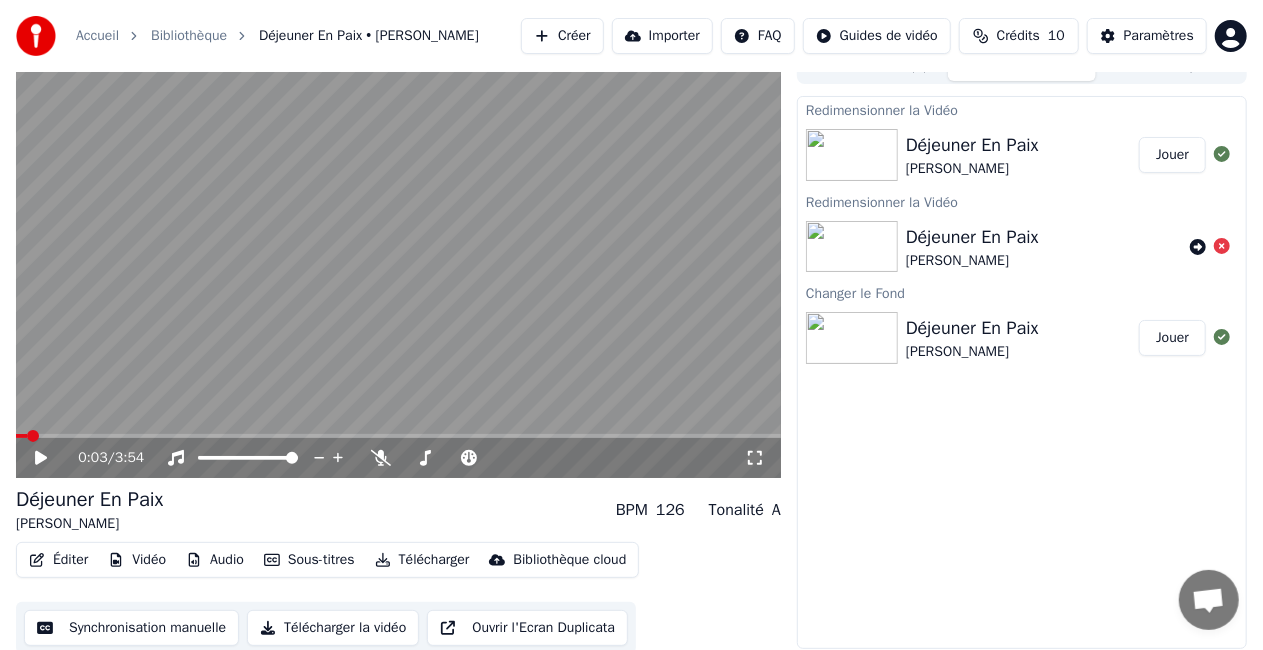scroll, scrollTop: 0, scrollLeft: 0, axis: both 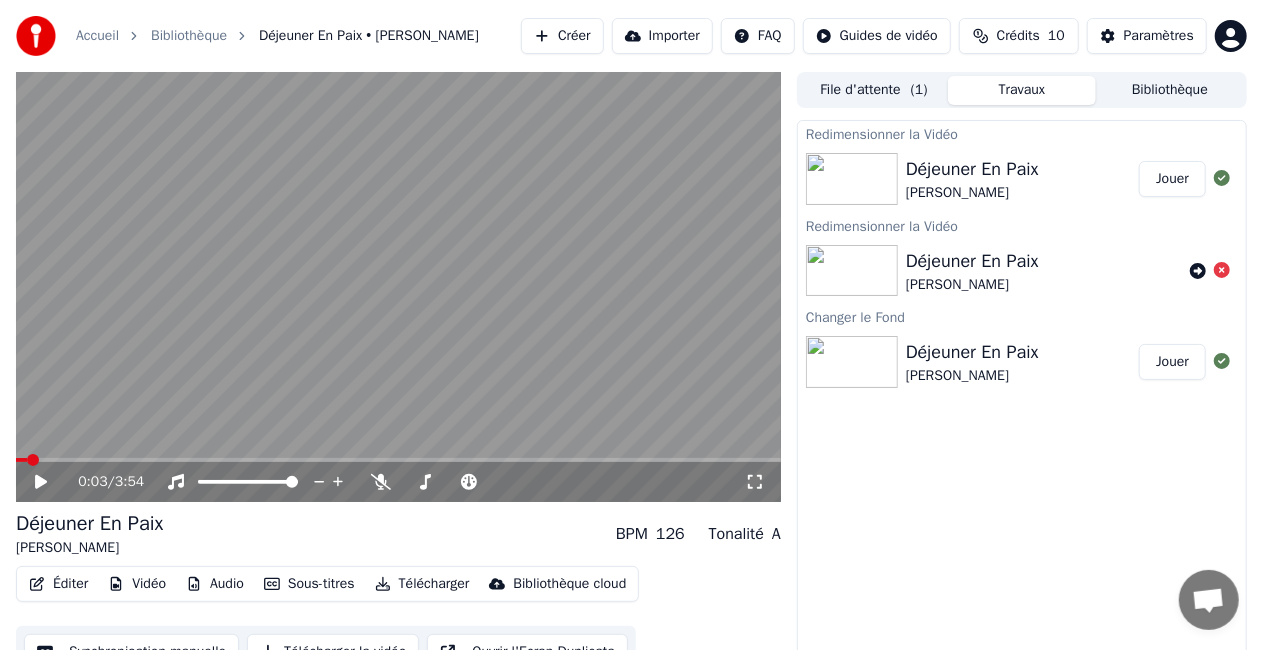 click on "File d'attente ( 1 )" at bounding box center (874, 90) 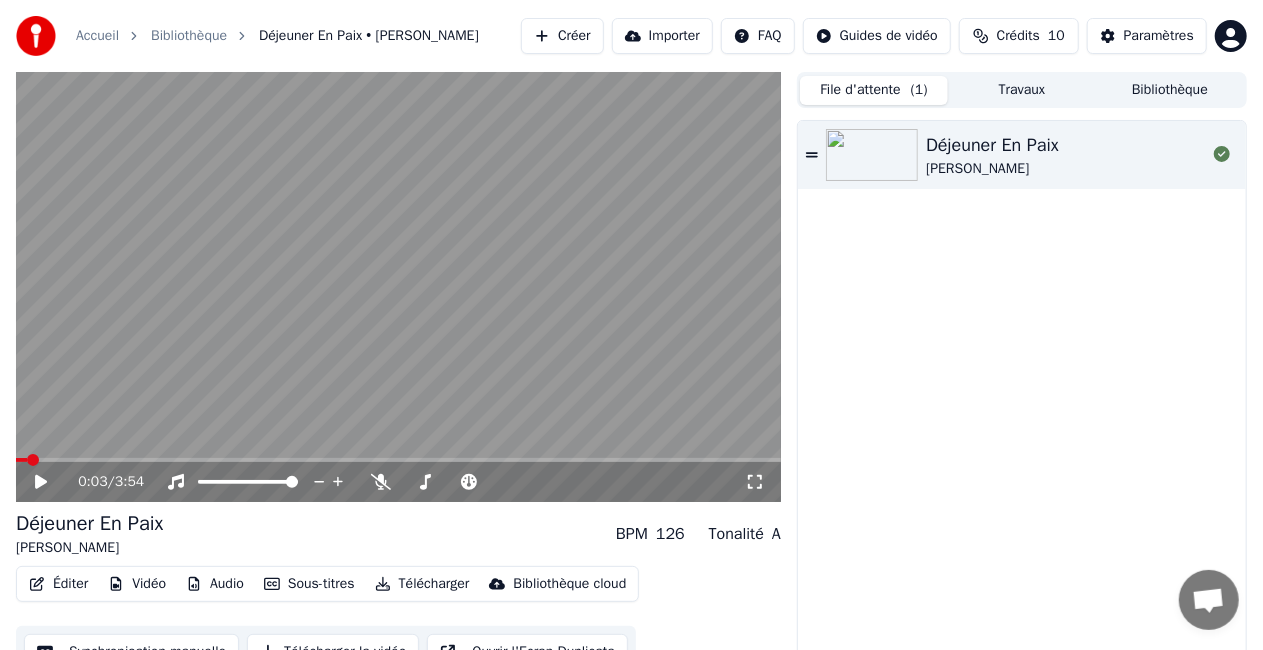 click on "Travaux" at bounding box center (1022, 90) 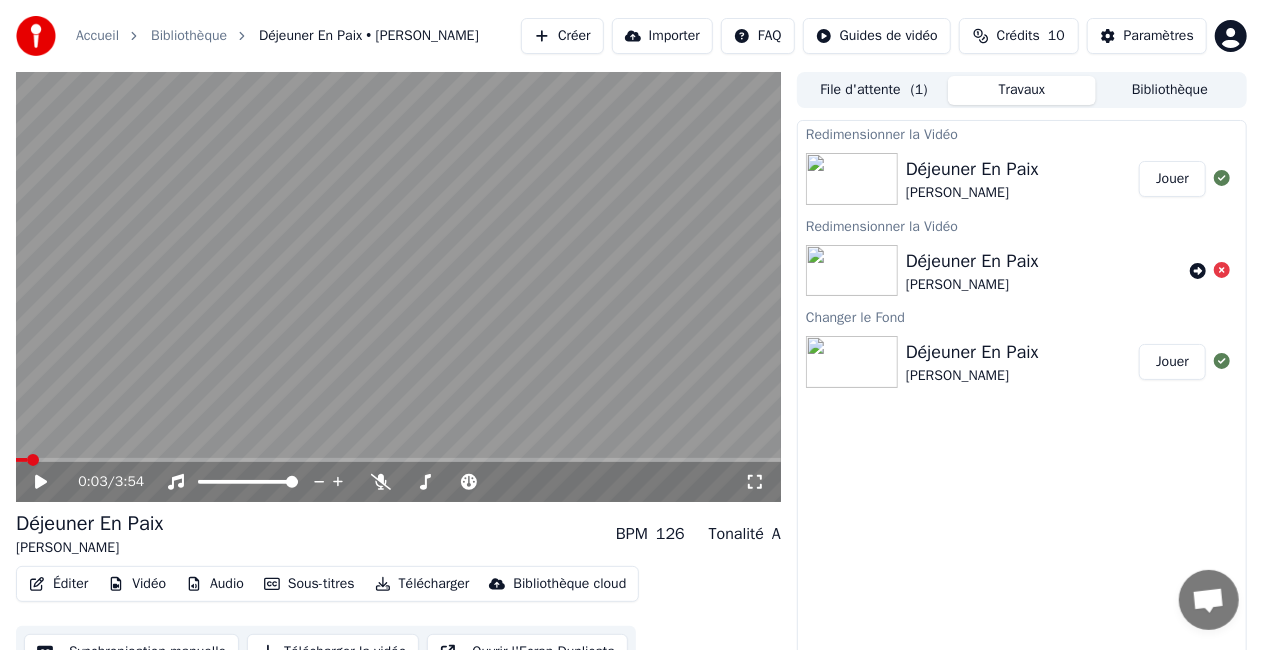 click on "[PERSON_NAME]" at bounding box center (972, 193) 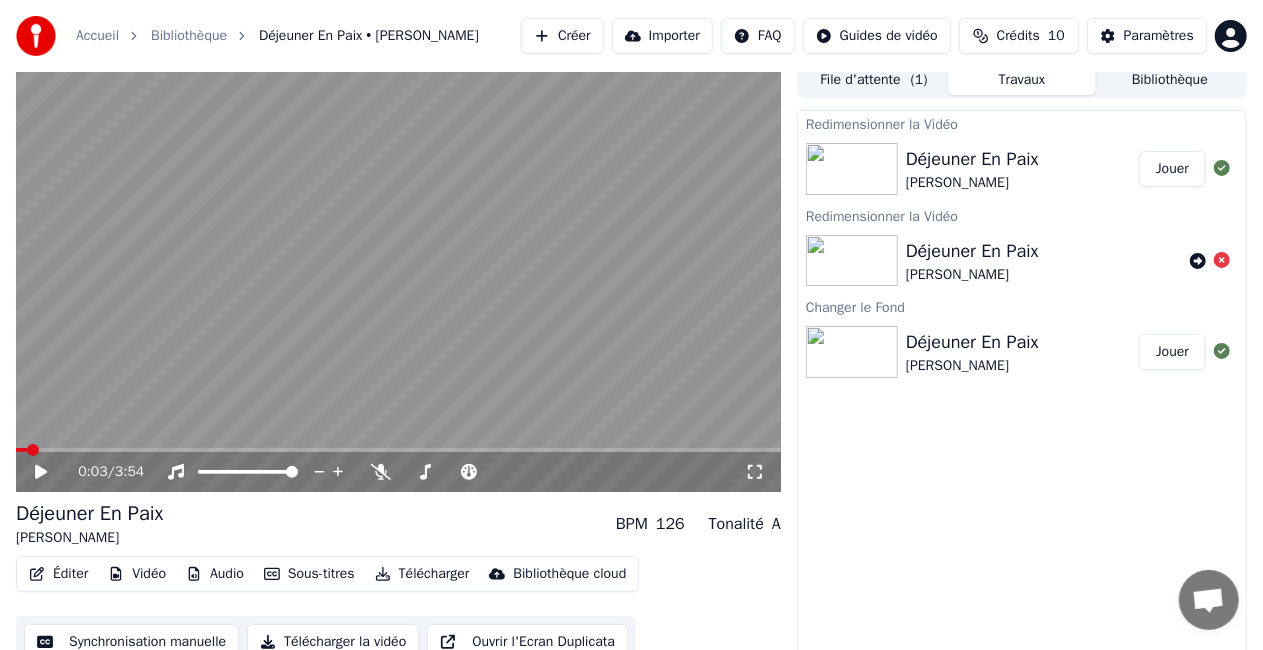 scroll, scrollTop: 0, scrollLeft: 0, axis: both 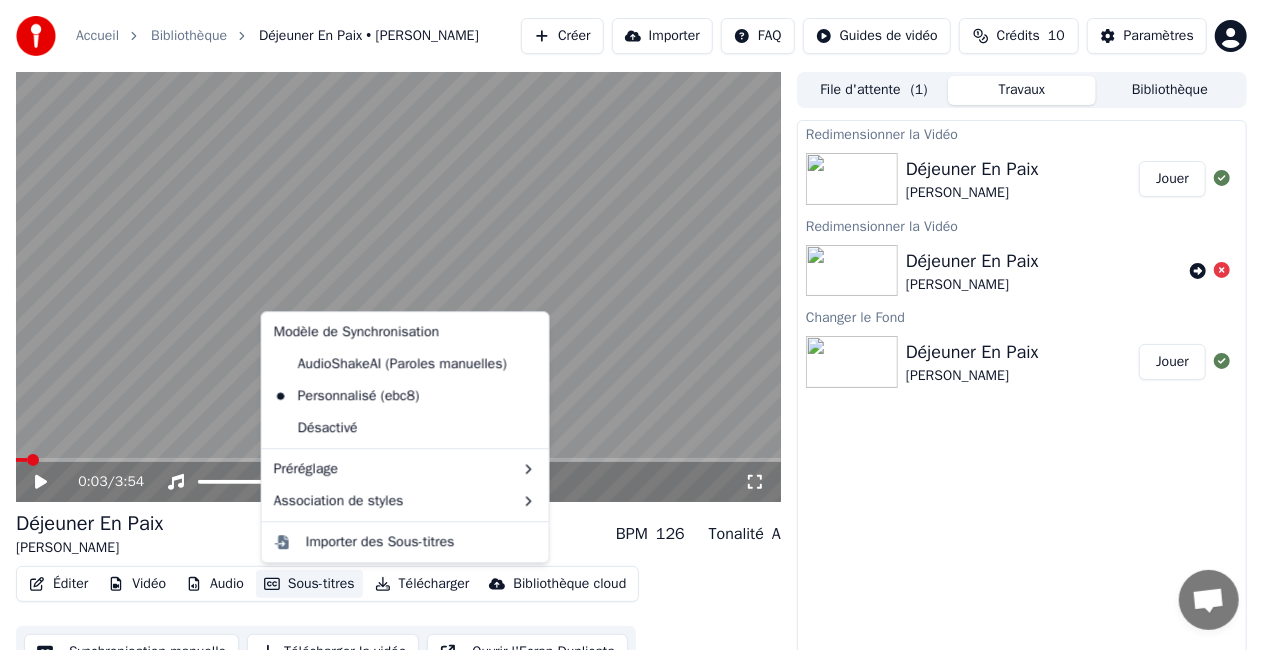 click on "Sous-titres" at bounding box center (309, 584) 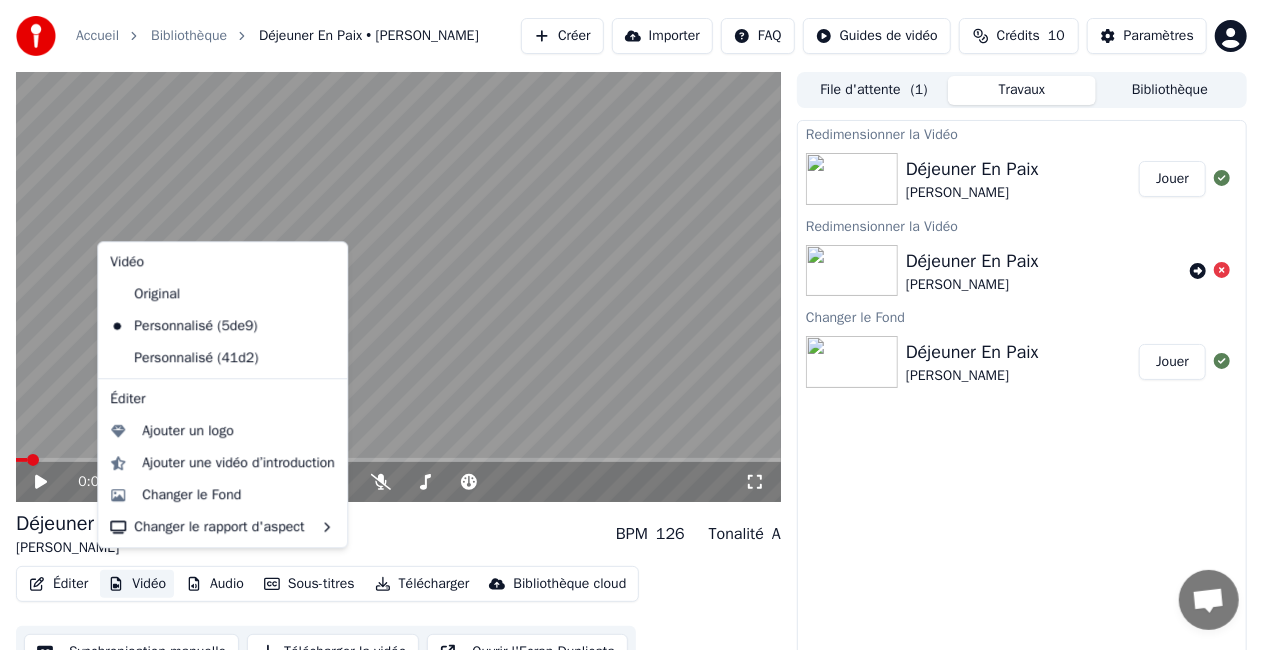 scroll, scrollTop: 28, scrollLeft: 0, axis: vertical 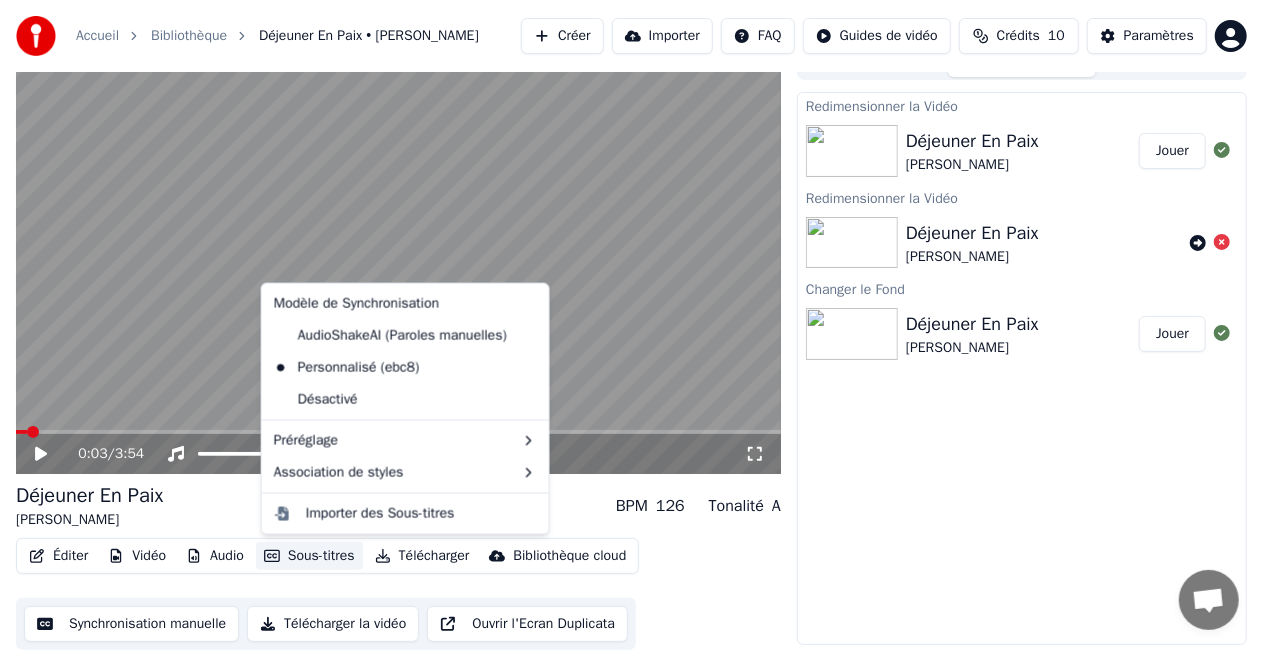 click on "Synchronisation manuelle" at bounding box center (131, 624) 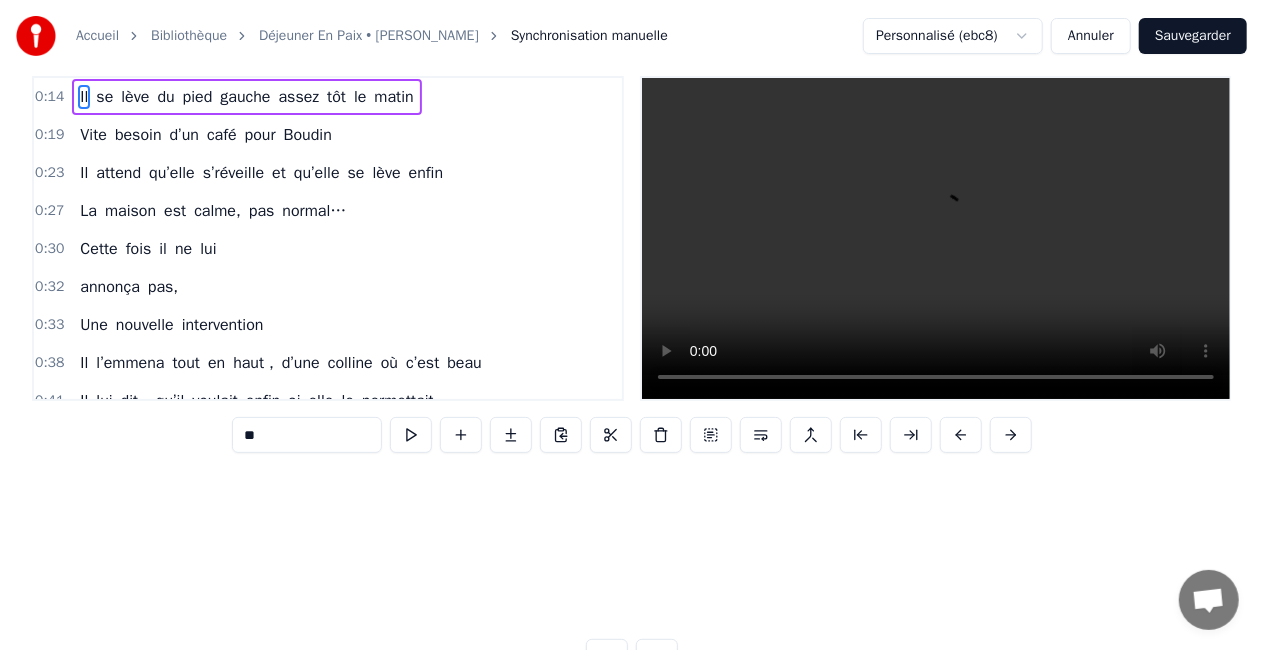 scroll, scrollTop: 0, scrollLeft: 0, axis: both 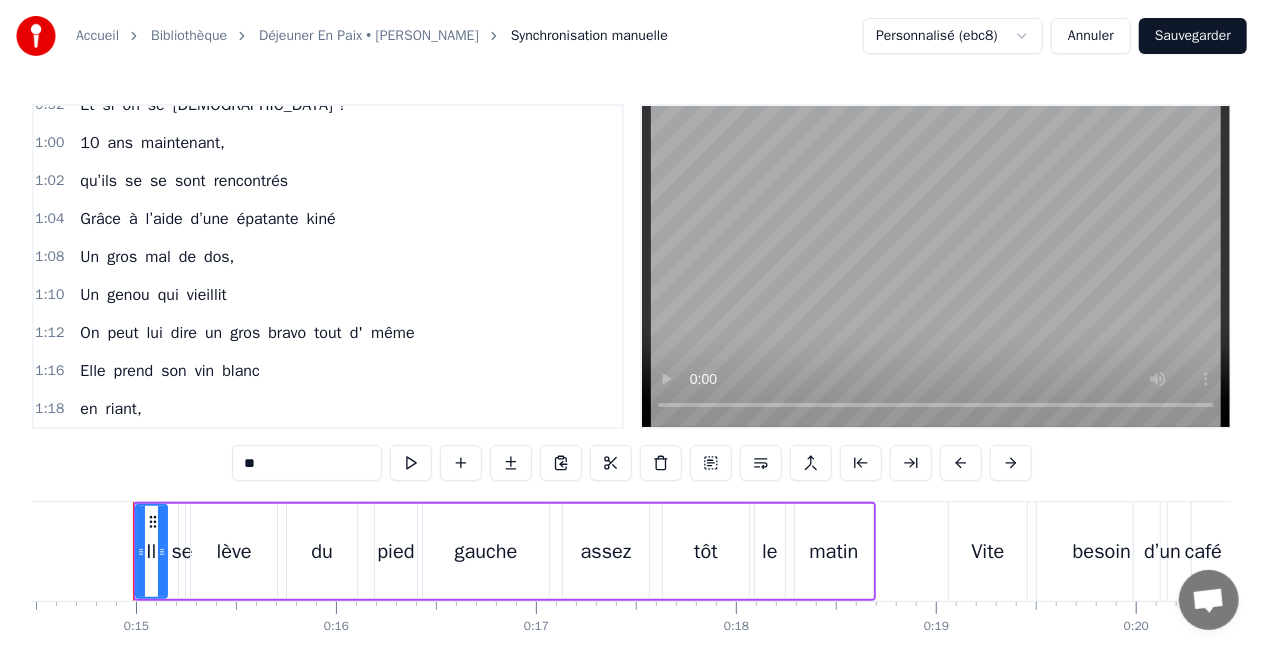 click on "10" at bounding box center [89, 143] 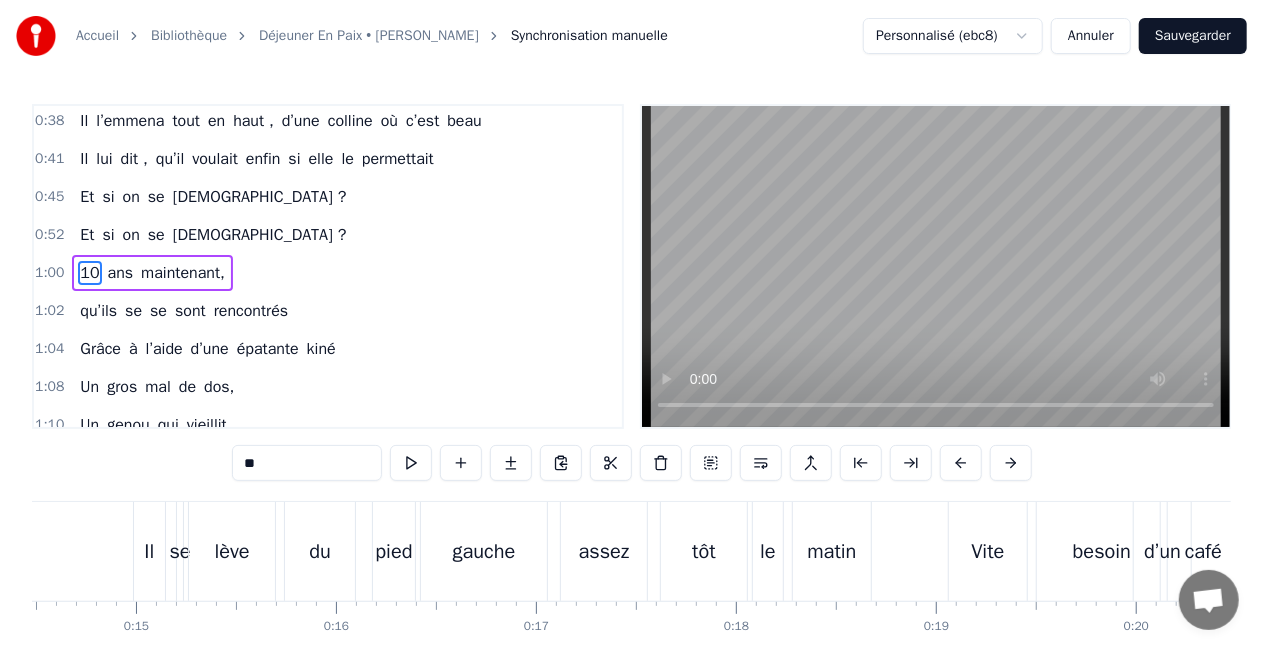 scroll, scrollTop: 268, scrollLeft: 0, axis: vertical 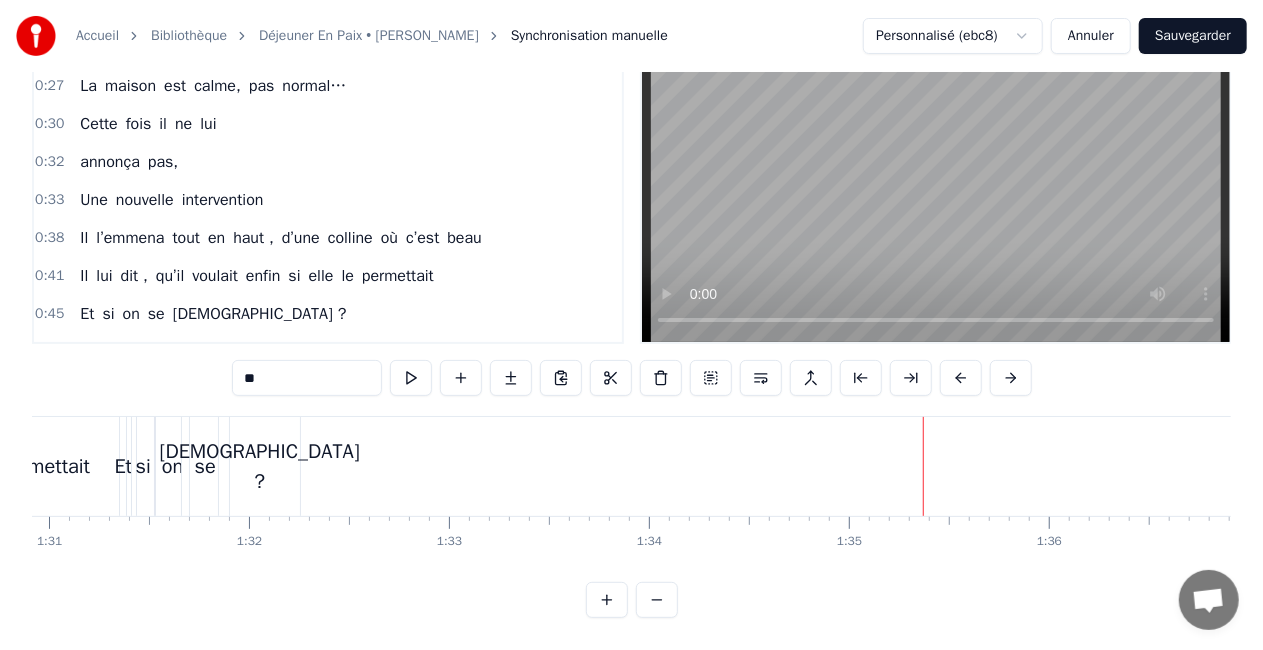 click on "Sauvegarder" at bounding box center (1193, 36) 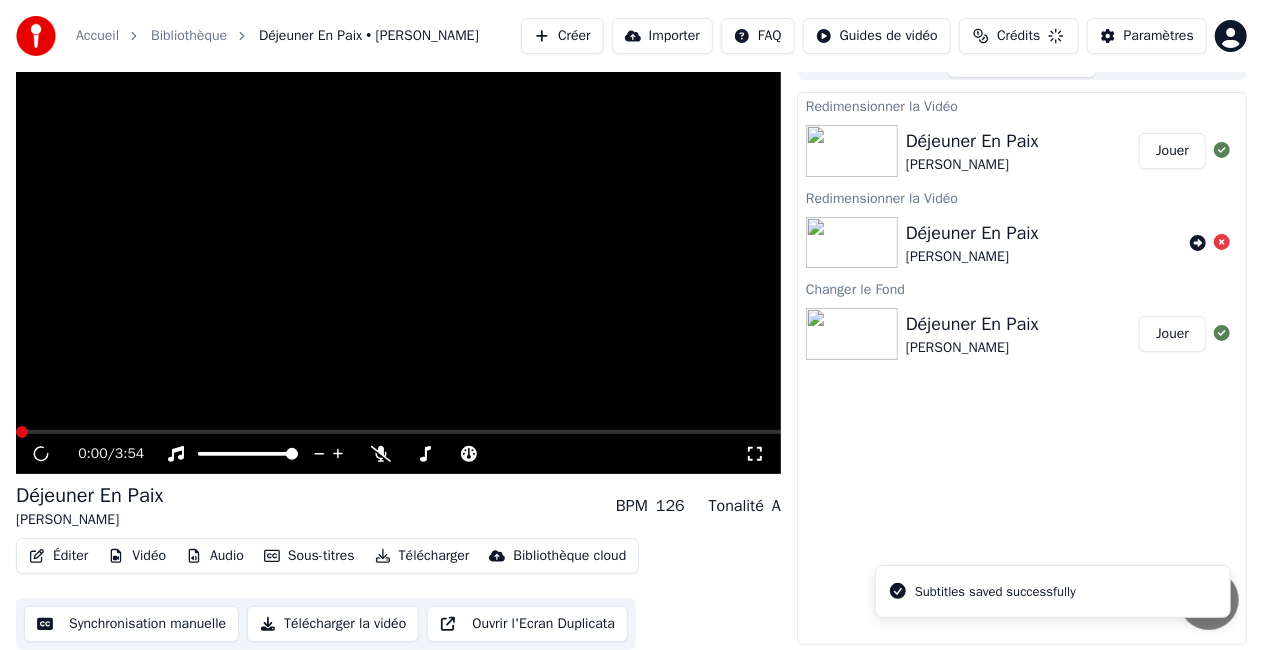 scroll, scrollTop: 28, scrollLeft: 0, axis: vertical 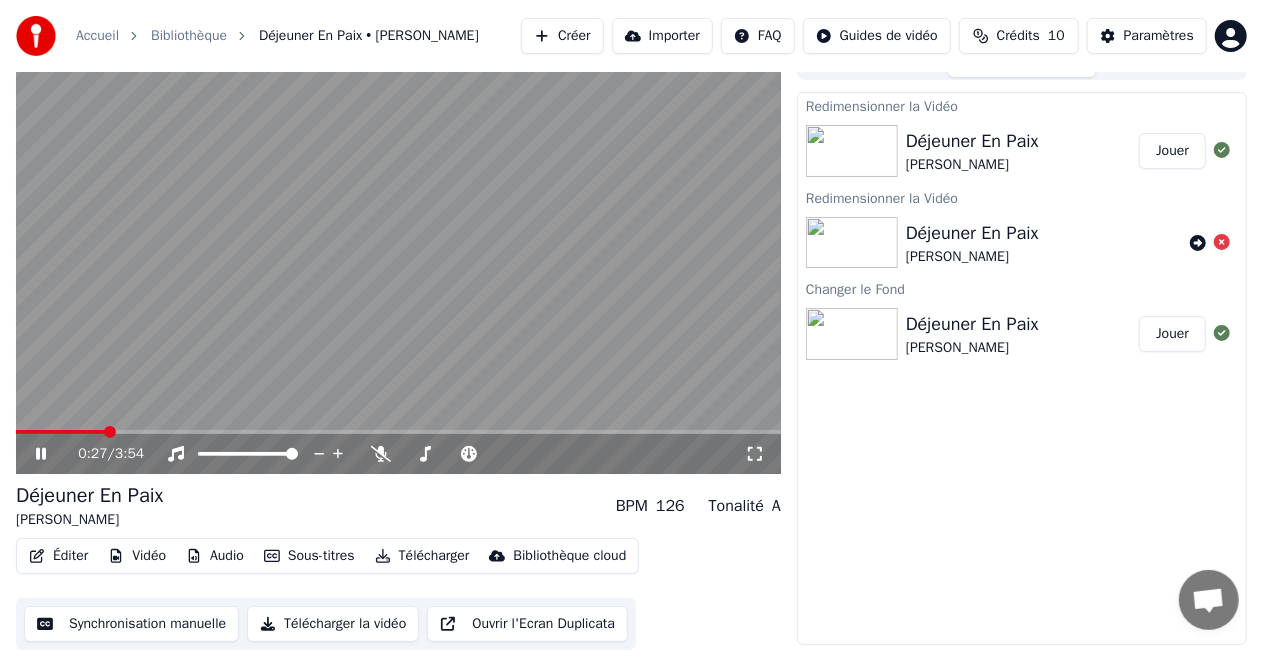 click 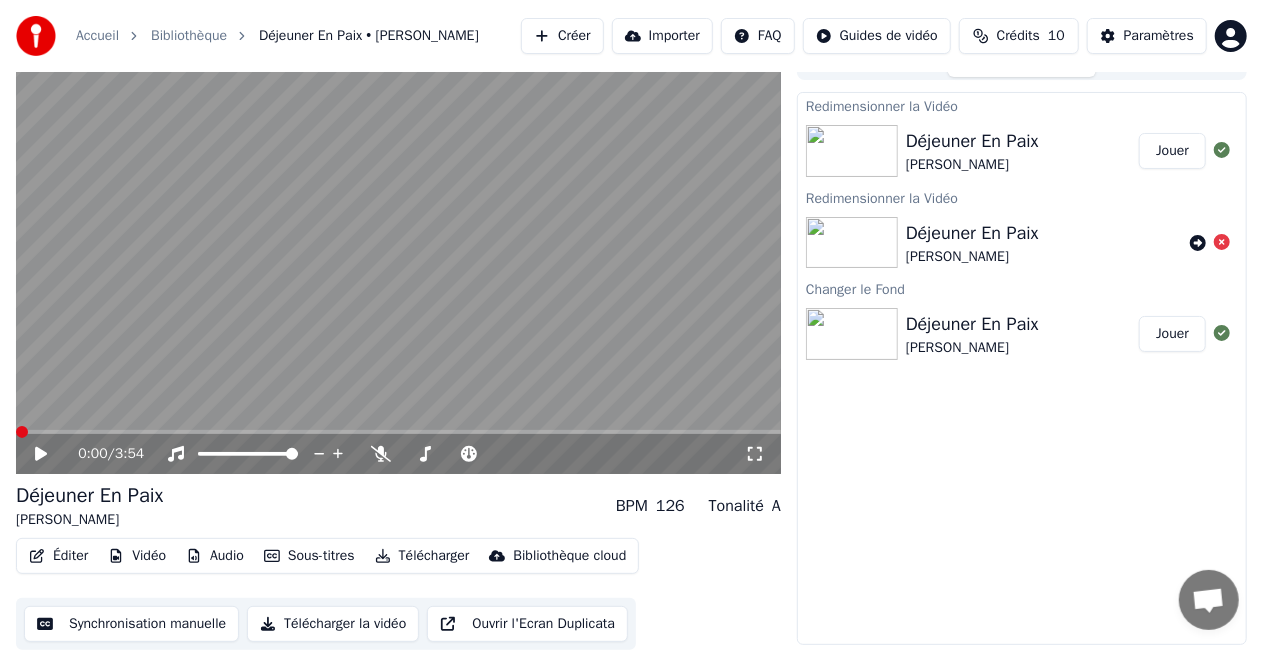 click at bounding box center (22, 432) 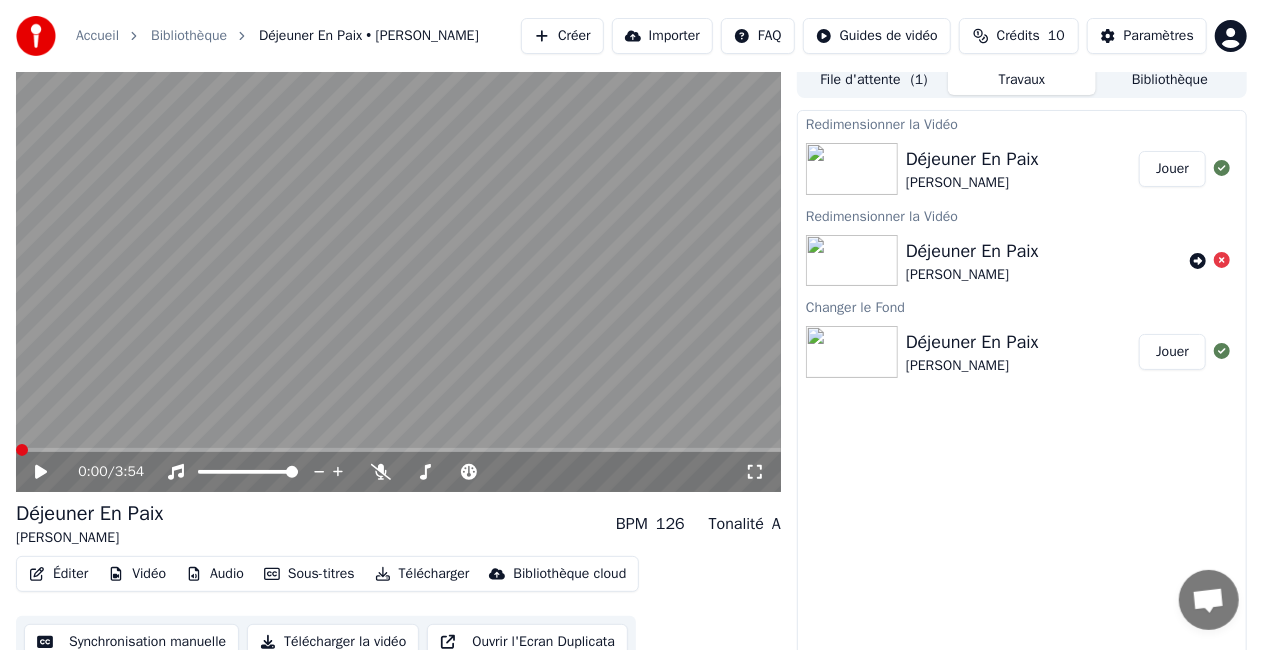 scroll, scrollTop: 0, scrollLeft: 0, axis: both 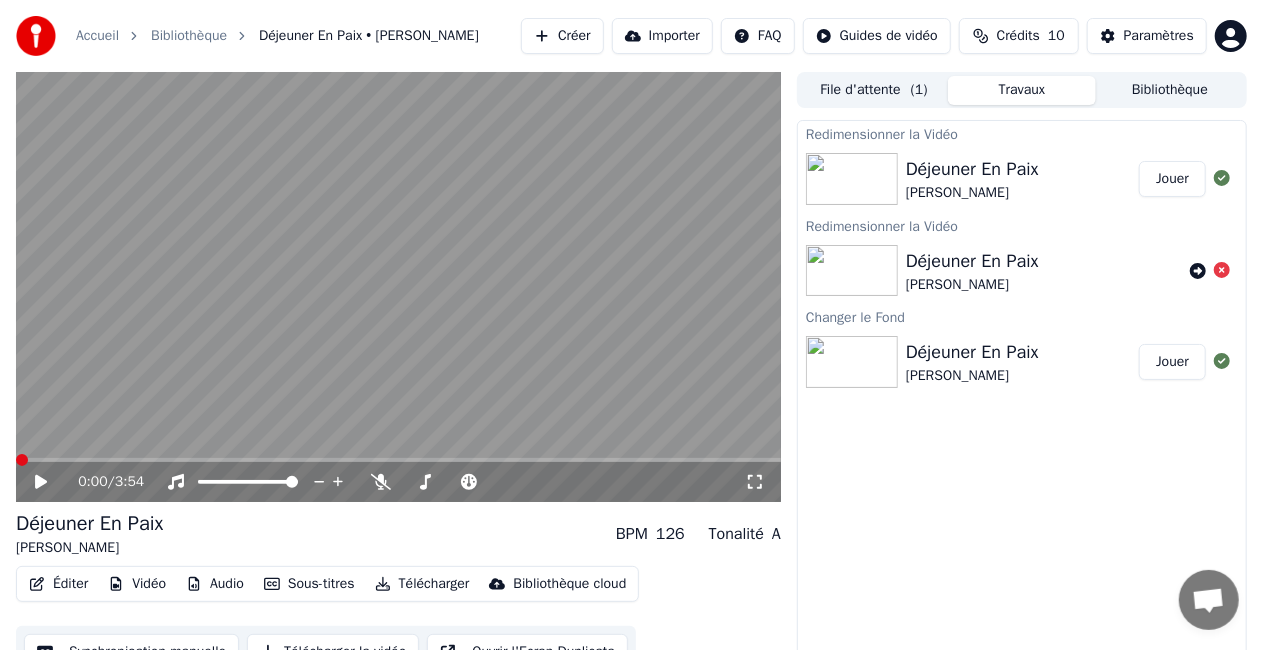 click 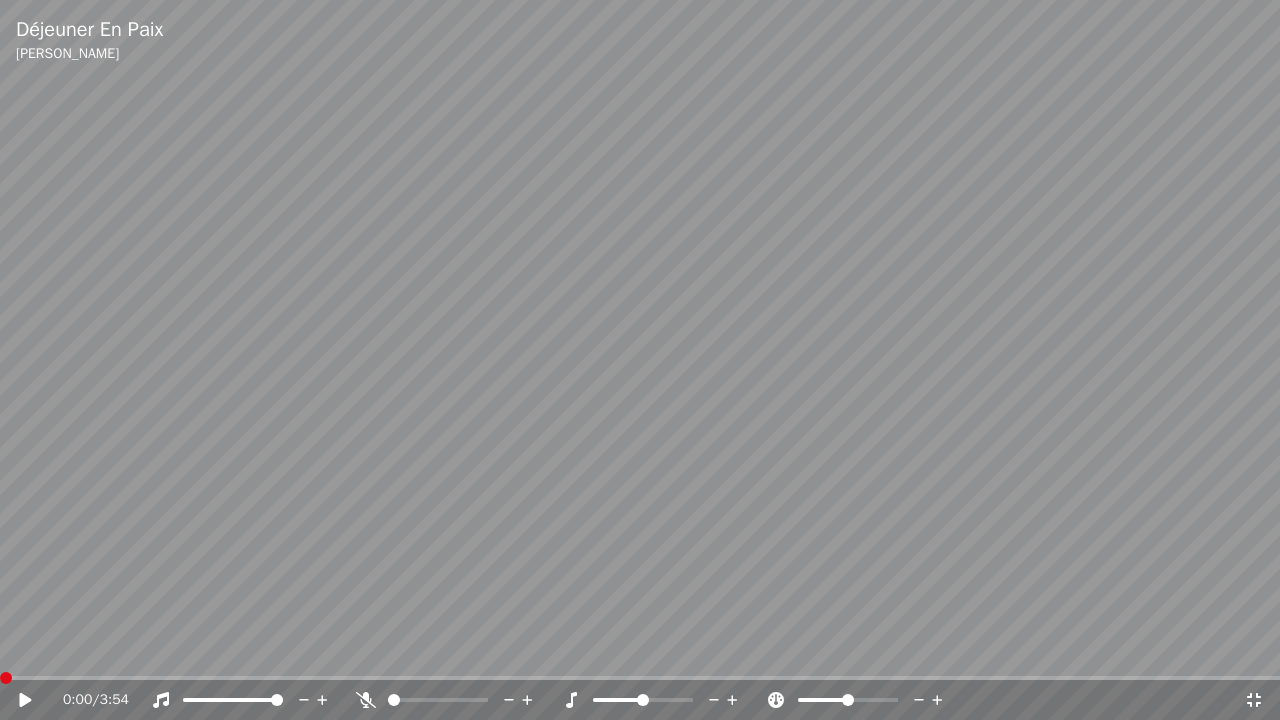 click 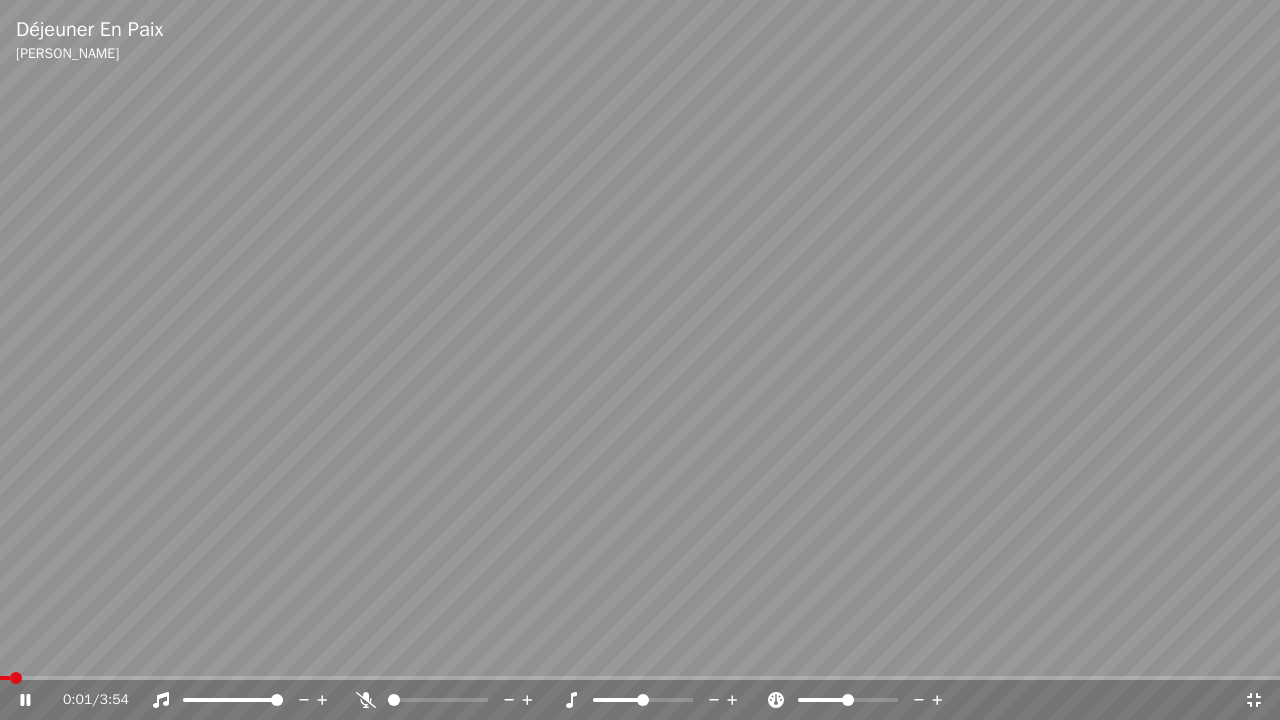 click at bounding box center (640, 360) 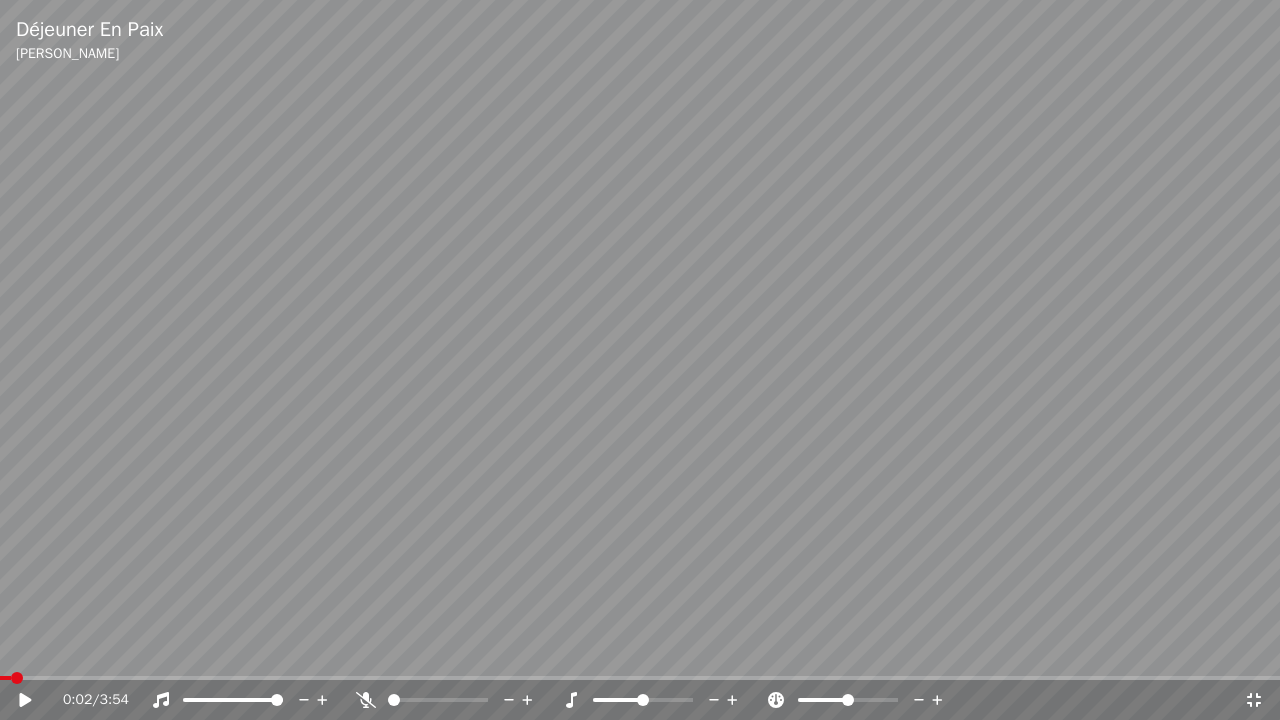 click at bounding box center [640, 360] 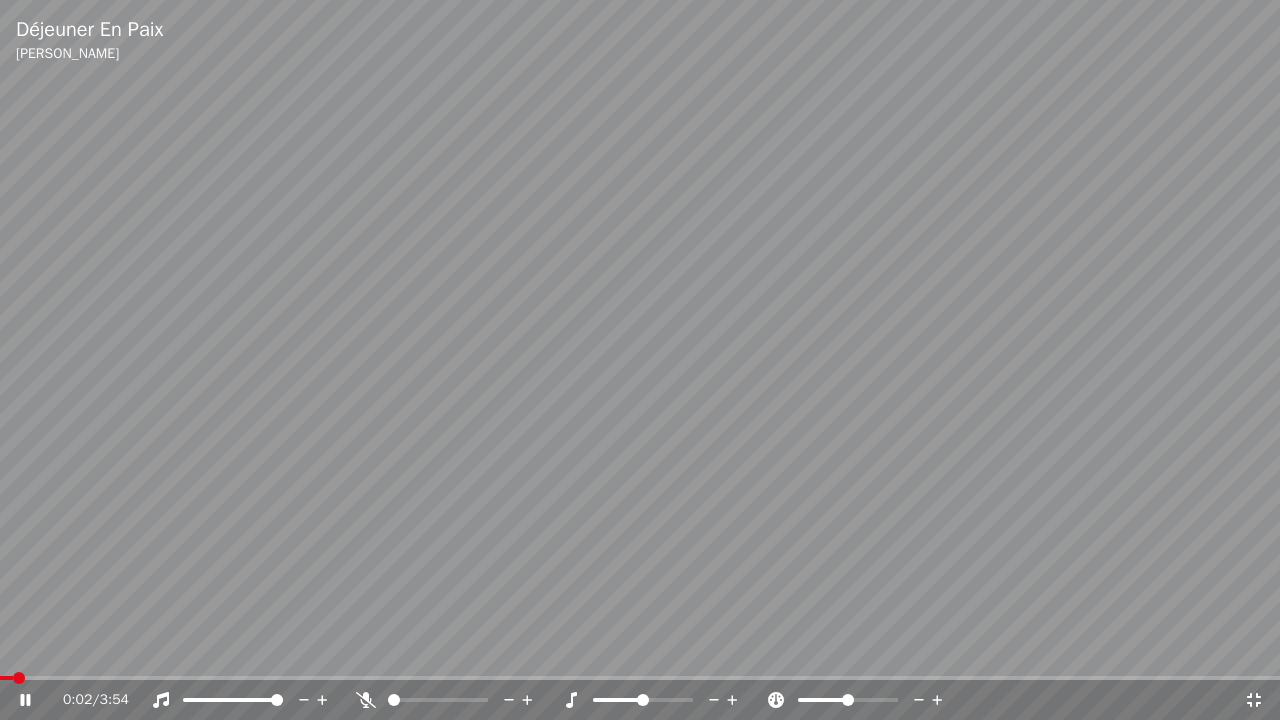 click at bounding box center (640, 678) 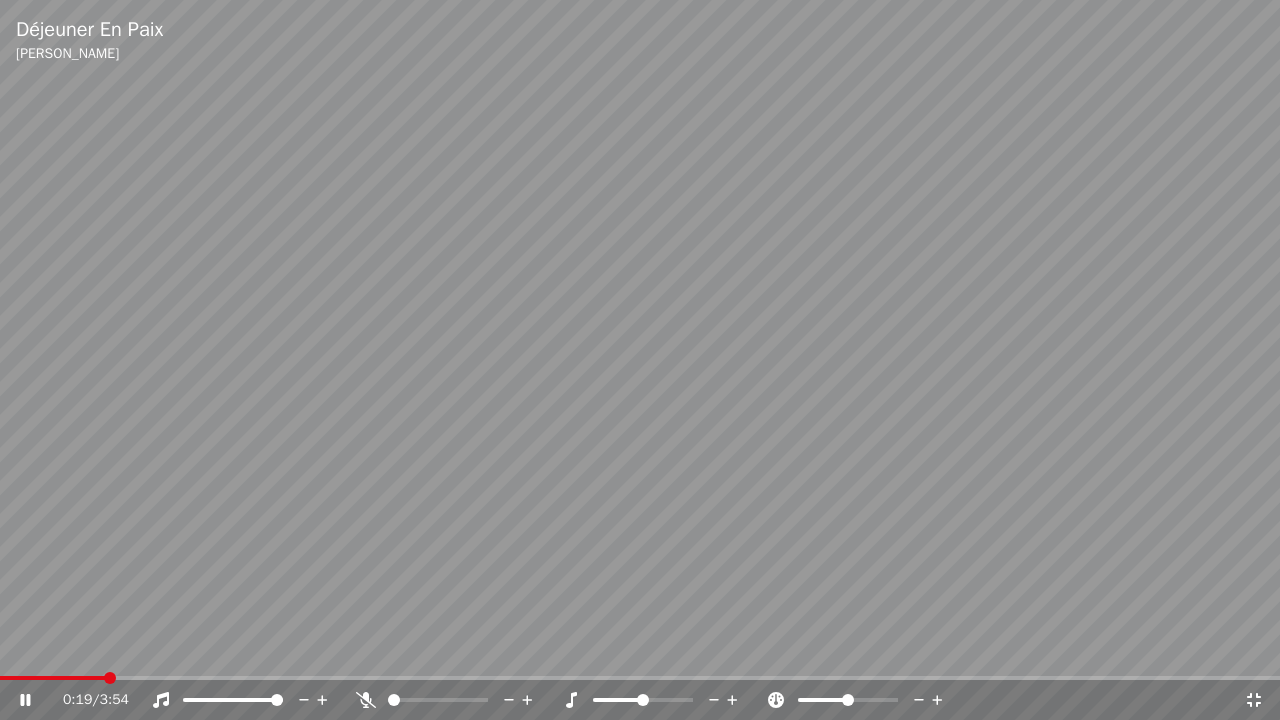 click at bounding box center (640, 360) 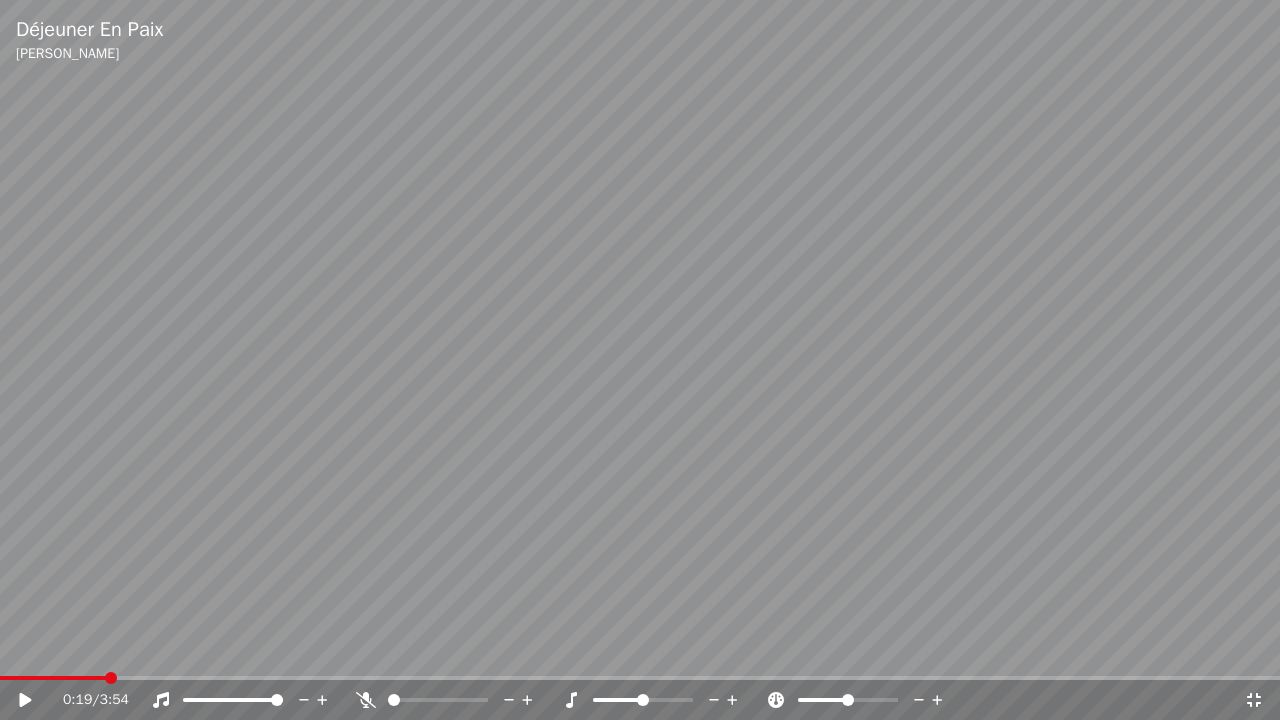 click 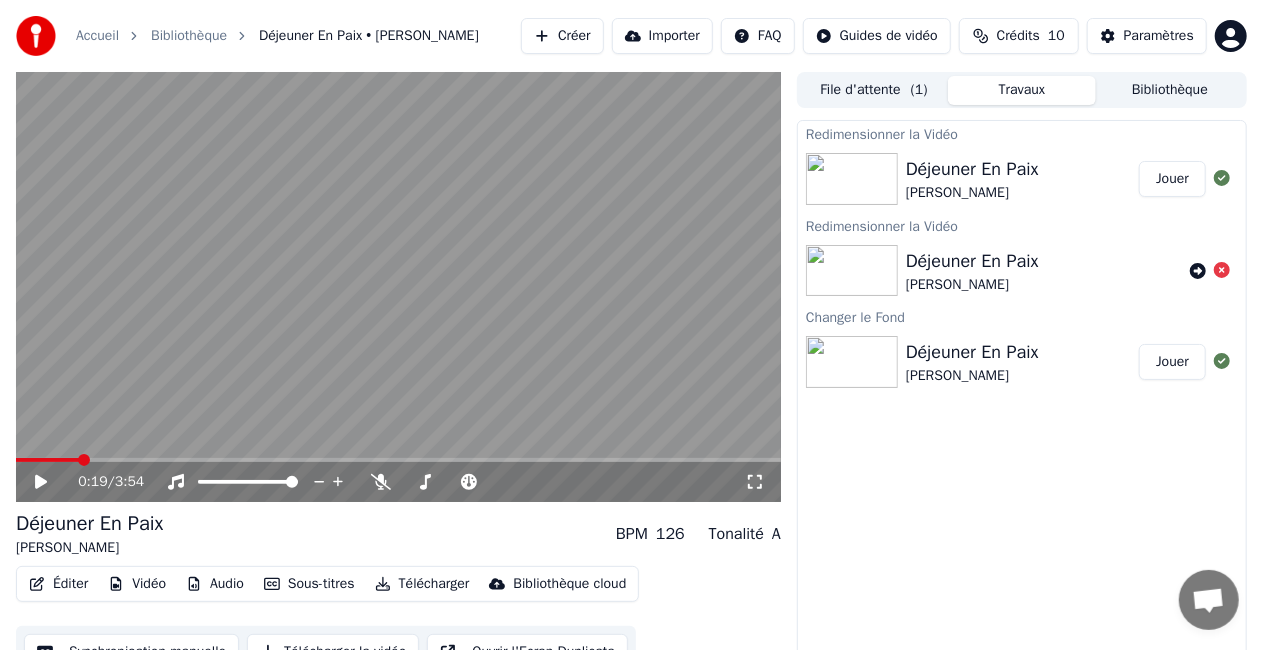click 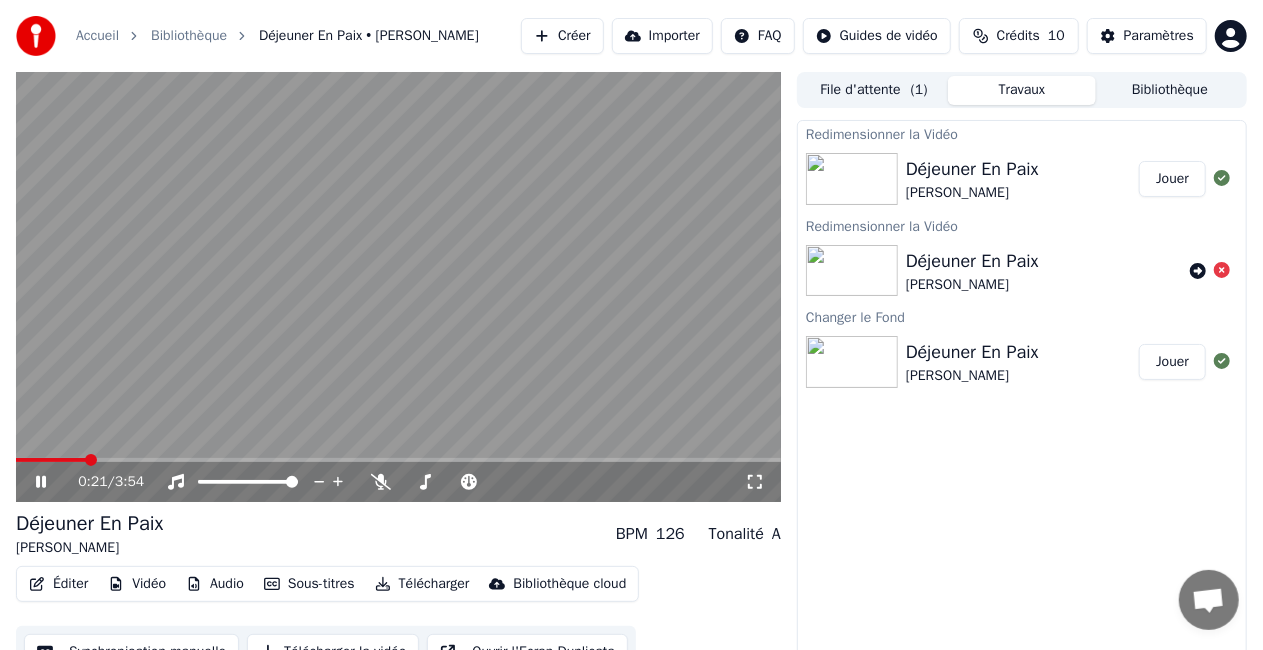 drag, startPoint x: 40, startPoint y: 488, endPoint x: 244, endPoint y: 490, distance: 204.0098 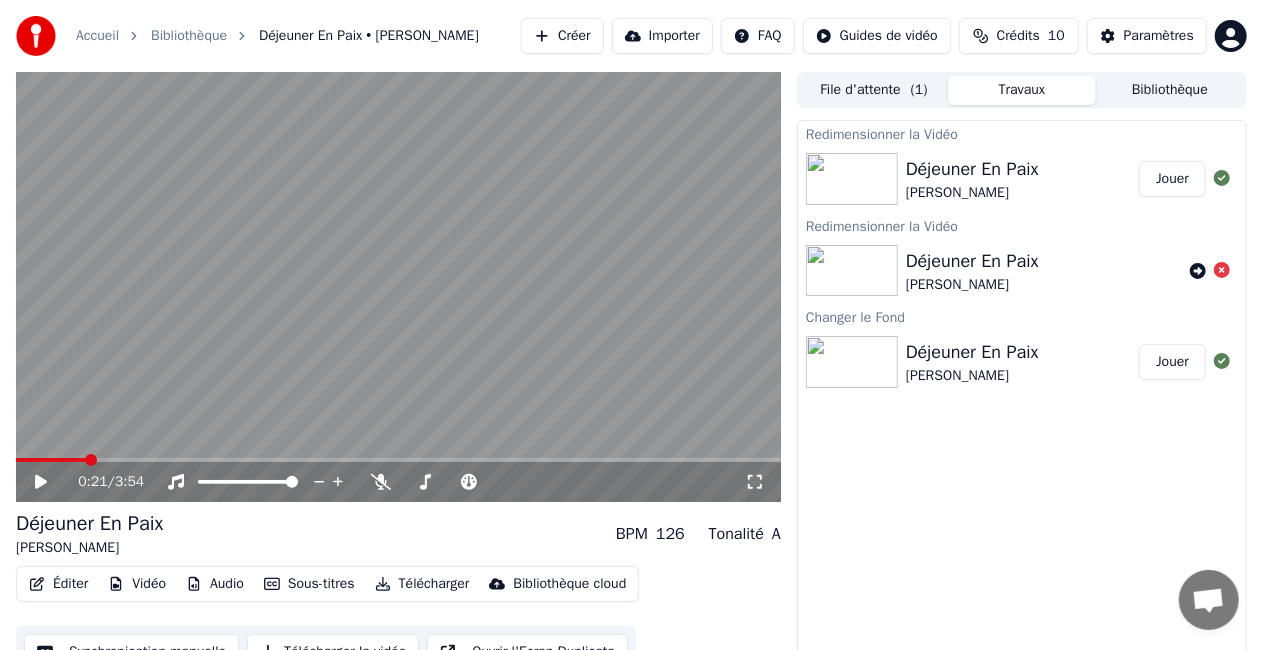 click 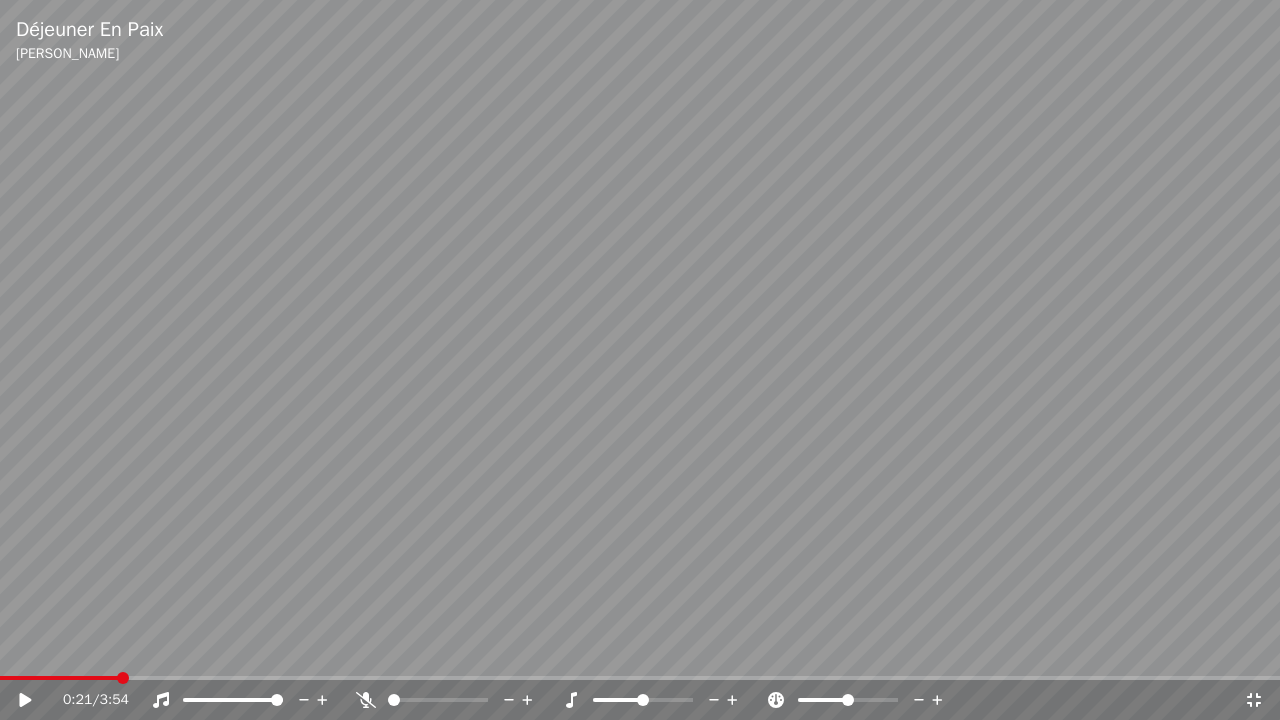 click at bounding box center [59, 678] 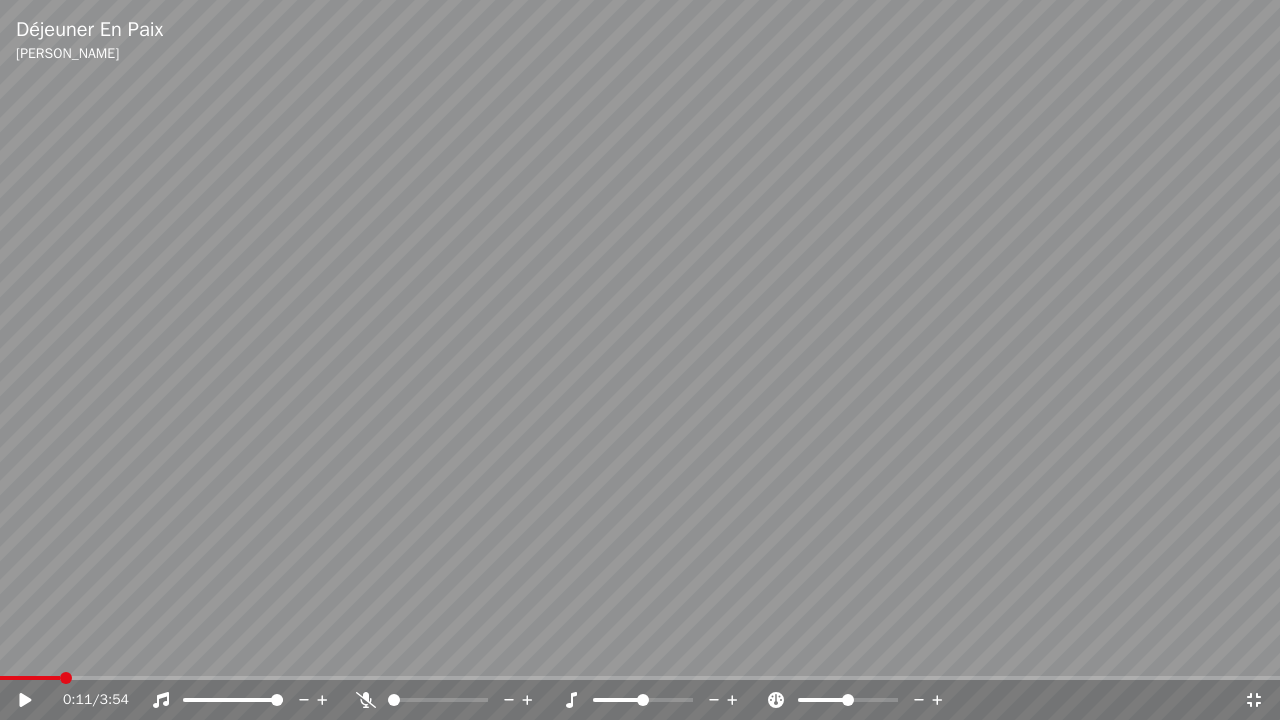 click 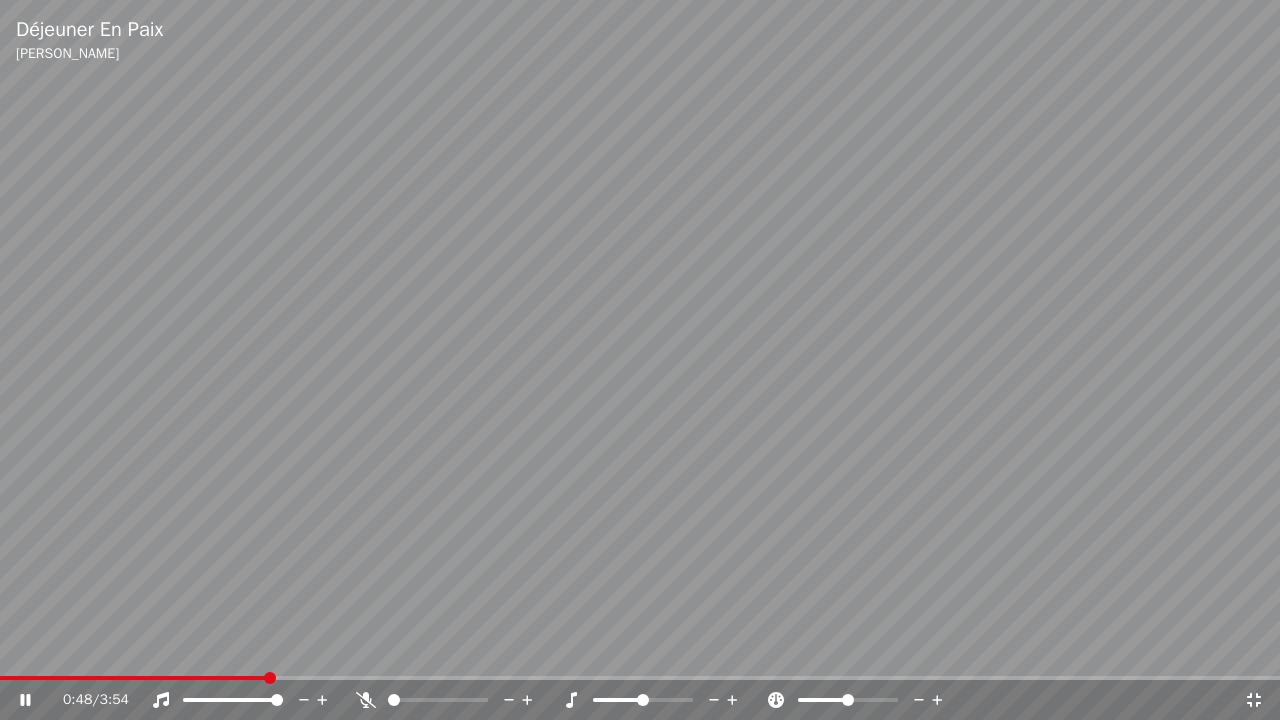 click at bounding box center [640, 360] 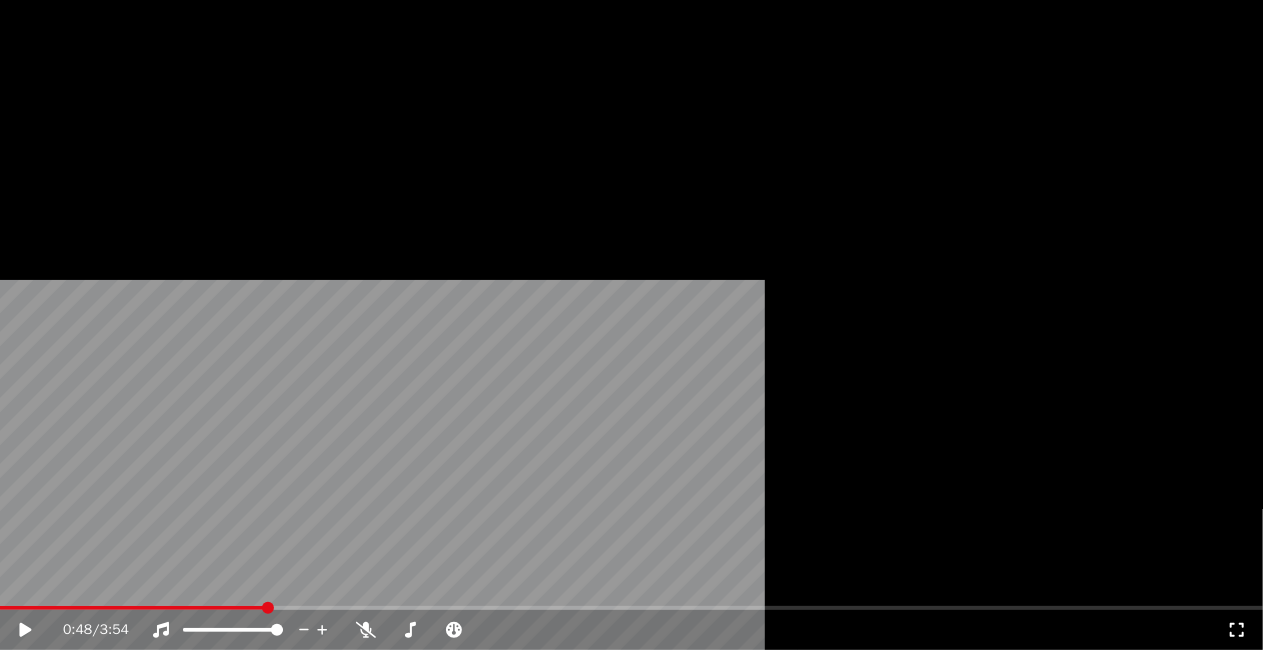 scroll, scrollTop: 28, scrollLeft: 0, axis: vertical 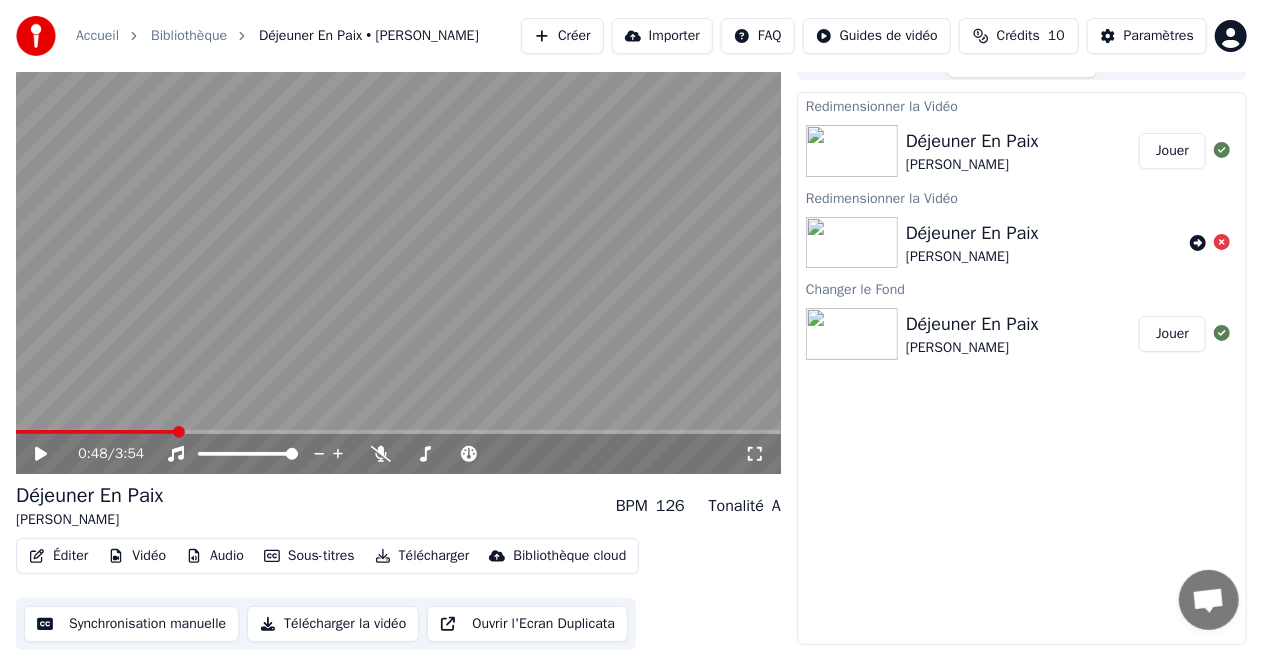click on "Synchronisation manuelle" at bounding box center [131, 624] 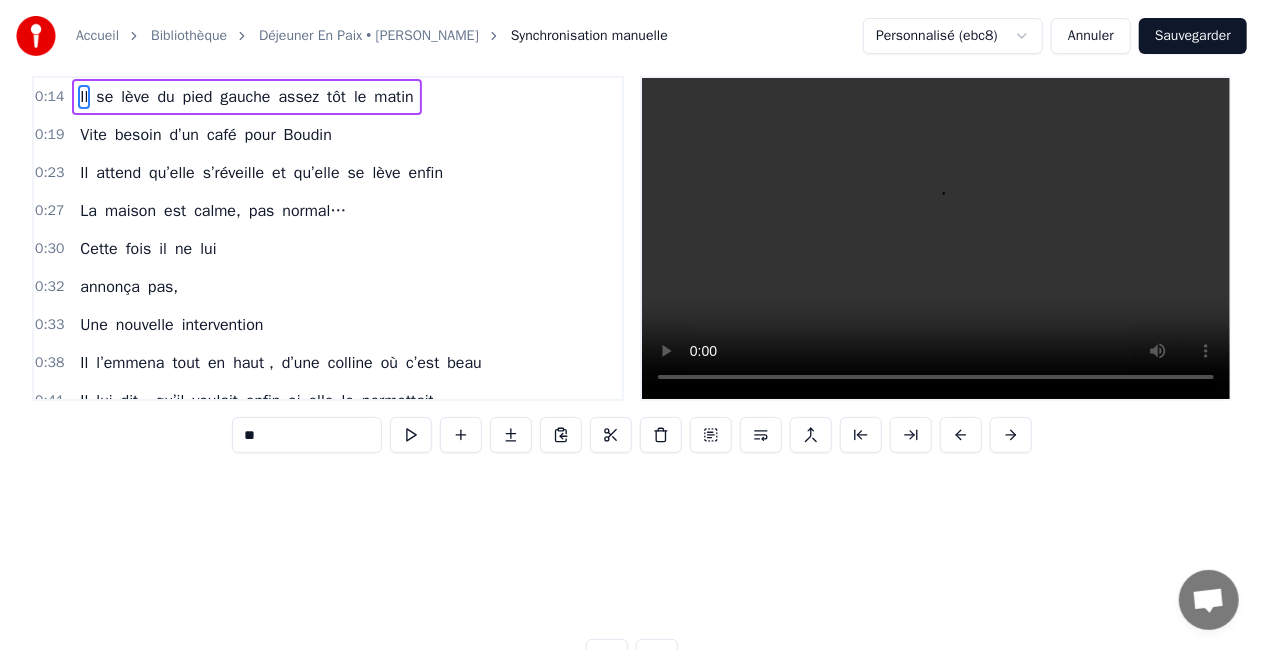 scroll, scrollTop: 0, scrollLeft: 0, axis: both 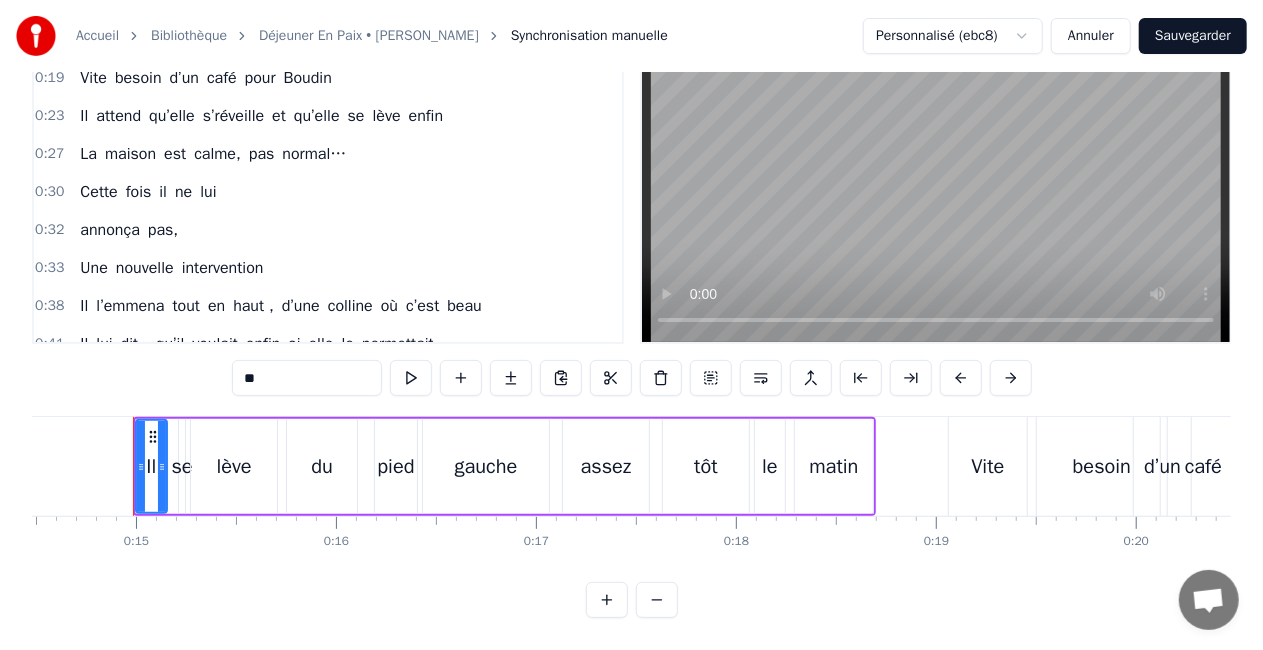 click on "c’est" at bounding box center (422, 306) 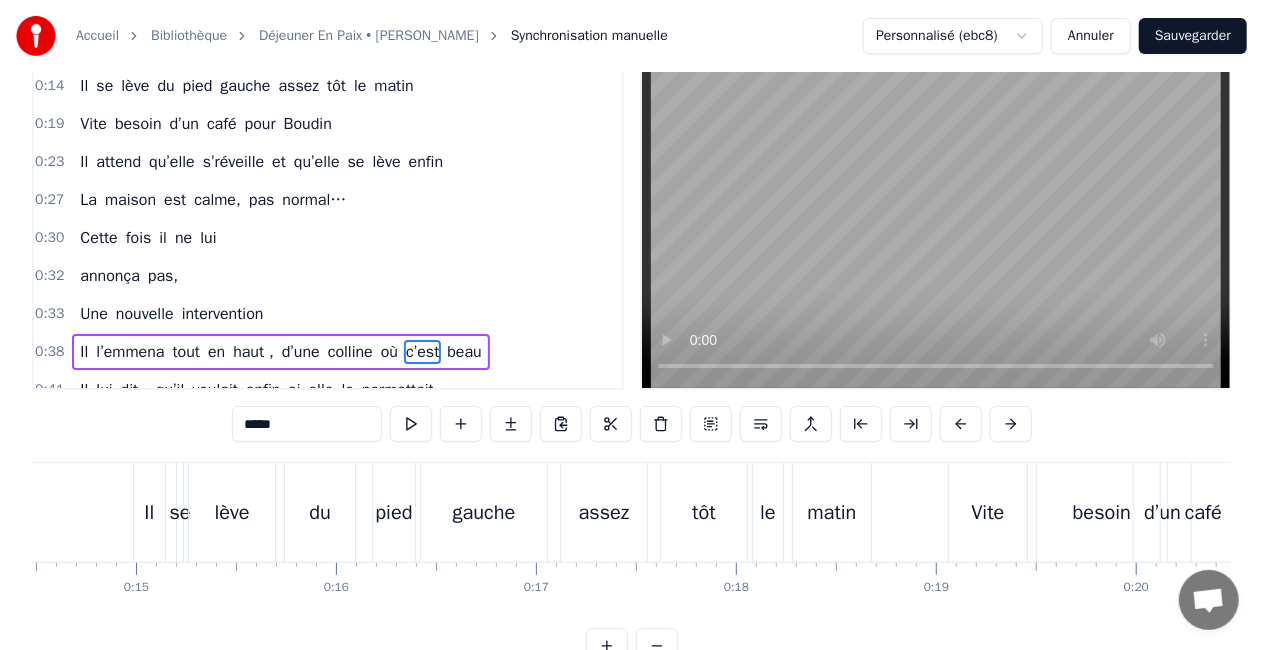 scroll, scrollTop: 0, scrollLeft: 0, axis: both 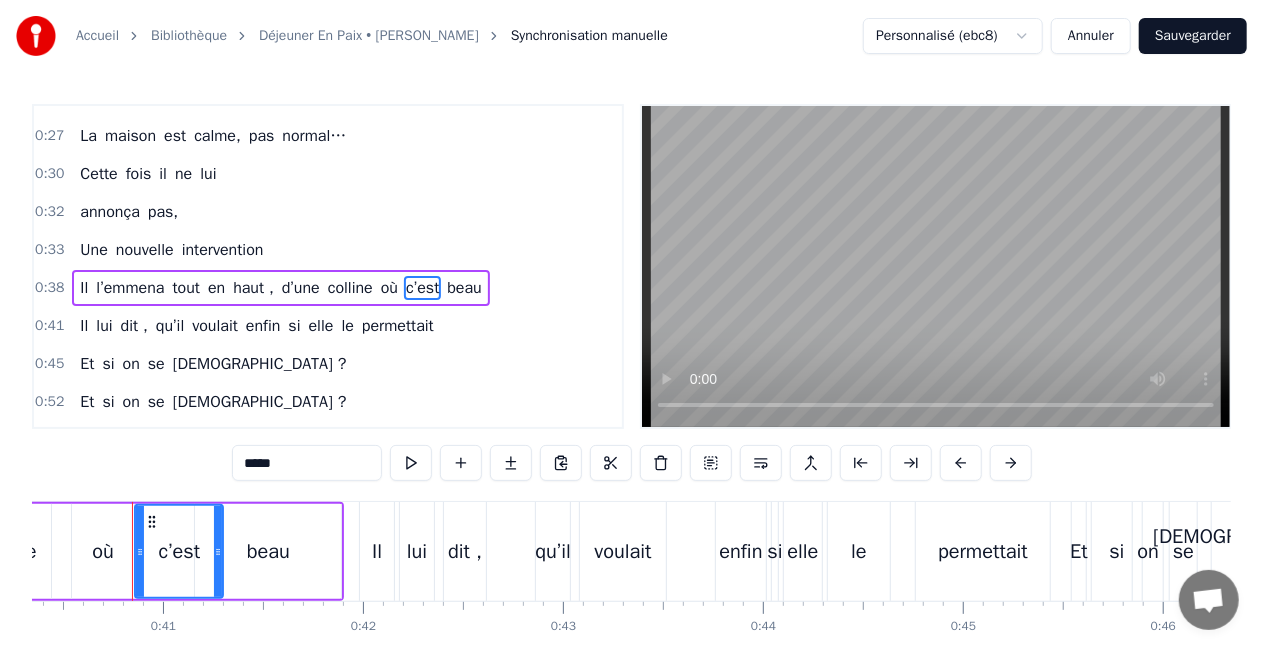 click on "*****" at bounding box center [307, 463] 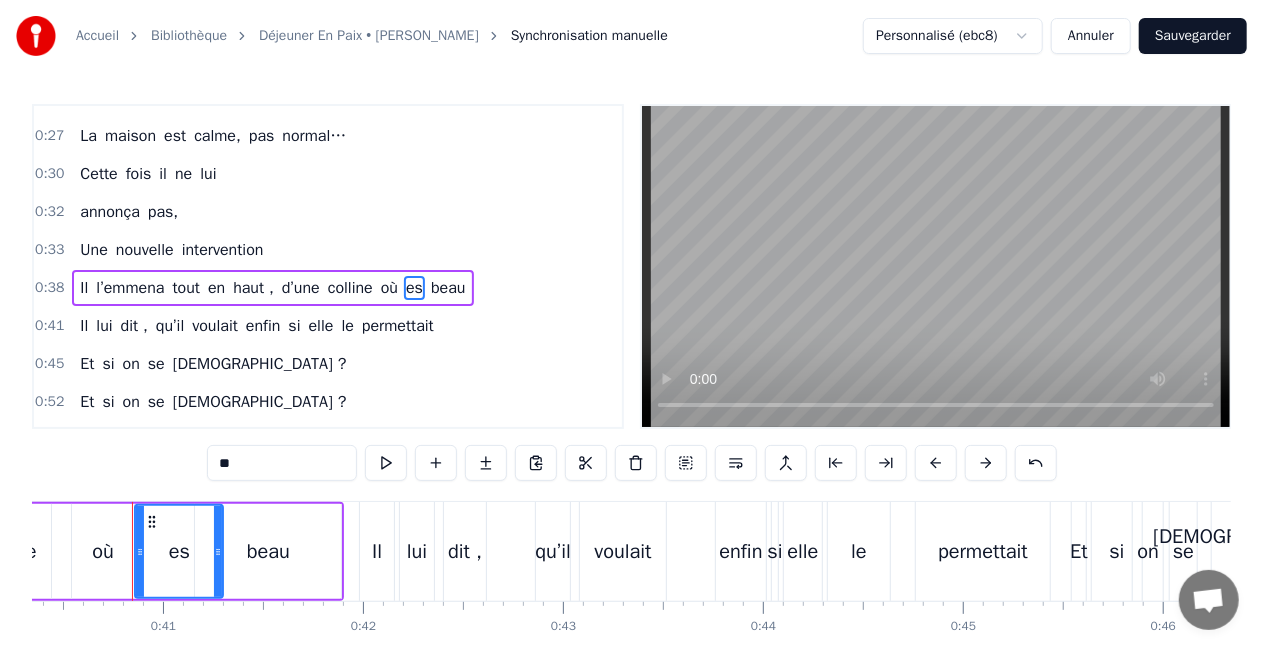 type on "*" 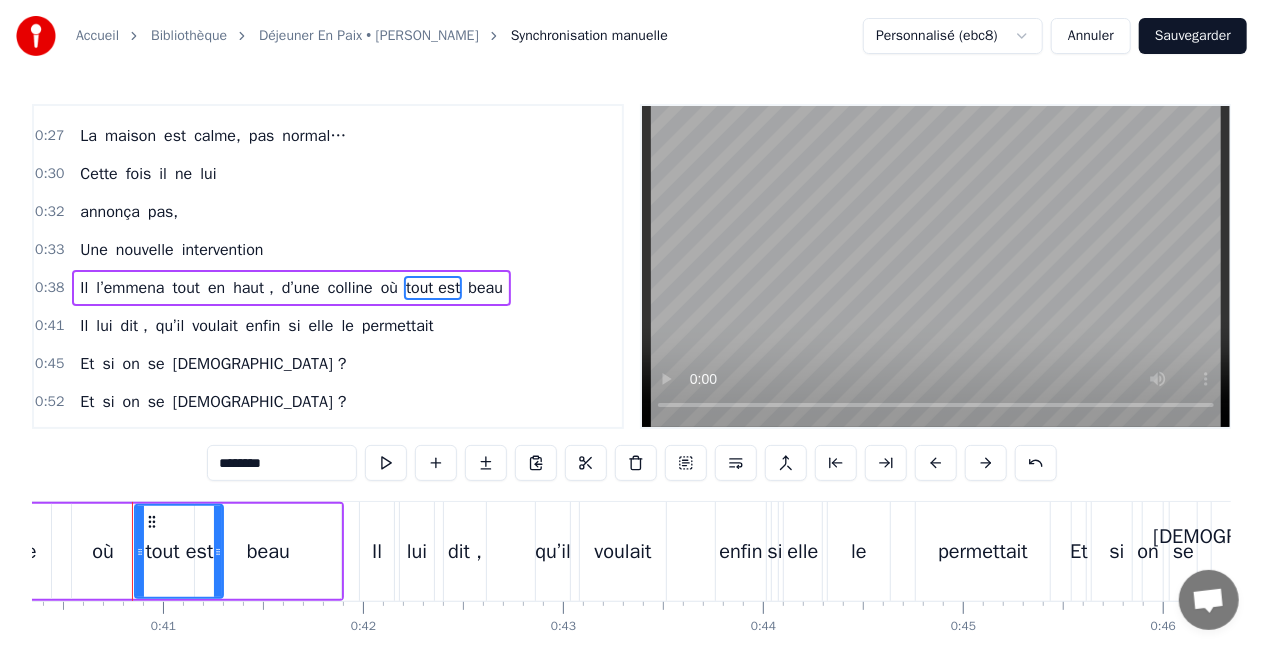 type on "********" 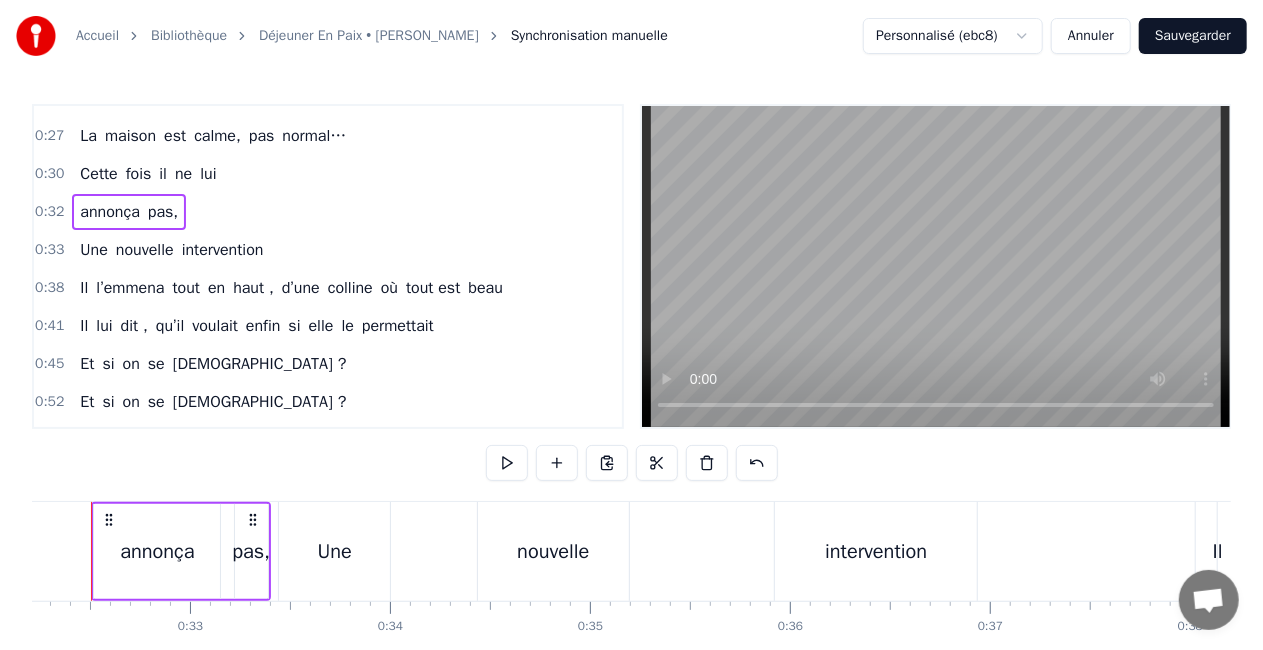 scroll, scrollTop: 0, scrollLeft: 6401, axis: horizontal 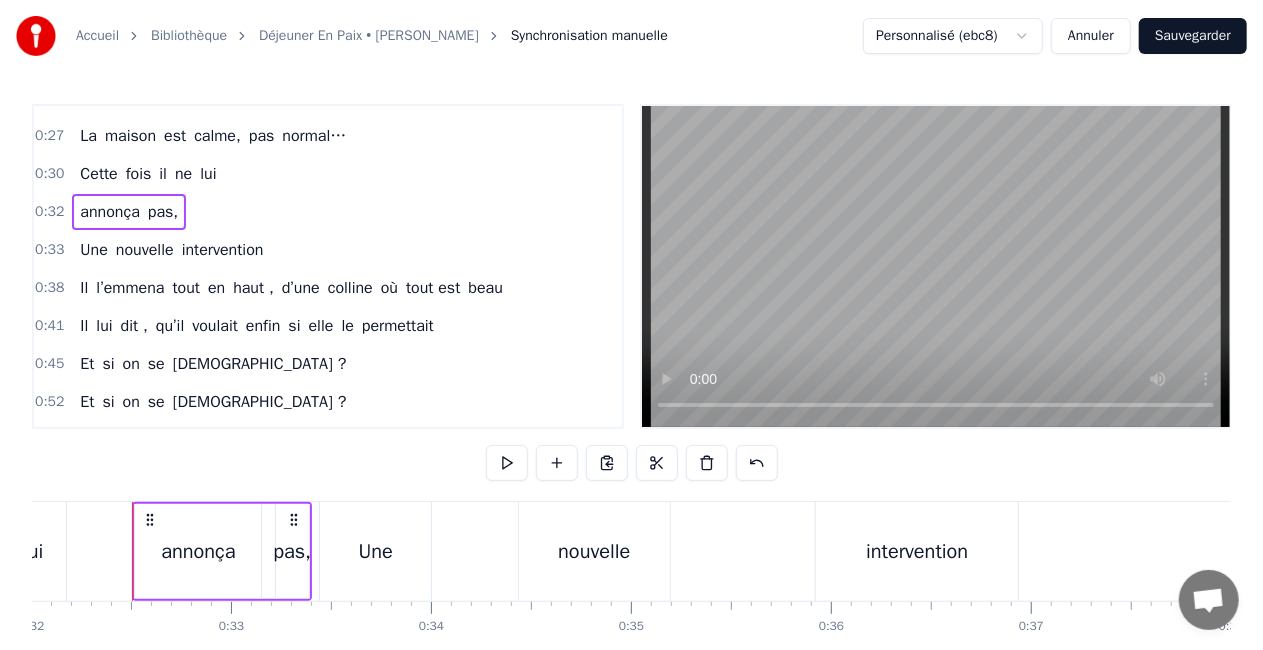 click on "Cette" at bounding box center (98, 174) 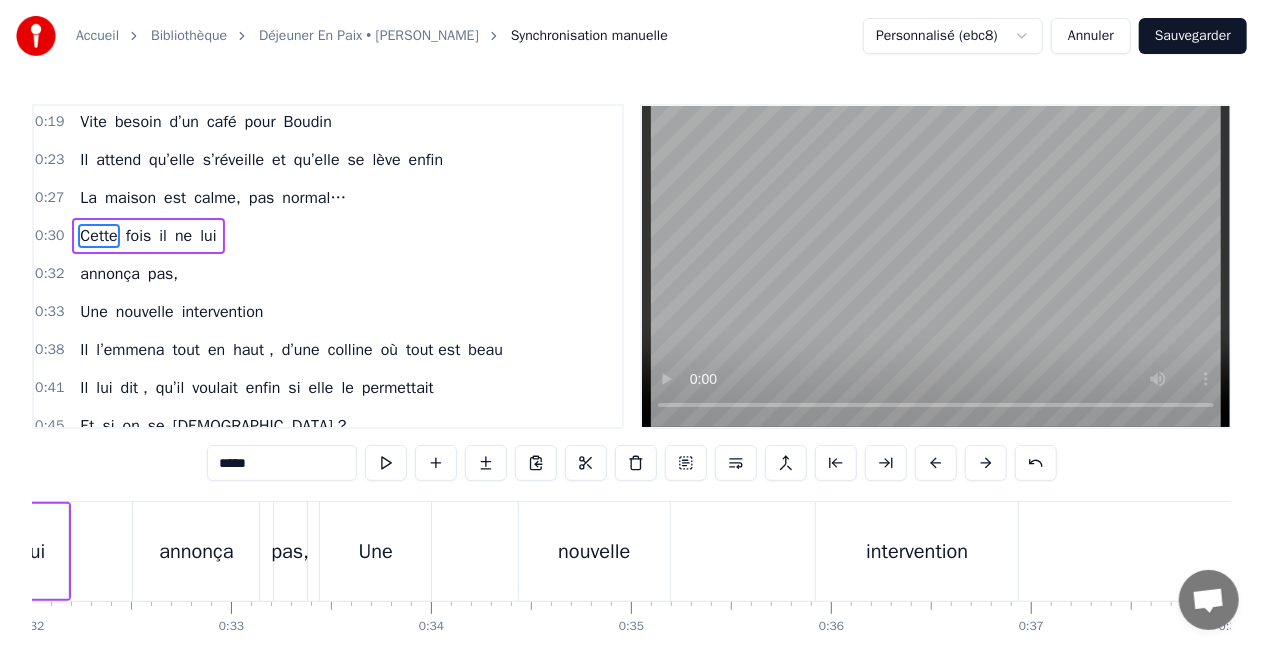 scroll, scrollTop: 29, scrollLeft: 0, axis: vertical 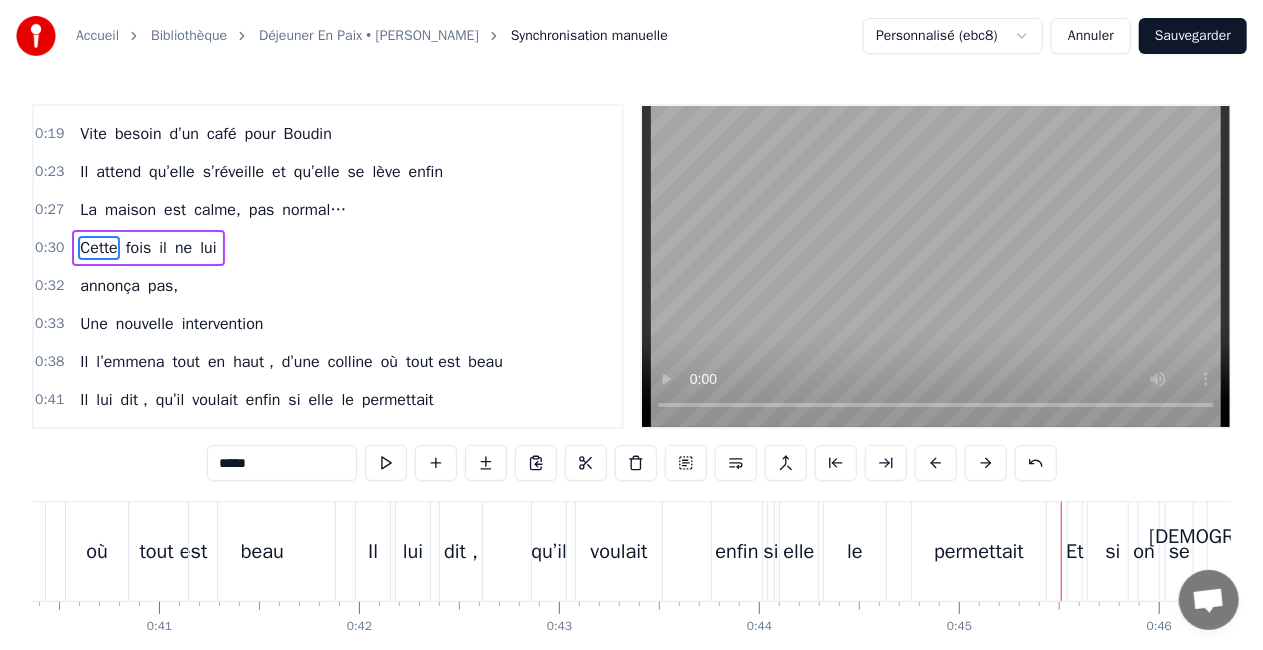 click on "Il" at bounding box center (84, 172) 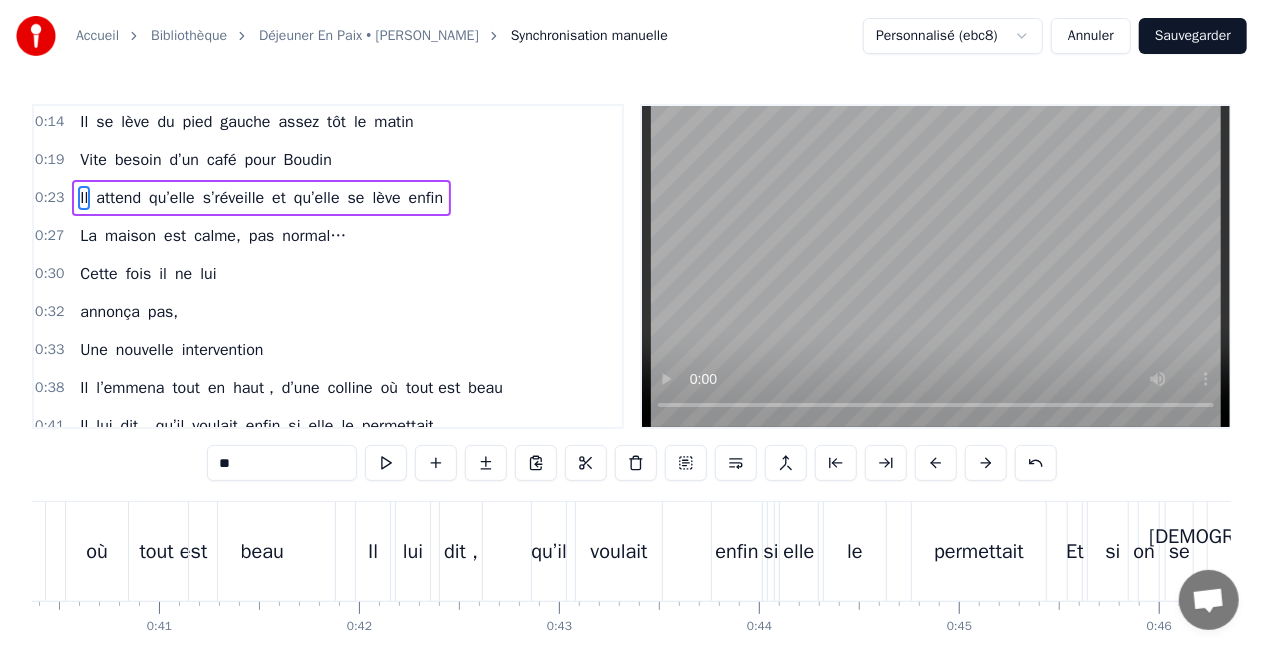 scroll, scrollTop: 0, scrollLeft: 0, axis: both 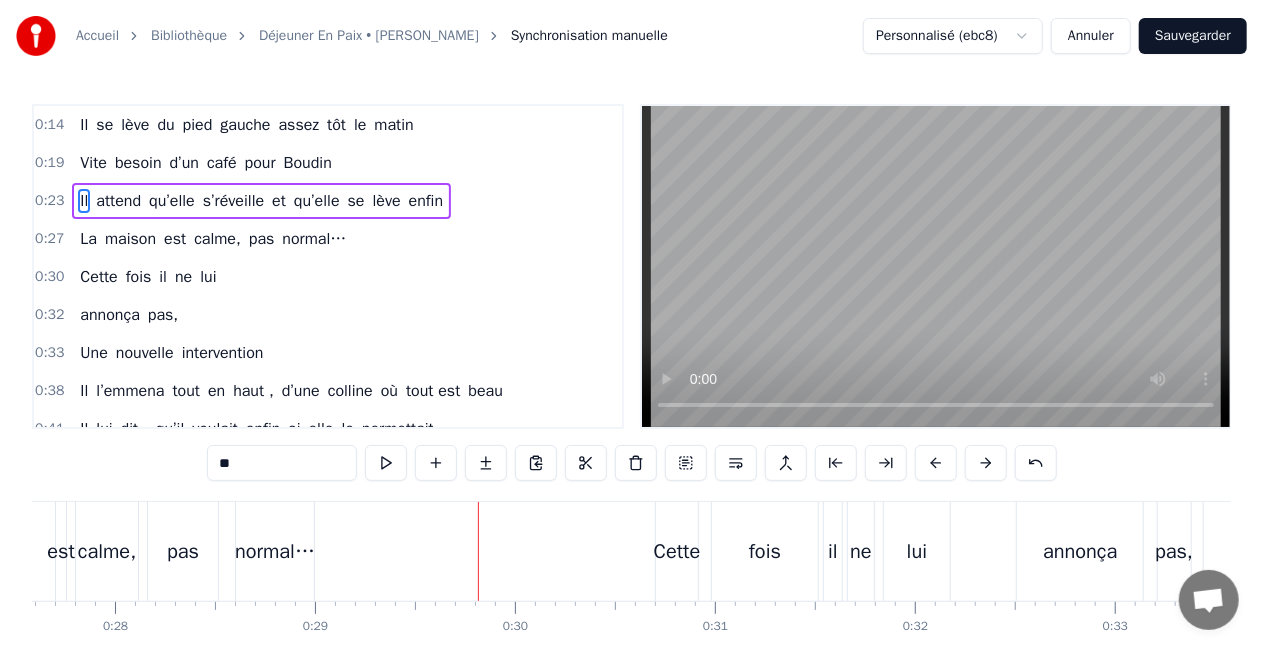 click on "pas" at bounding box center (262, 239) 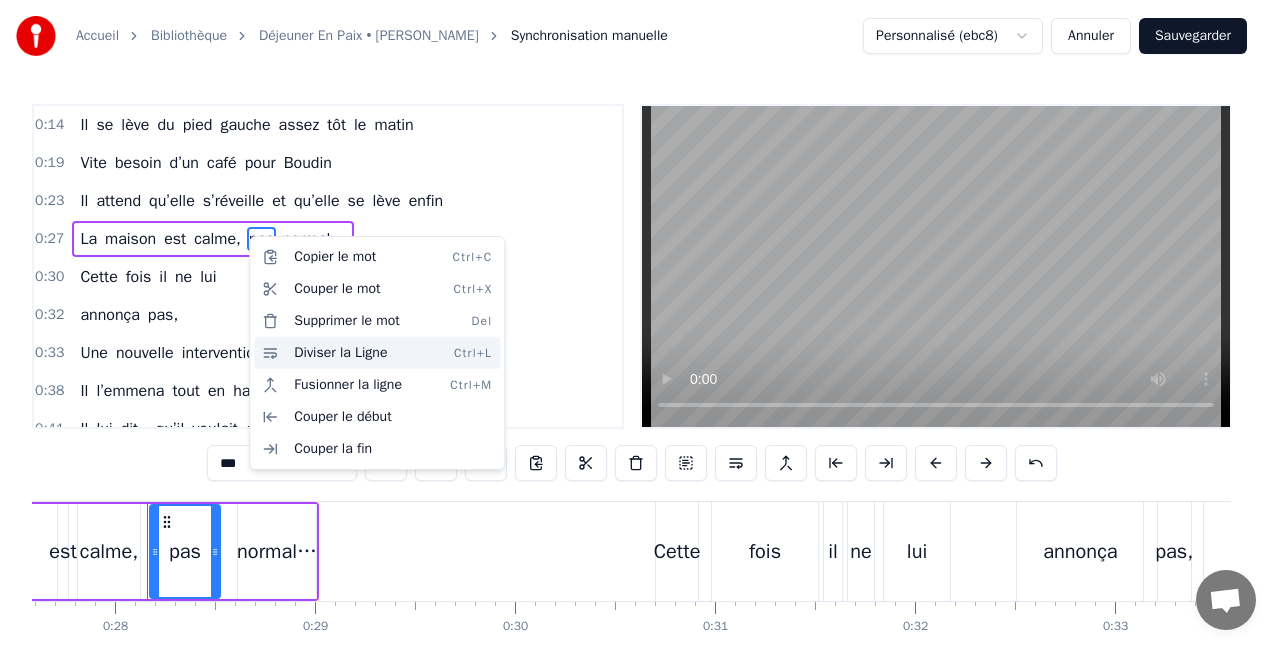 click on "Diviser la Ligne Ctrl+L" at bounding box center (377, 353) 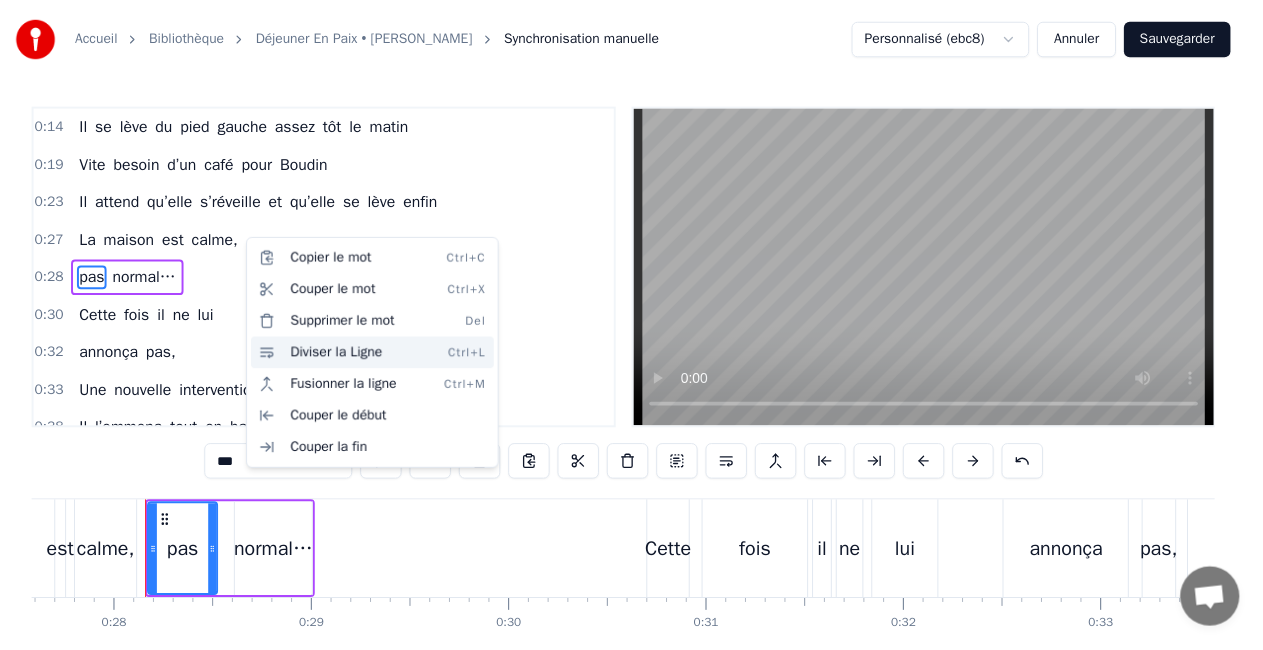 scroll, scrollTop: 7, scrollLeft: 0, axis: vertical 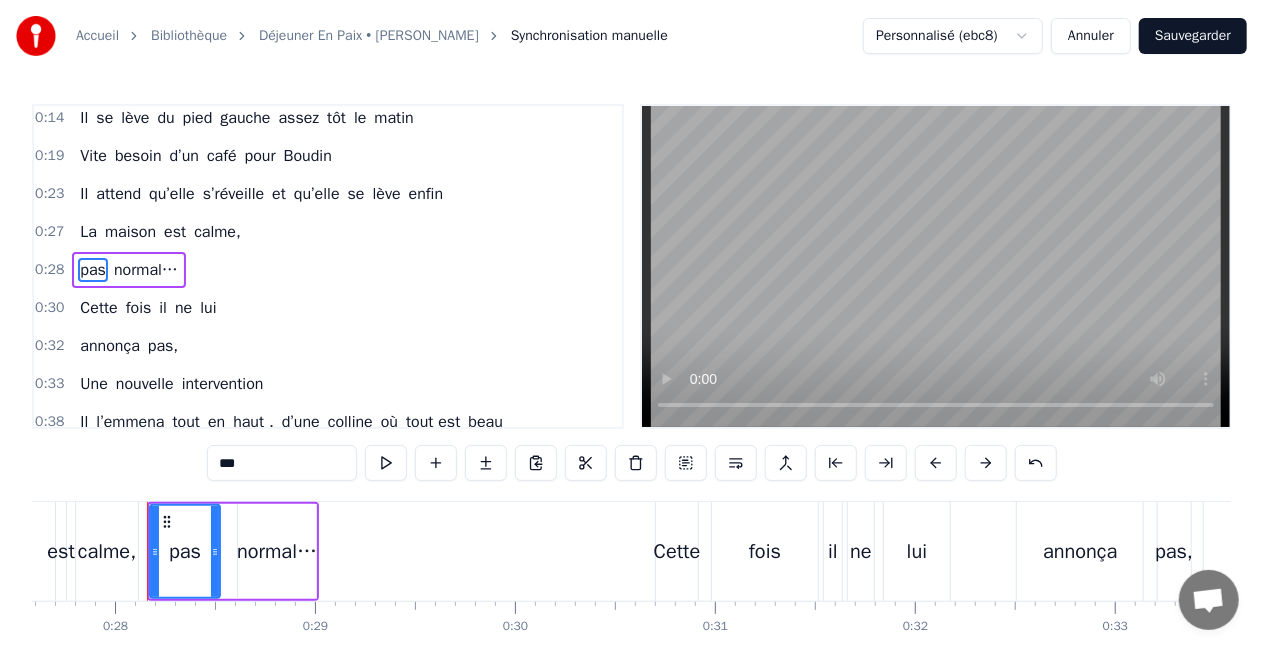 click on "La maison est calme," at bounding box center (160, 232) 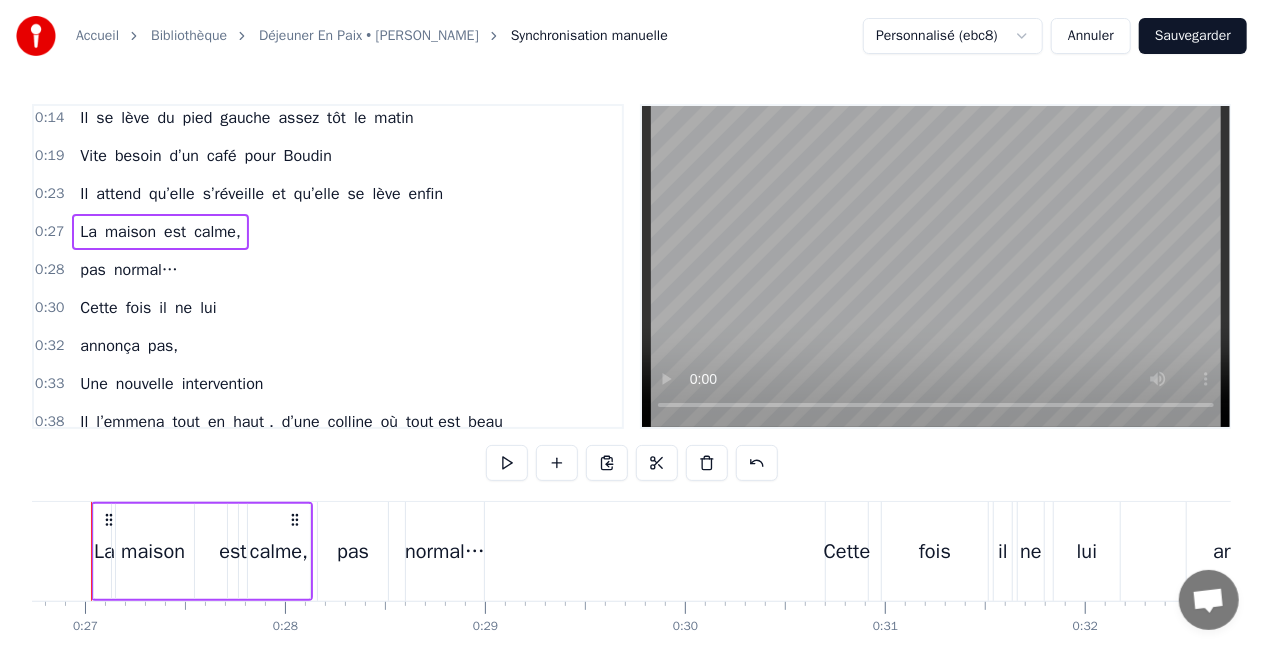 scroll, scrollTop: 0, scrollLeft: 5306, axis: horizontal 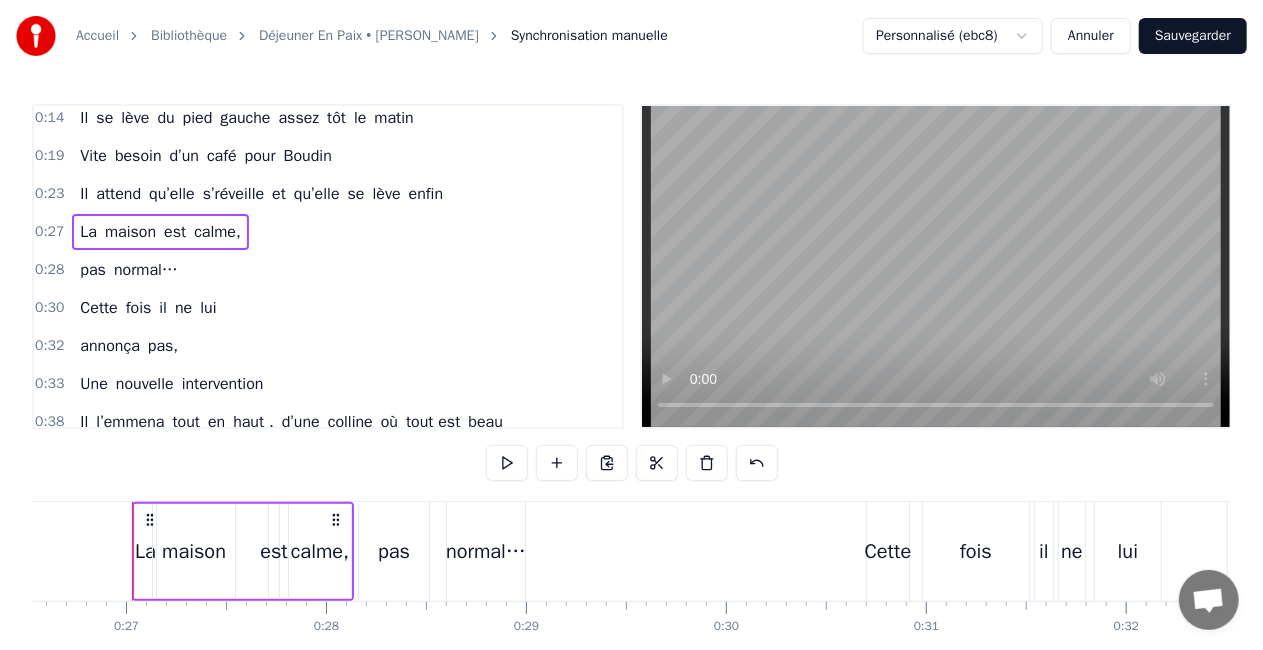 click on "La" at bounding box center [88, 232] 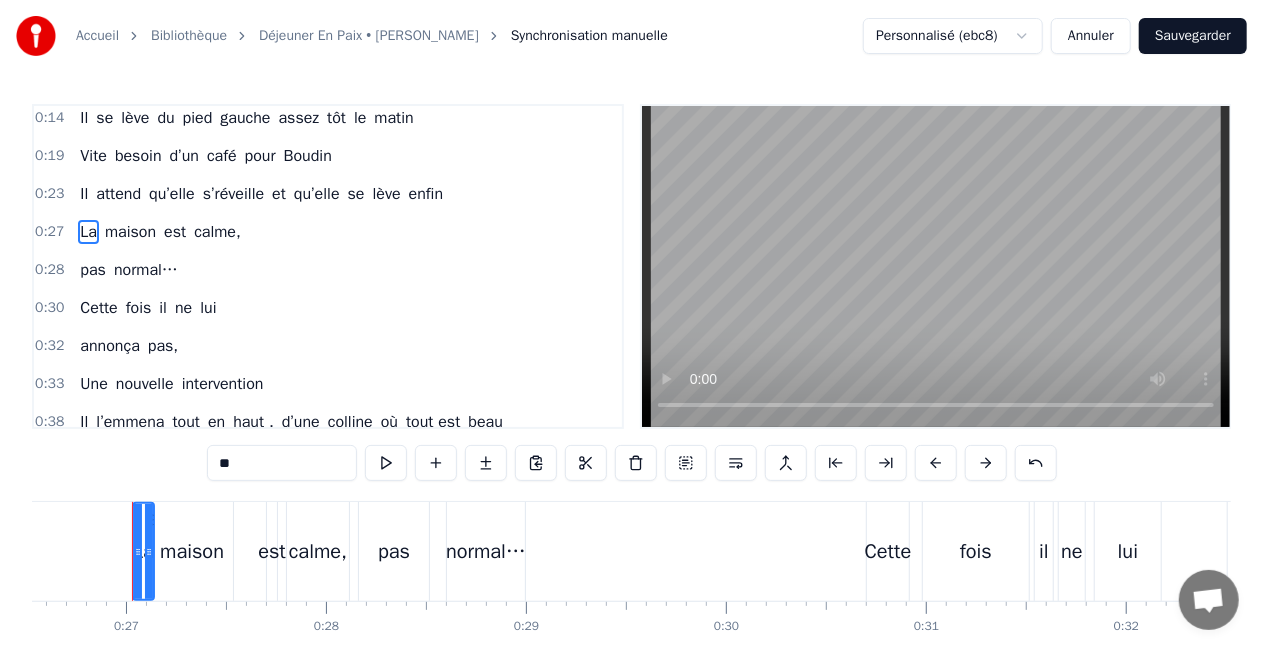 scroll, scrollTop: 0, scrollLeft: 0, axis: both 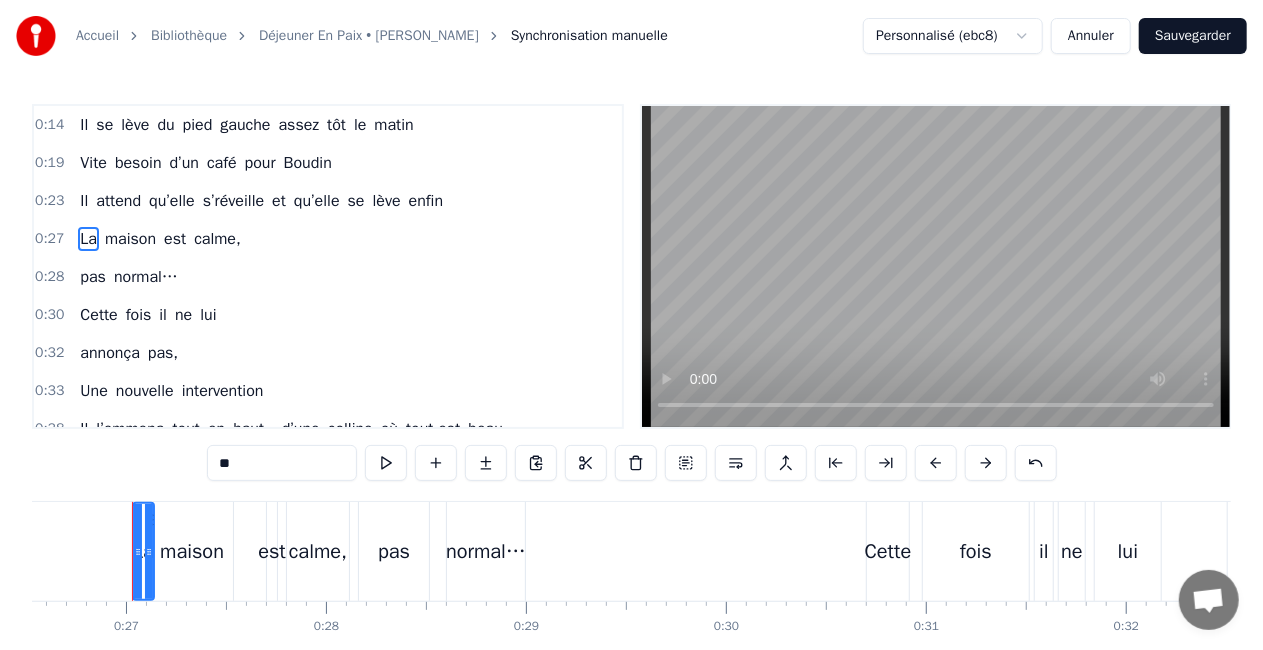 click on "calme," at bounding box center [217, 239] 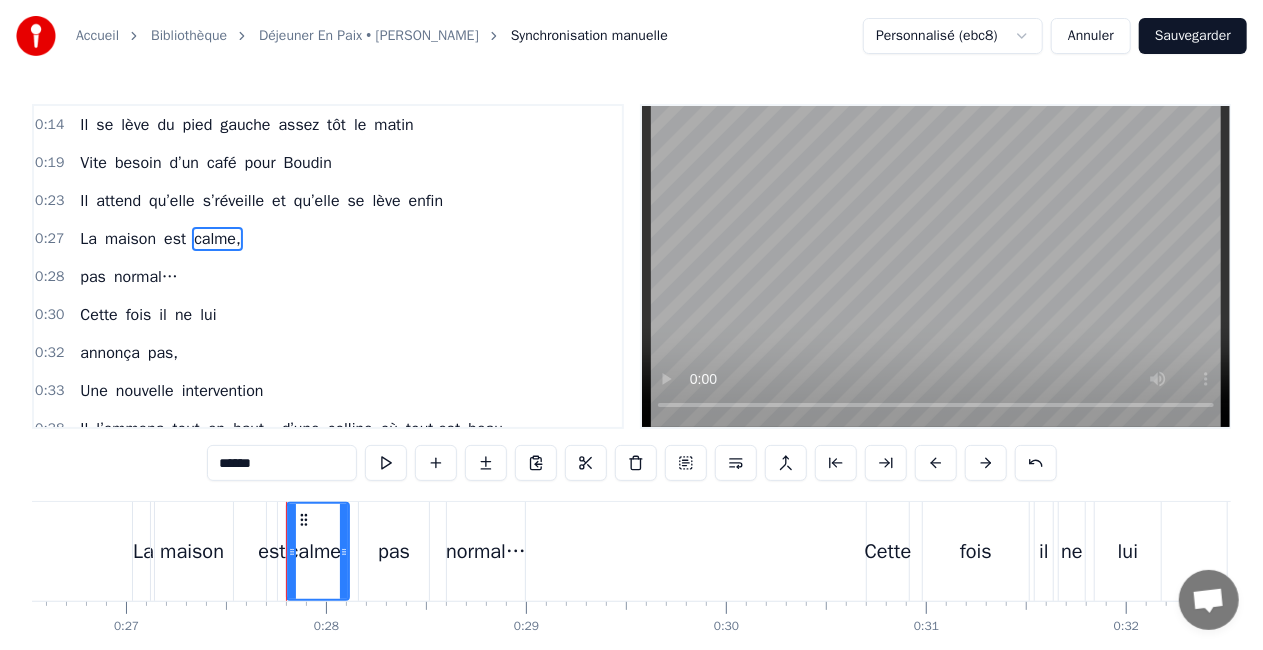 click on "******" at bounding box center (282, 463) 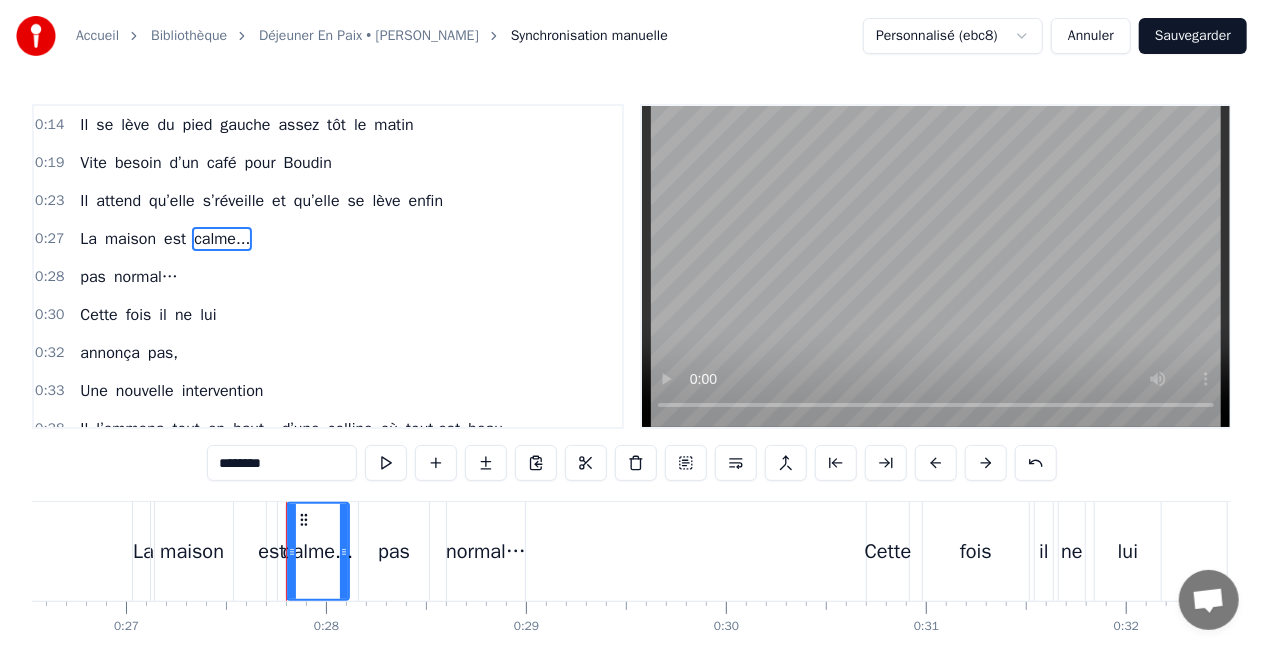 type on "********" 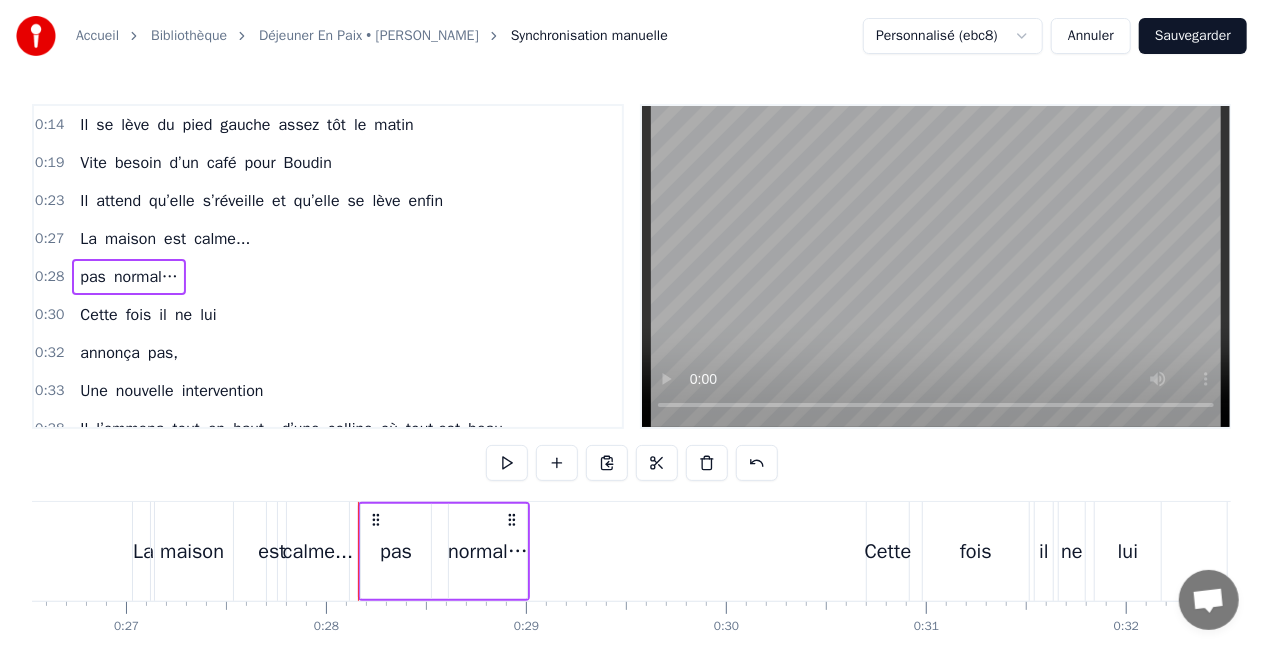 click on "Il" at bounding box center (84, 201) 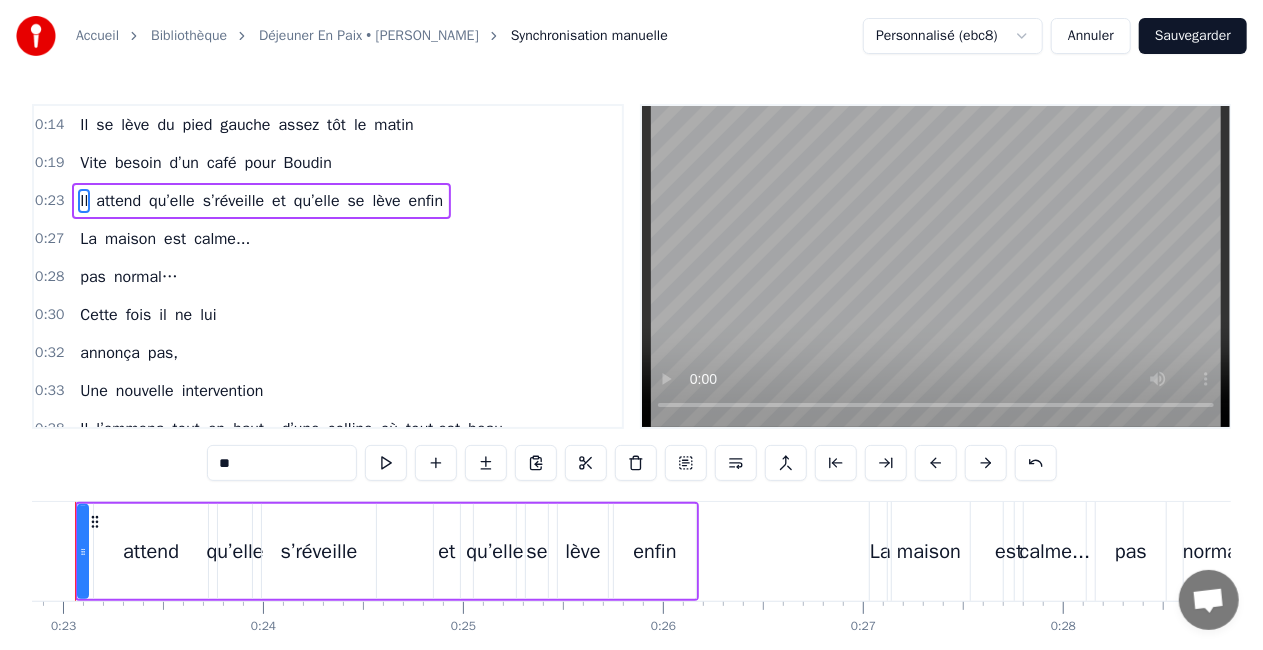 scroll, scrollTop: 0, scrollLeft: 4512, axis: horizontal 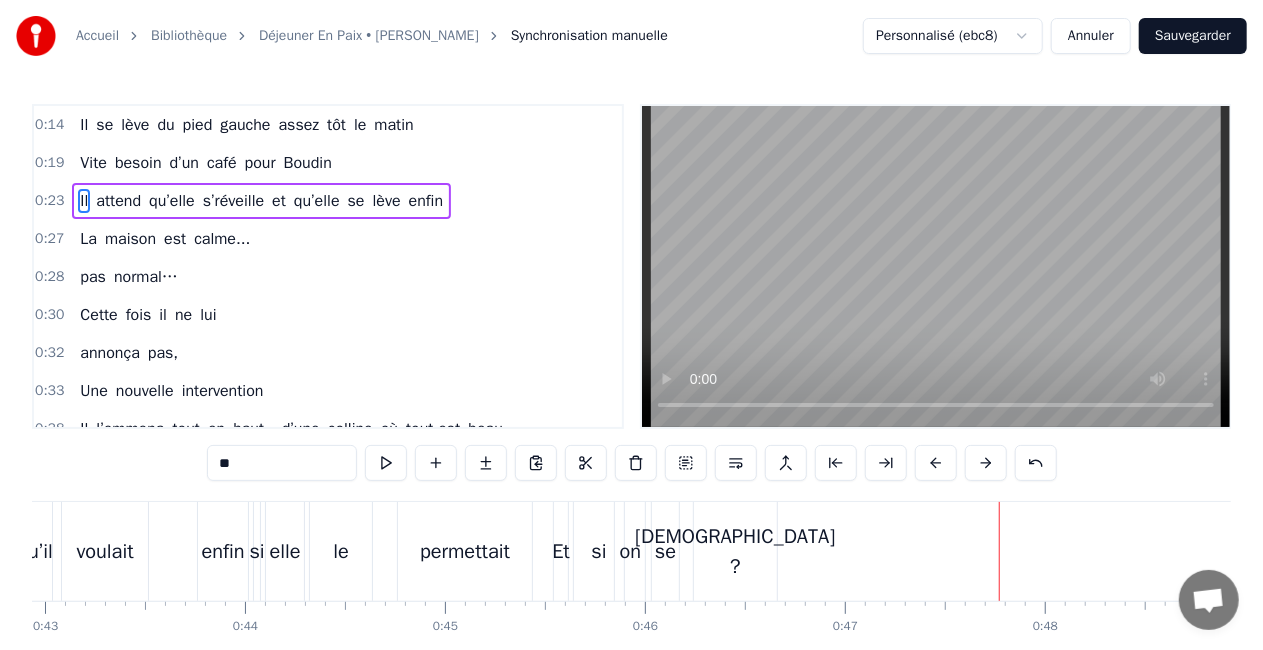 click on "Sauvegarder" at bounding box center (1193, 36) 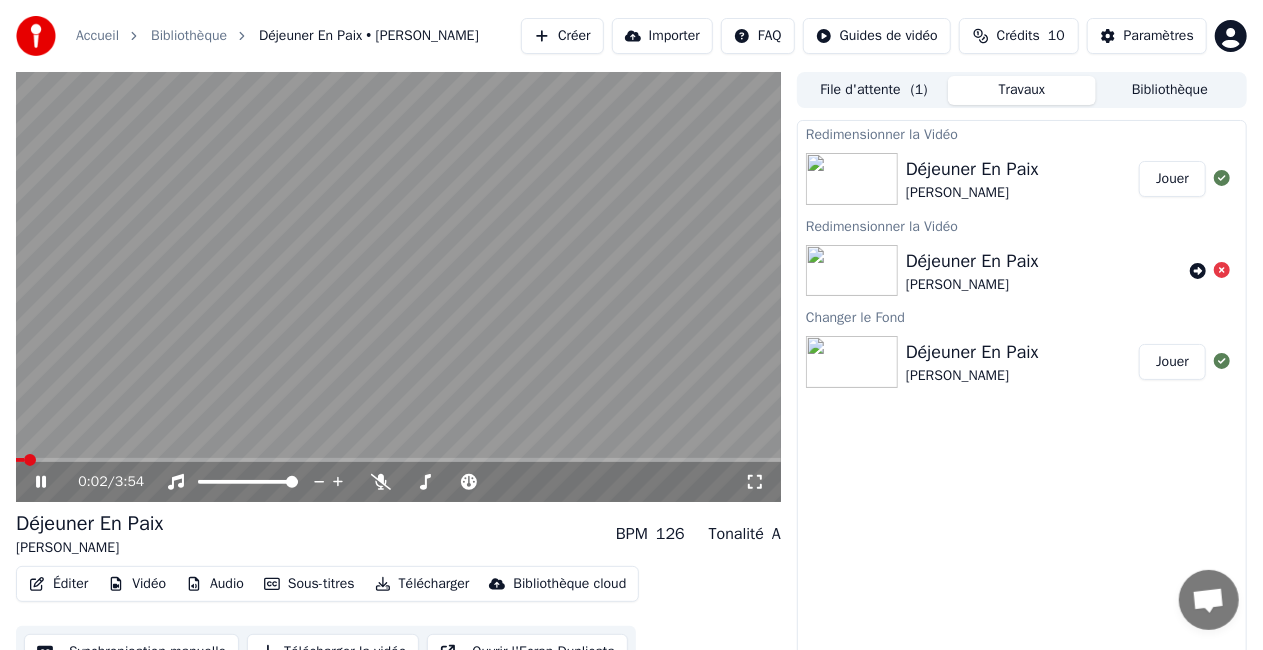 click at bounding box center [398, 287] 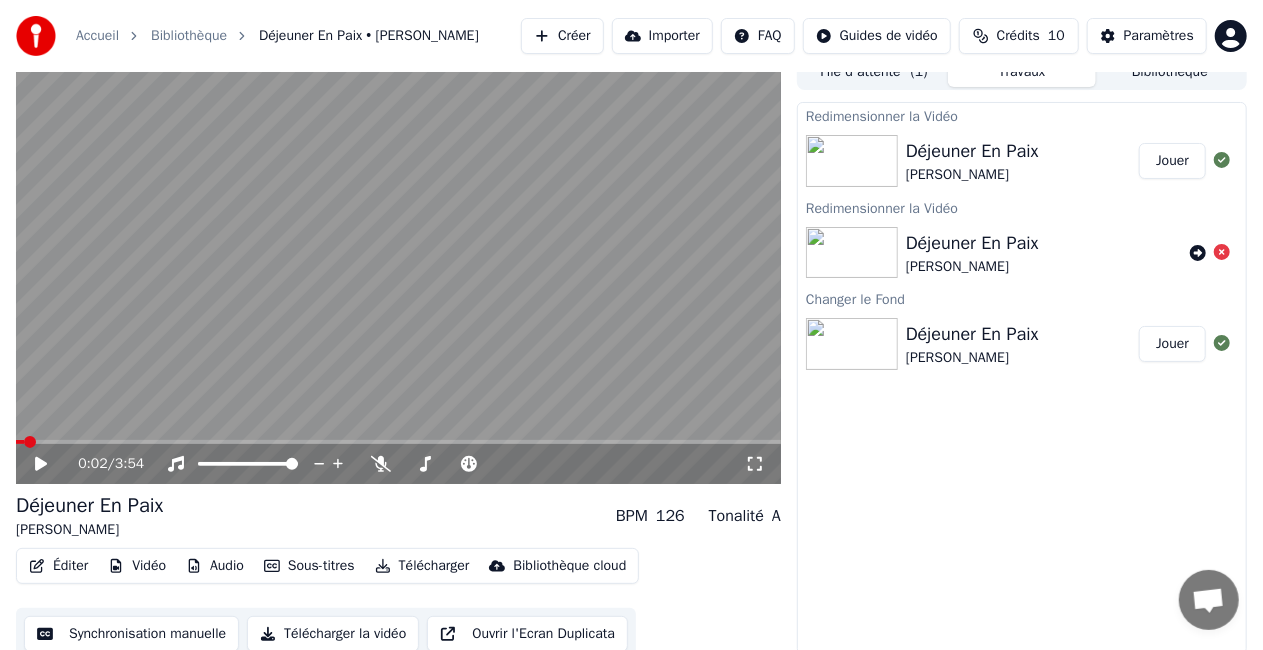 scroll, scrollTop: 28, scrollLeft: 0, axis: vertical 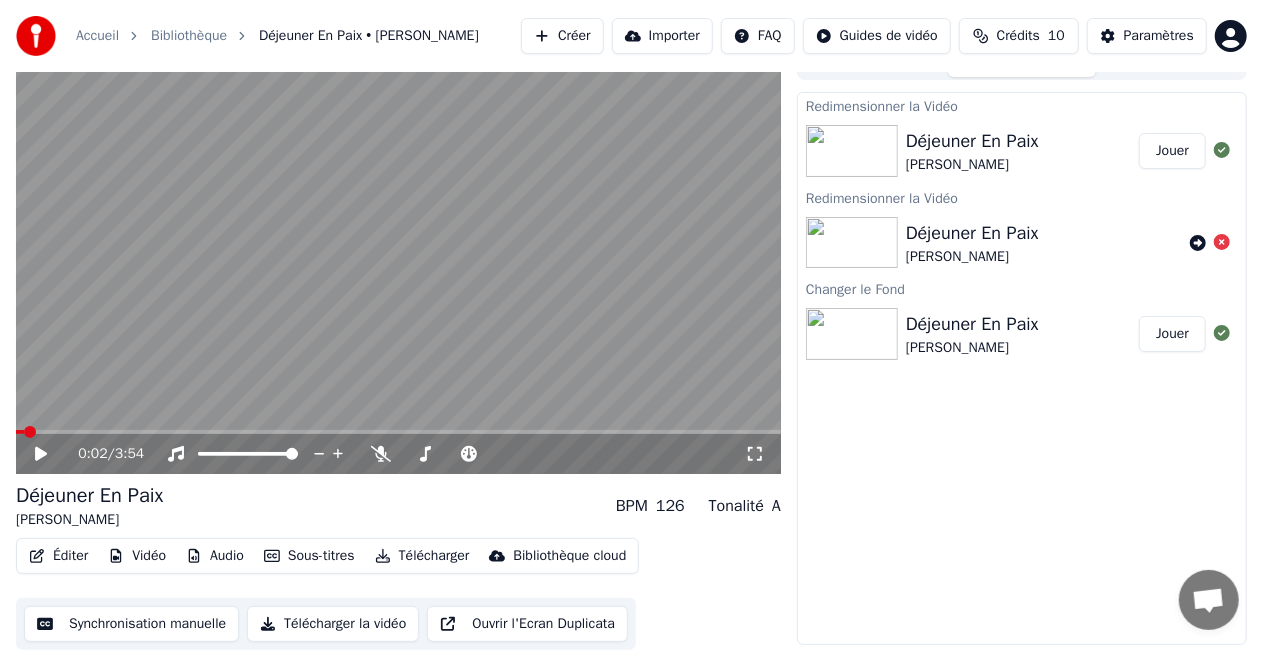 click 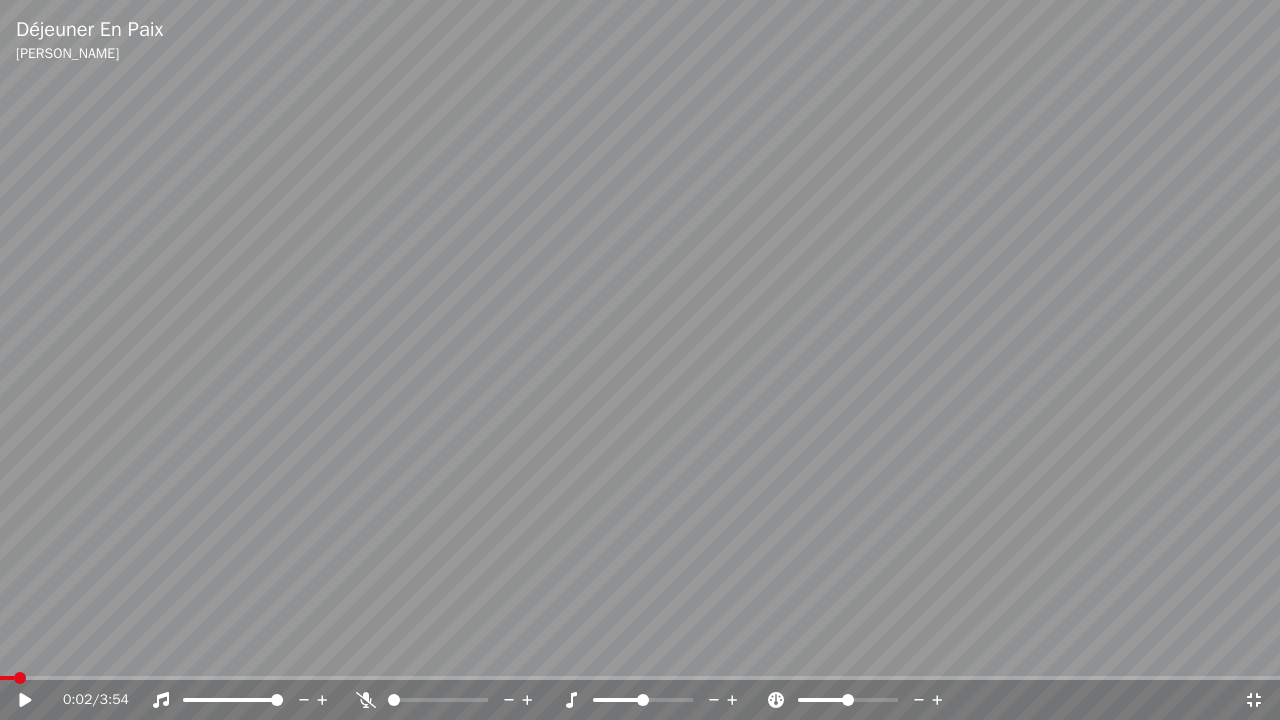 click 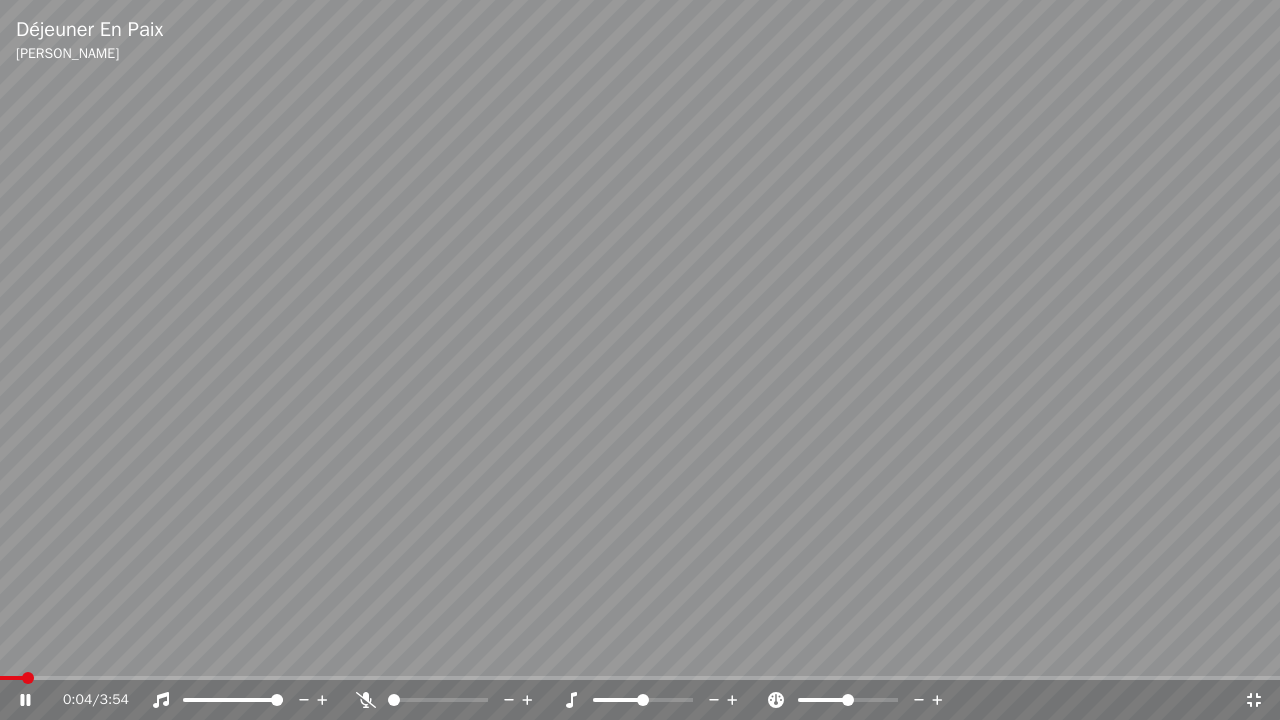click at bounding box center (640, 678) 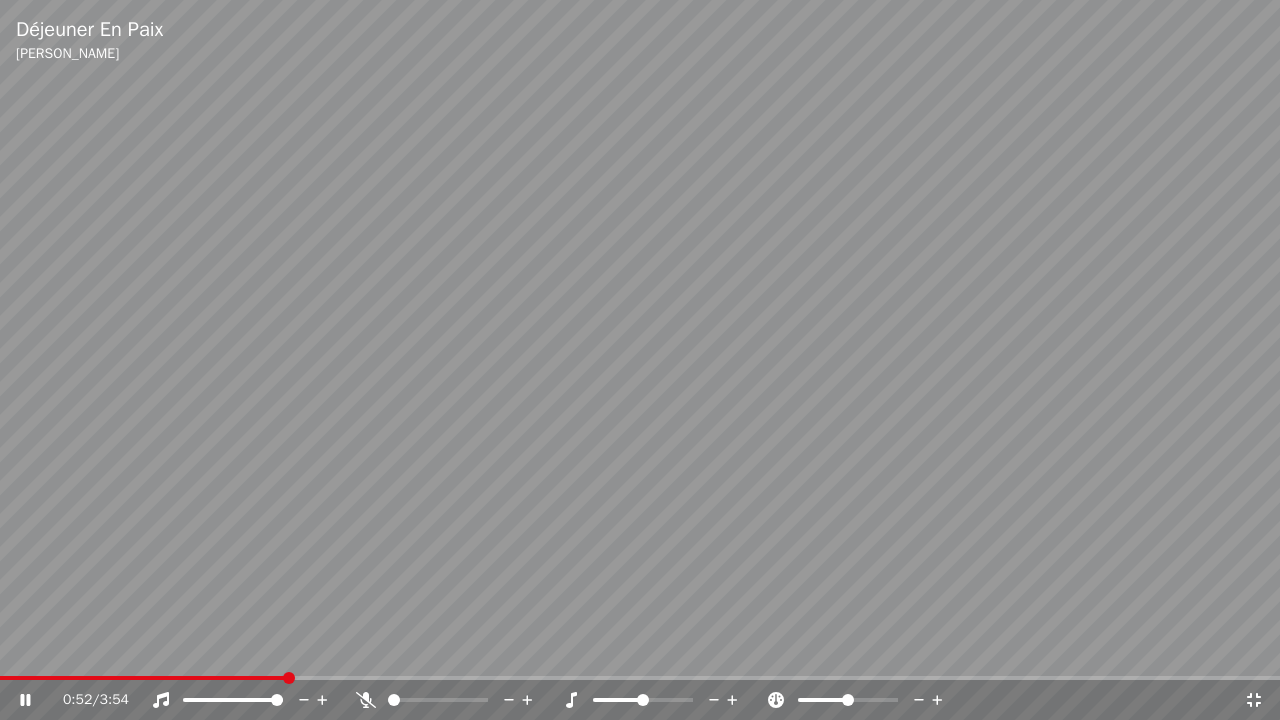 click at bounding box center [640, 360] 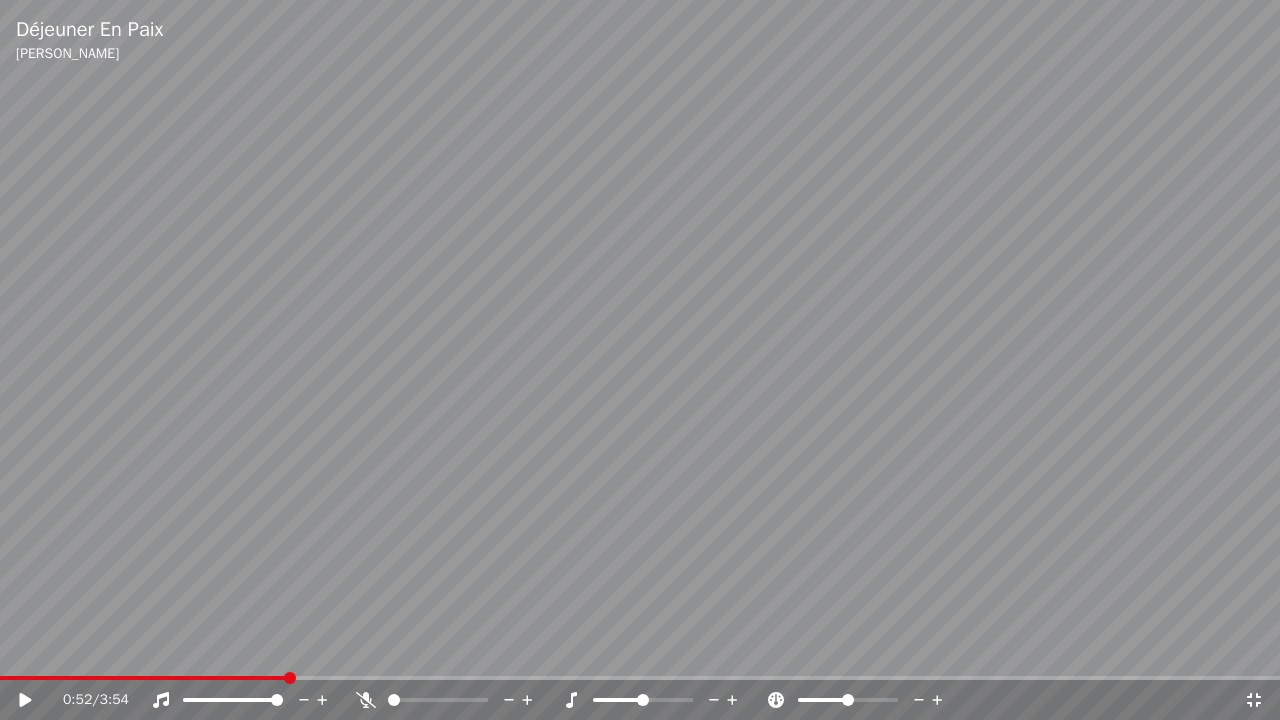click at bounding box center (640, 360) 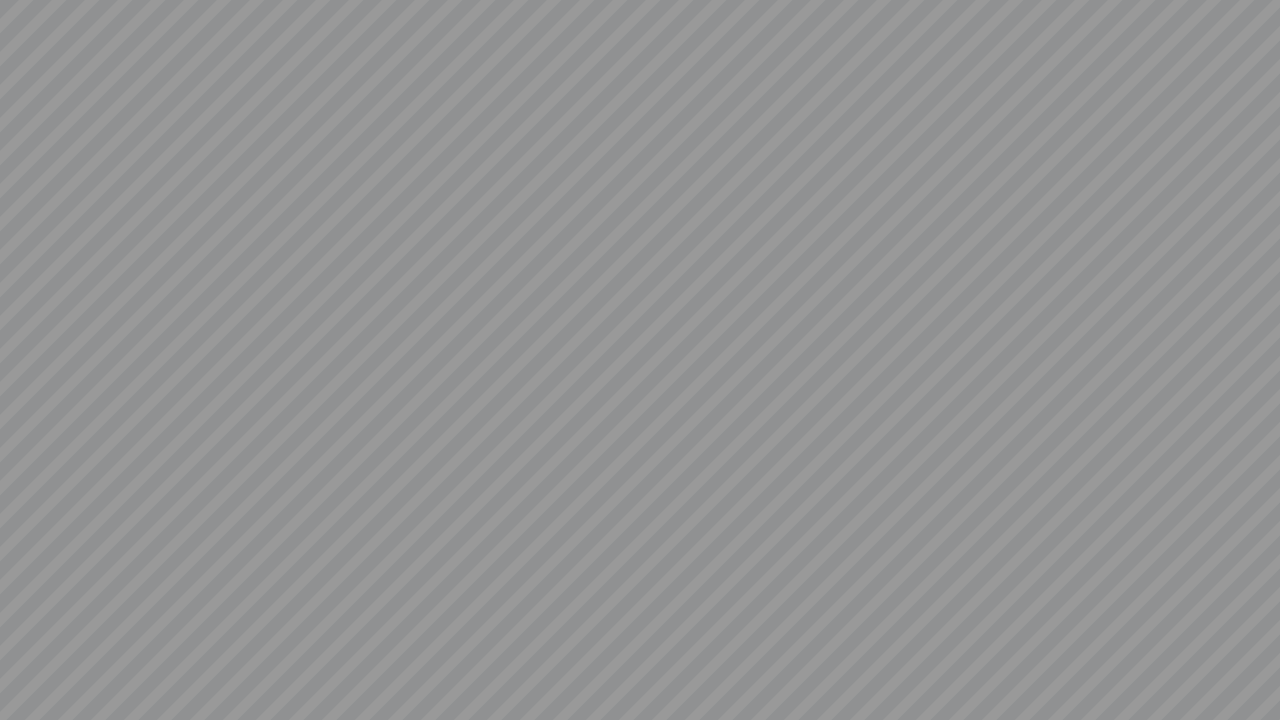 click at bounding box center [640, 360] 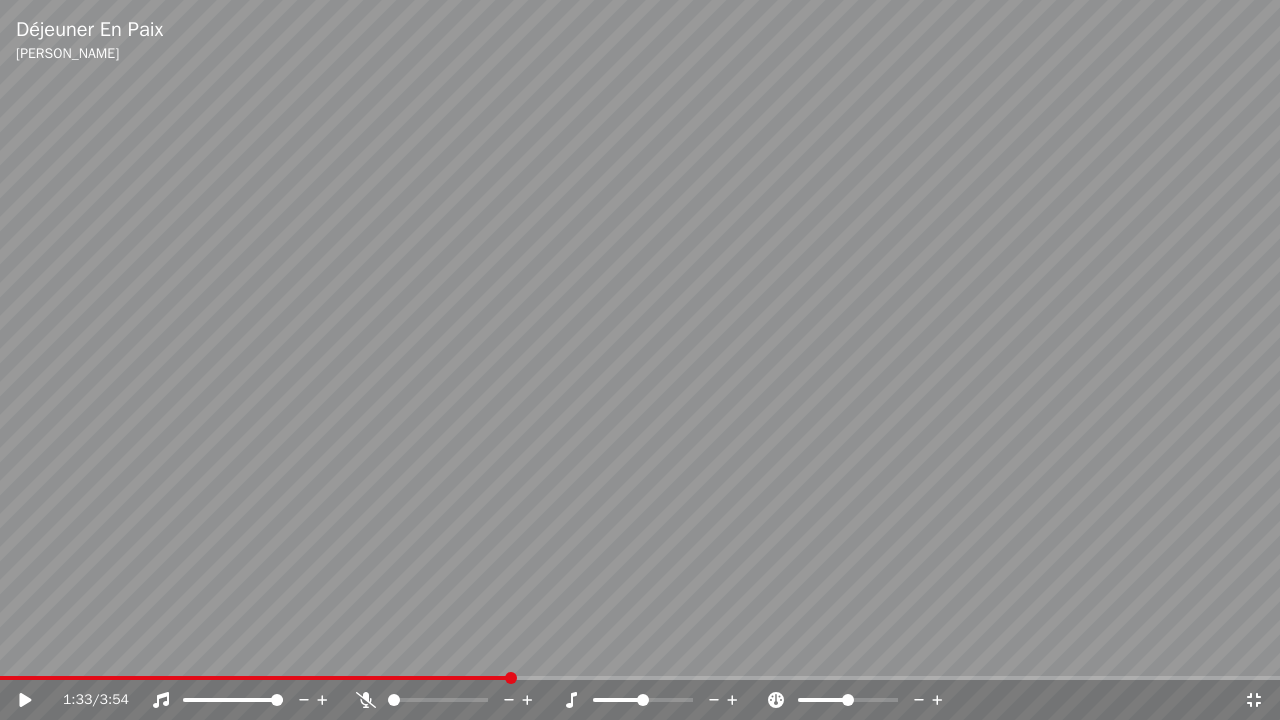 click on "1:33  /  3:54" at bounding box center (640, 700) 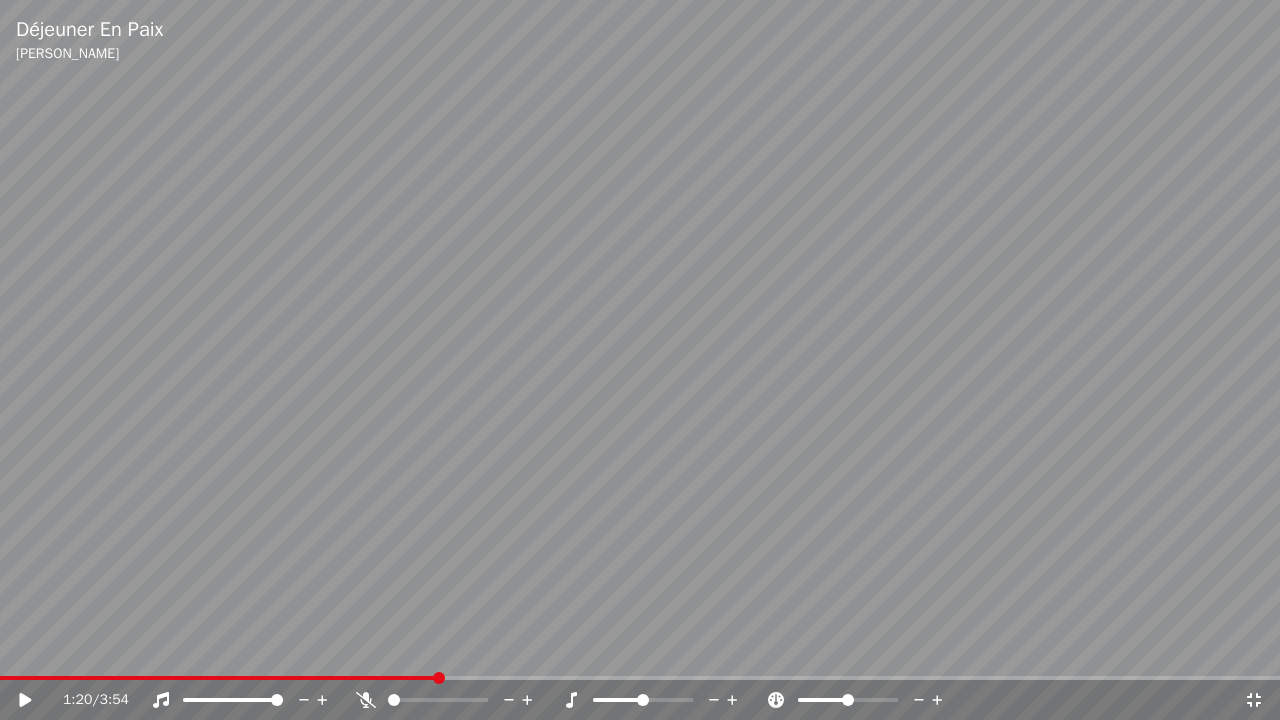 click 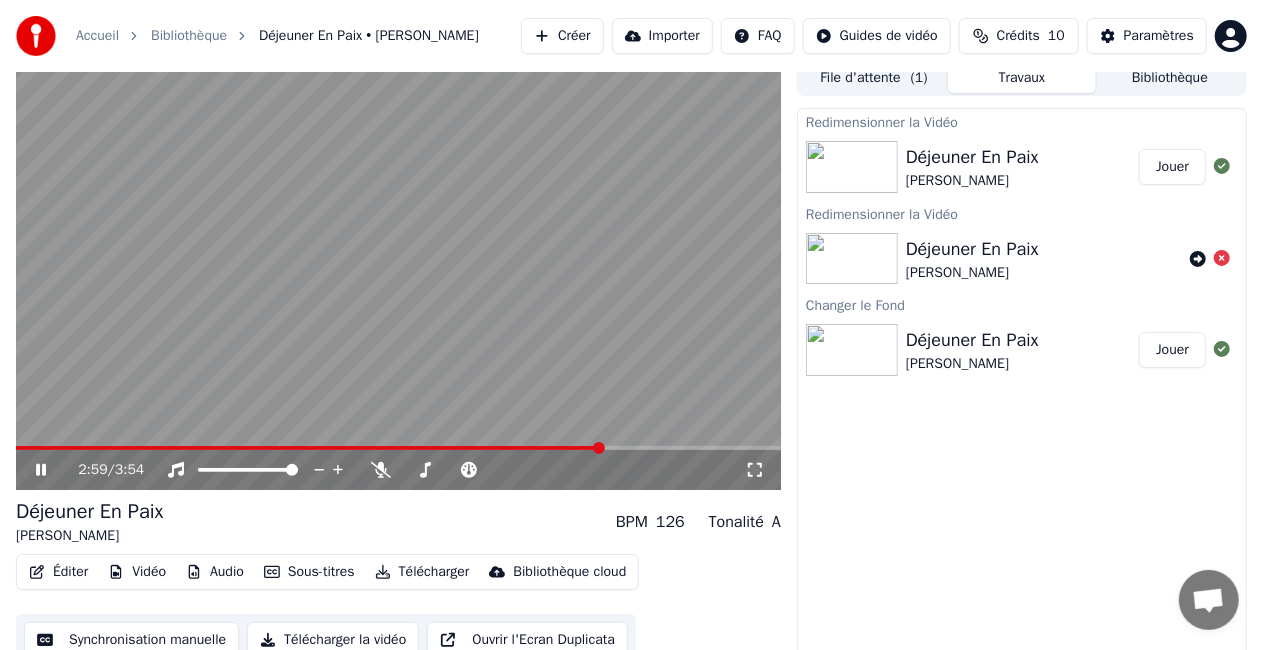click on "2:59  /  3:54" at bounding box center [398, 470] 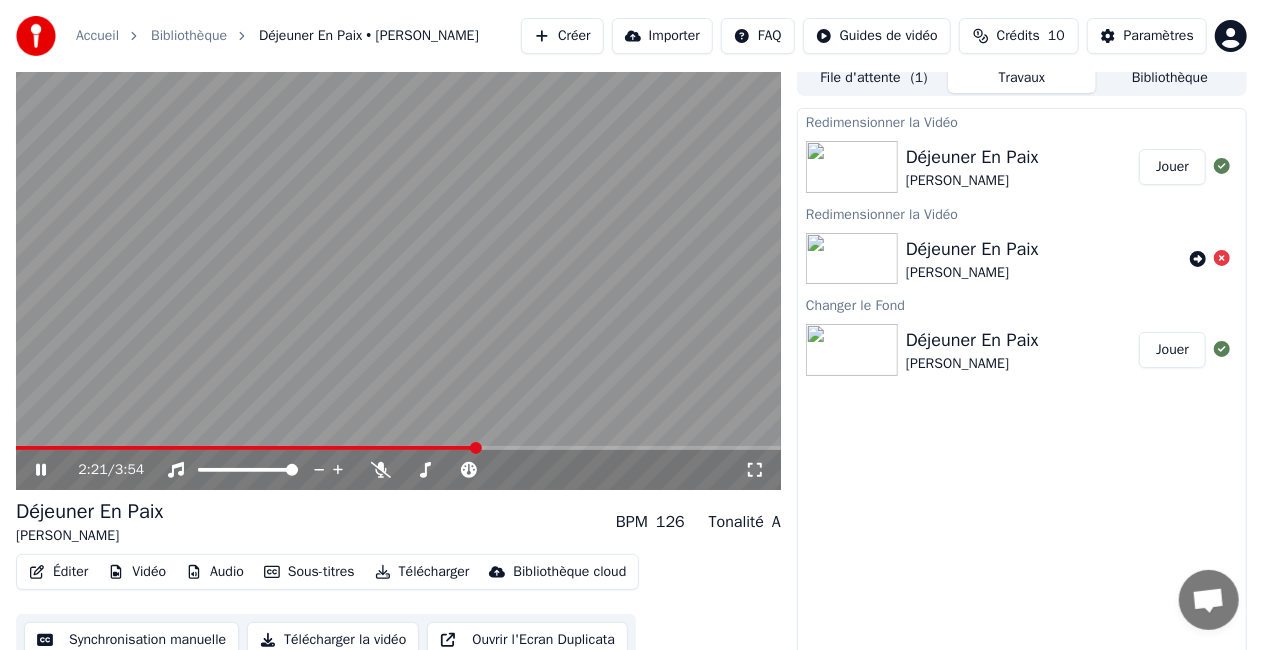 click at bounding box center (246, 448) 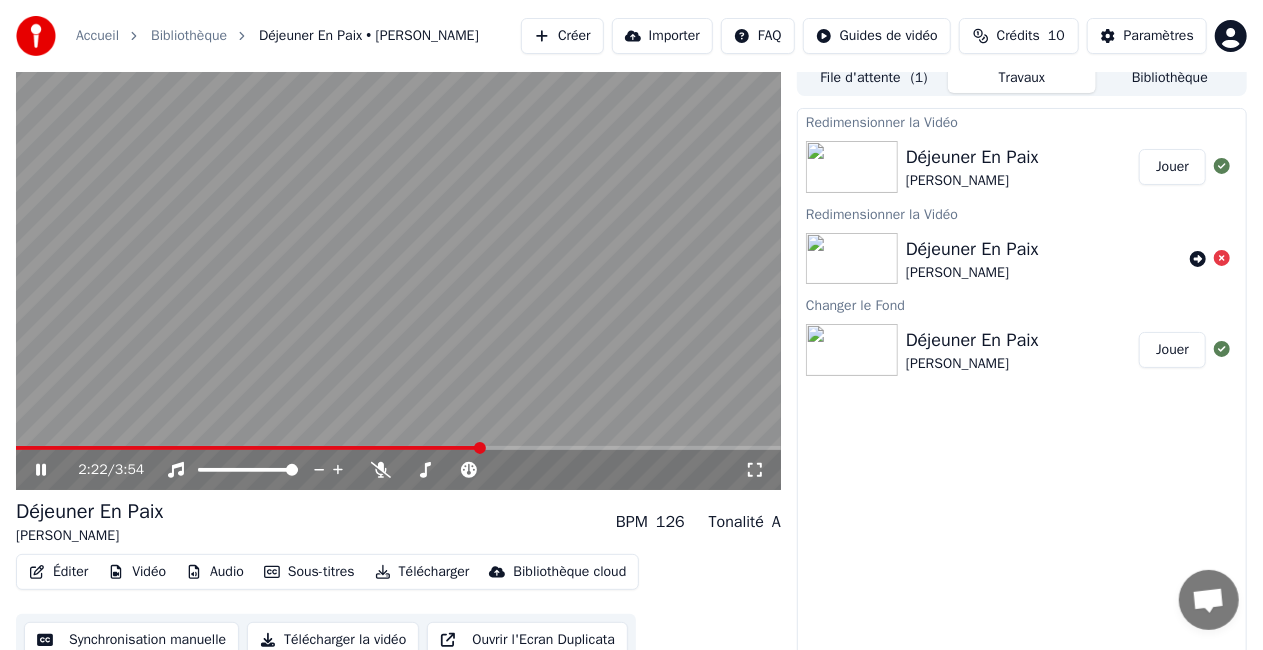 click at bounding box center (398, 275) 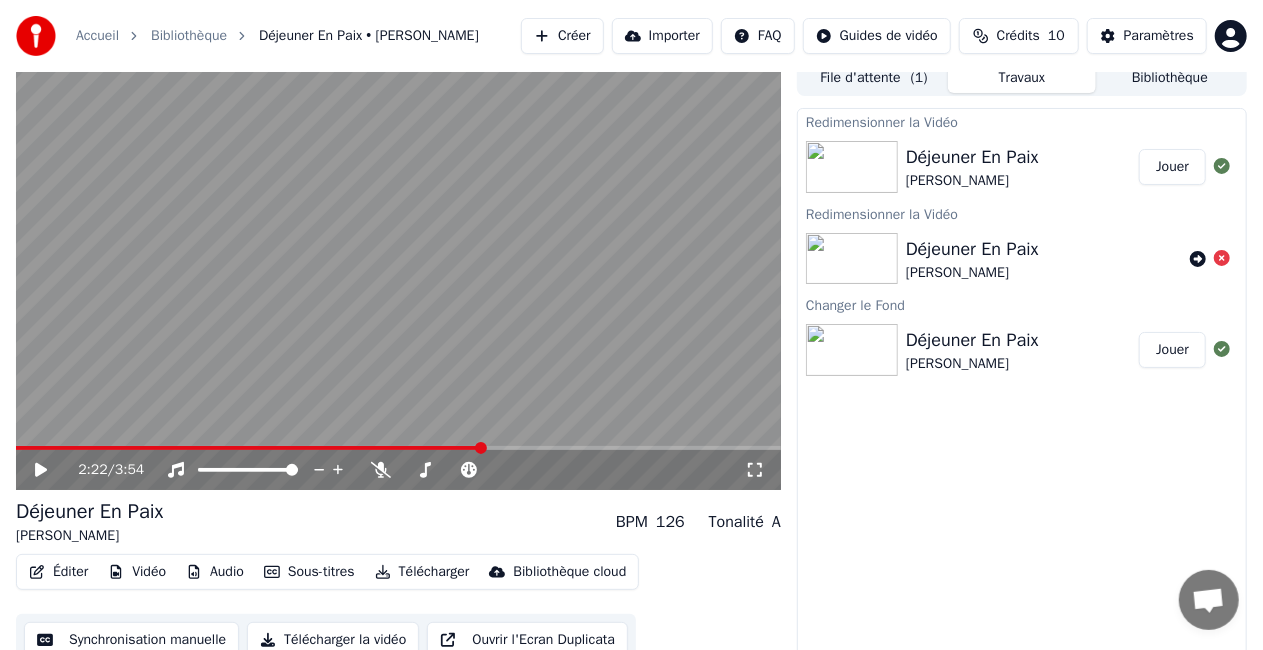 scroll, scrollTop: 28, scrollLeft: 0, axis: vertical 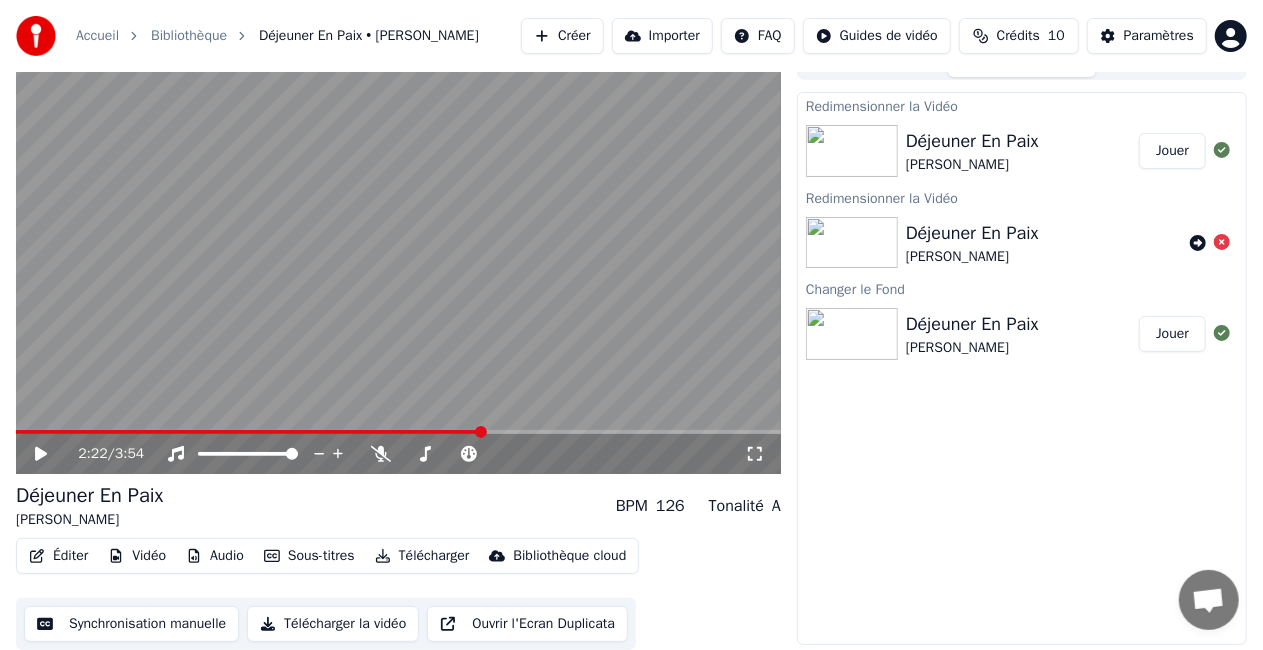 click on "Synchronisation manuelle" at bounding box center (131, 624) 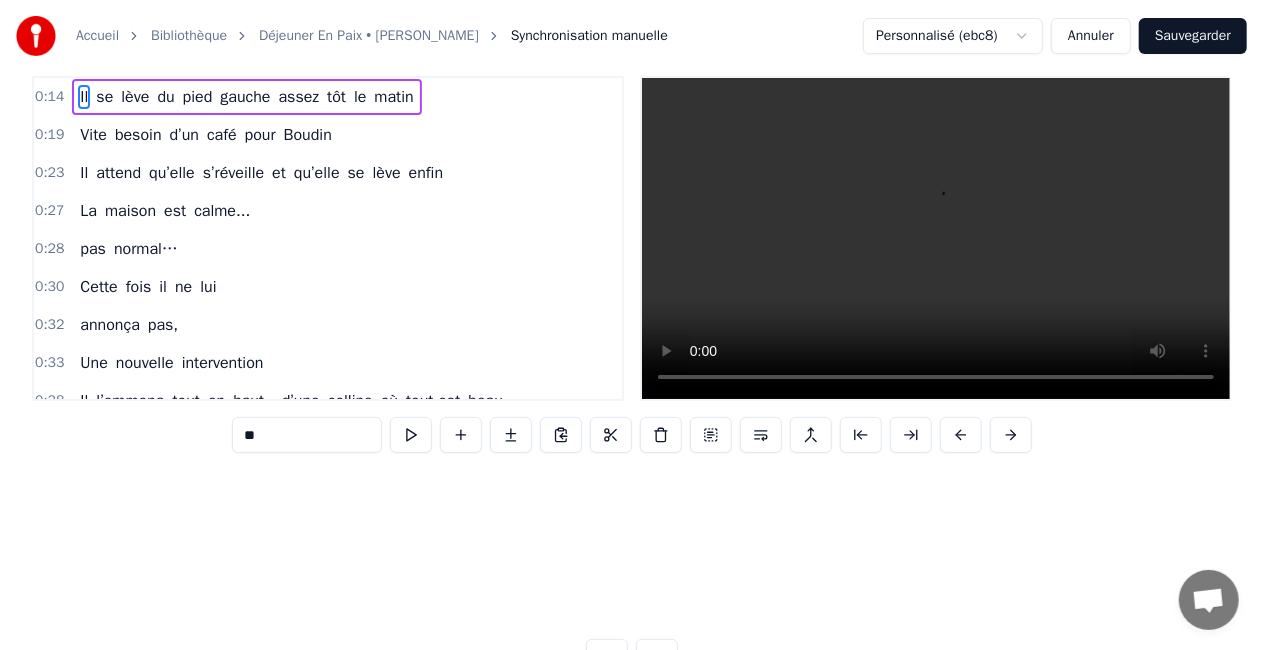 scroll, scrollTop: 0, scrollLeft: 0, axis: both 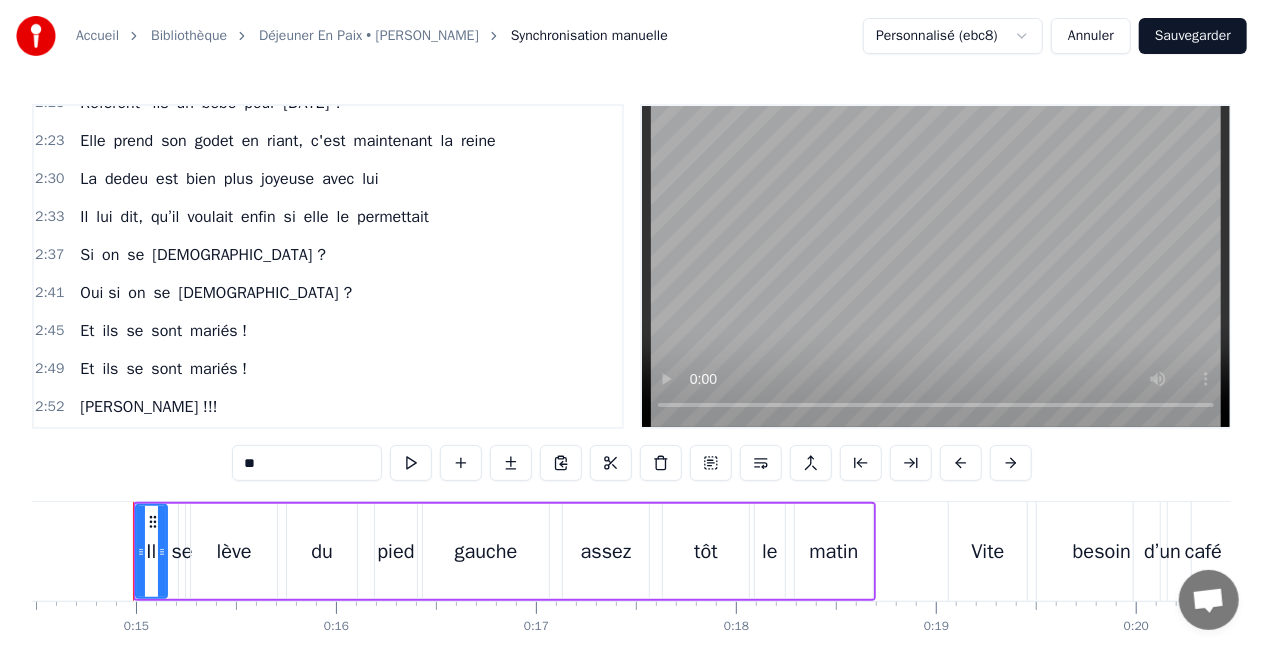 click on "Elle" at bounding box center (92, 141) 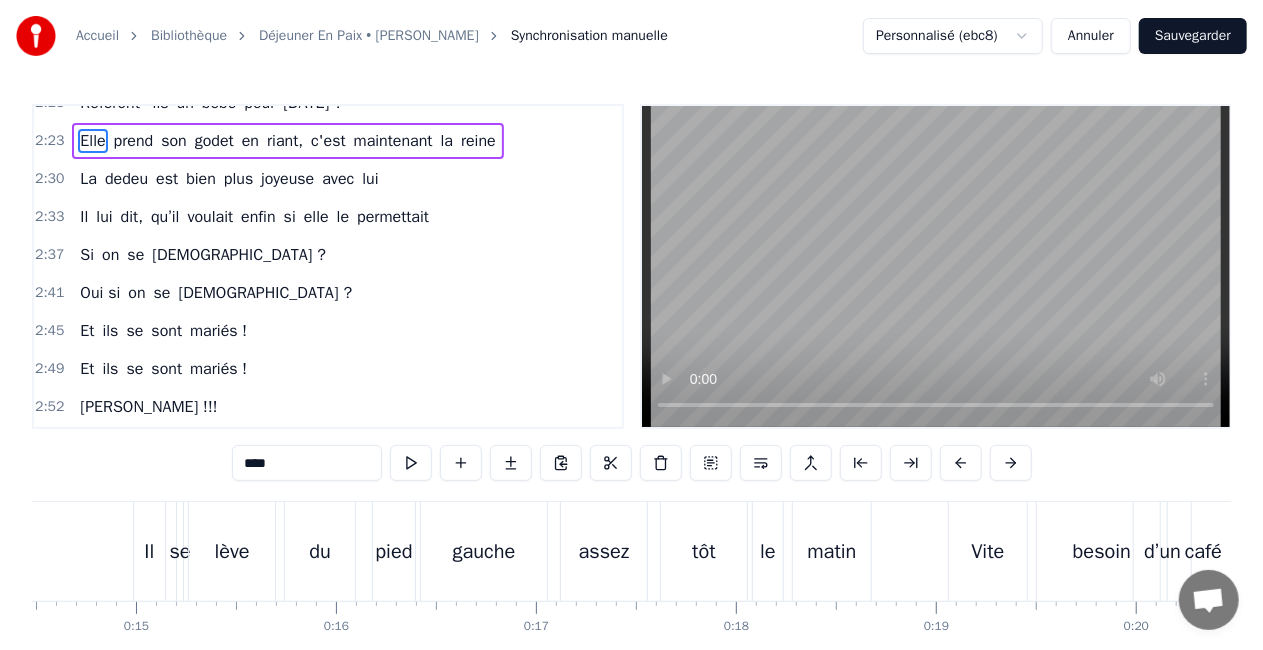scroll, scrollTop: 1063, scrollLeft: 0, axis: vertical 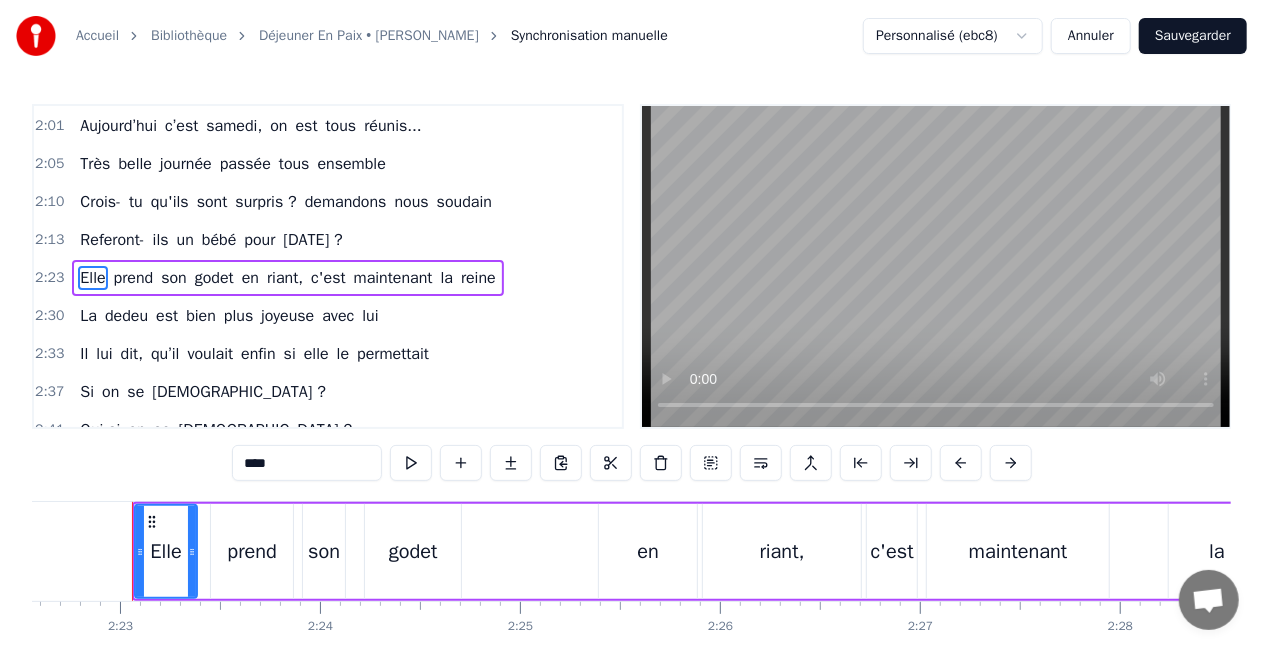 click on "****" at bounding box center (307, 463) 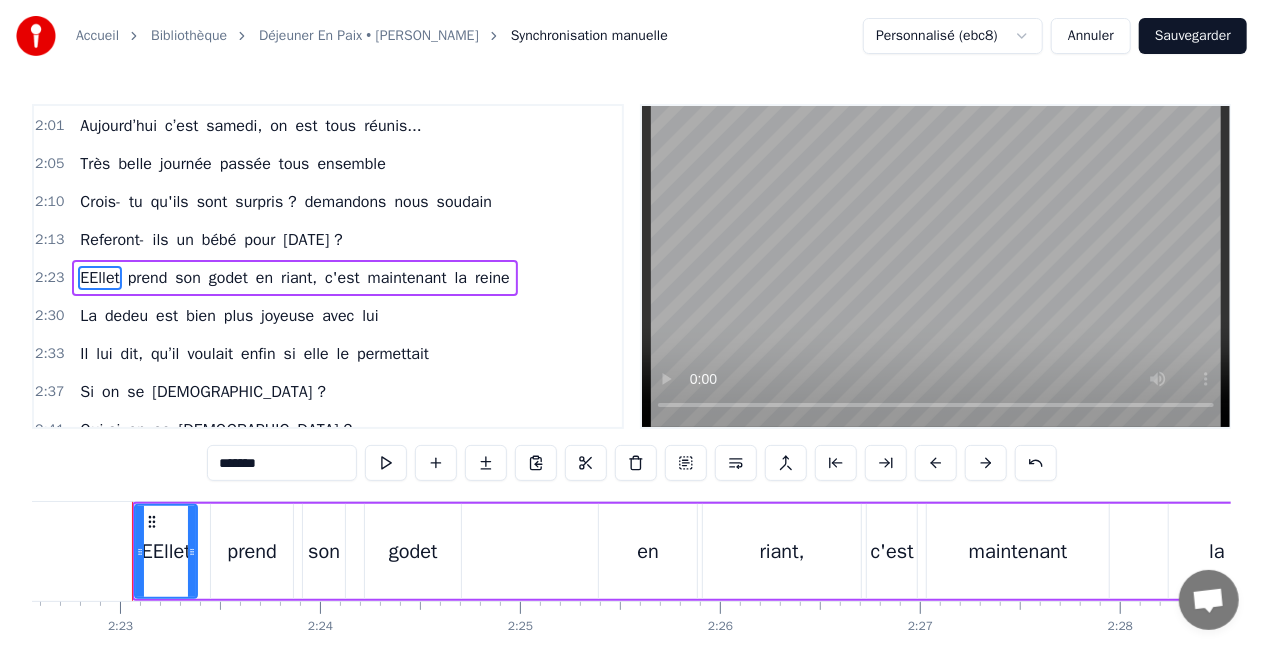 drag, startPoint x: 256, startPoint y: 466, endPoint x: 212, endPoint y: 462, distance: 44.181442 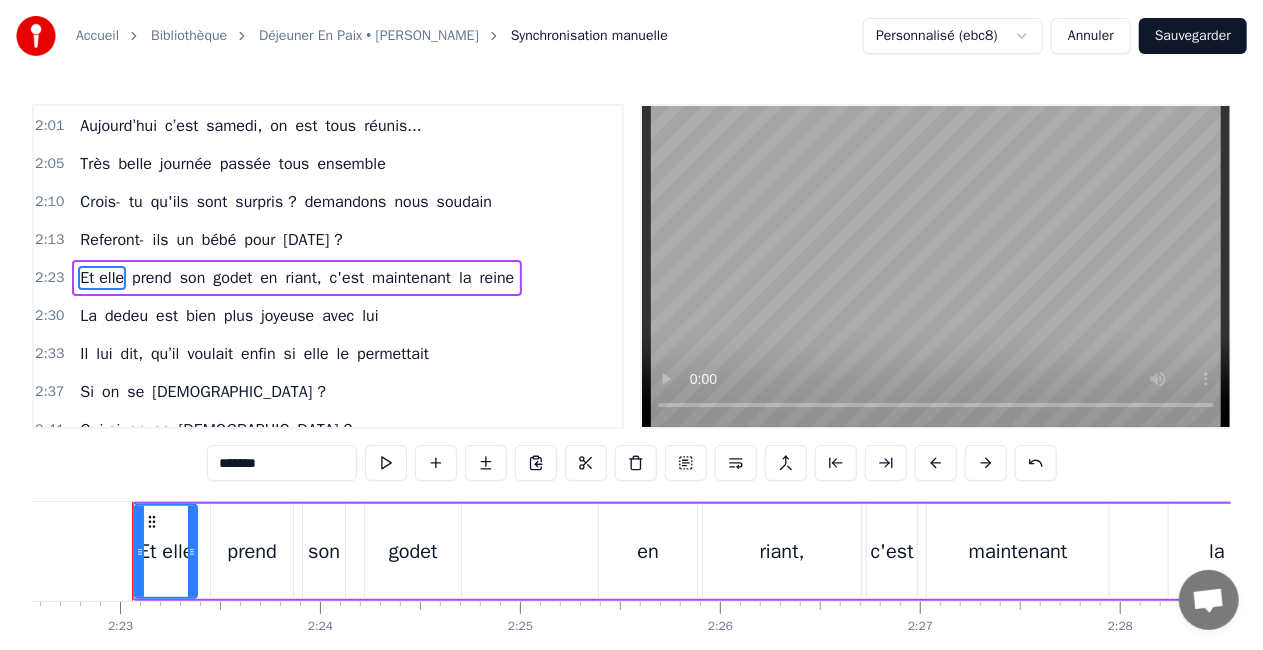 click on "prend" at bounding box center [252, 552] 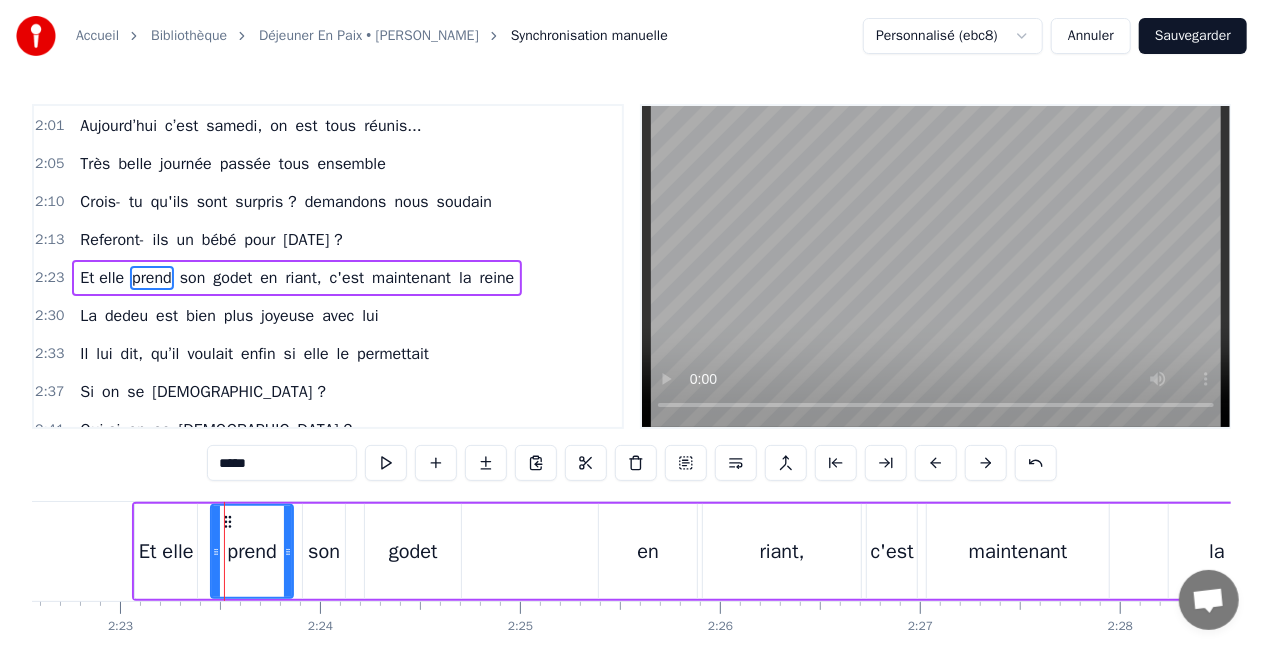 scroll, scrollTop: 1052, scrollLeft: 0, axis: vertical 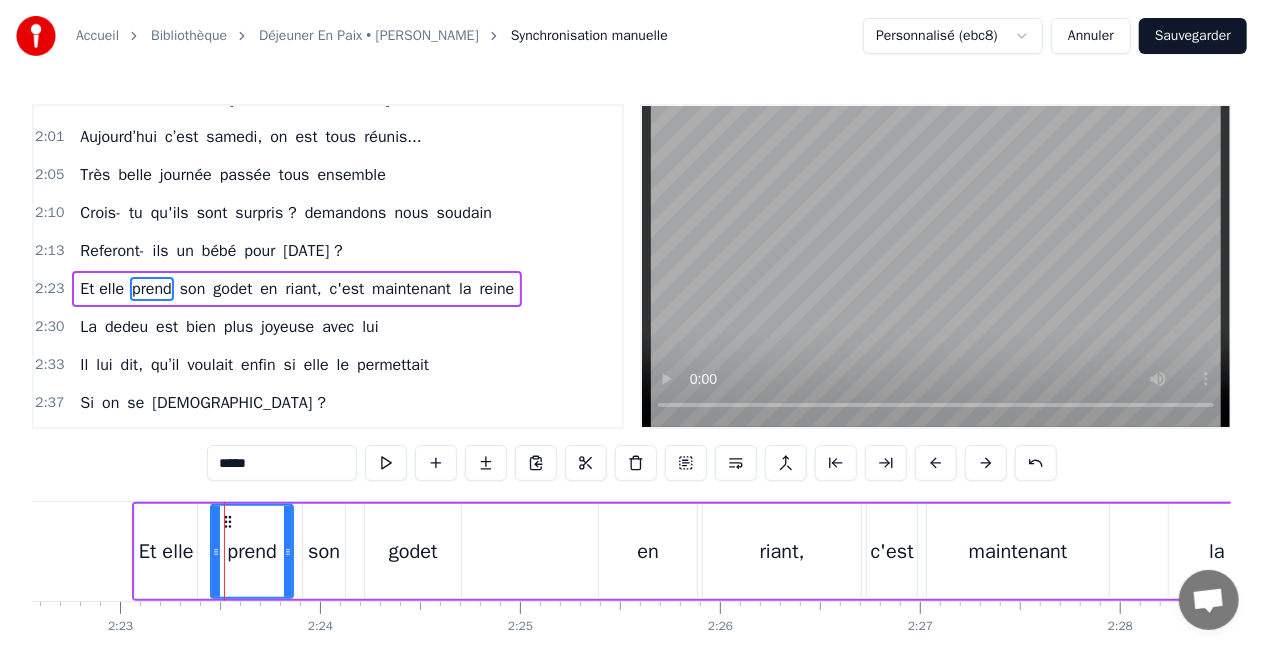 click on "Et elle" at bounding box center (166, 552) 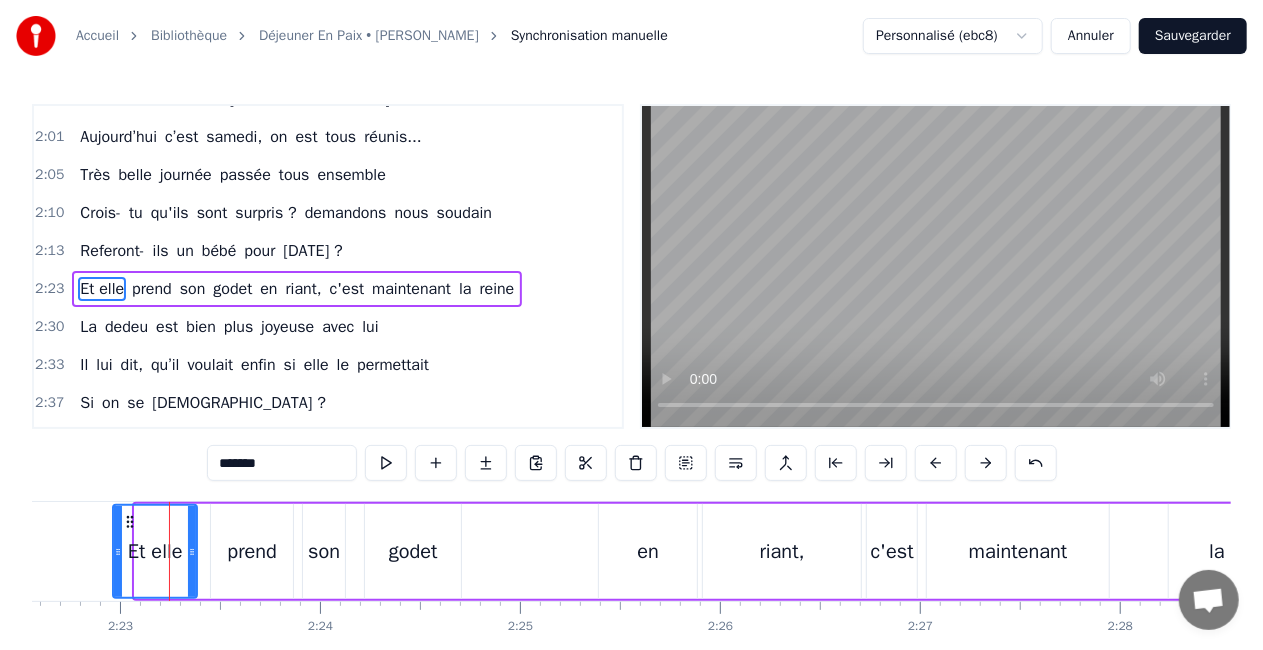 drag, startPoint x: 136, startPoint y: 550, endPoint x: 114, endPoint y: 553, distance: 22.203604 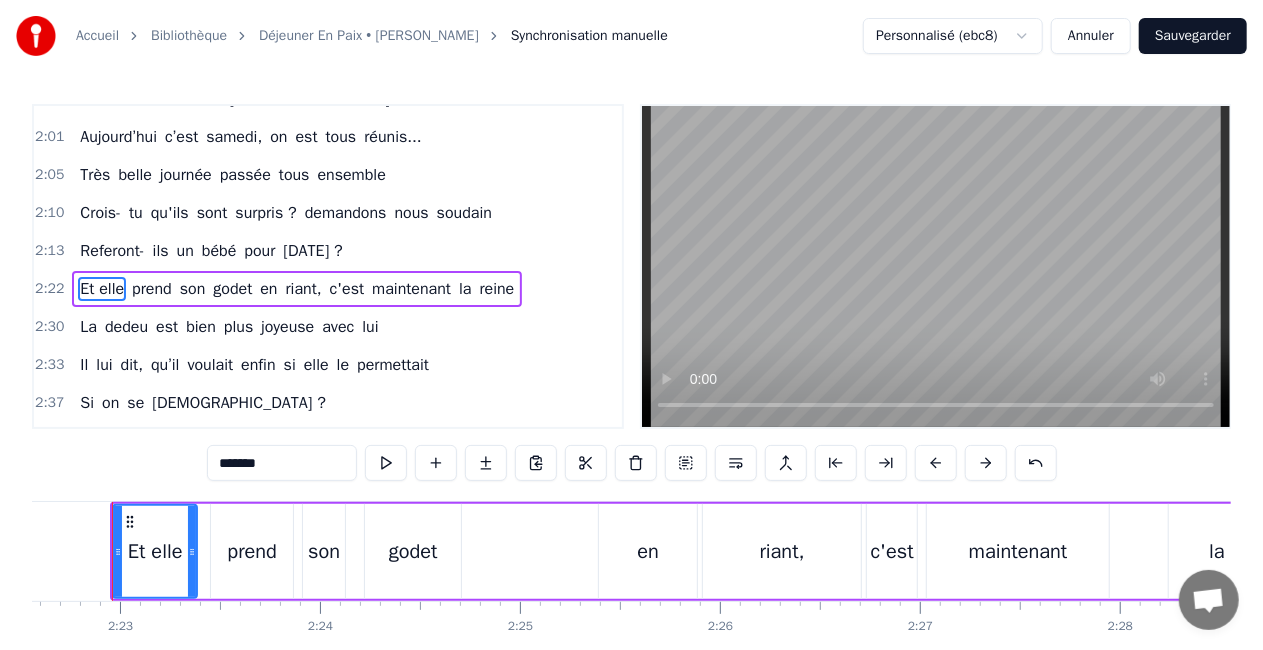 scroll, scrollTop: 0, scrollLeft: 28492, axis: horizontal 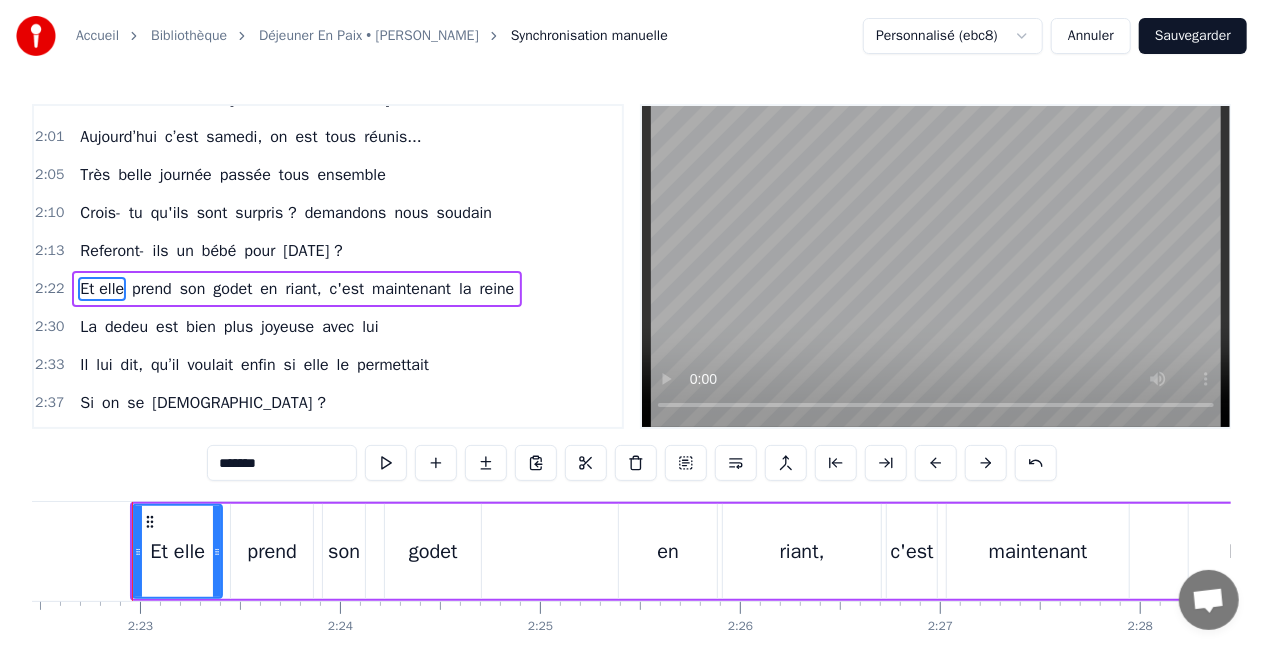 click 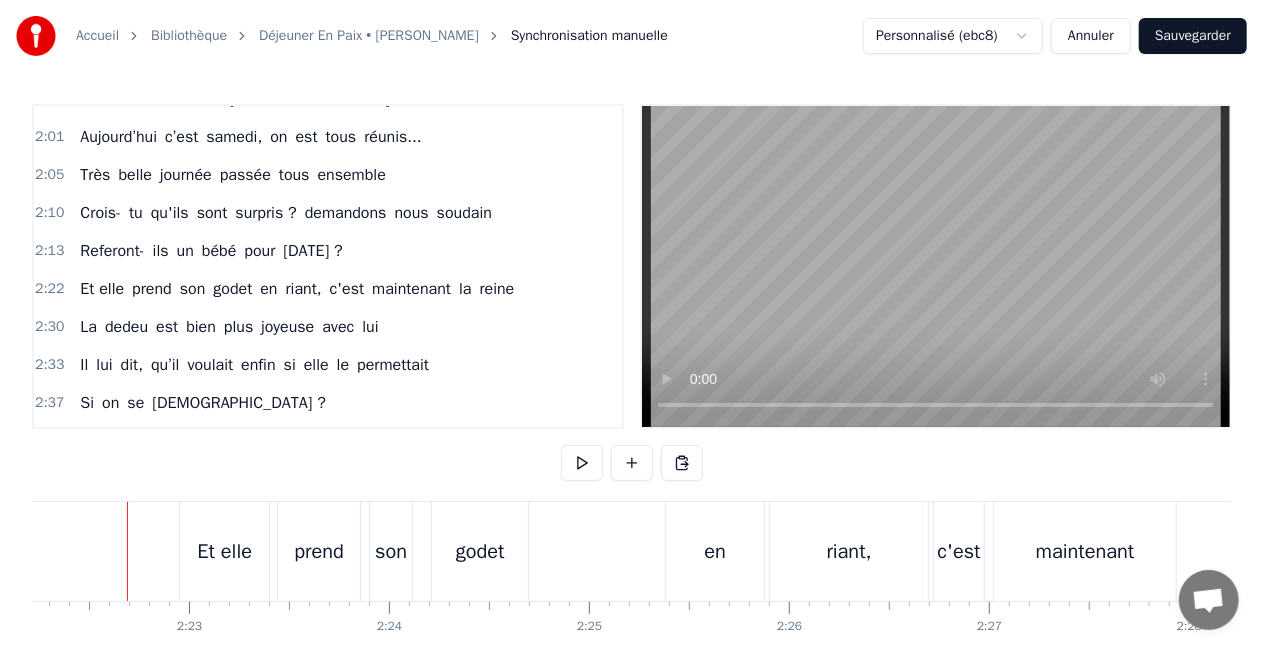 scroll, scrollTop: 0, scrollLeft: 28438, axis: horizontal 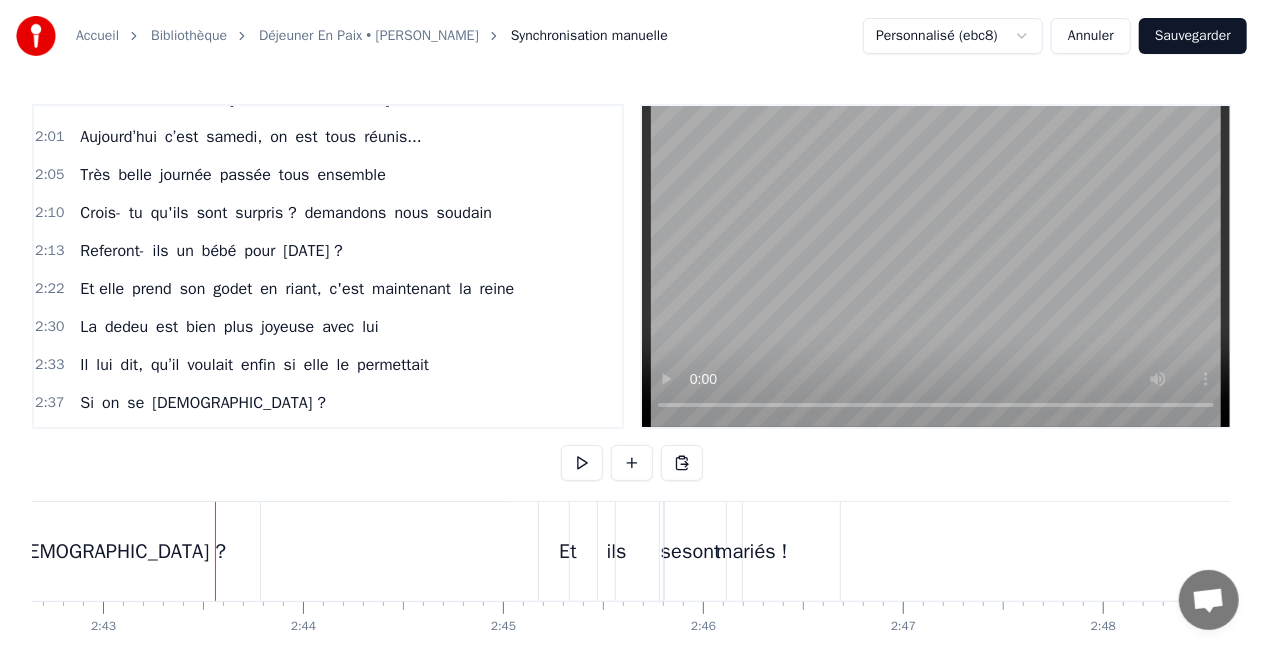 click on "Sauvegarder" at bounding box center (1193, 36) 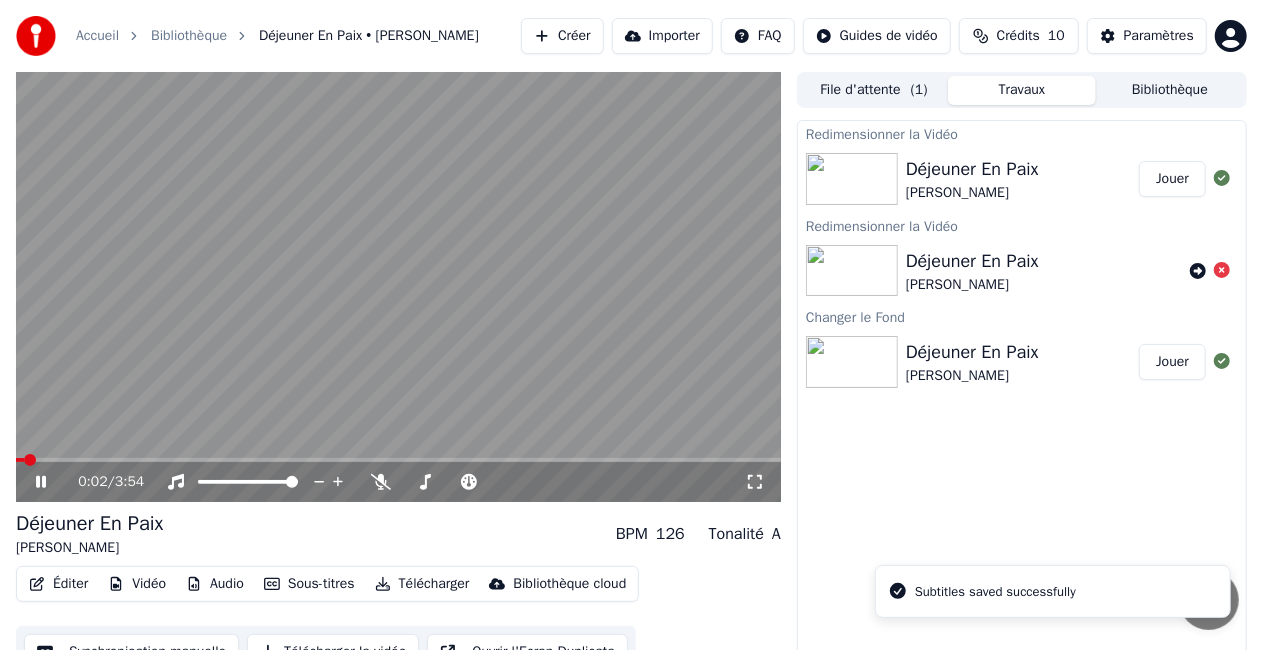 click at bounding box center (398, 287) 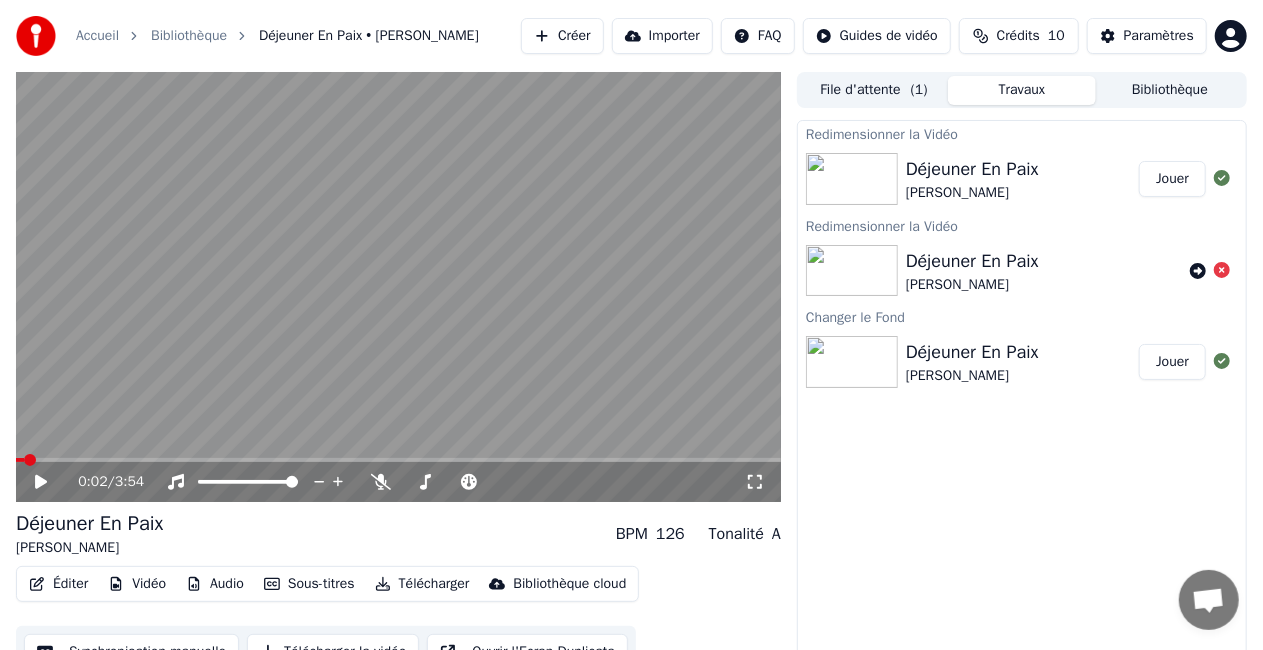 scroll, scrollTop: 28, scrollLeft: 0, axis: vertical 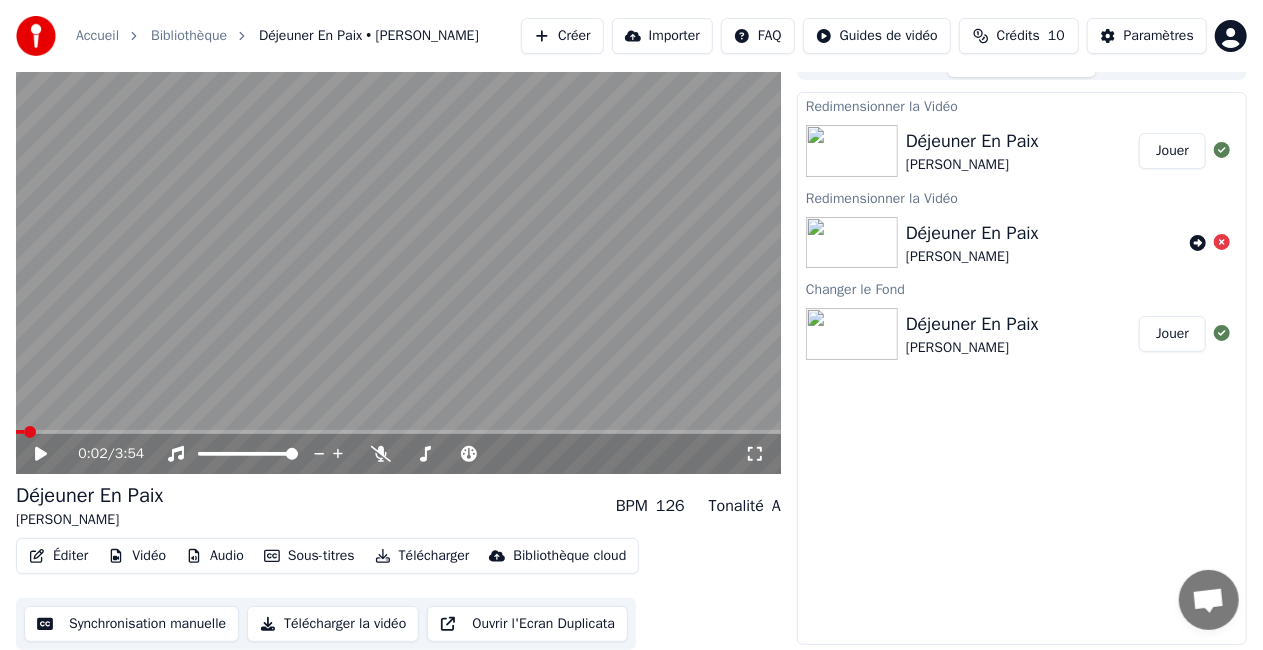 click on "Synchronisation manuelle" at bounding box center (131, 624) 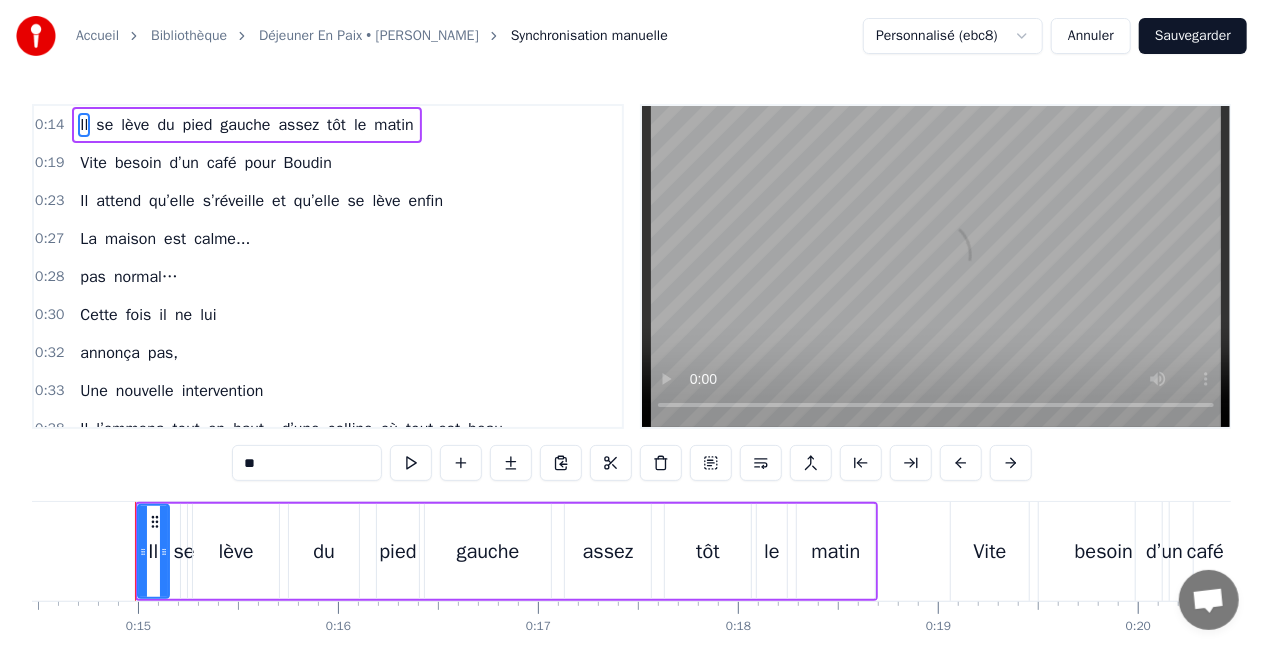 scroll, scrollTop: 0, scrollLeft: 2896, axis: horizontal 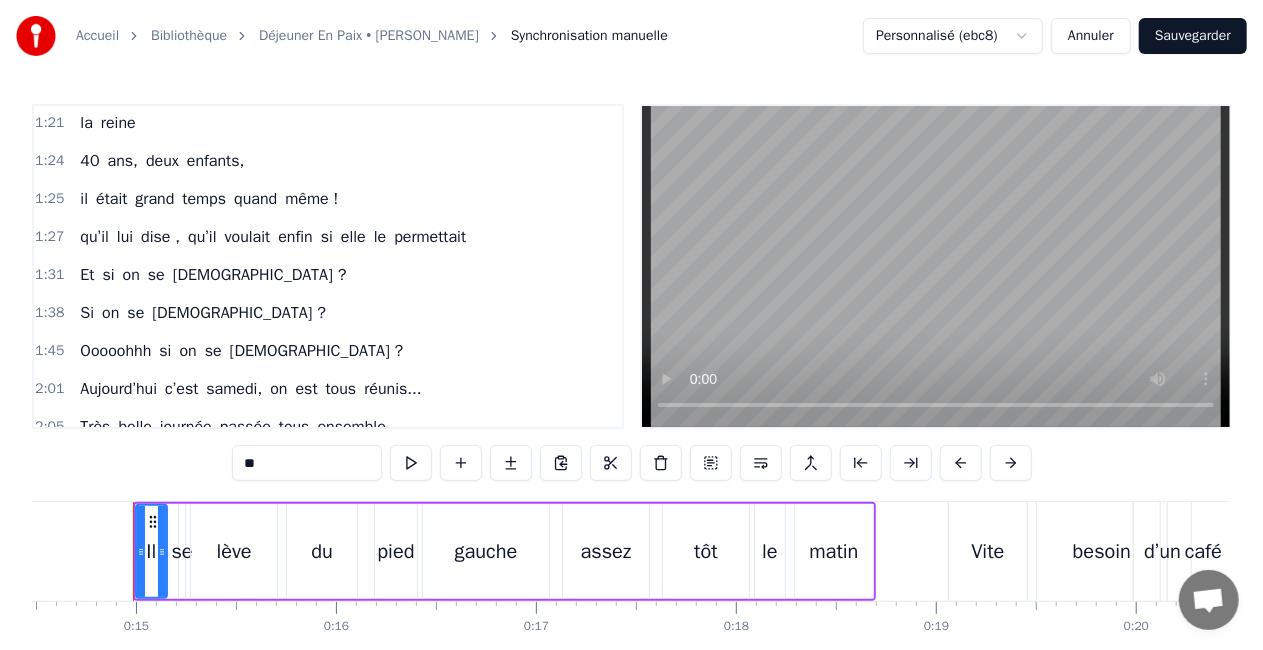 click on "Sauvegarder" at bounding box center (1193, 36) 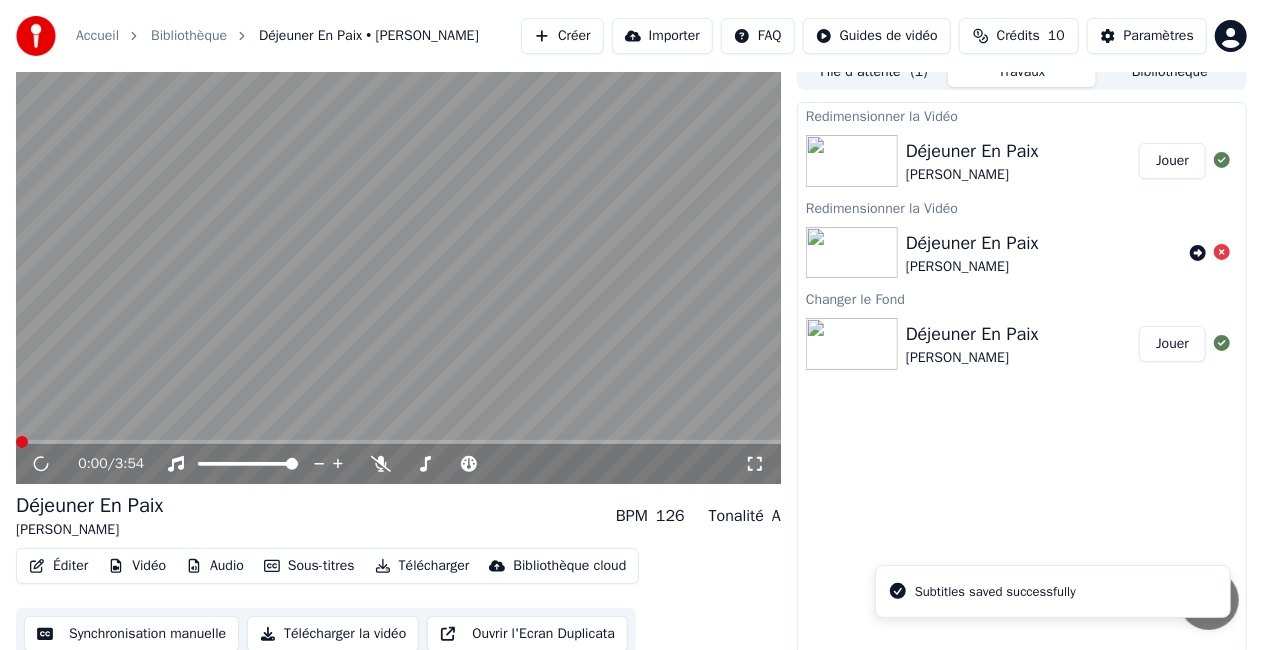 scroll, scrollTop: 28, scrollLeft: 0, axis: vertical 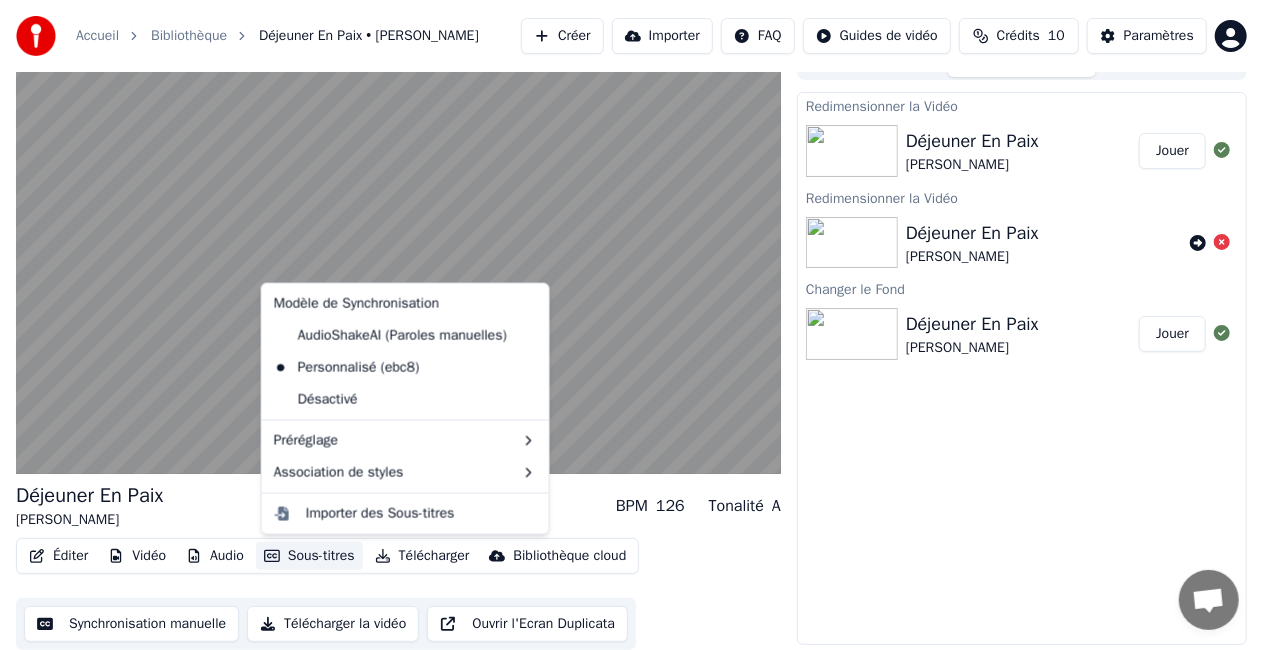 click on "Sous-titres" at bounding box center [309, 556] 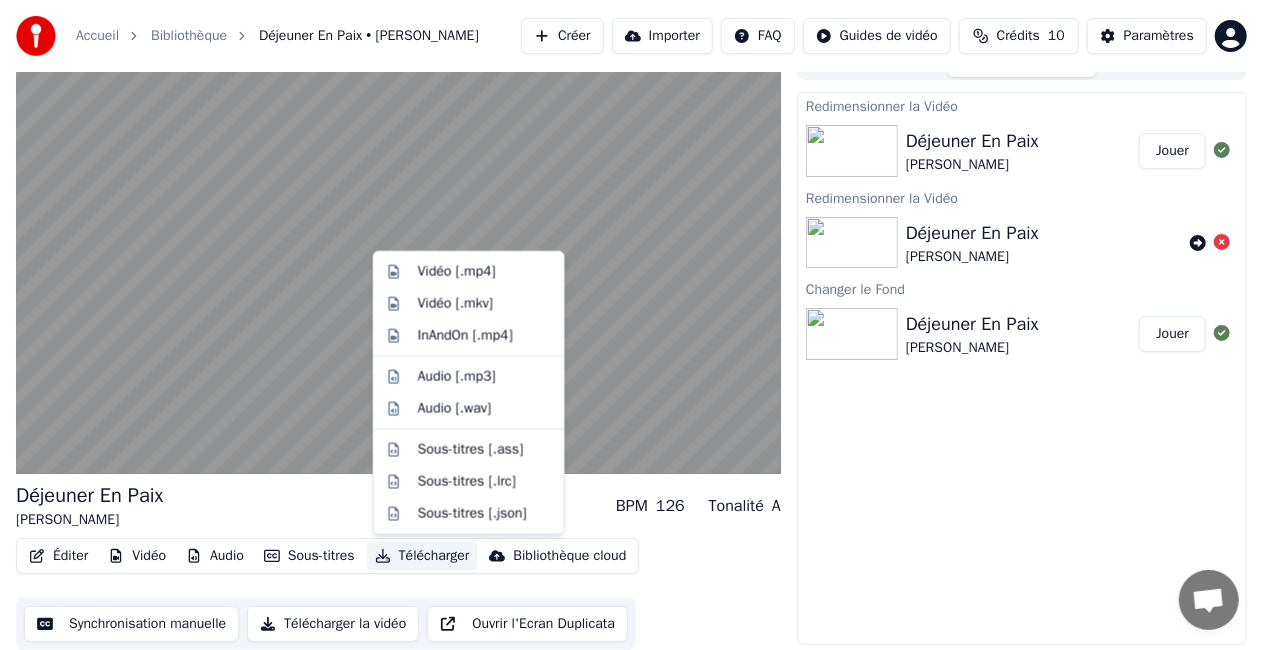 click on "Redimensionner la Vidéo Déjeuner En Paix [PERSON_NAME] Jouer Redimensionner la [PERSON_NAME] En Paix [PERSON_NAME] Changer le Fond Déjeuner En Paix [PERSON_NAME]" at bounding box center (1022, 368) 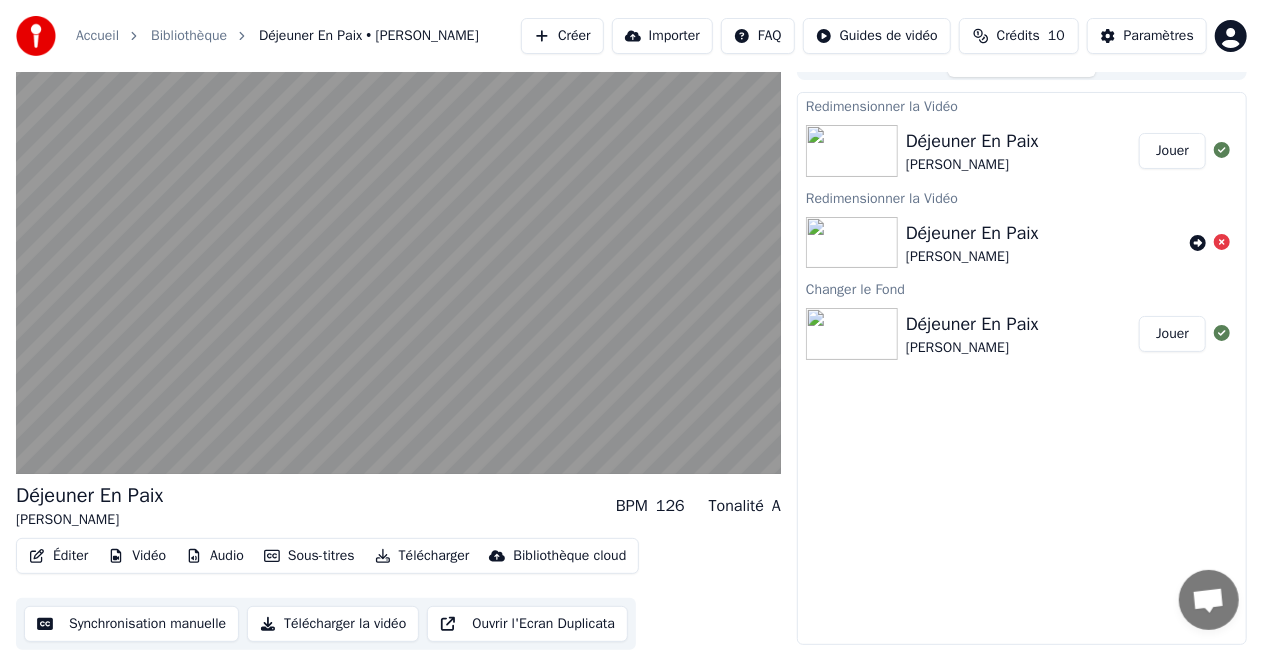 click on "Éditer" at bounding box center (58, 556) 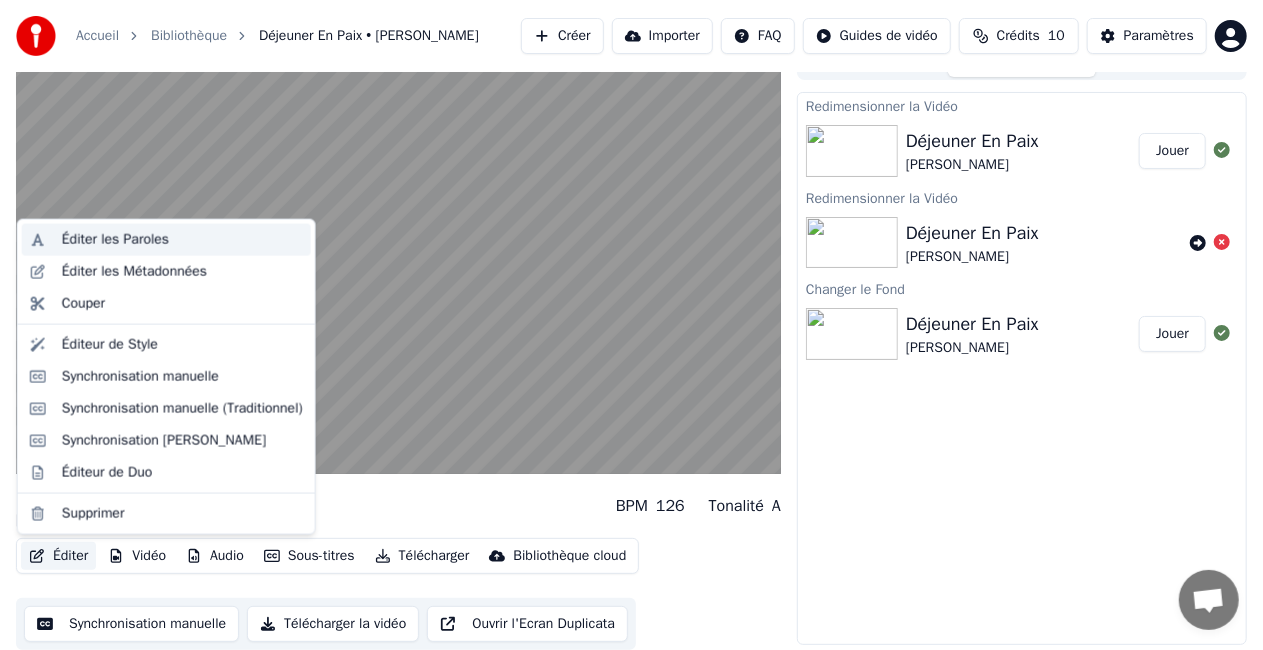click on "Éditer les Paroles" at bounding box center (115, 240) 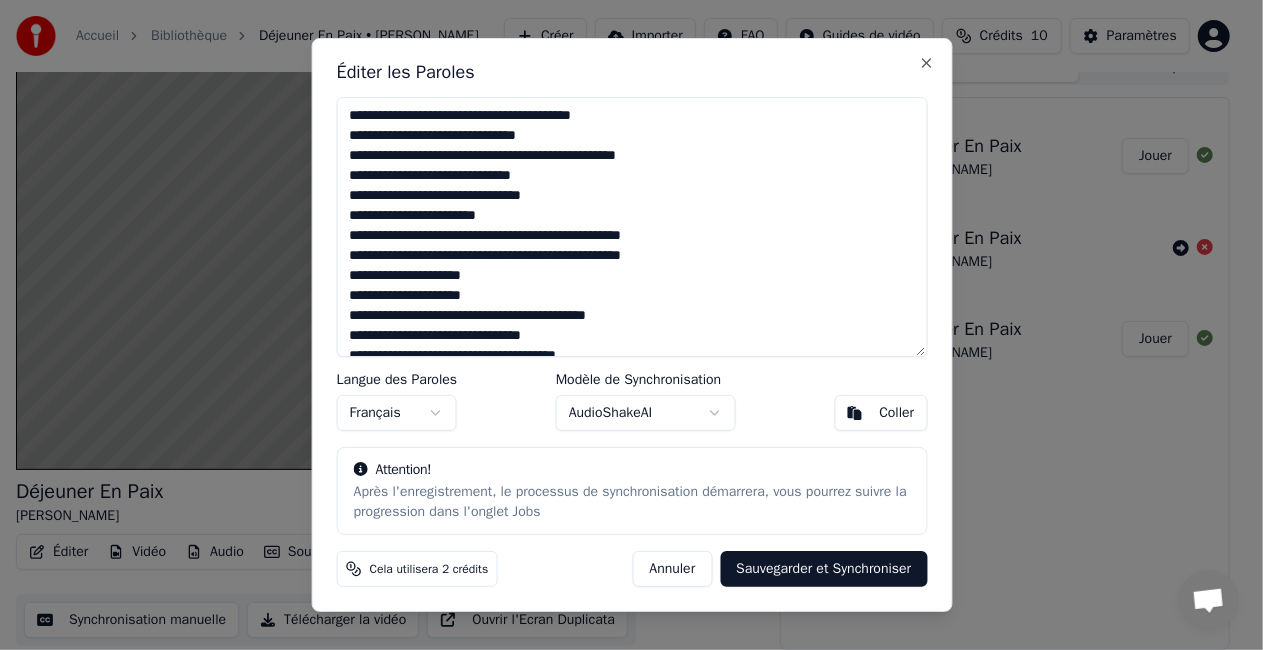 scroll, scrollTop: 28, scrollLeft: 0, axis: vertical 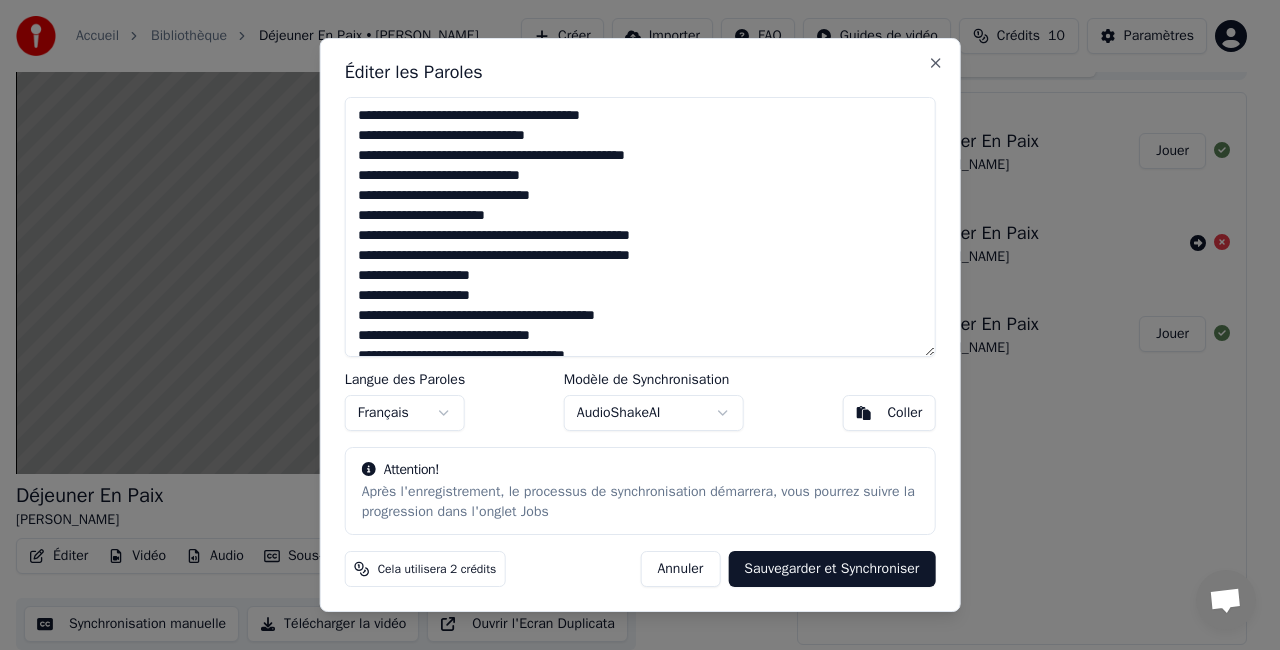 click on "Annuler" at bounding box center [680, 569] 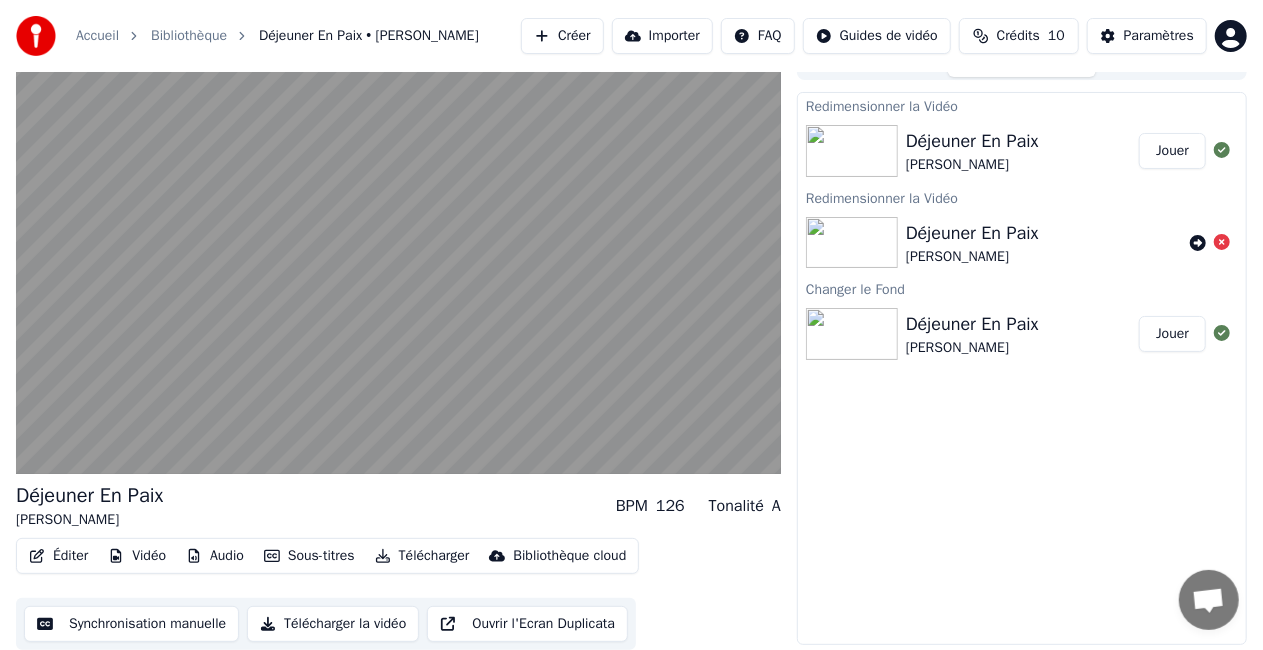 scroll, scrollTop: 28, scrollLeft: 0, axis: vertical 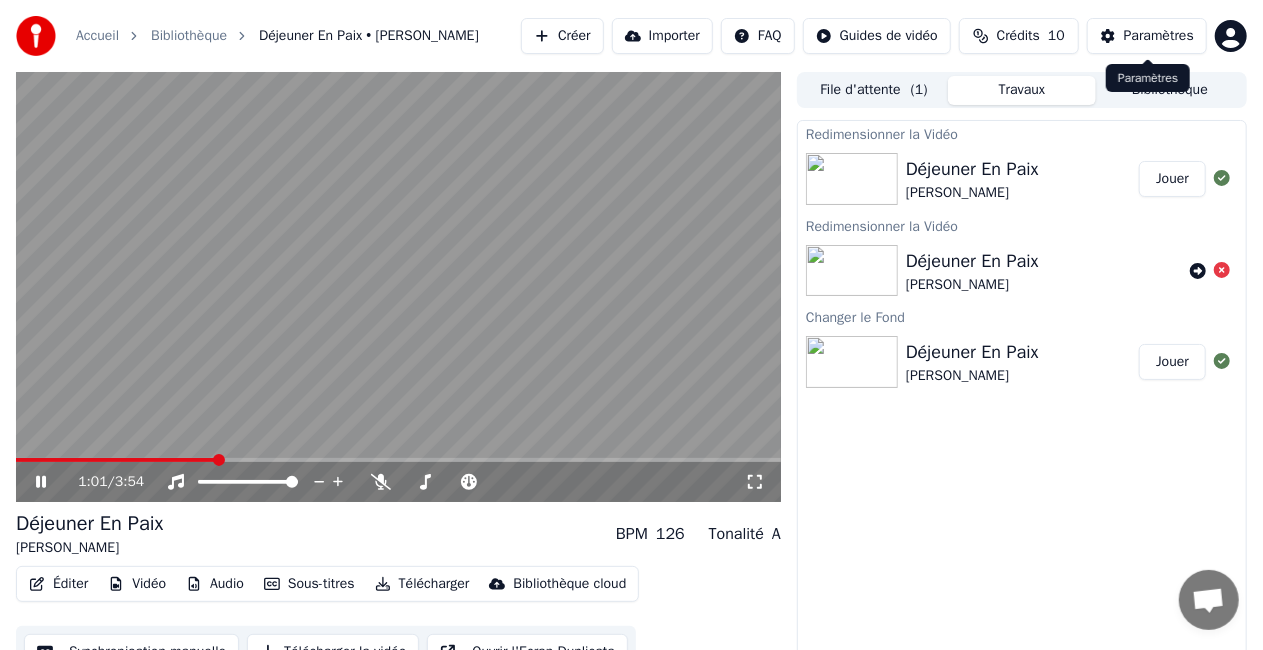 click on "Paramètres" at bounding box center (1159, 36) 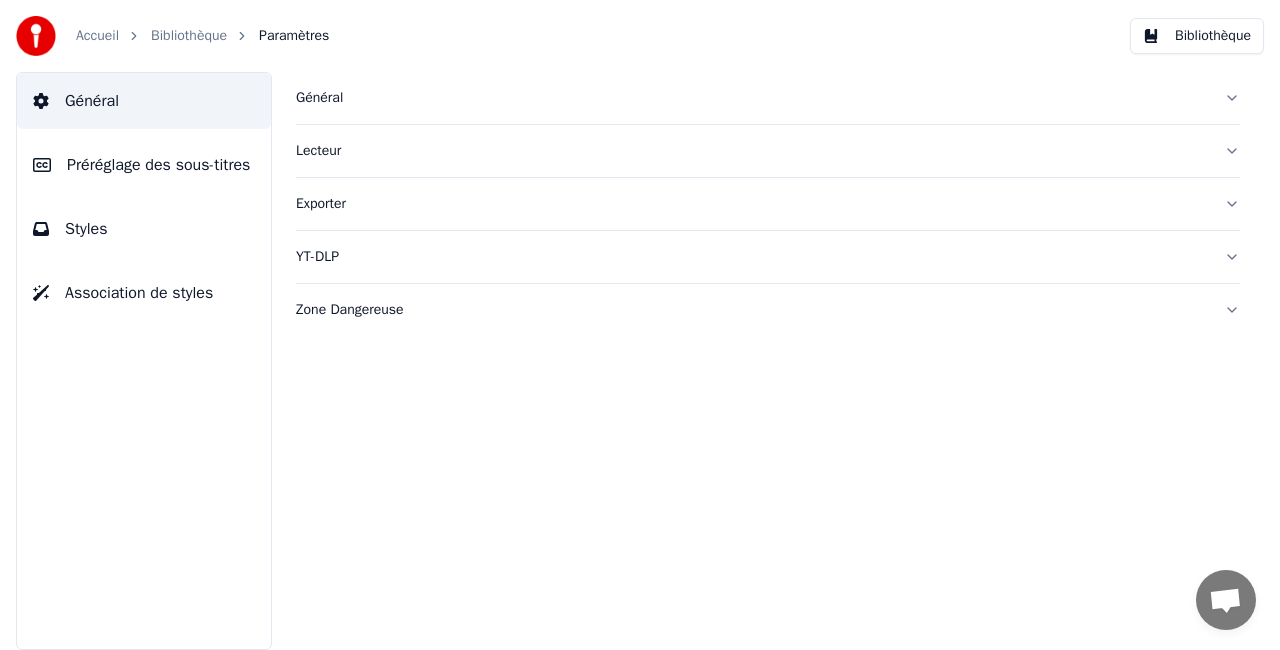 click on "Styles" at bounding box center (86, 229) 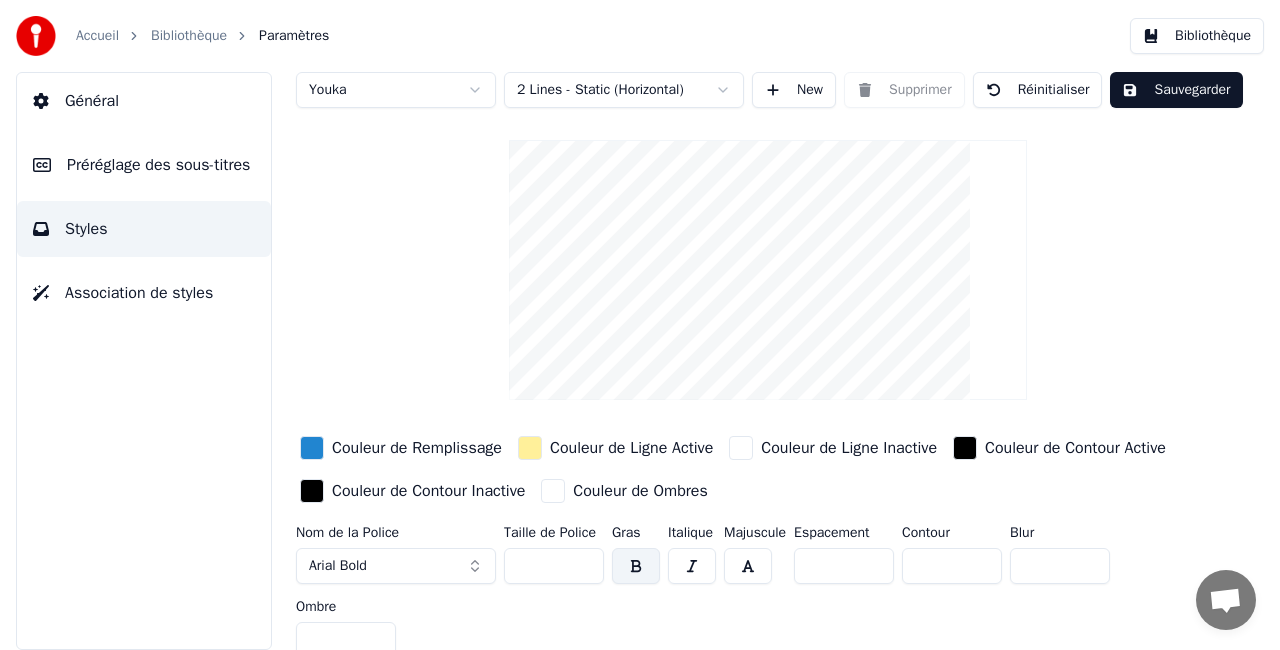 scroll, scrollTop: 34, scrollLeft: 0, axis: vertical 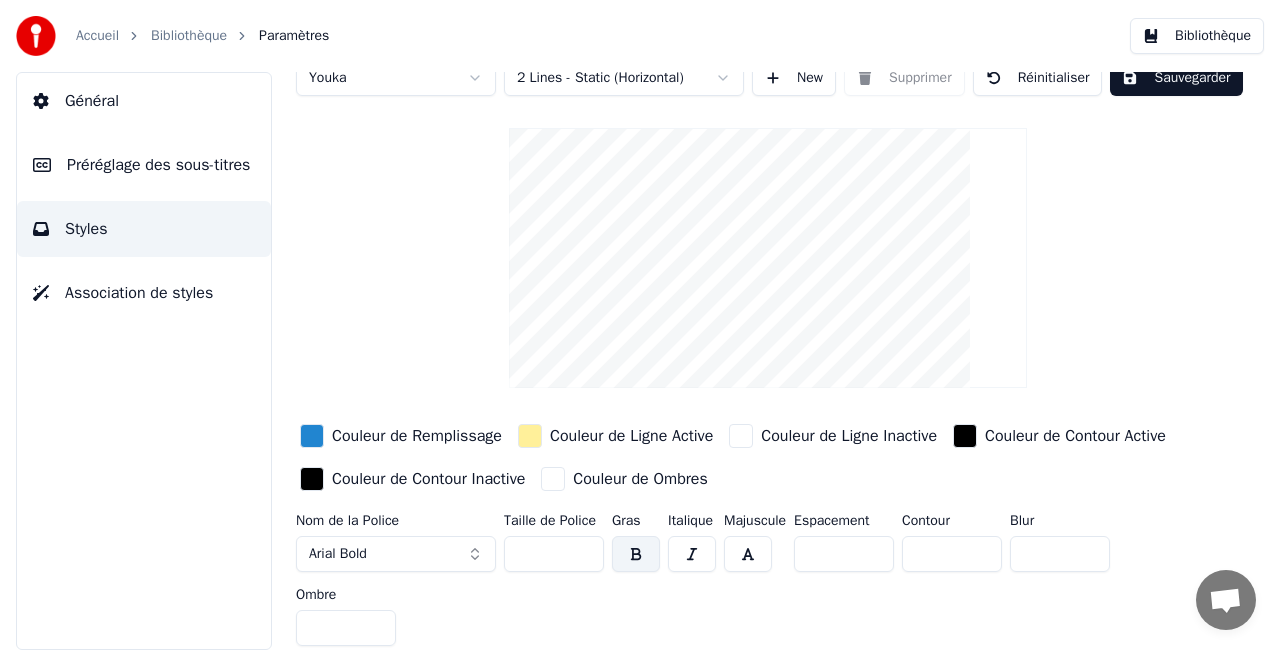 click on "**" at bounding box center (554, 554) 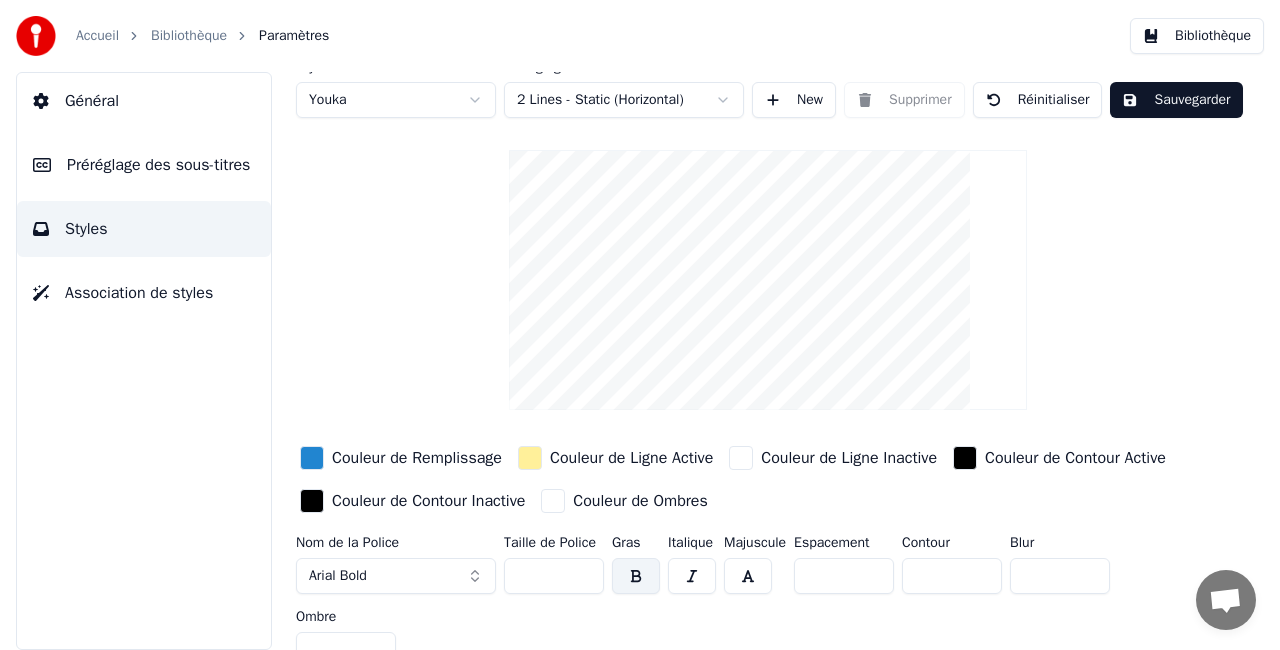 scroll, scrollTop: 0, scrollLeft: 0, axis: both 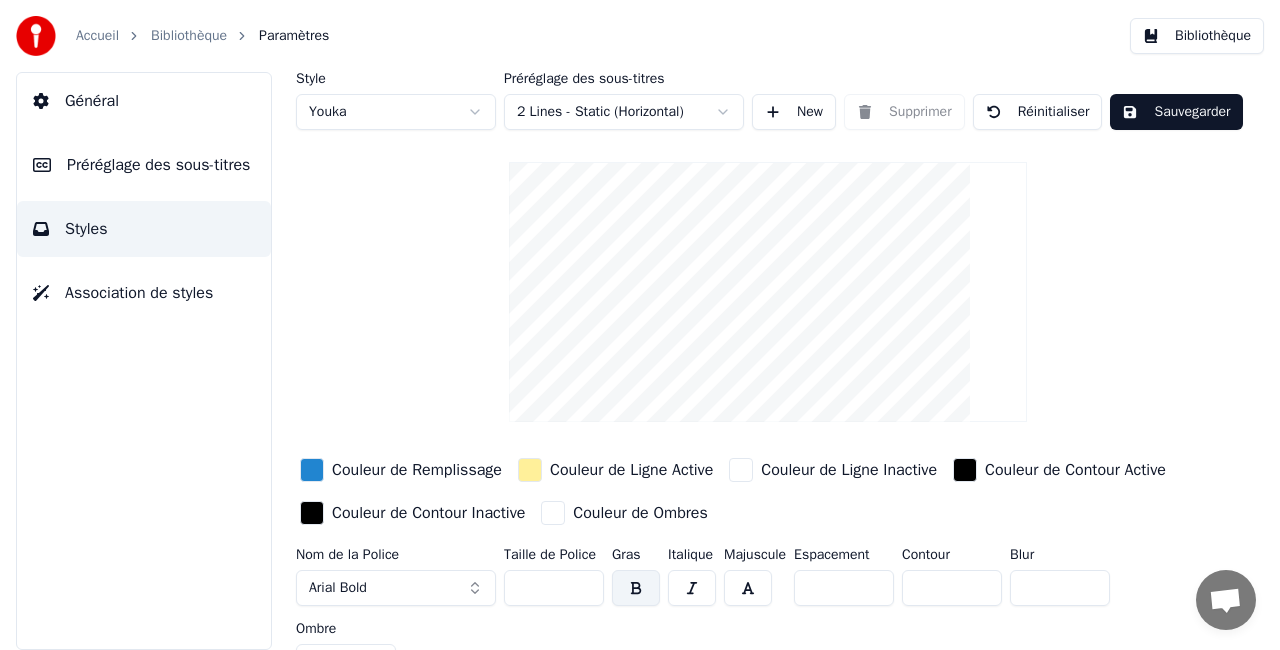 click on "Sauvegarder" at bounding box center [1176, 112] 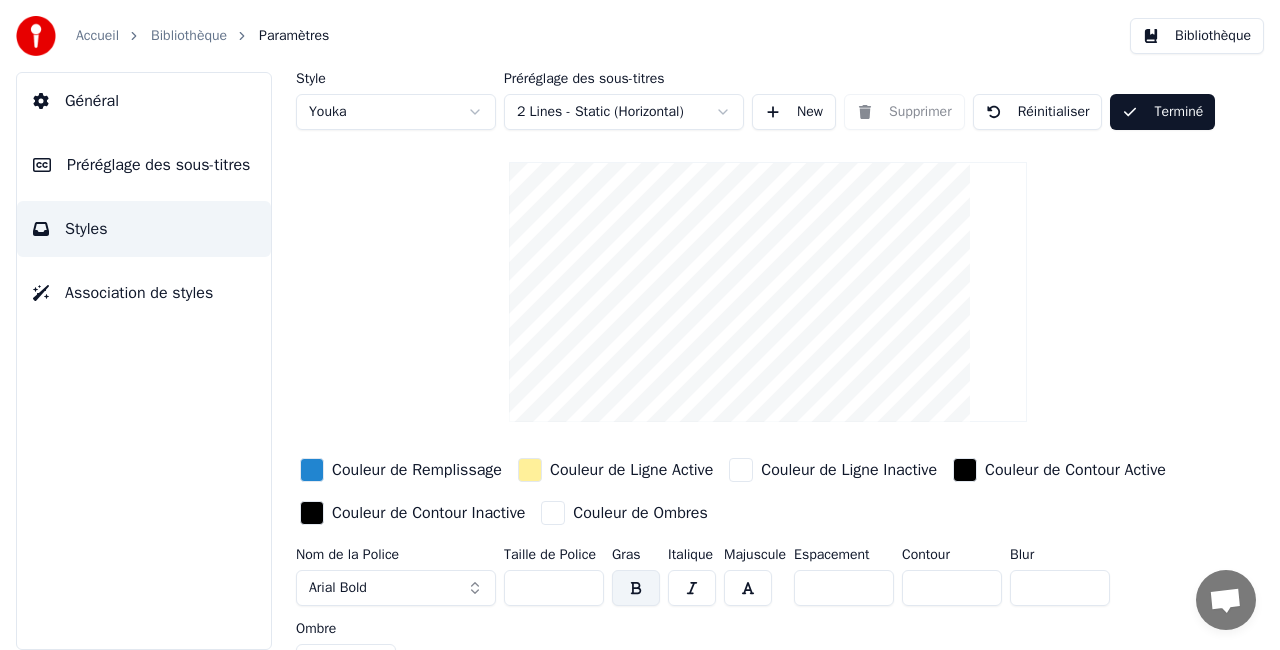 click on "Terminé" at bounding box center (1162, 112) 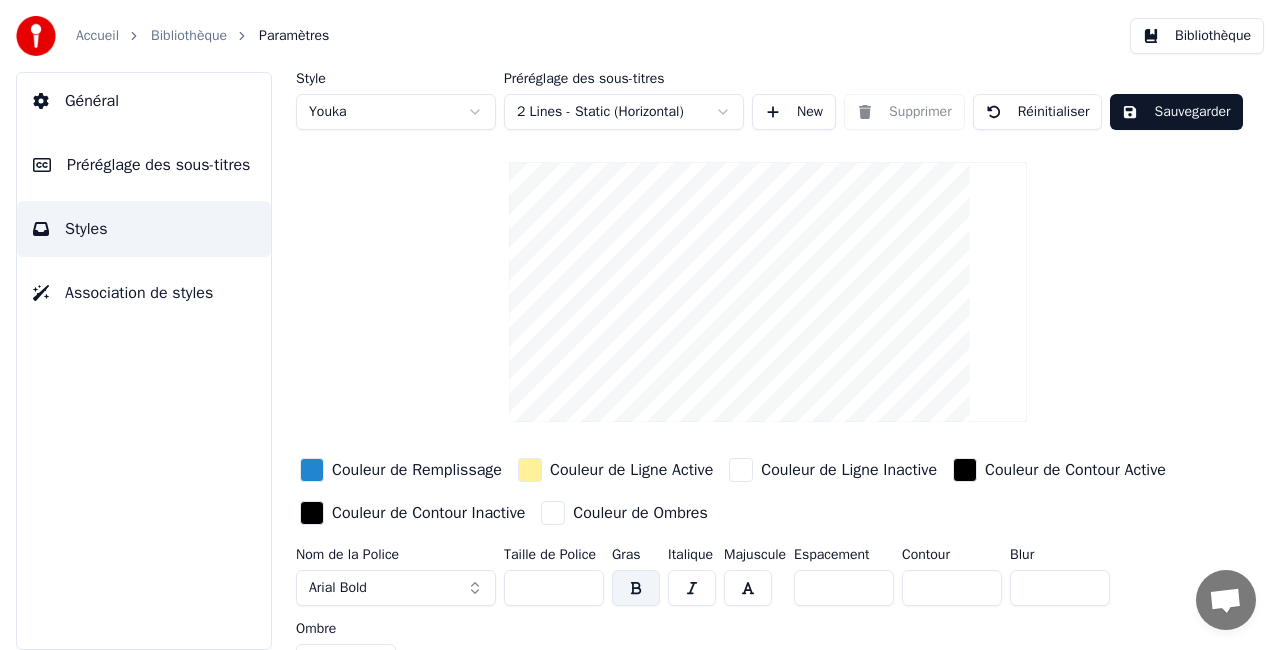 click on "Accueil" at bounding box center [97, 36] 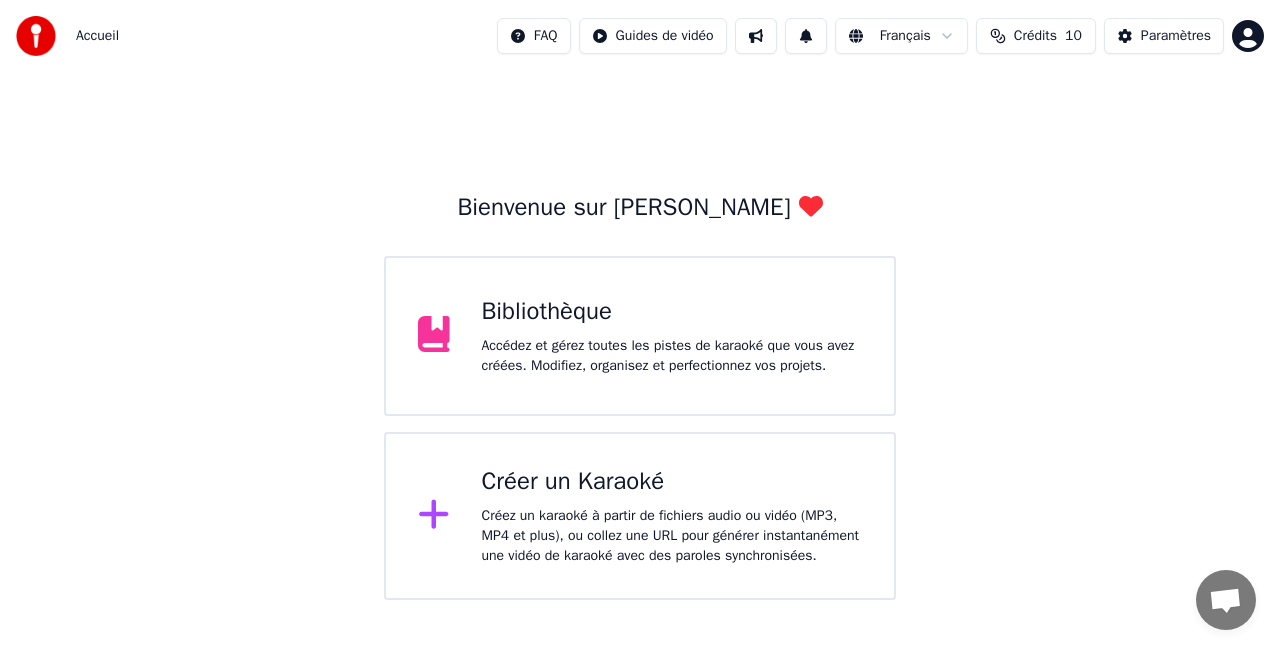 click on "Bibliothèque" at bounding box center [672, 312] 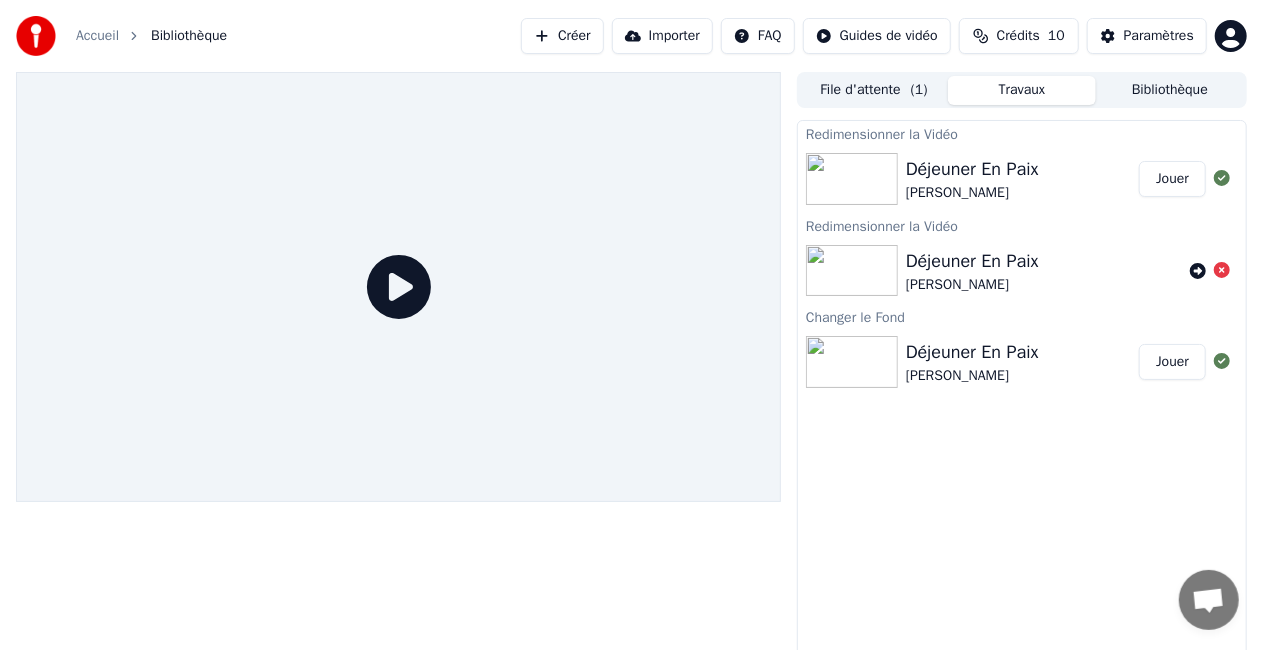 click on "Déjeuner En Paix" at bounding box center [972, 169] 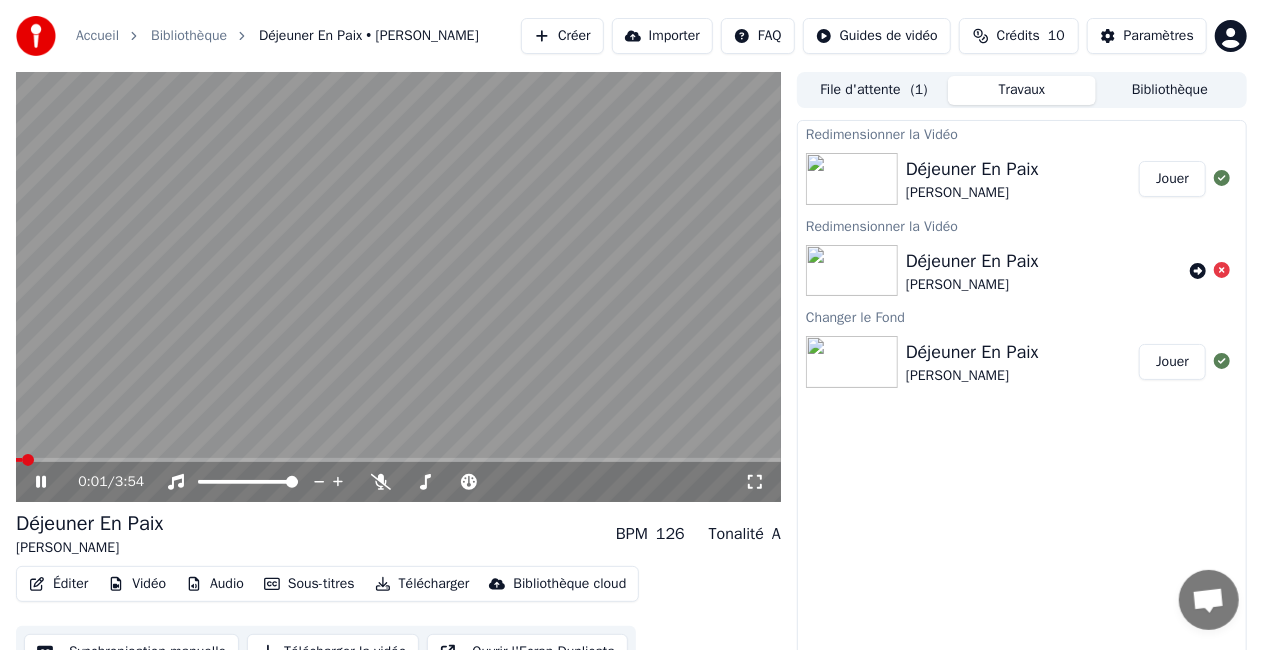 click at bounding box center (398, 460) 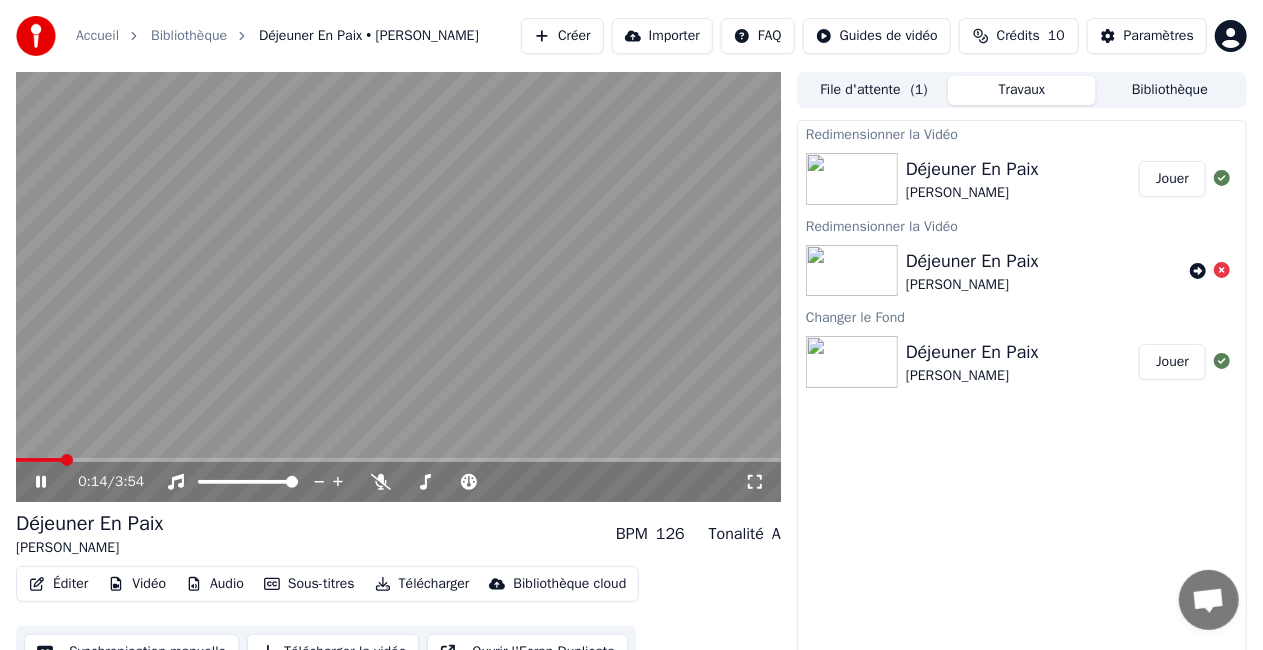 click on "0:14  /  3:54" at bounding box center (398, 482) 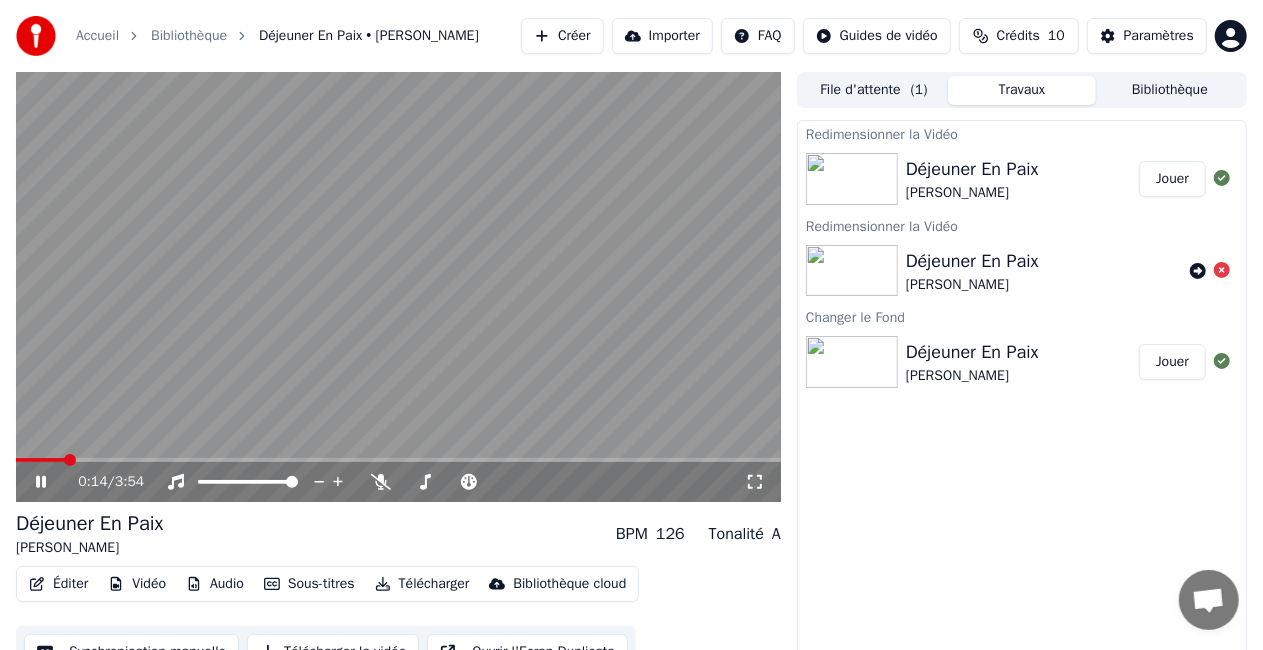 click 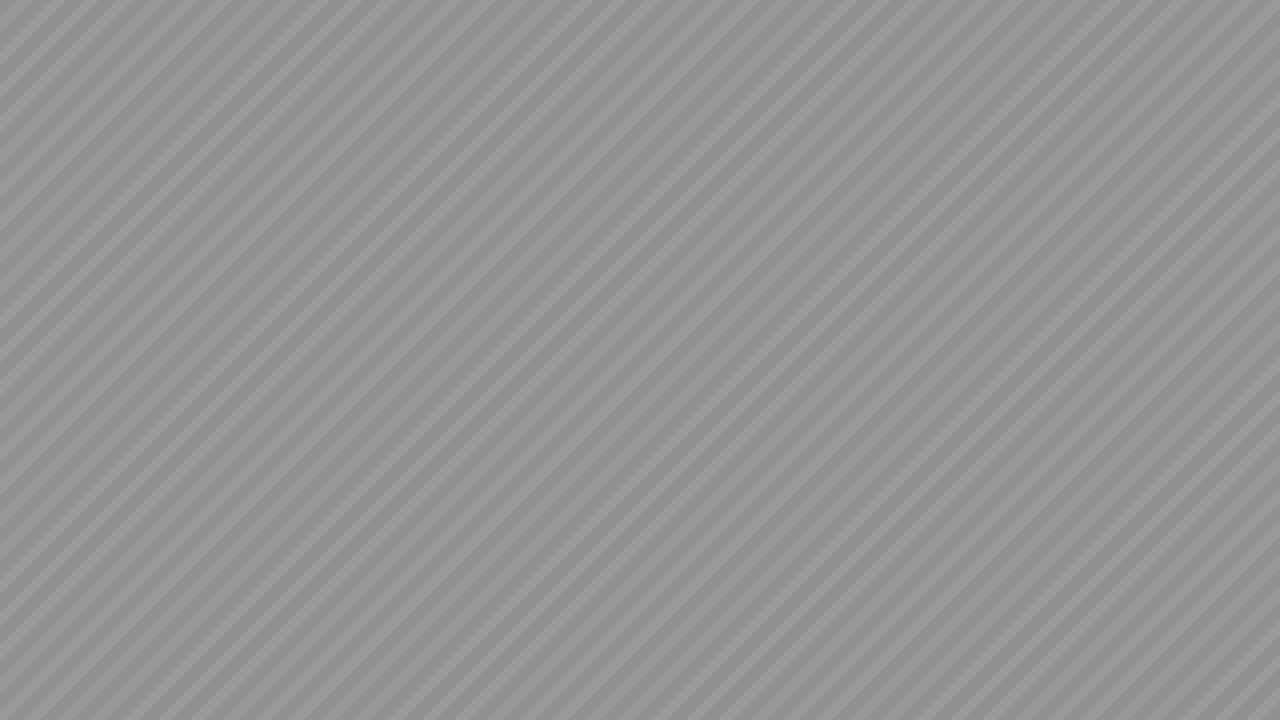click at bounding box center (640, 360) 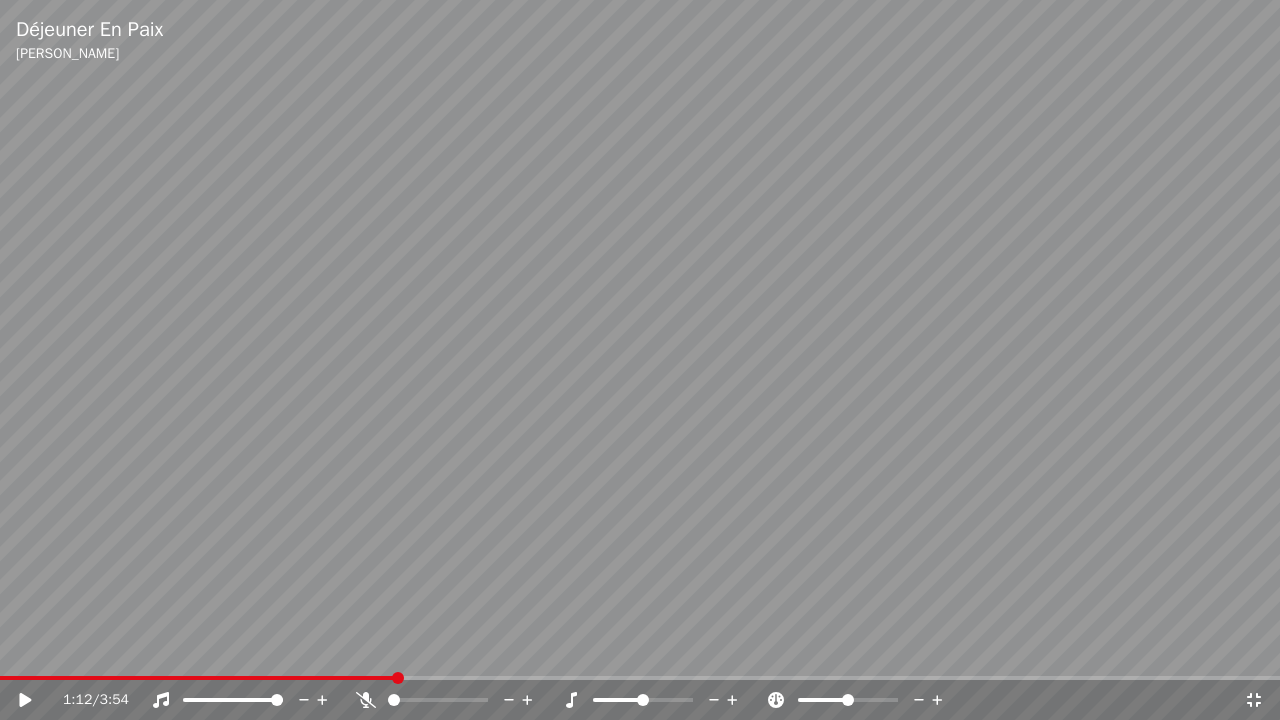 click 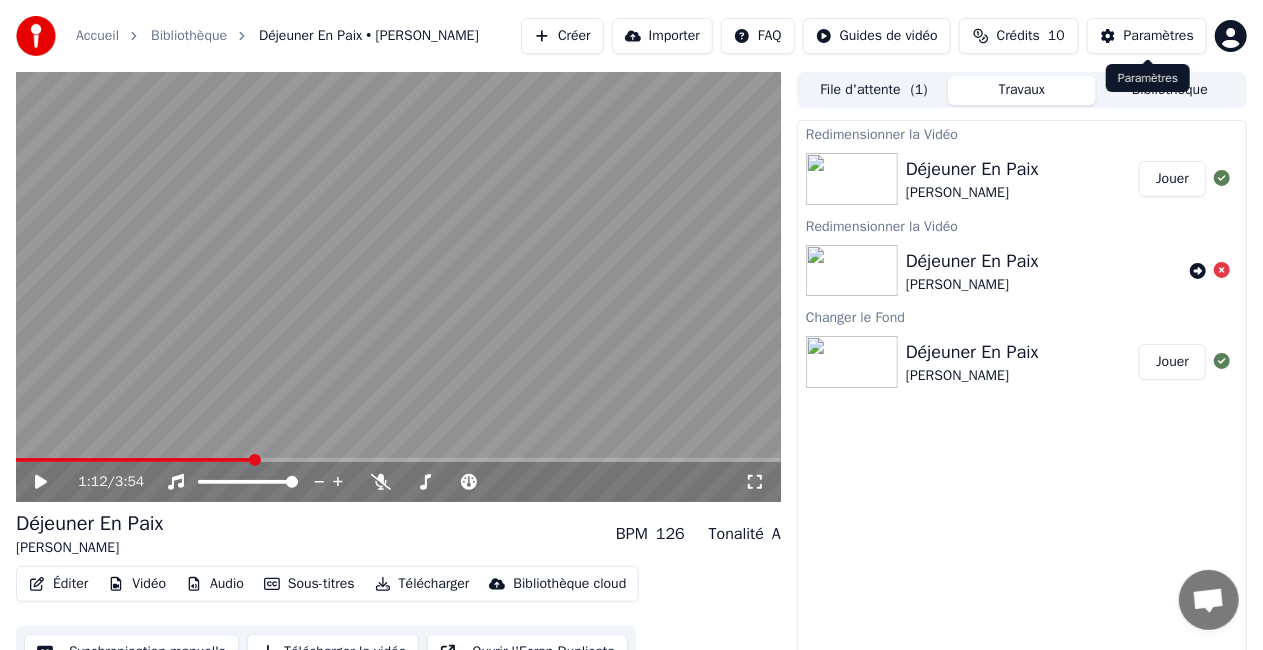 click on "Paramètres" at bounding box center (1159, 36) 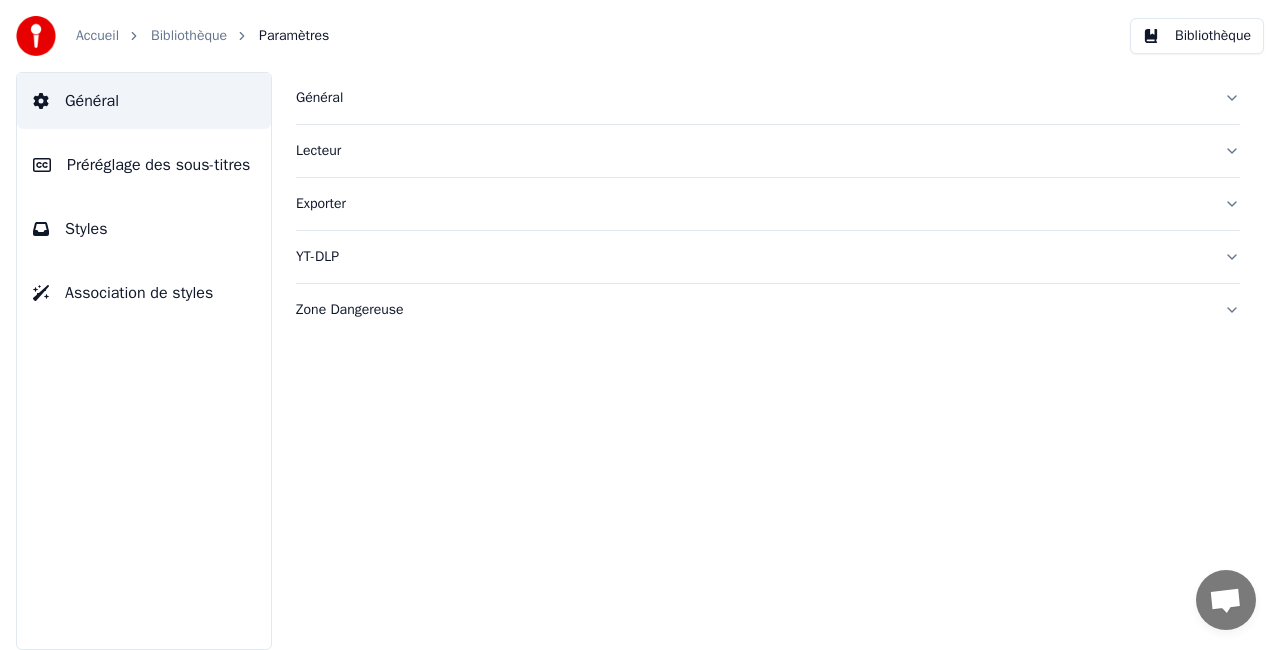 click on "Styles" at bounding box center [144, 229] 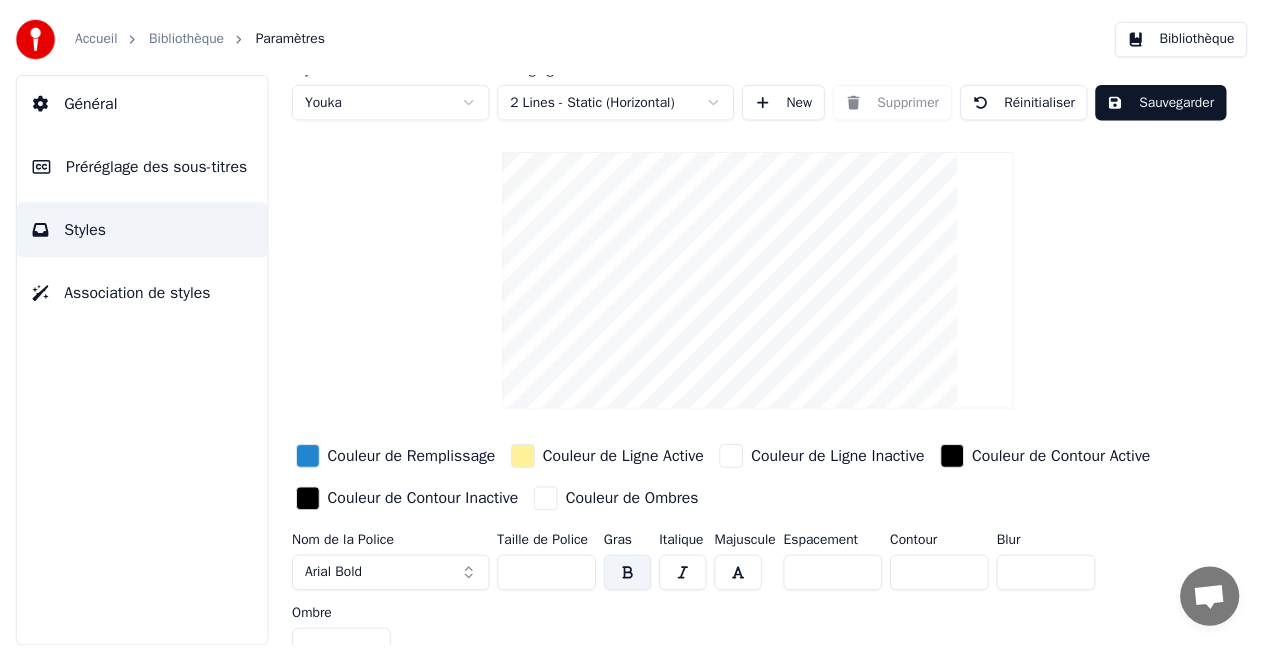 scroll, scrollTop: 0, scrollLeft: 0, axis: both 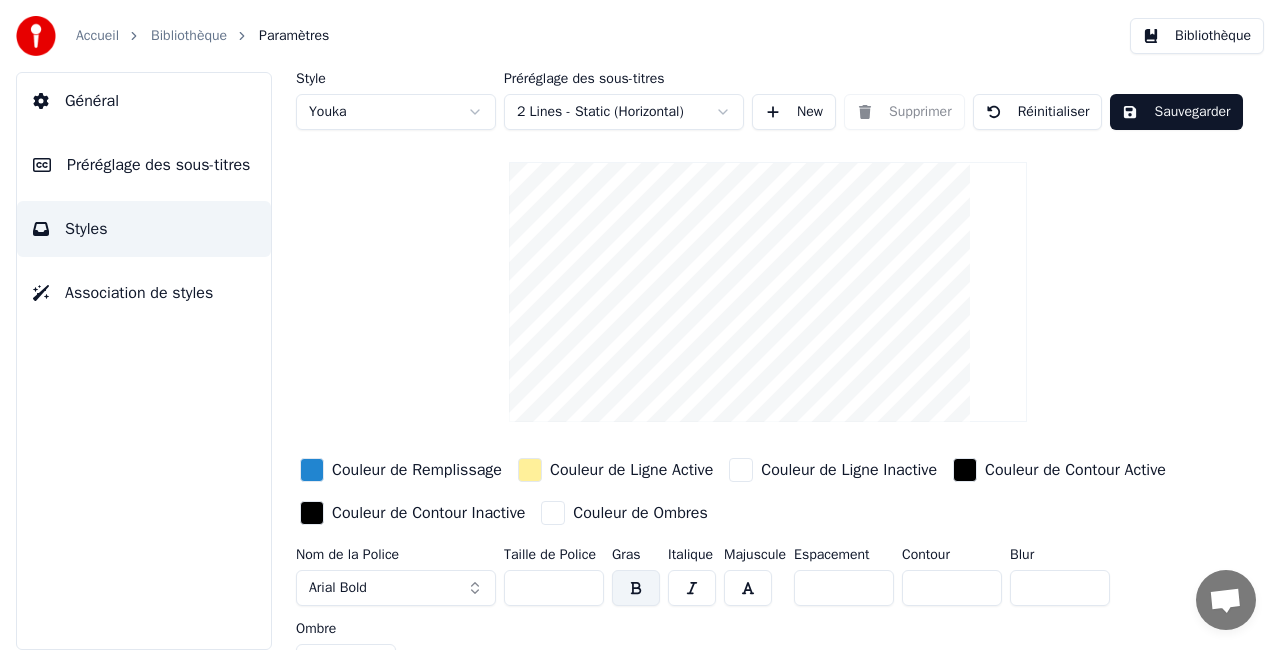 click on "Accueil Bibliothèque Paramètres Bibliothèque Général Préréglage des sous-titres Styles Association de styles Style Youka Préréglage des sous-titres 2 Lines - Static (Horizontal) New Supprimer Réinitialiser Sauvegarder Couleur de Remplissage Couleur de Ligne Active Couleur de Ligne Inactive Couleur de Contour Active Couleur de Contour Inactive Couleur de Ombres Nom de la Police Arial Bold Taille de Police *** Gras Italique Majuscule Espacement * Contour * Blur * Ombre *" at bounding box center (640, 325) 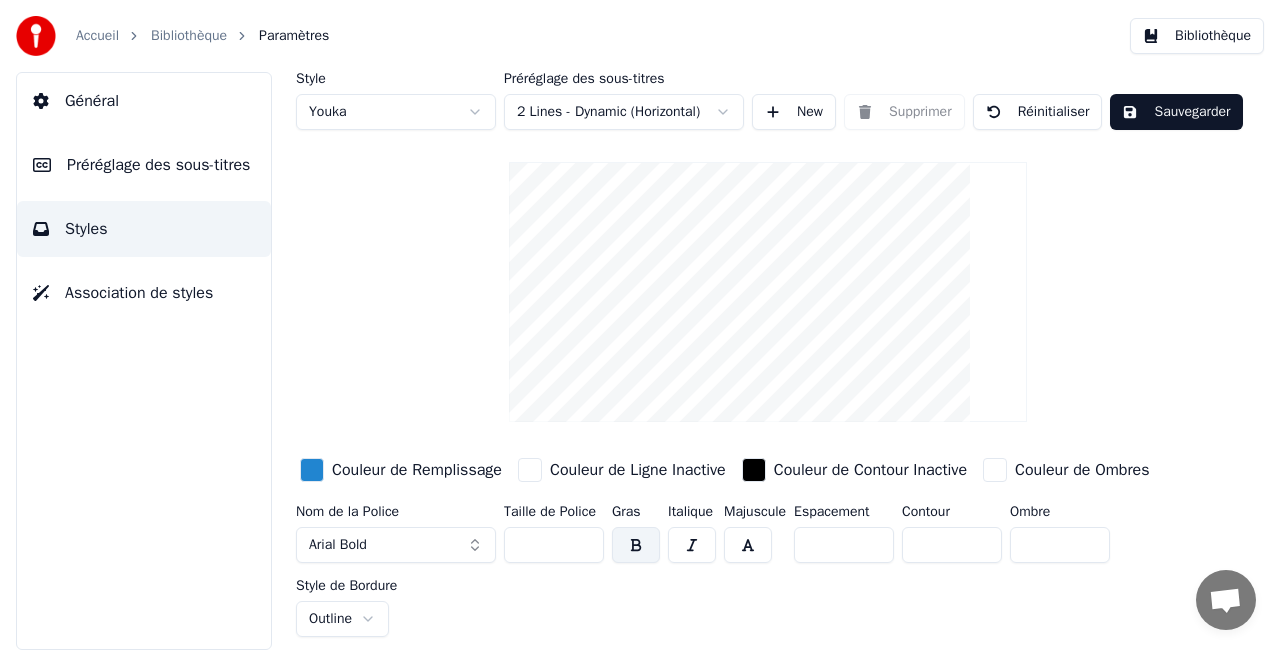 click on "Accueil Bibliothèque Paramètres Bibliothèque Général Préréglage des sous-titres Styles Association de styles Style Youka Préréglage des sous-titres 2 Lines - Dynamic (Horizontal) New Supprimer Réinitialiser Sauvegarder Couleur de Remplissage Couleur de Ligne Inactive Couleur de Contour Inactive Couleur de Ombres Nom de la Police Arial Bold Taille de Police *** Gras Italique Majuscule Espacement * Contour * Ombre * Style de Bordure Outline" at bounding box center [640, 325] 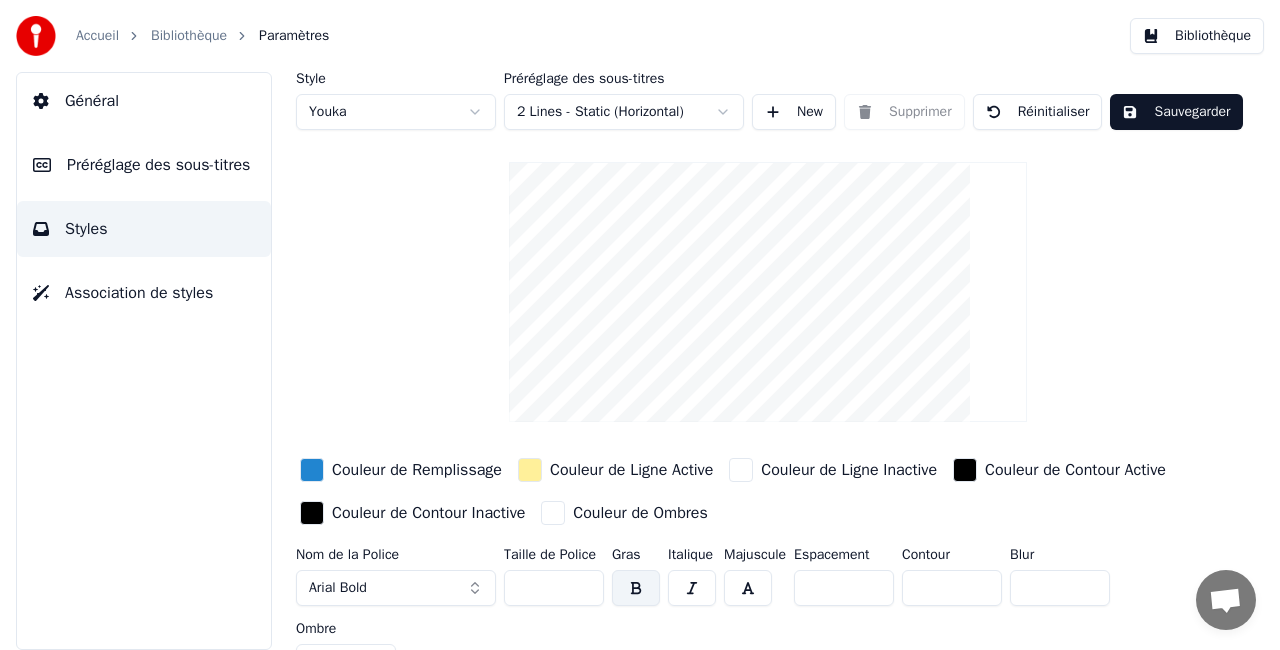 click at bounding box center [36, 36] 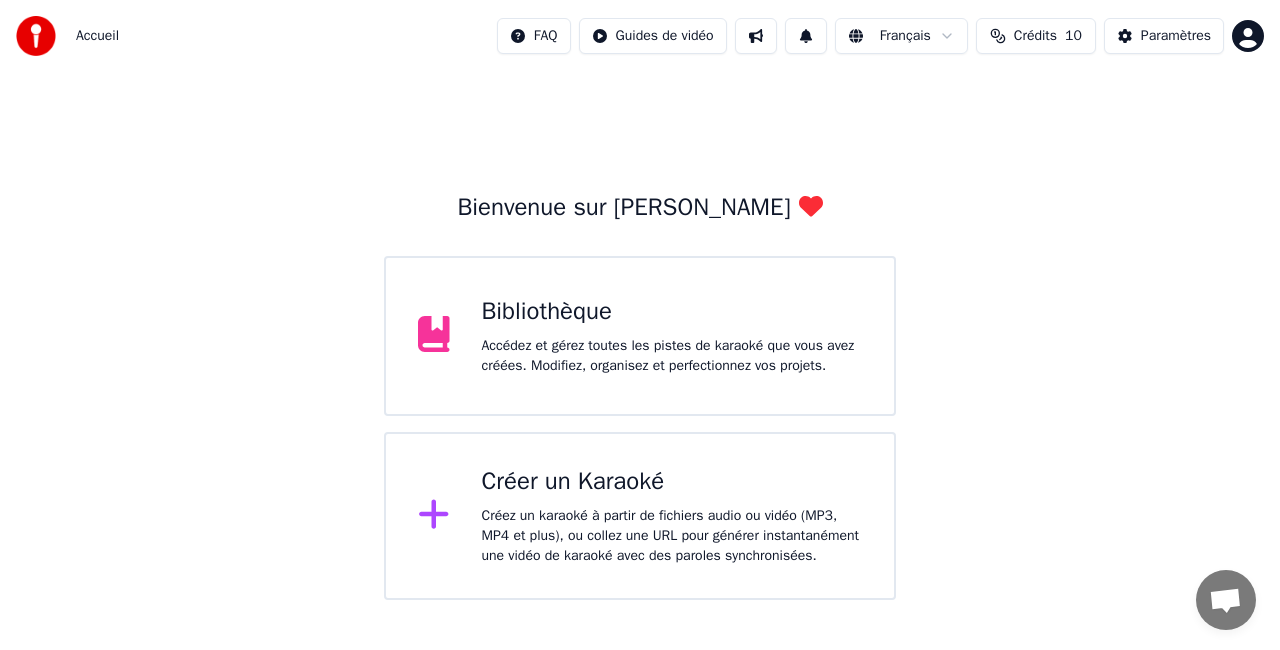 click on "Bibliothèque Accédez et gérez toutes les pistes de karaoké que vous avez créées. Modifiez, organisez et perfectionnez vos projets." at bounding box center (672, 336) 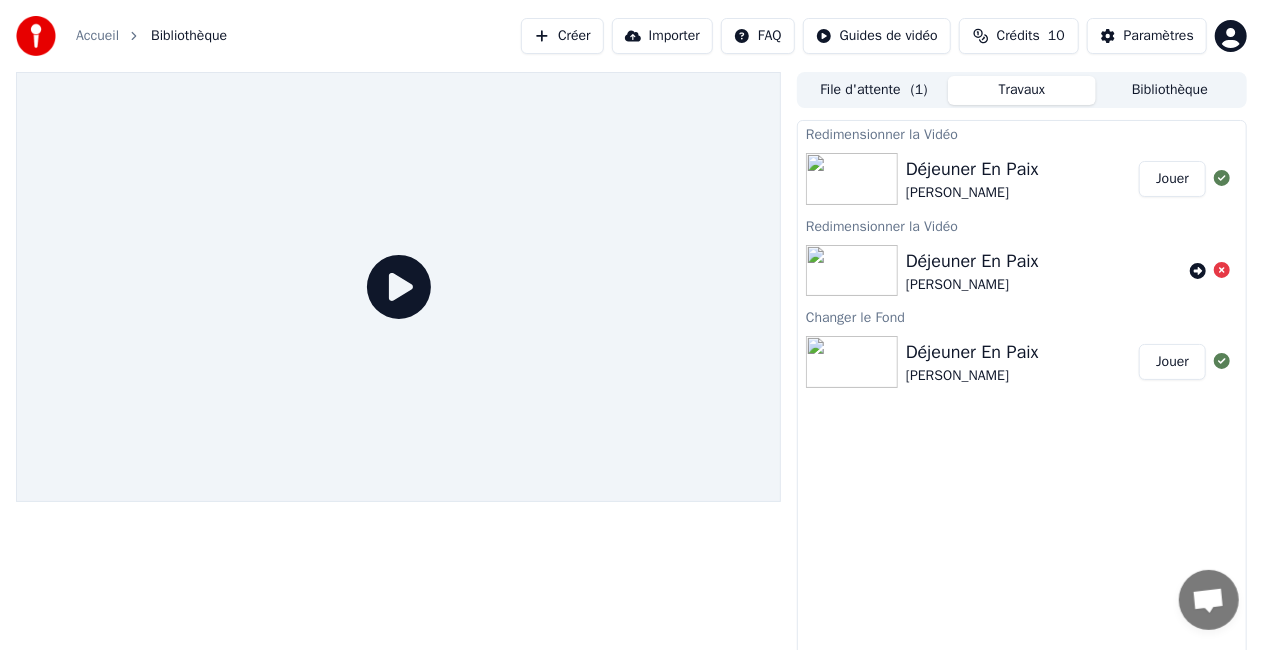 click on "Déjeuner En Paix" at bounding box center (972, 169) 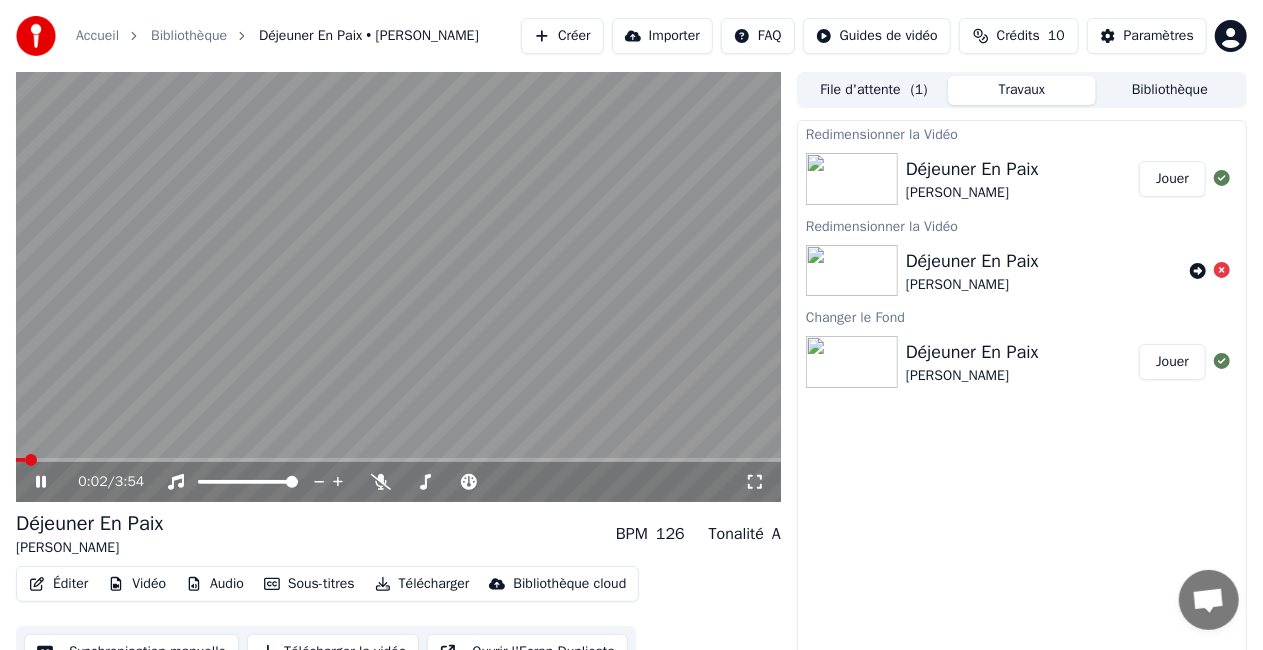 scroll, scrollTop: 28, scrollLeft: 0, axis: vertical 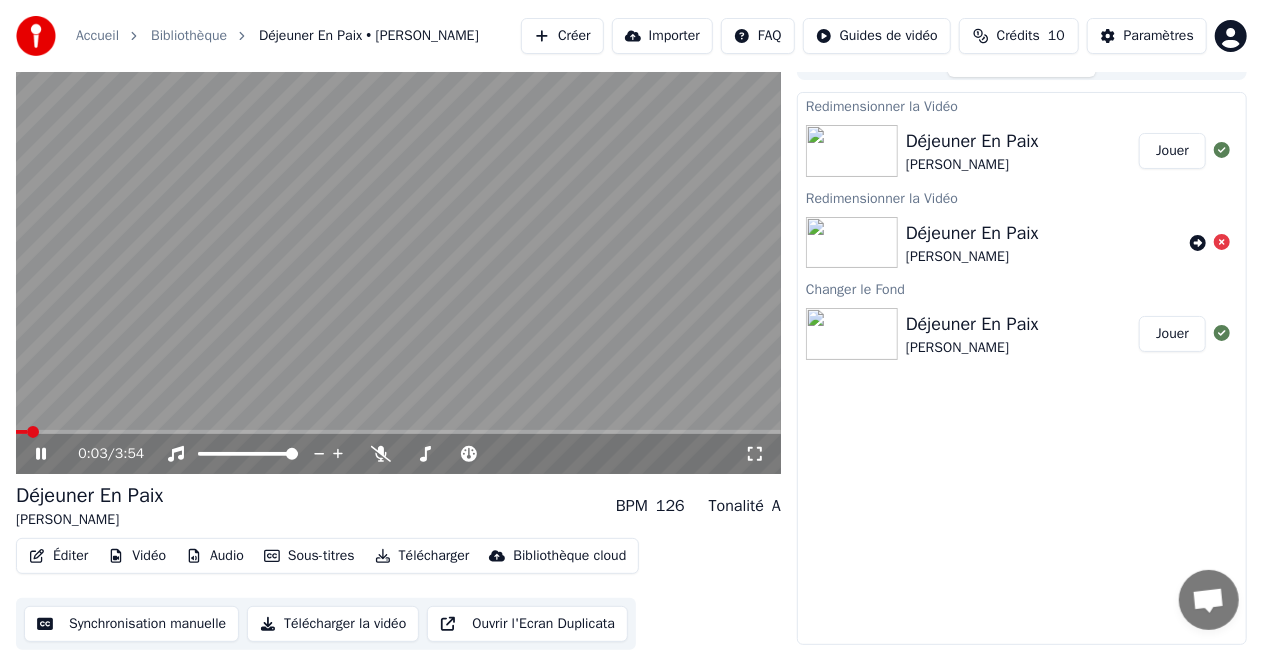 click on "Sous-titres" at bounding box center [309, 556] 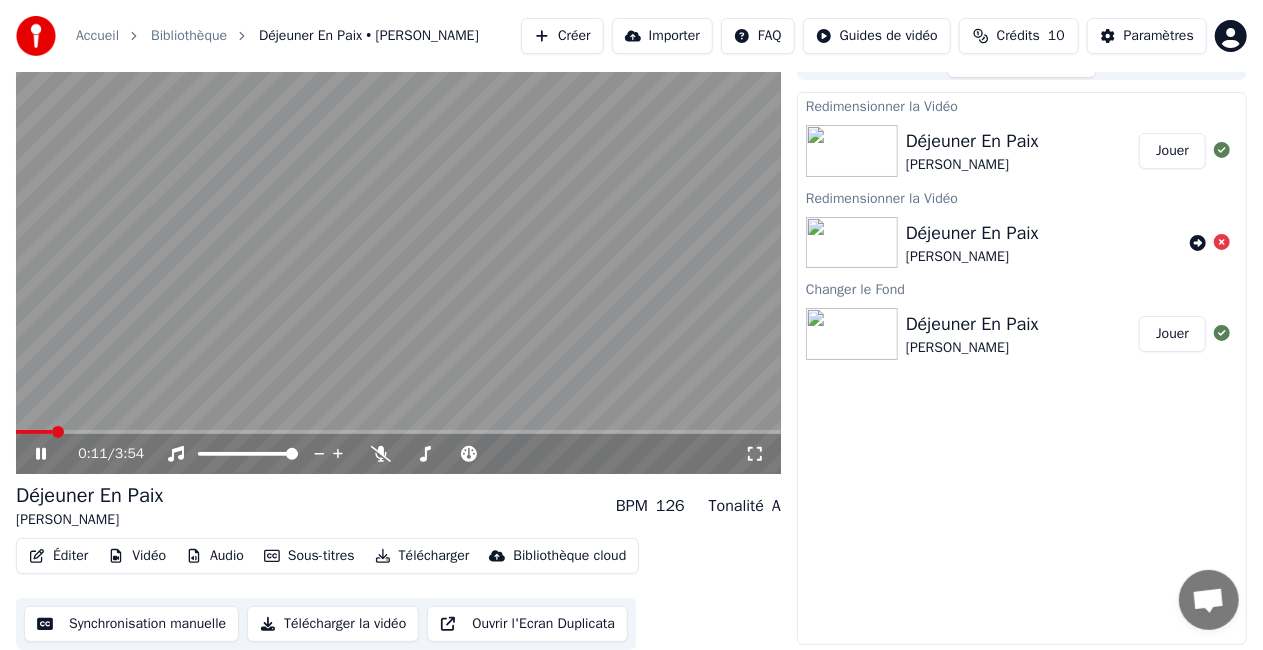 click at bounding box center (398, 259) 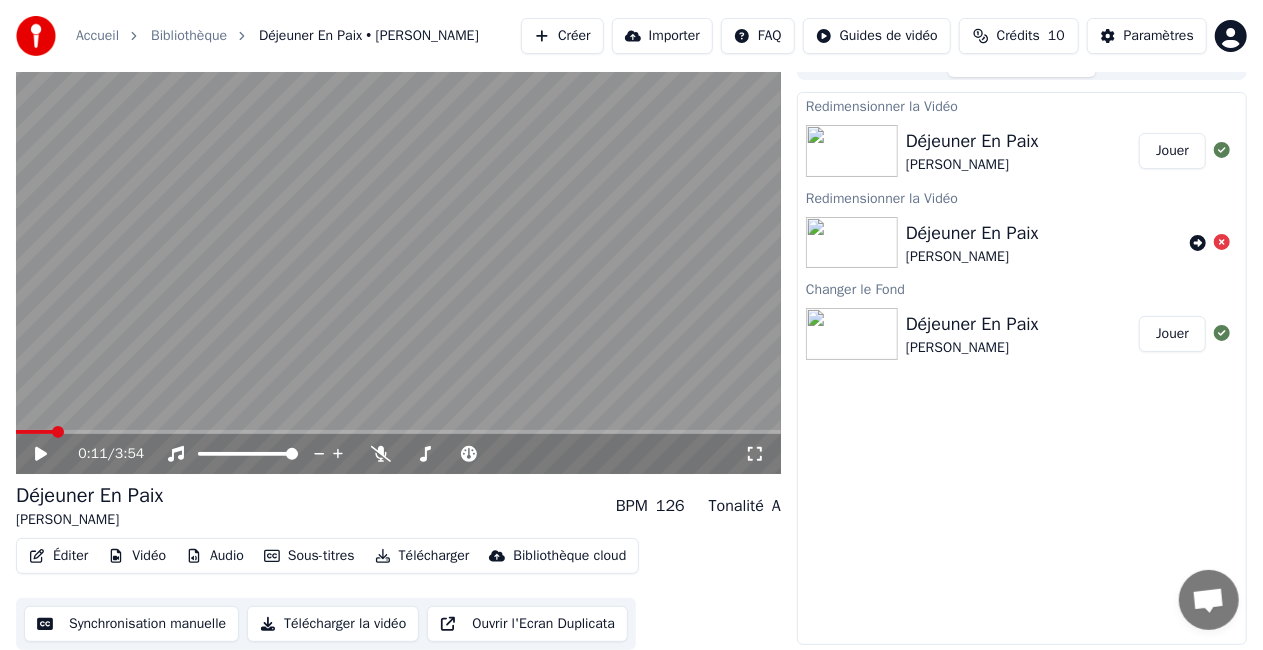 click at bounding box center [398, 259] 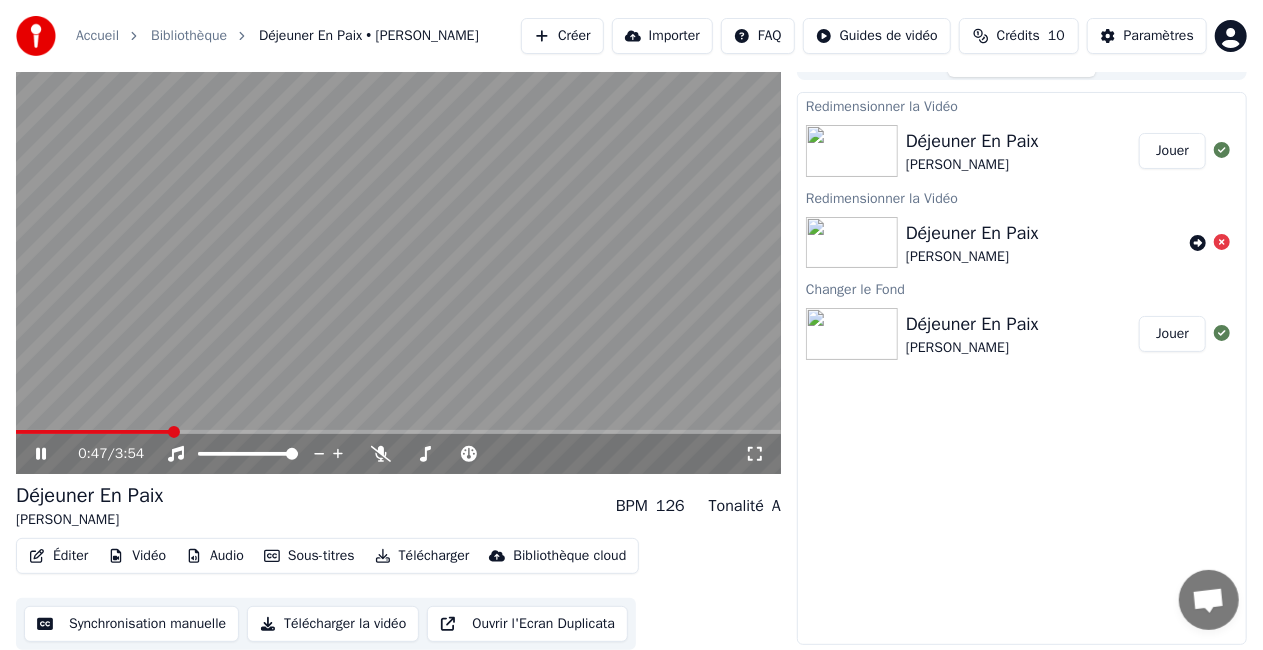 click 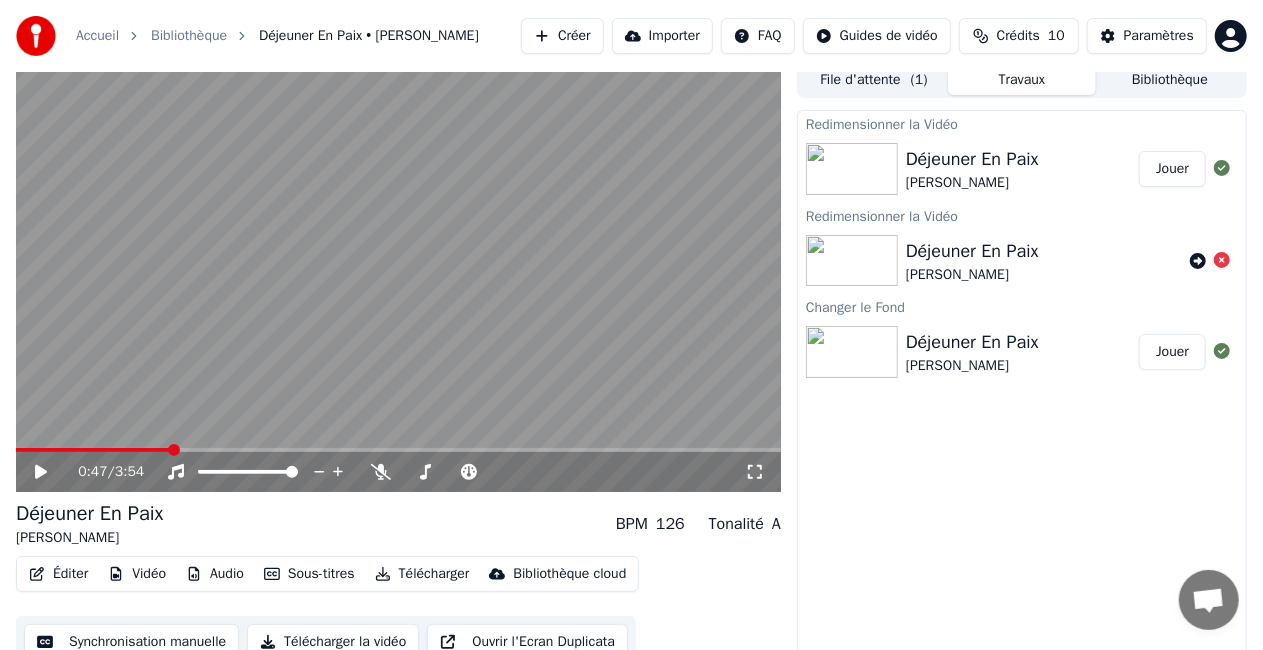 scroll, scrollTop: 0, scrollLeft: 0, axis: both 